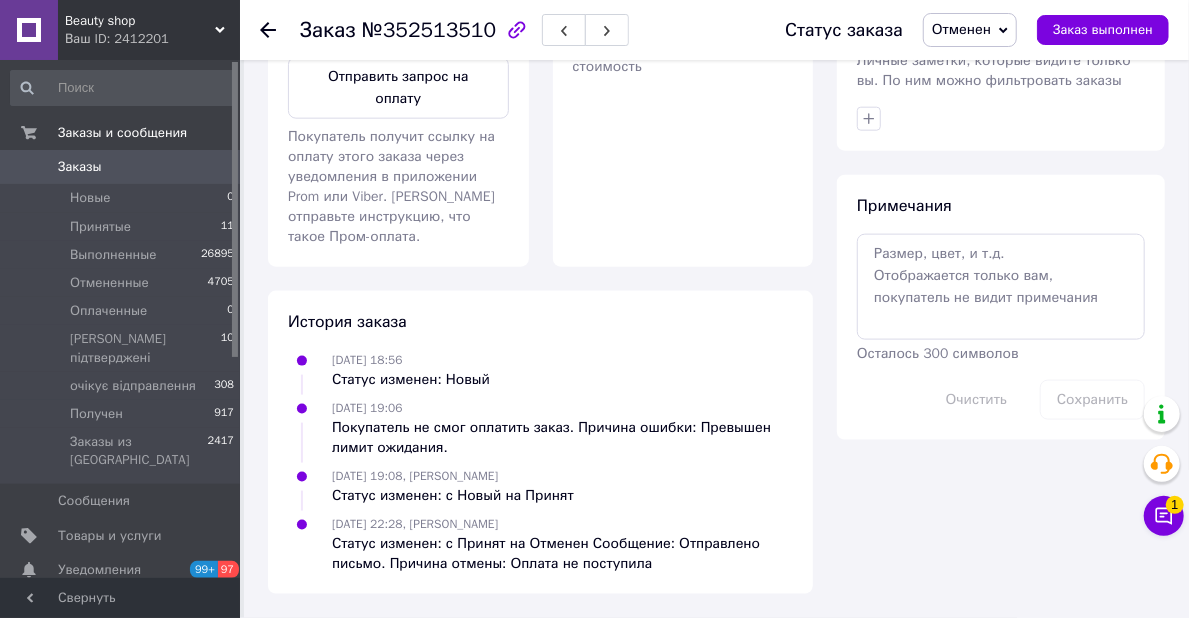 scroll, scrollTop: 0, scrollLeft: 0, axis: both 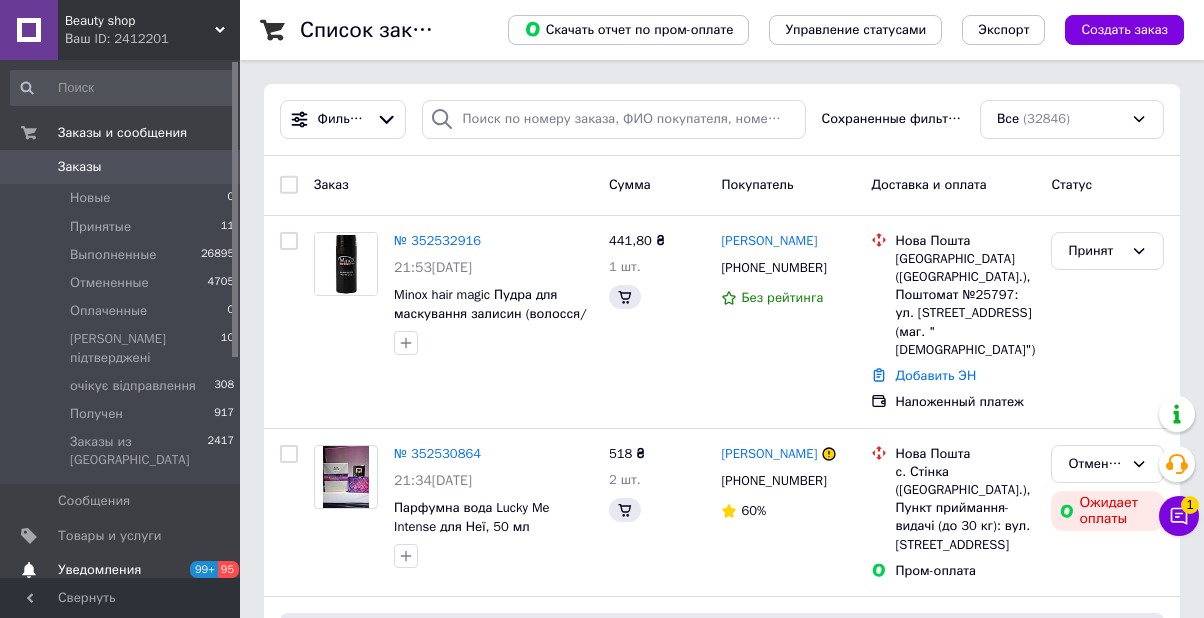 click on "Уведомления 99+ 95" at bounding box center [123, 570] 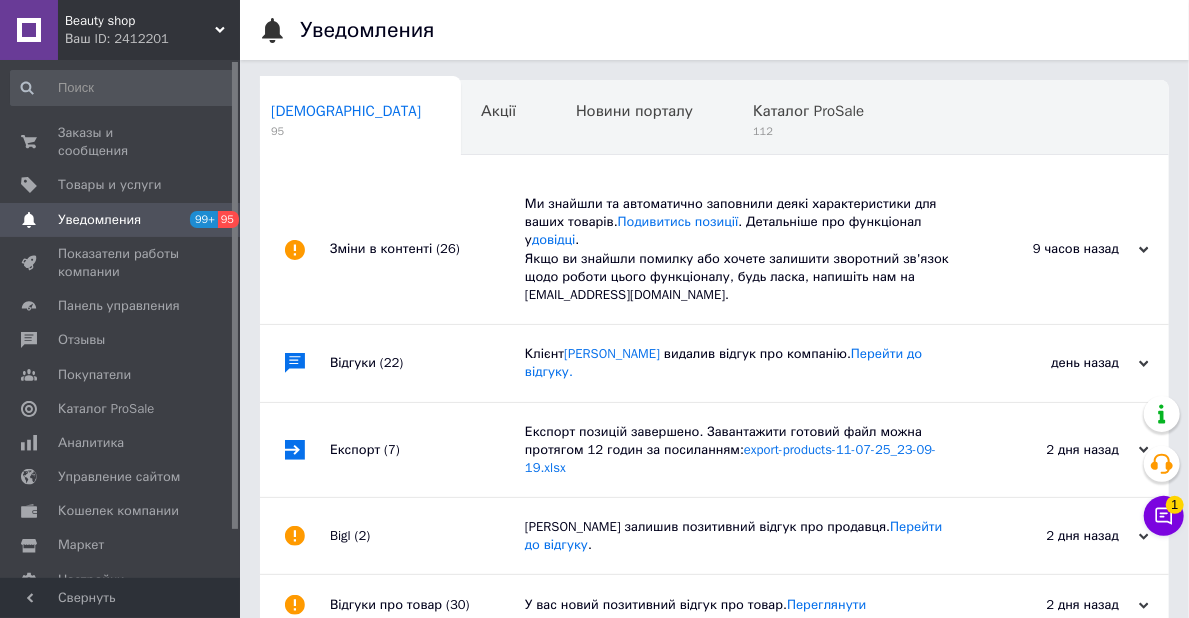 scroll, scrollTop: 0, scrollLeft: 10, axis: horizontal 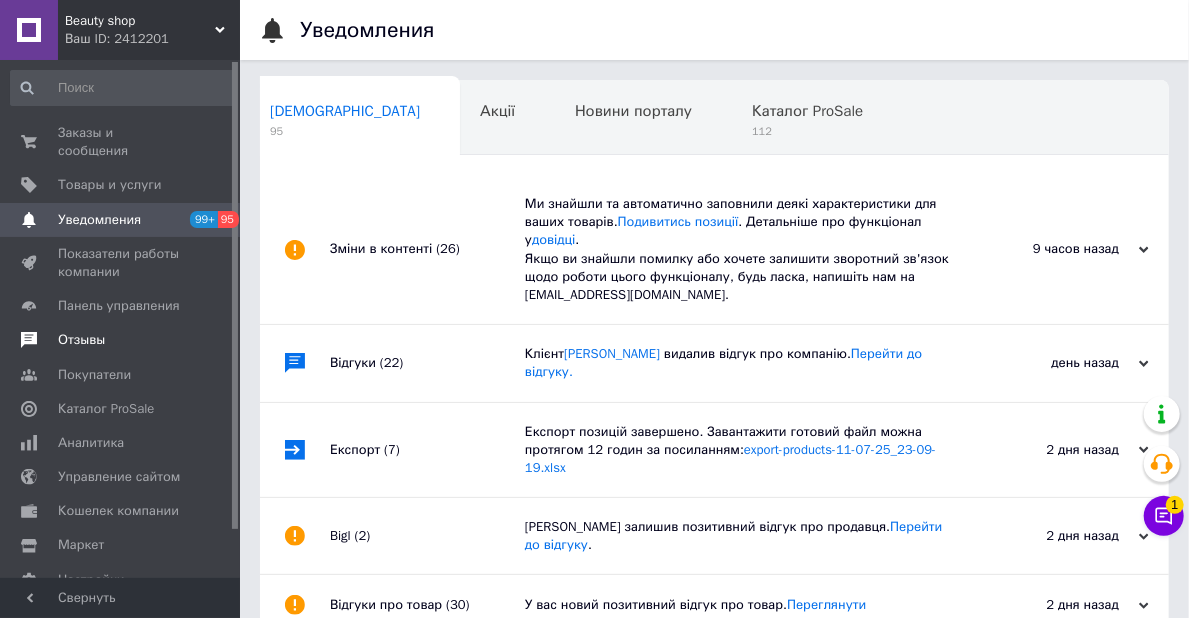 click on "Отзывы" at bounding box center (81, 340) 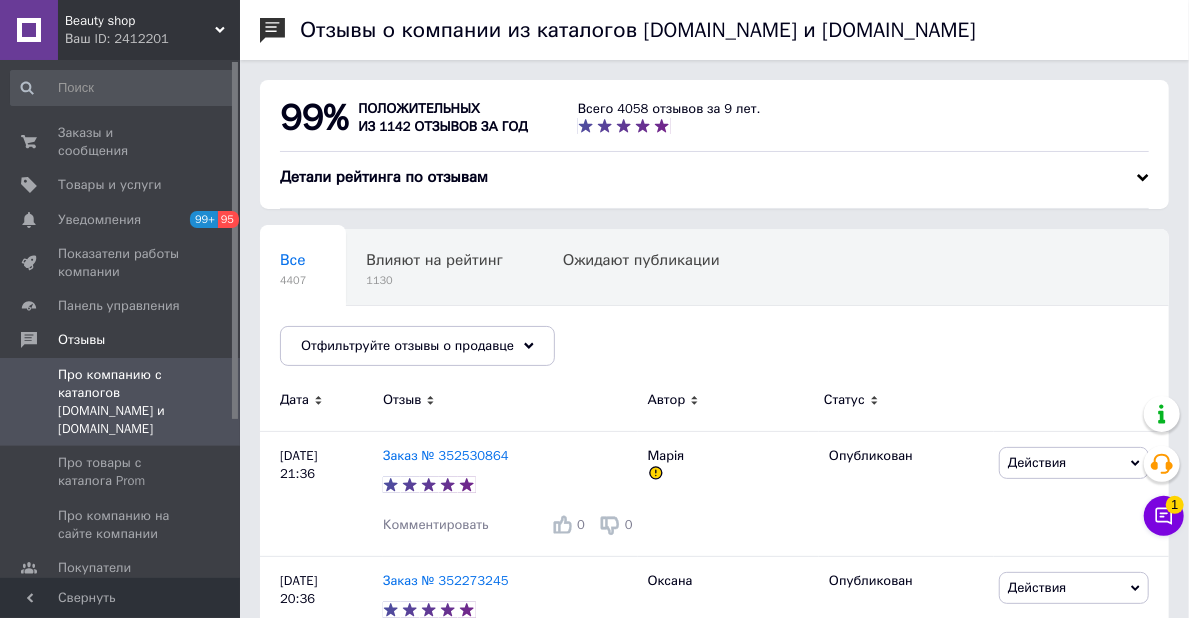 scroll, scrollTop: 132, scrollLeft: 0, axis: vertical 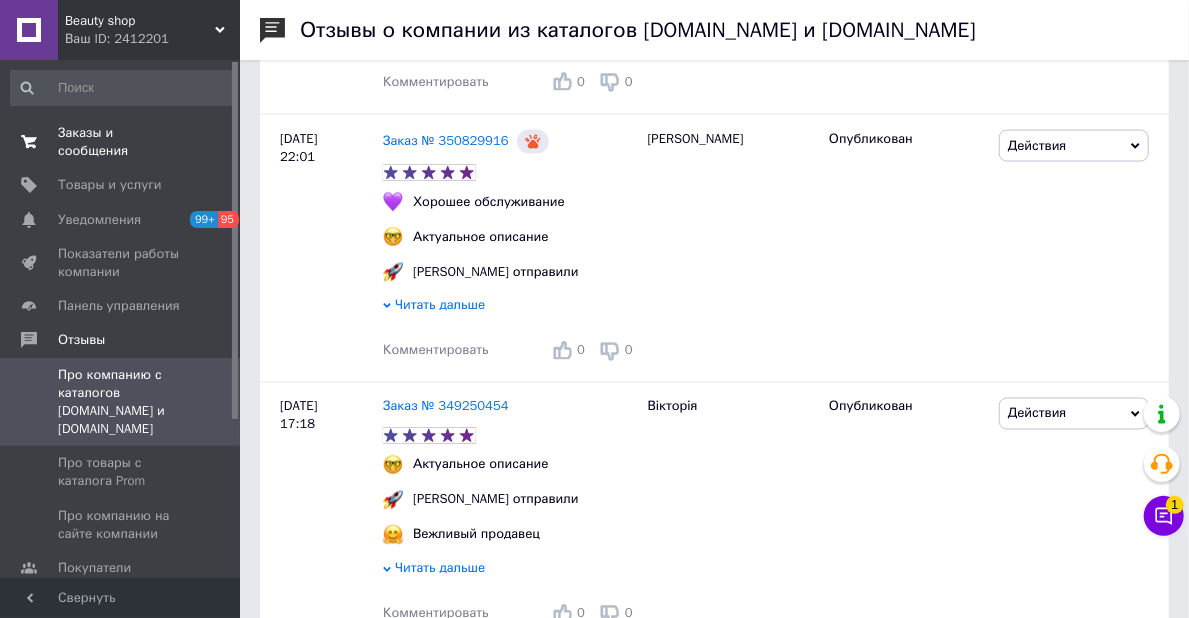click on "Заказы и сообщения" at bounding box center [121, 142] 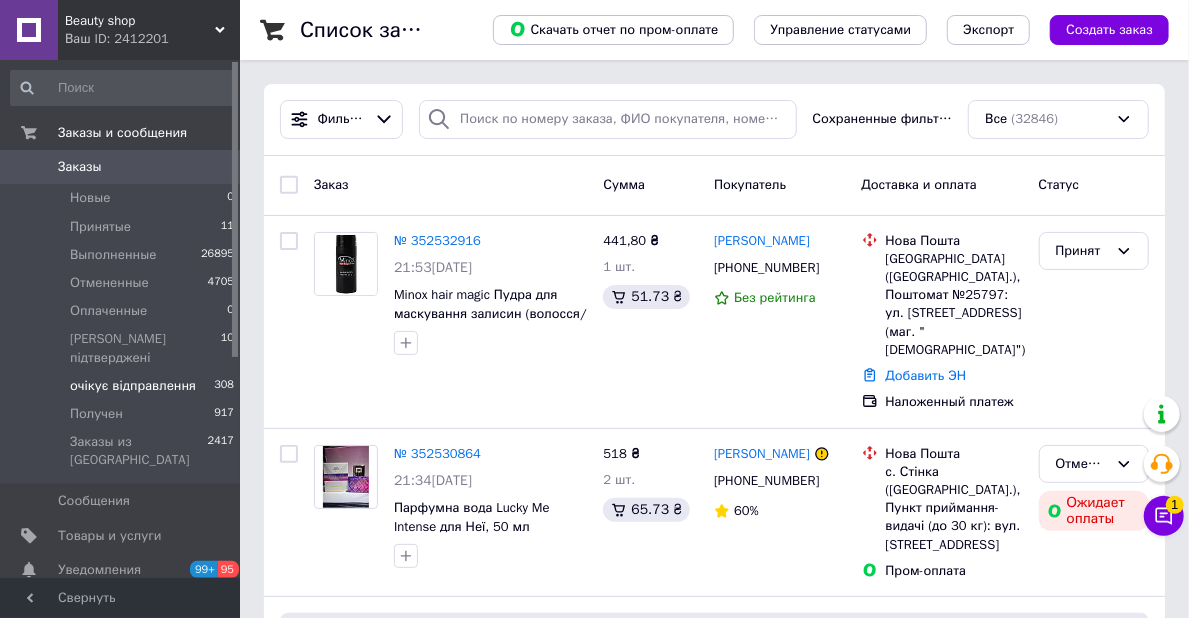 click on "очікує відправлення" at bounding box center (133, 386) 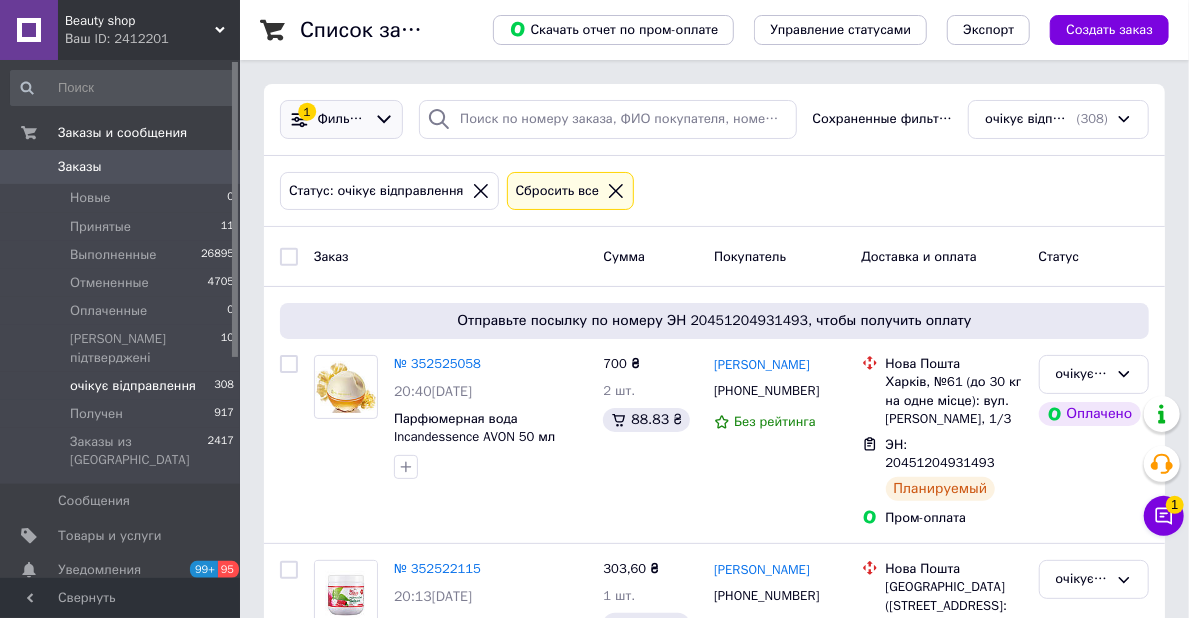 click on "1 Фильтры" at bounding box center [341, 119] 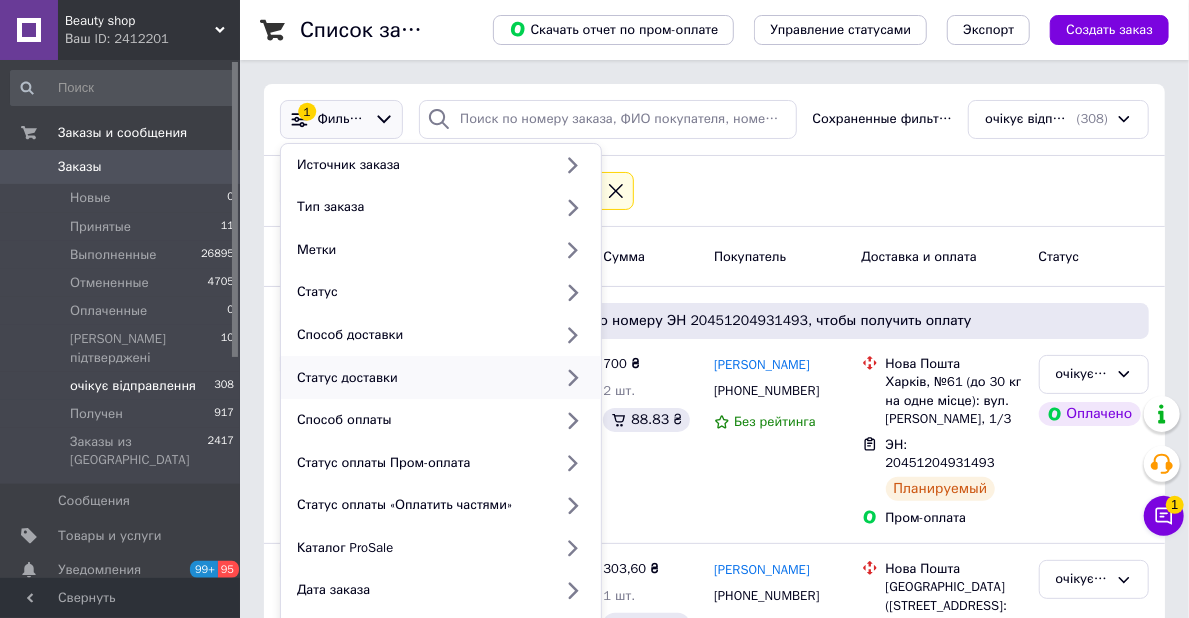 click on "Статус доставки" at bounding box center [420, 378] 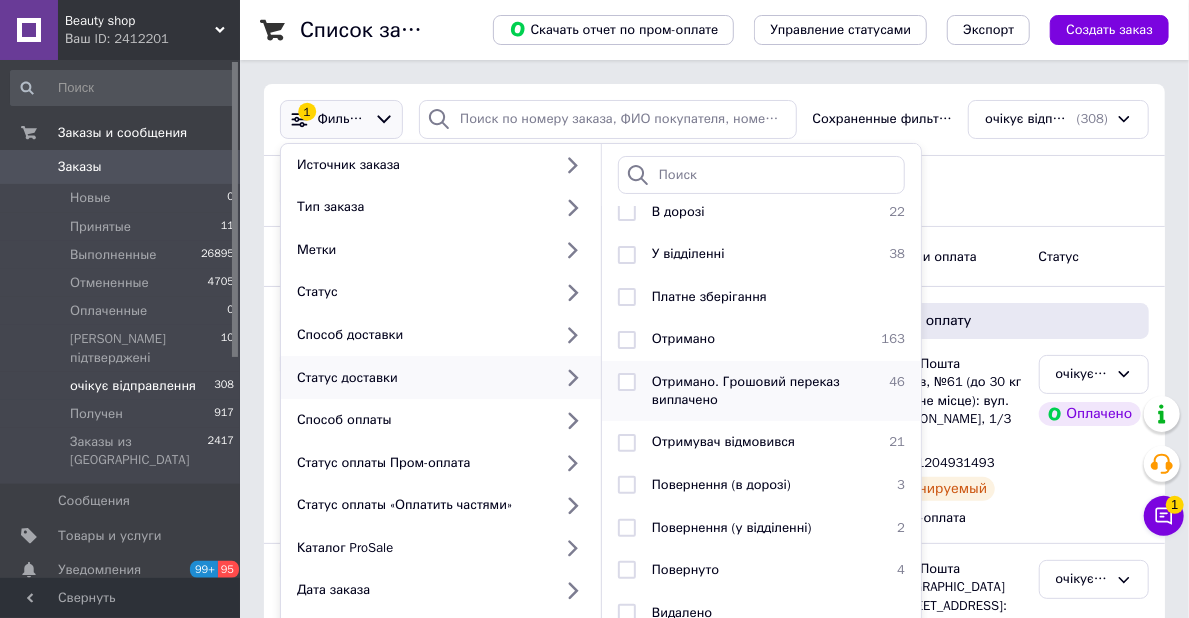 scroll, scrollTop: 108, scrollLeft: 0, axis: vertical 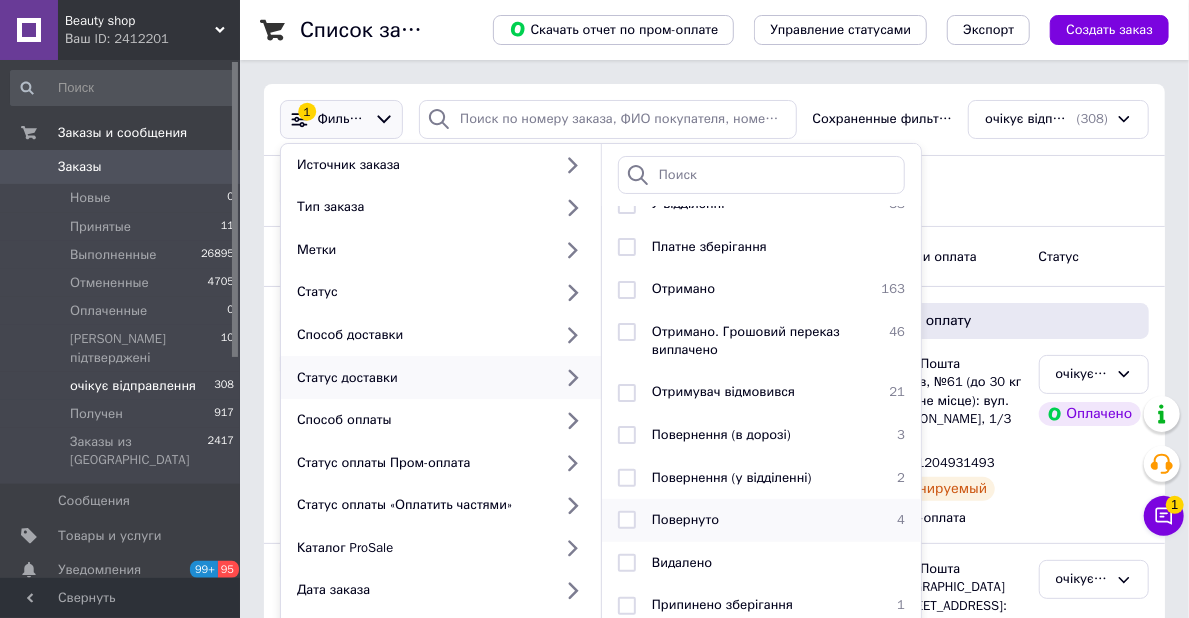 click on "Повернуто 4" at bounding box center [761, 520] 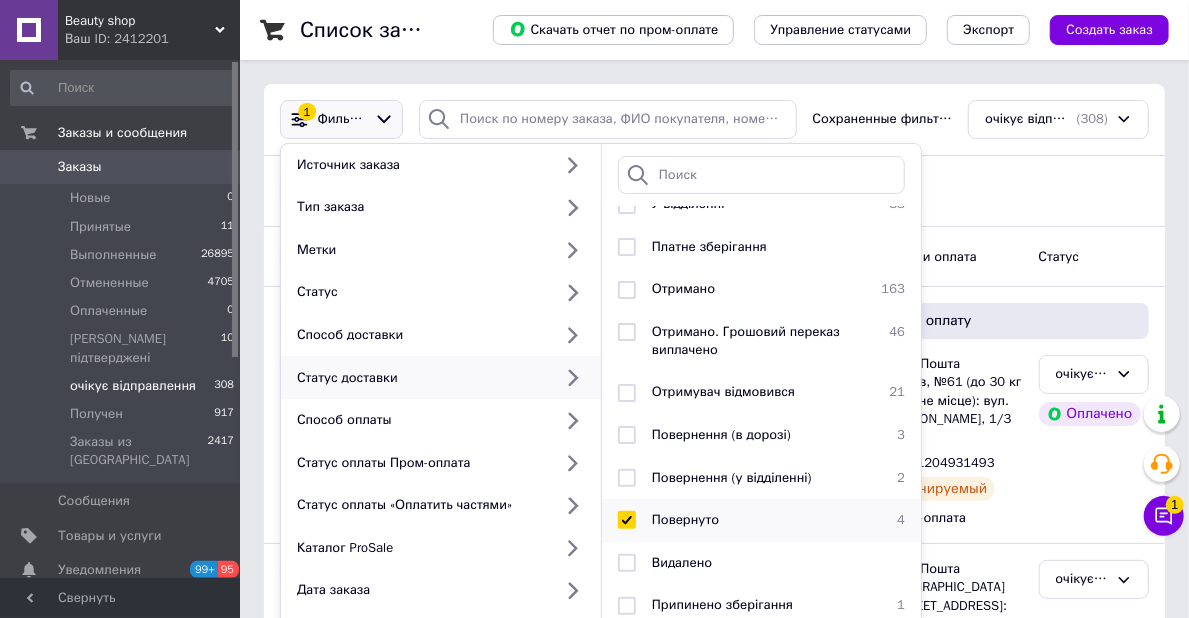 checkbox on "true" 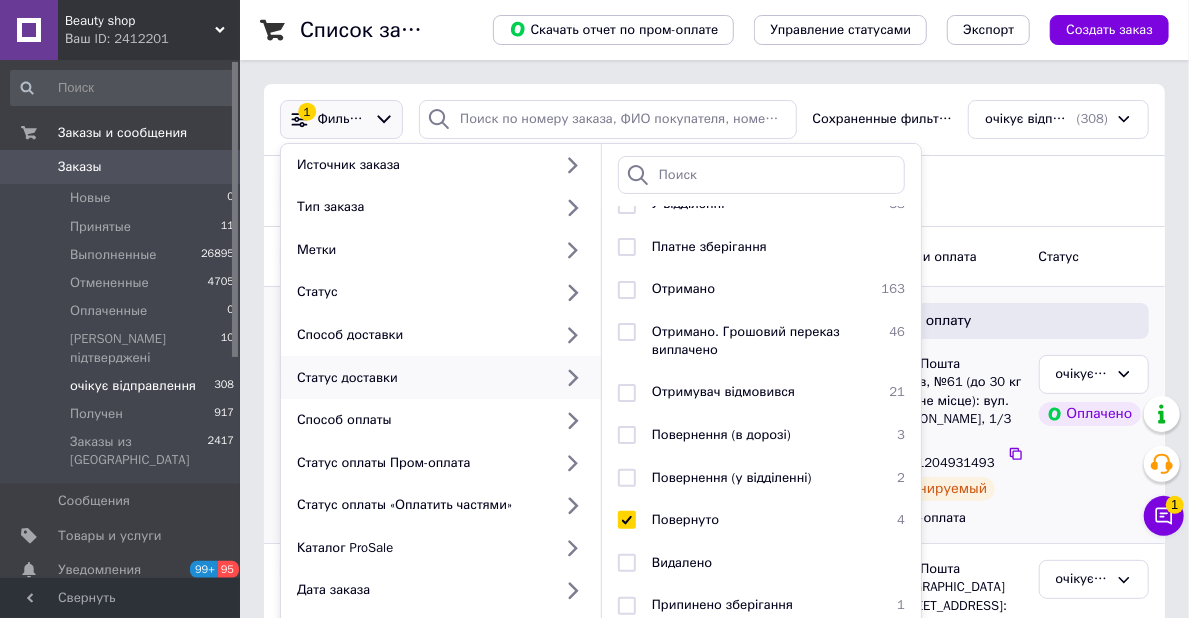 scroll, scrollTop: 200, scrollLeft: 0, axis: vertical 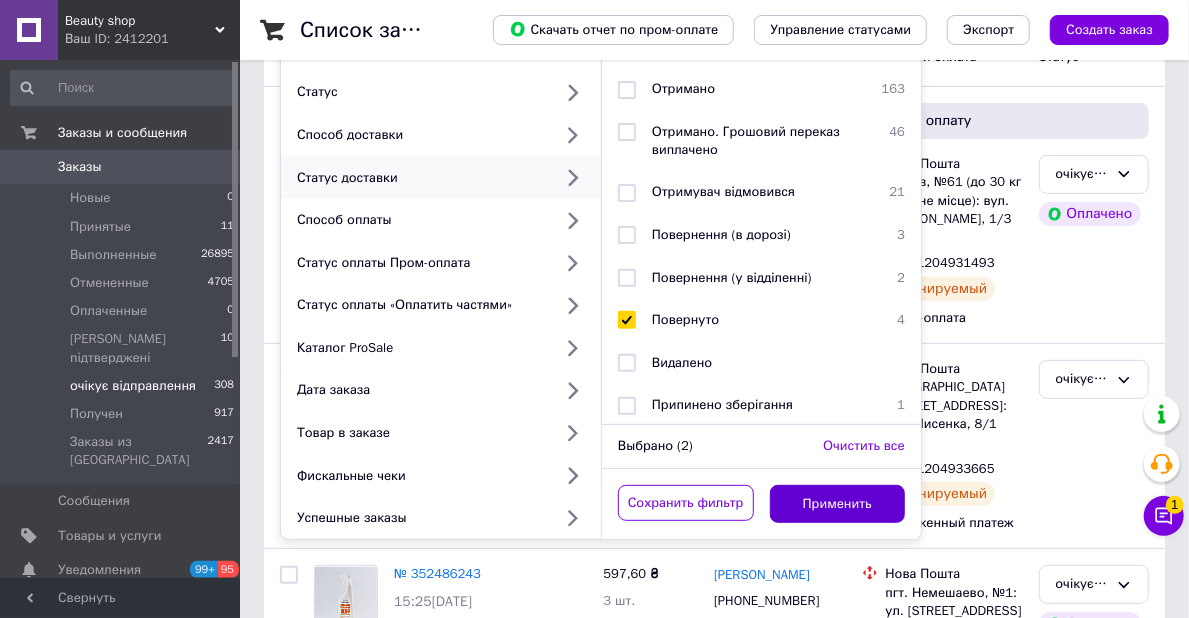 click on "Применить" at bounding box center (838, 504) 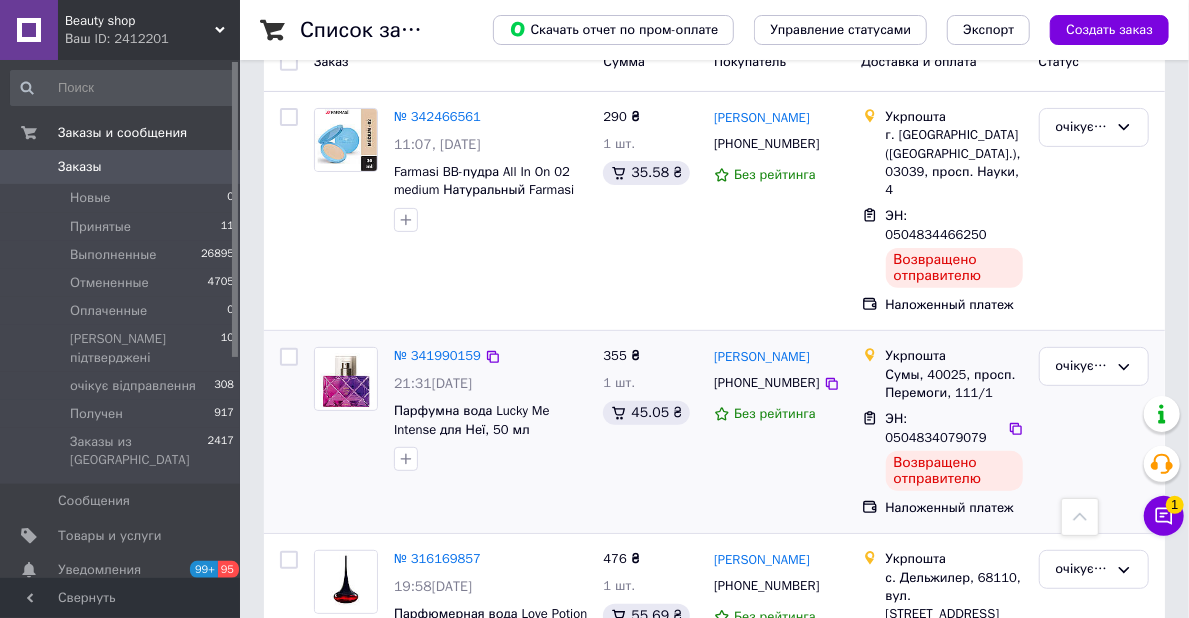 scroll, scrollTop: 63, scrollLeft: 0, axis: vertical 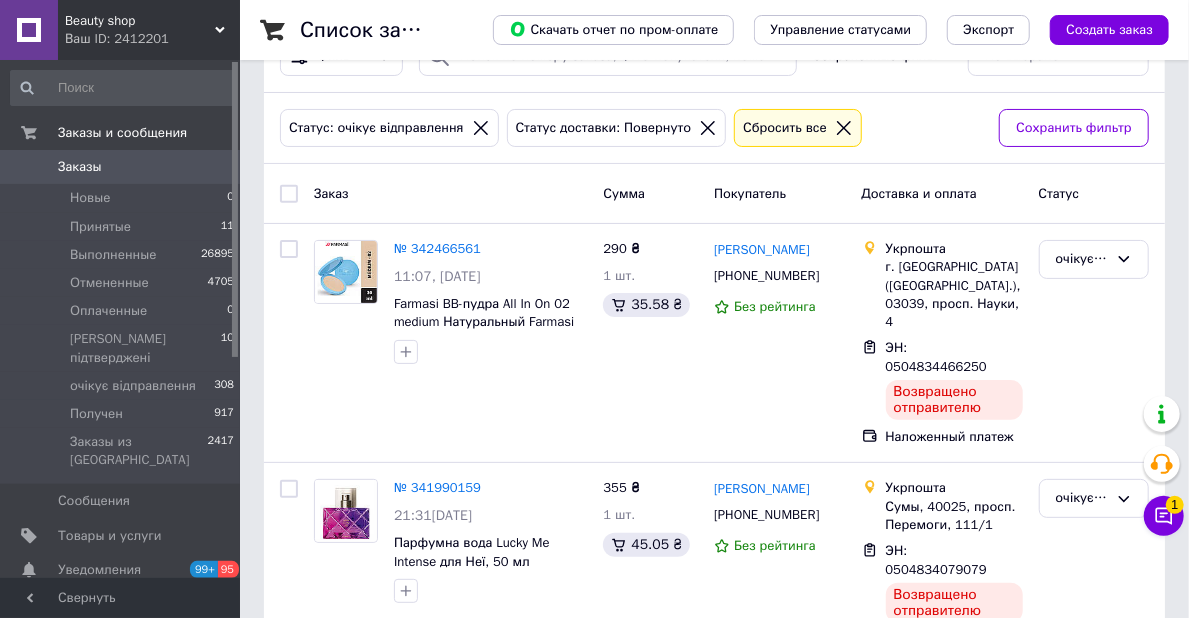 click on "Показатели работы компании" at bounding box center [123, 613] 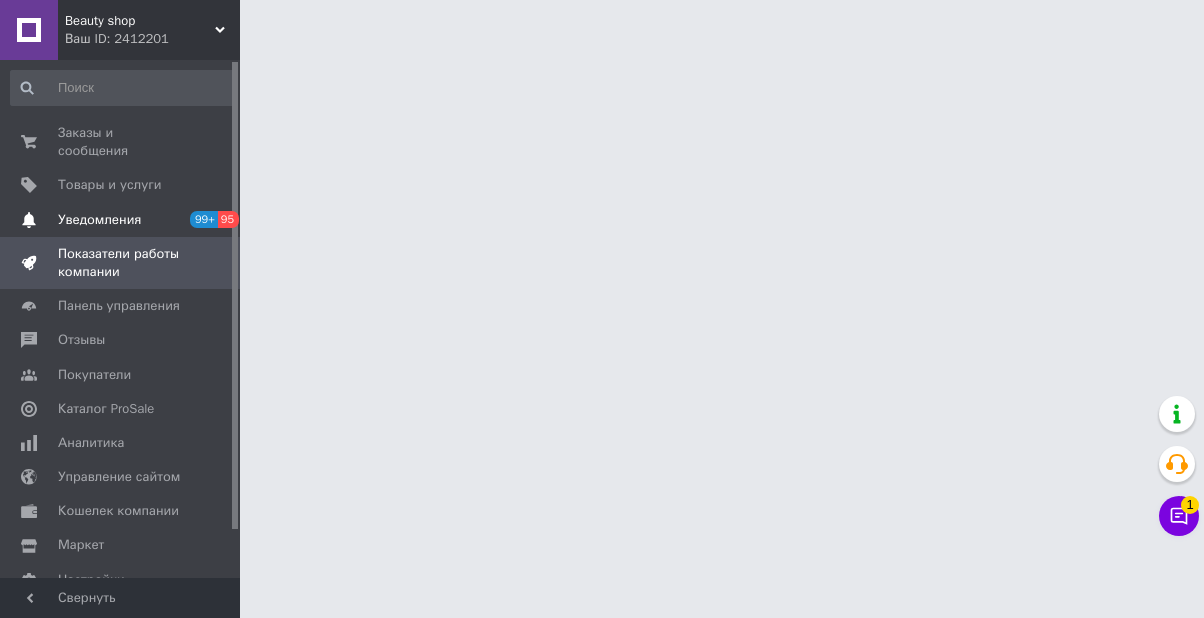 click on "Уведомления" at bounding box center [121, 220] 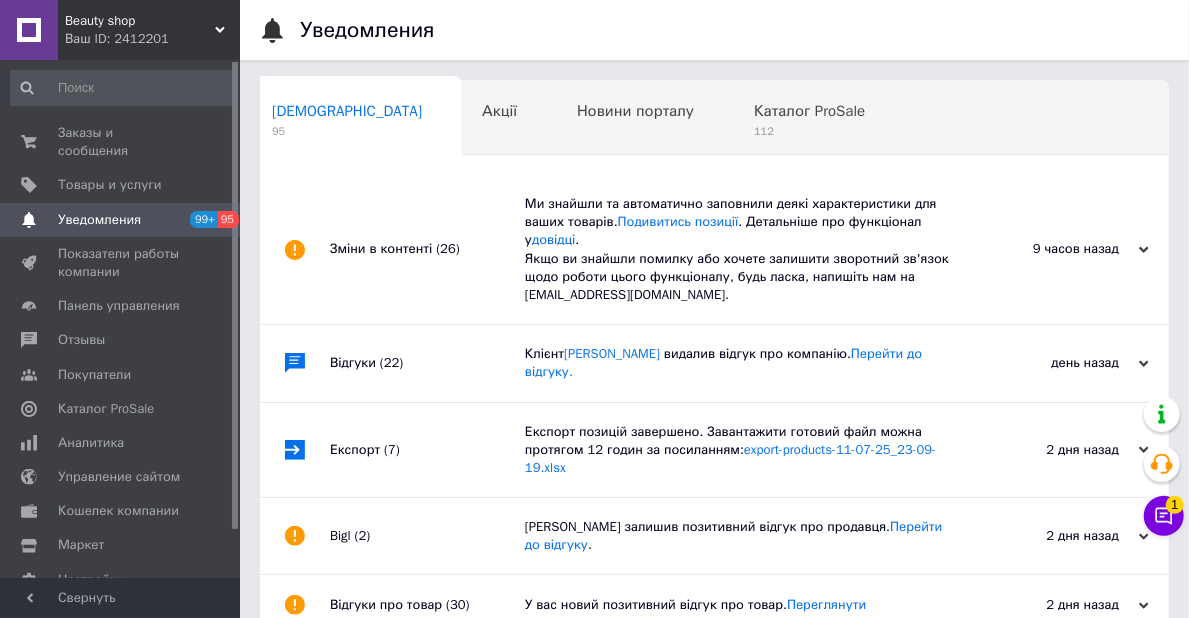 scroll, scrollTop: 0, scrollLeft: 10, axis: horizontal 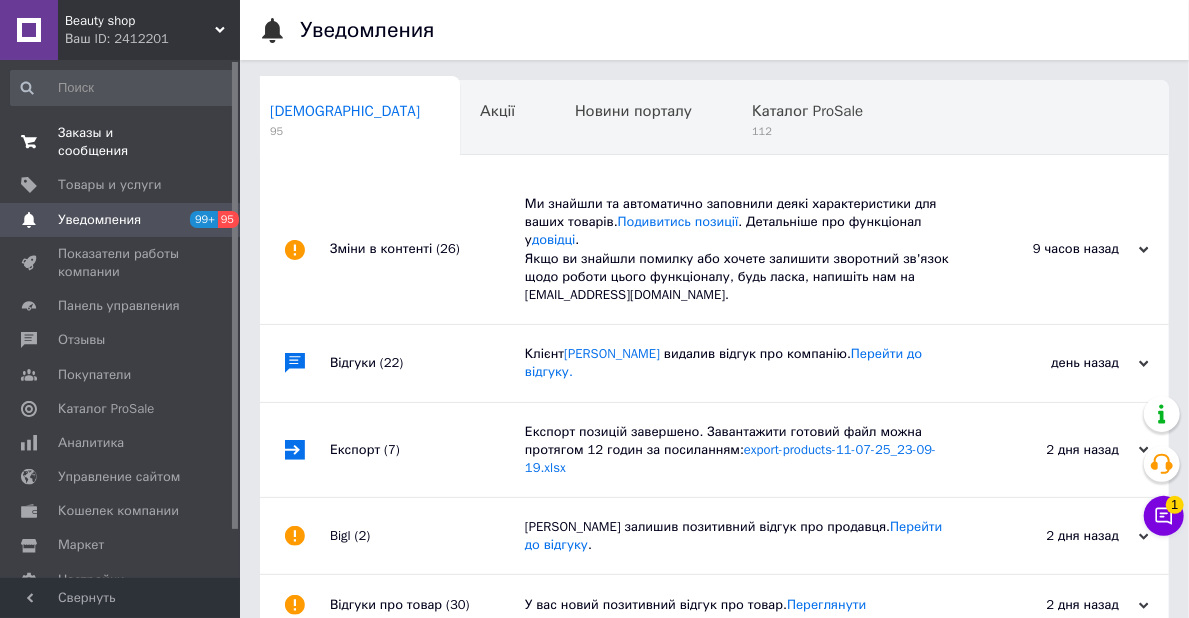 click on "Заказы и сообщения" at bounding box center [121, 142] 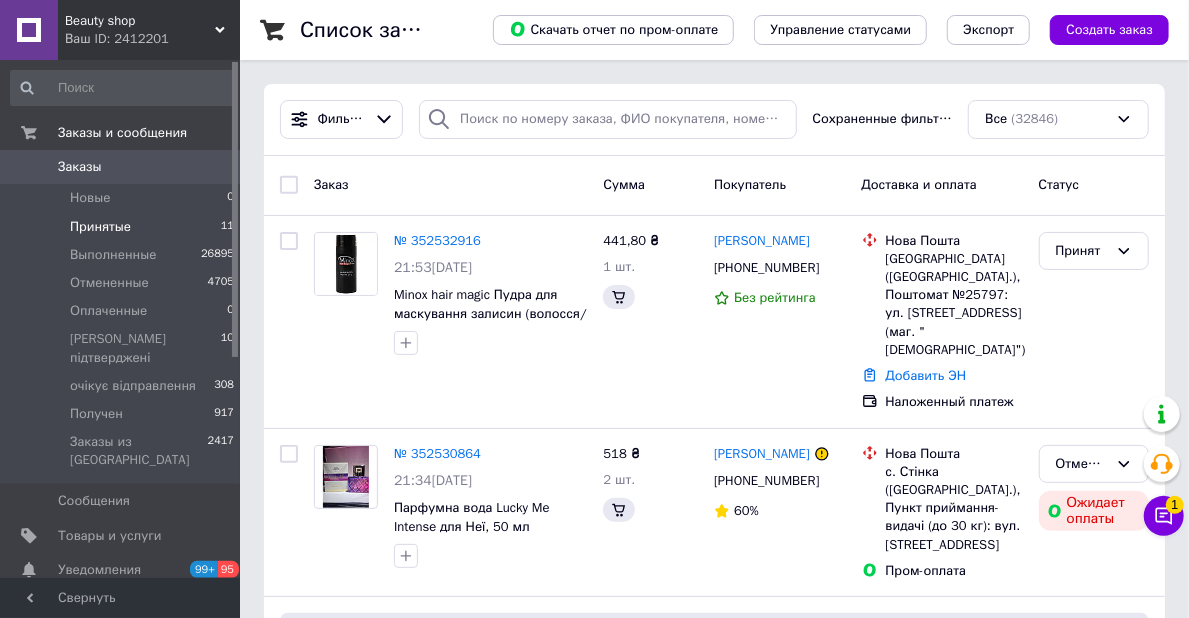 click on "Принятые 11" at bounding box center [123, 227] 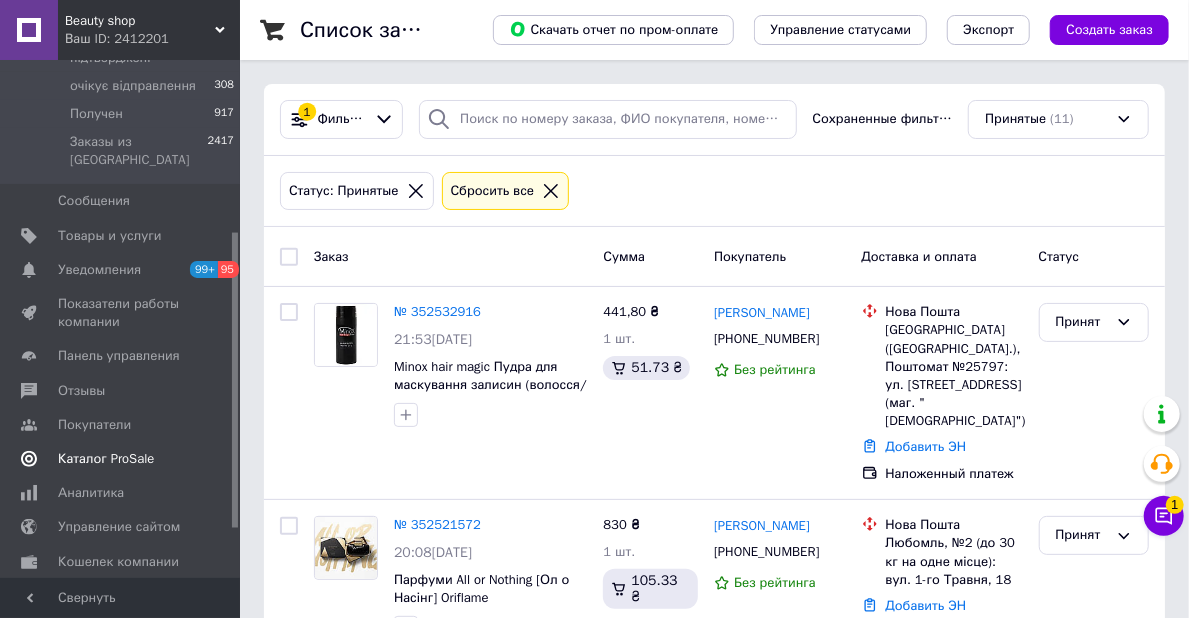 click on "Каталог ProSale" at bounding box center [106, 459] 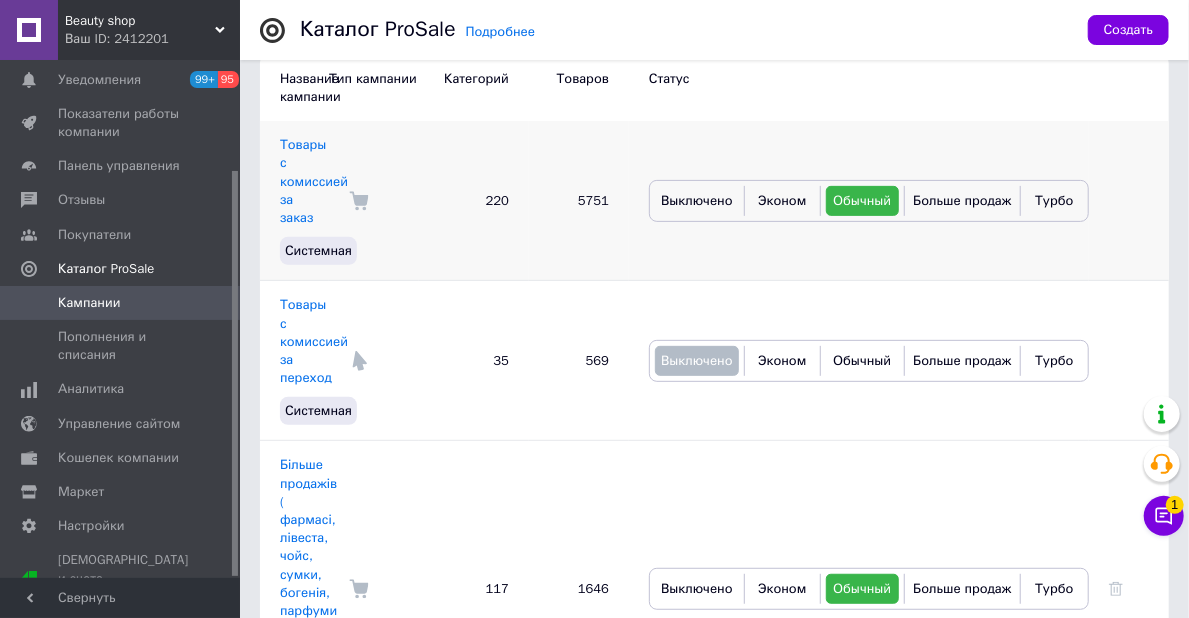 scroll, scrollTop: 400, scrollLeft: 0, axis: vertical 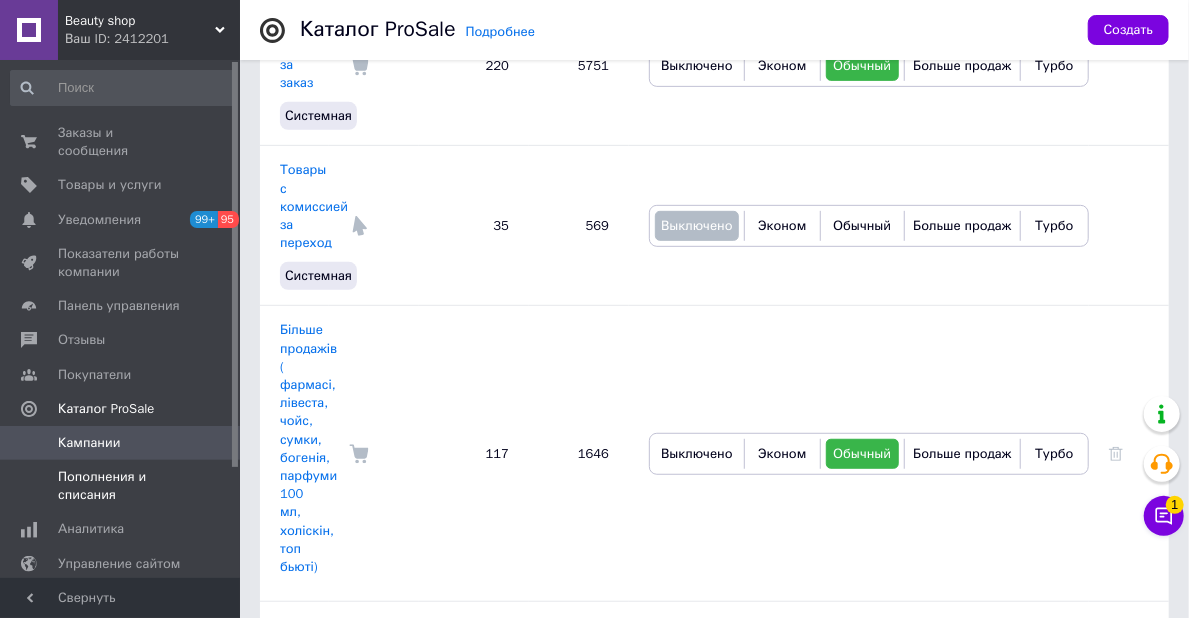 click on "Пополнения и списания" at bounding box center (121, 486) 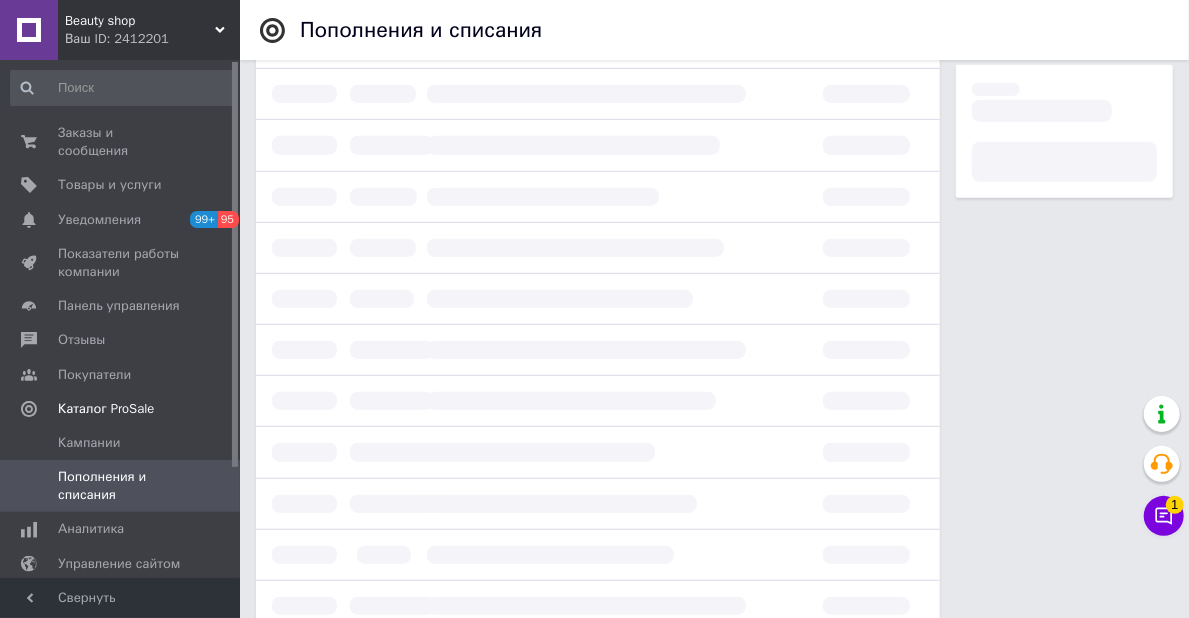 scroll, scrollTop: 0, scrollLeft: 0, axis: both 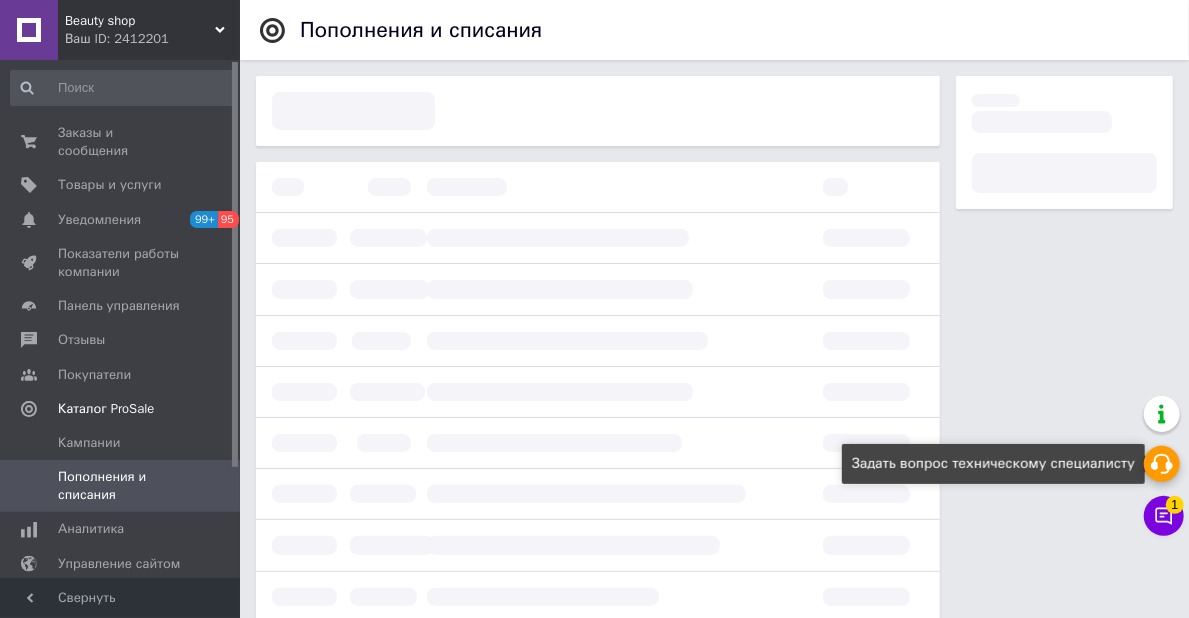 click 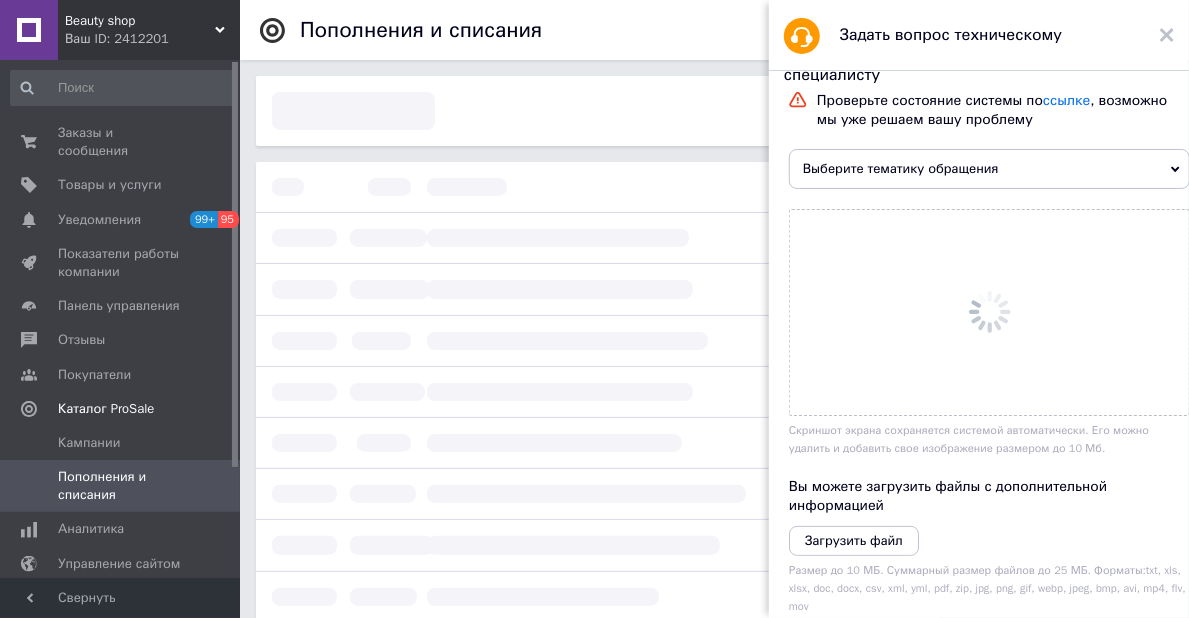 click on "Выберите тематику обращения" at bounding box center [989, 169] 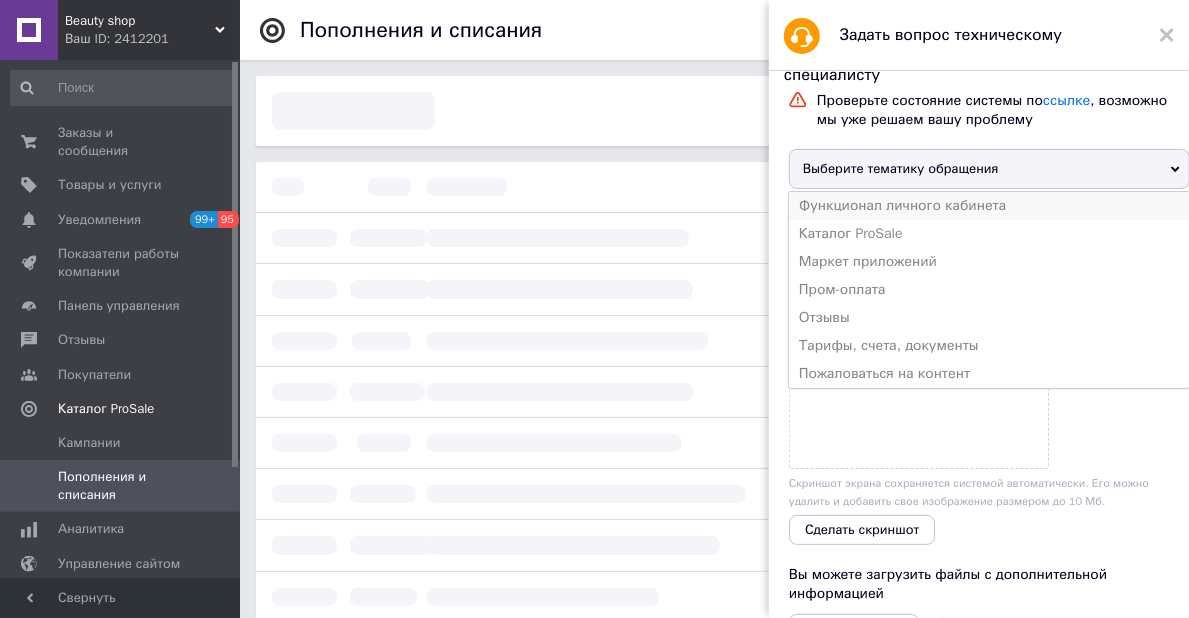 click on "Функционал личного кабинета" at bounding box center (989, 206) 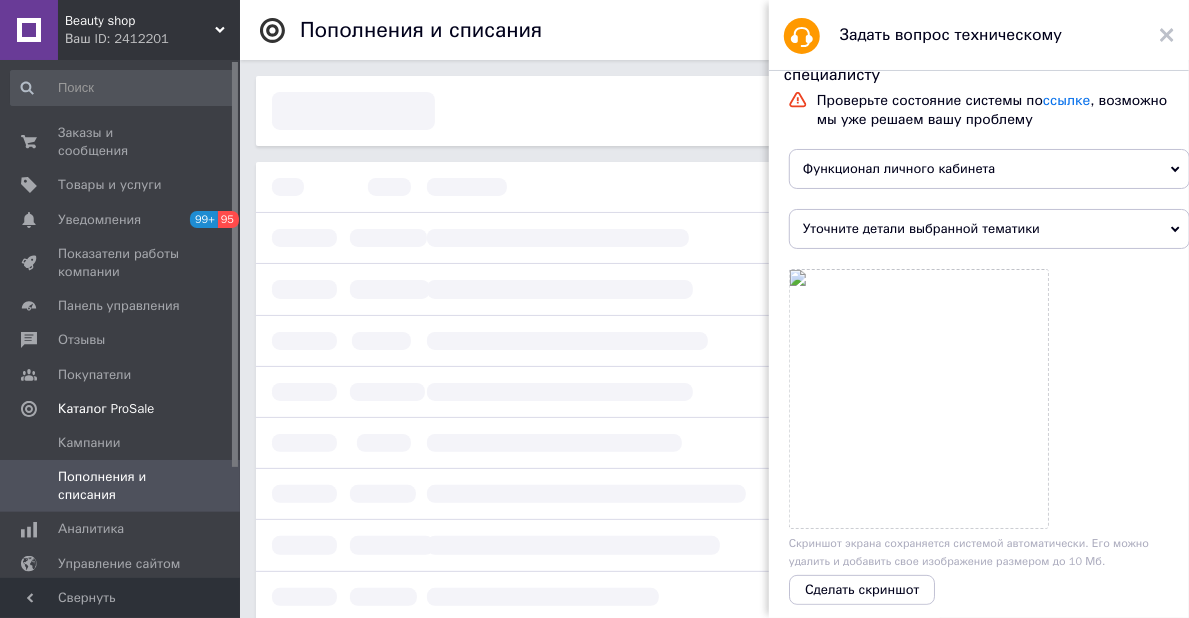 click on "Уточните детали выбранной тематики" at bounding box center [989, 229] 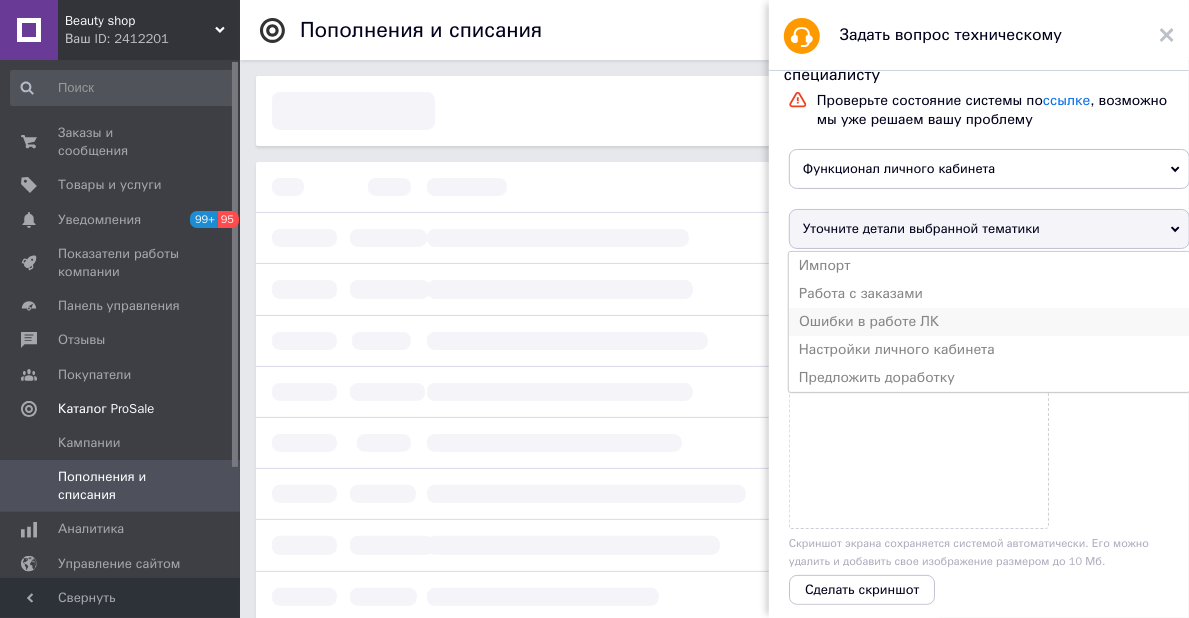 click on "Ошибки в работе ЛК" at bounding box center [989, 322] 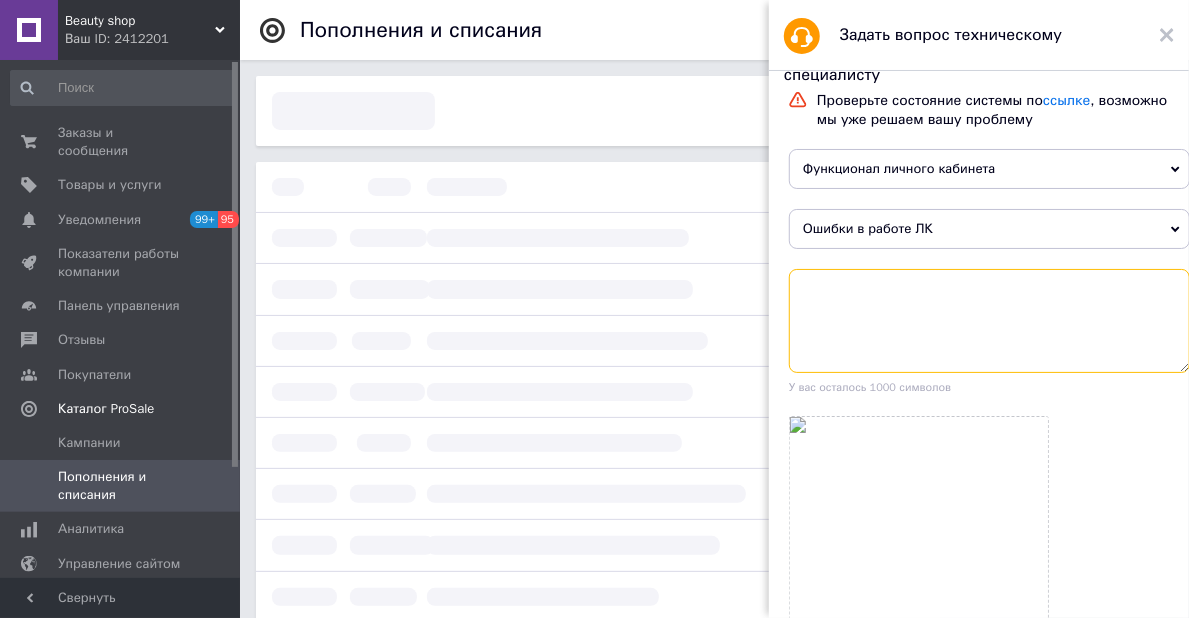 click at bounding box center (989, 321) 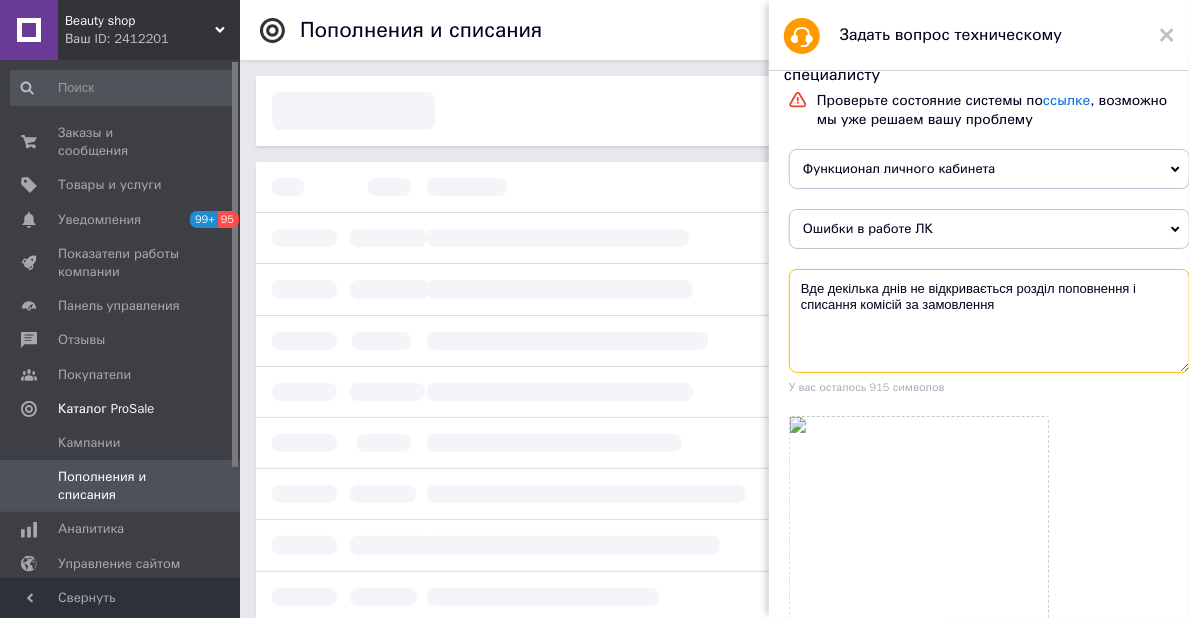 click on "Вде декілька днів не відкривається розділ поповнення і списання комісій за замовлення" at bounding box center (989, 321) 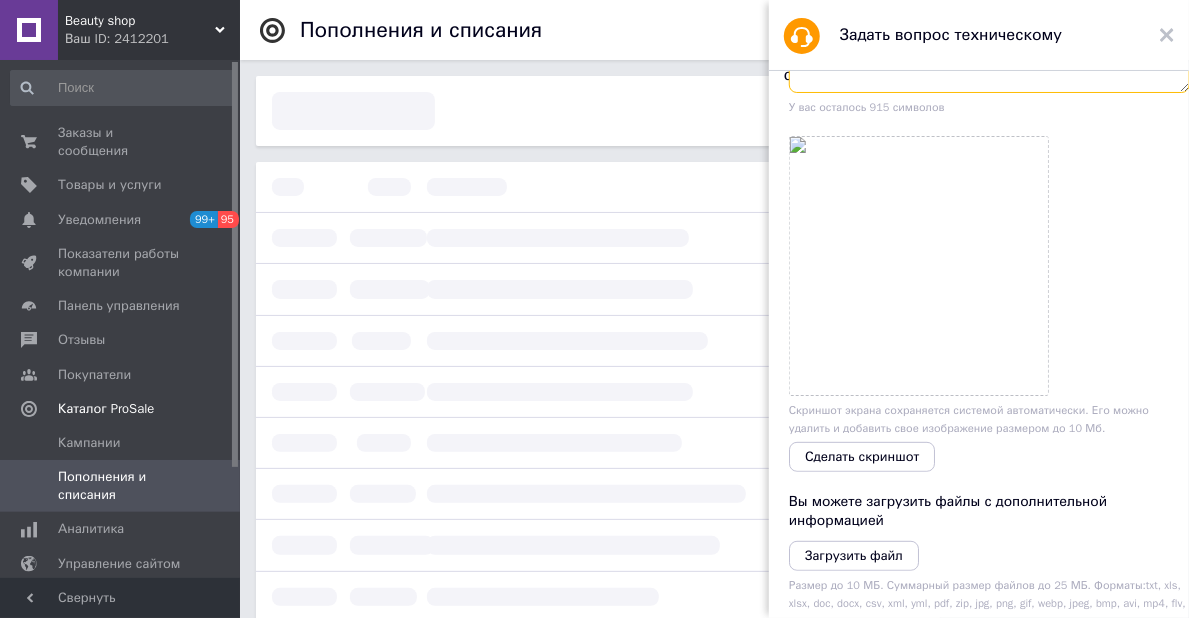 scroll, scrollTop: 400, scrollLeft: 0, axis: vertical 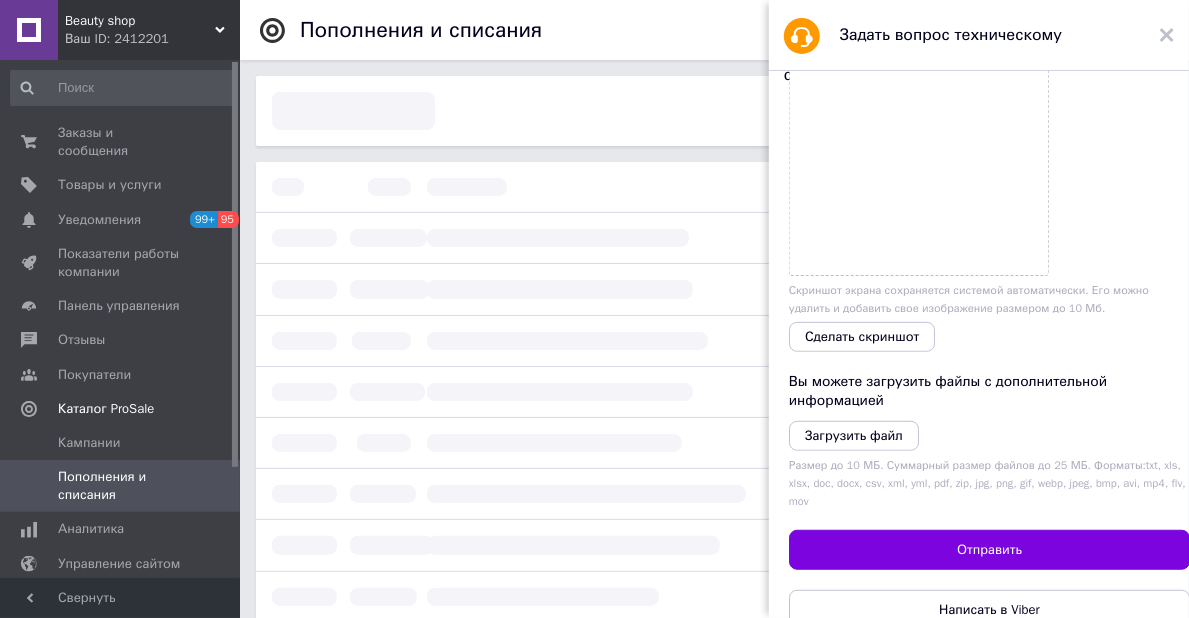type on "Вже декілька днів не відкривається розділ поповнення і списання комісій за замовлення" 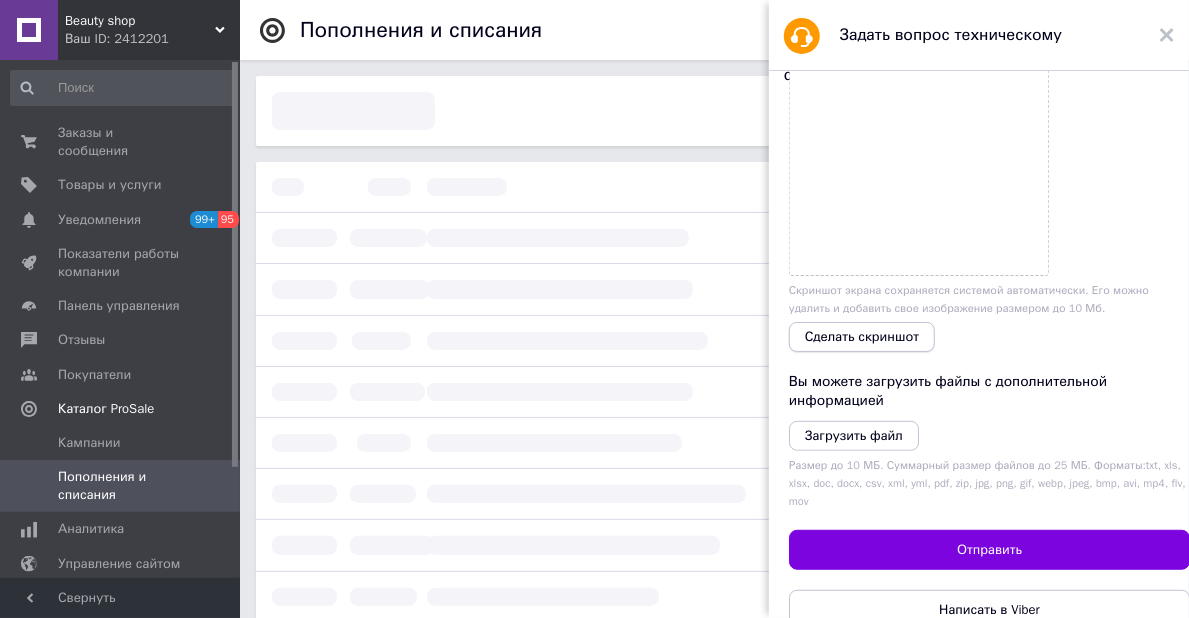 click on "Сделать скриншот" at bounding box center (862, 337) 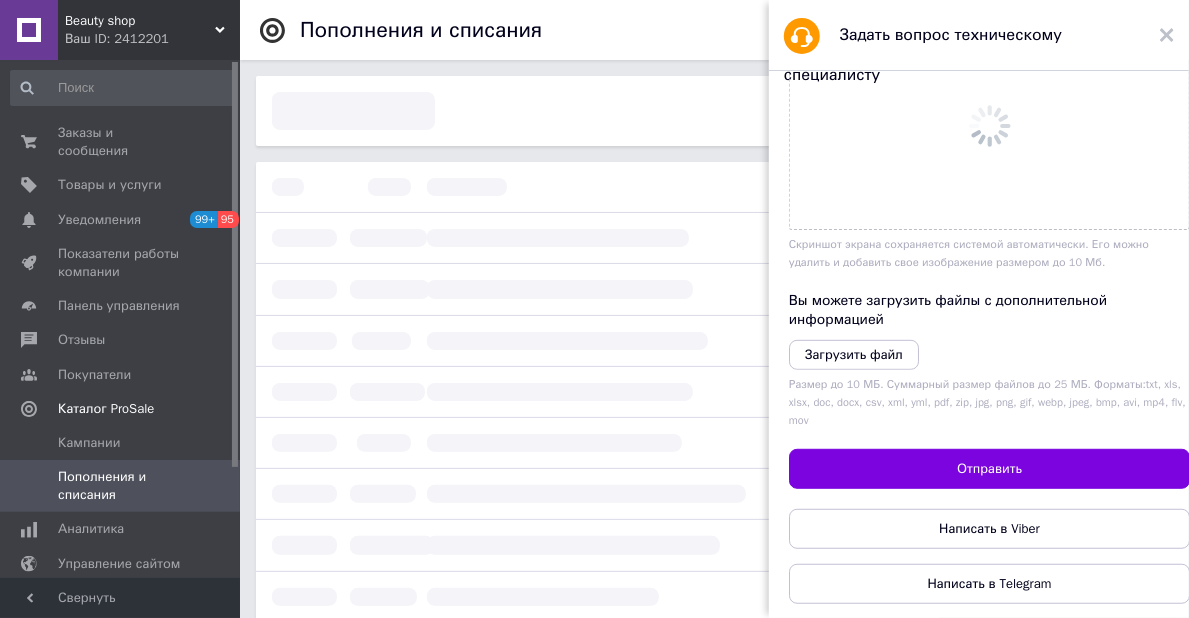 scroll, scrollTop: 399, scrollLeft: 0, axis: vertical 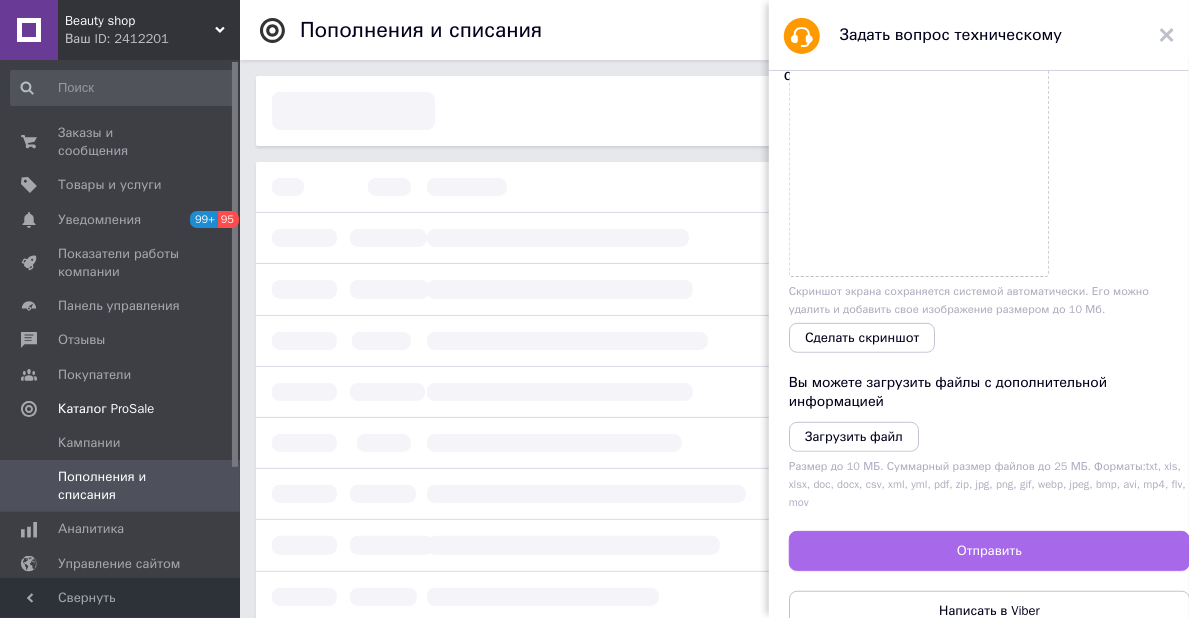 click on "Отправить" at bounding box center (989, 551) 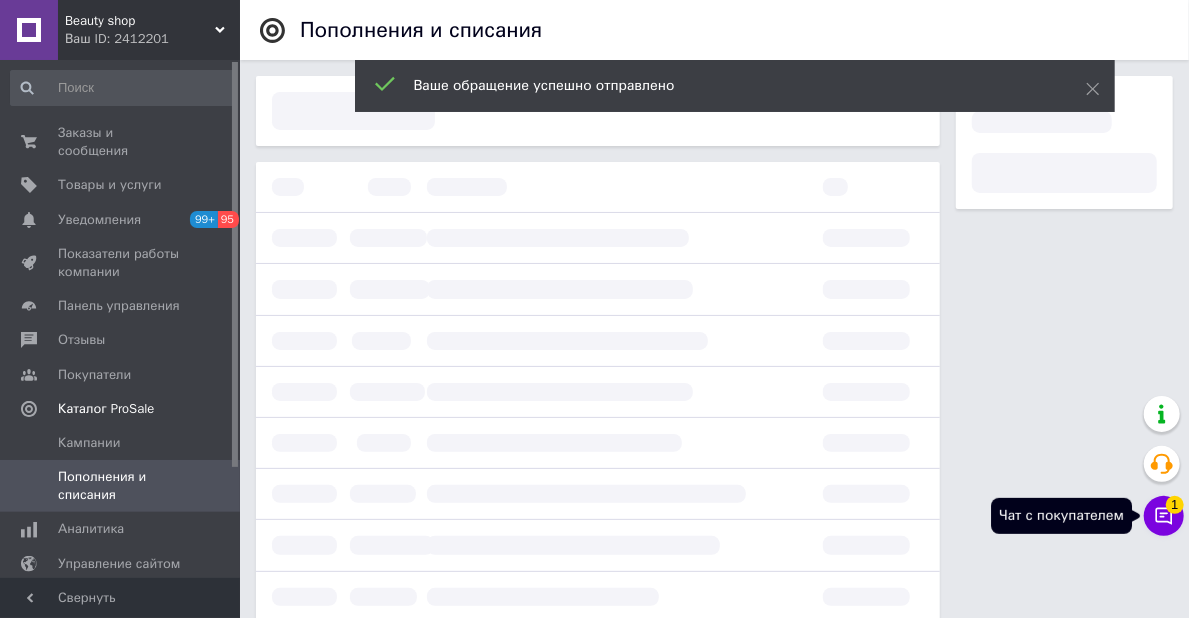 click 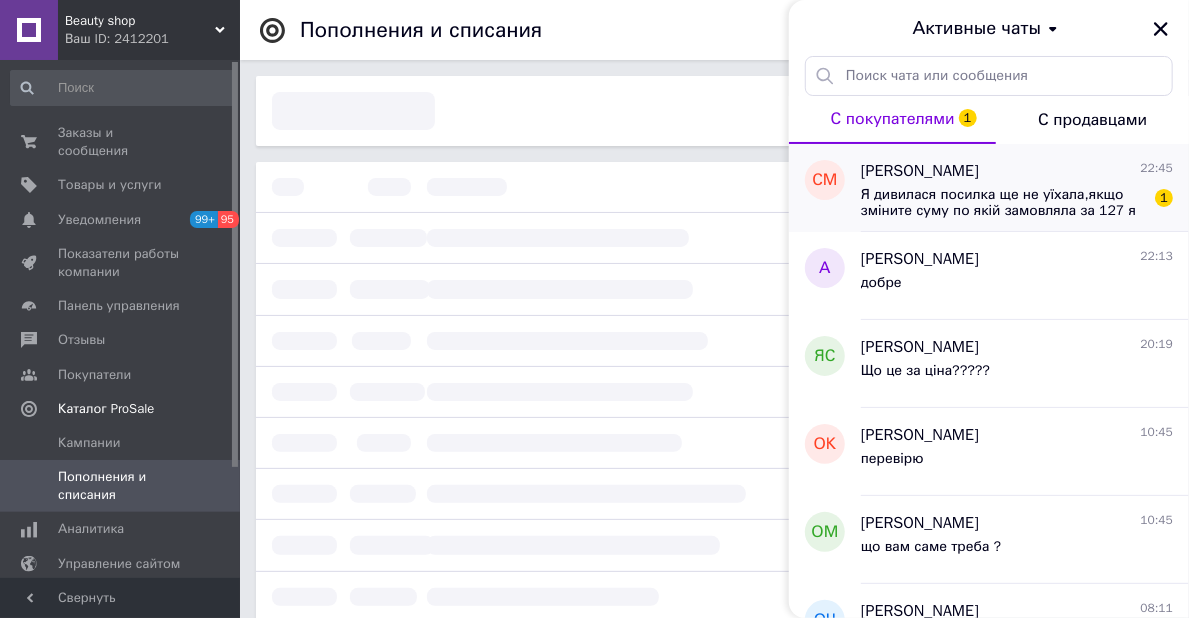 click on "Света Маковская 22:45 Я дивилася посилка ще не уїхала,якщо зміните суму по якій замовляла за 127 я заберу,бо в 9 ранку її відправлять назад 1" at bounding box center (1025, 188) 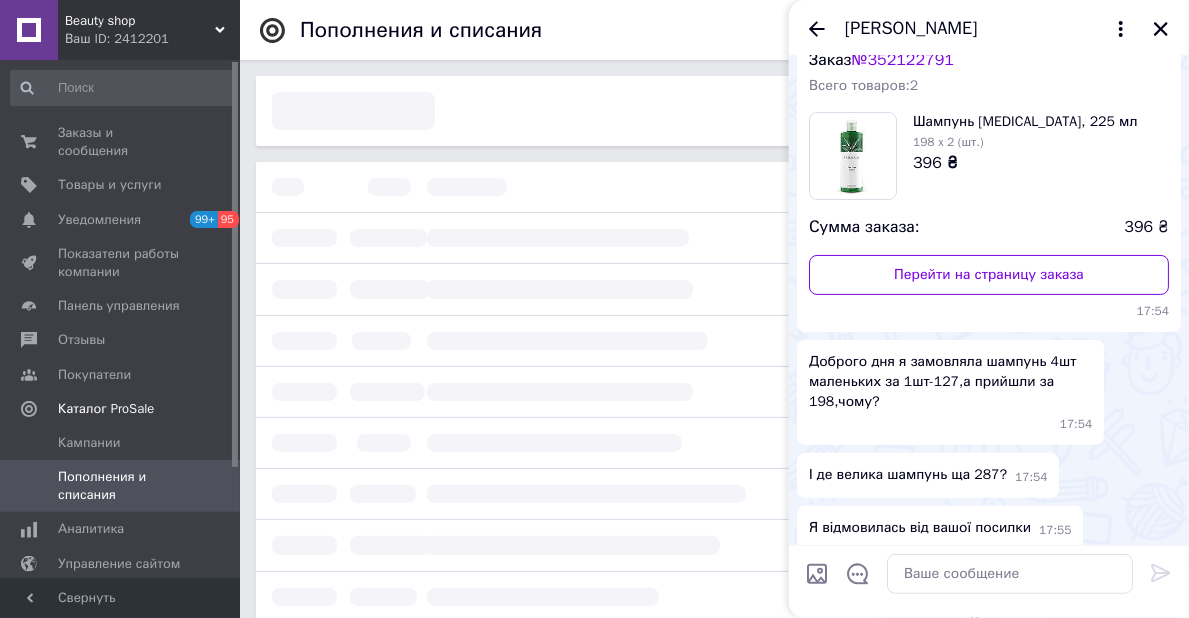 scroll, scrollTop: 0, scrollLeft: 0, axis: both 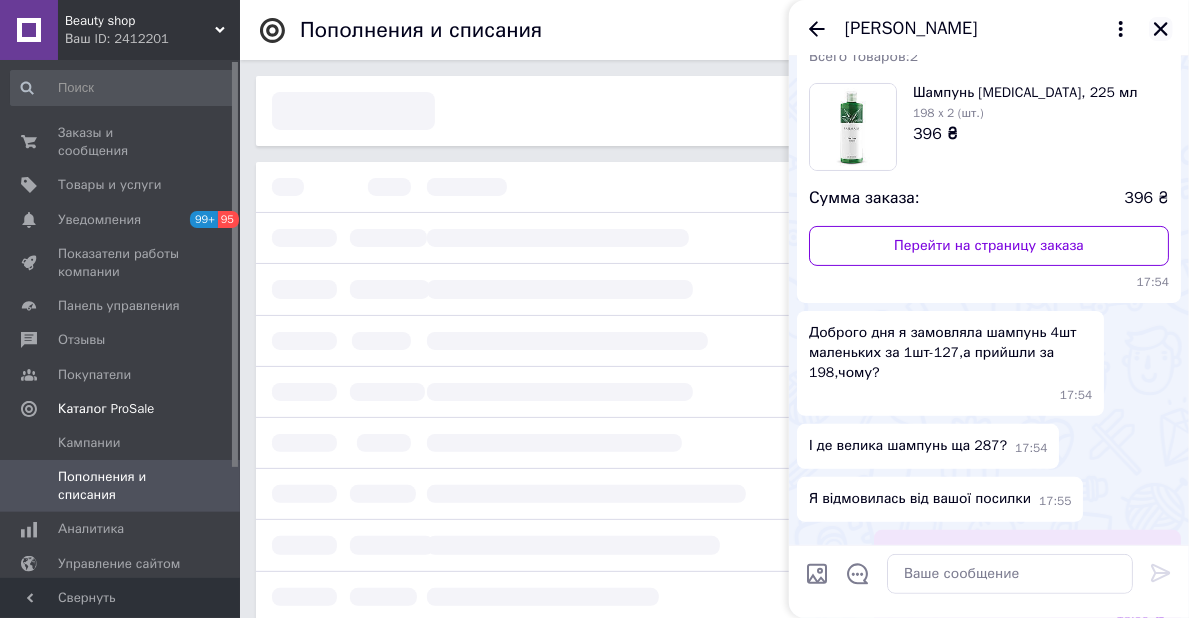 click 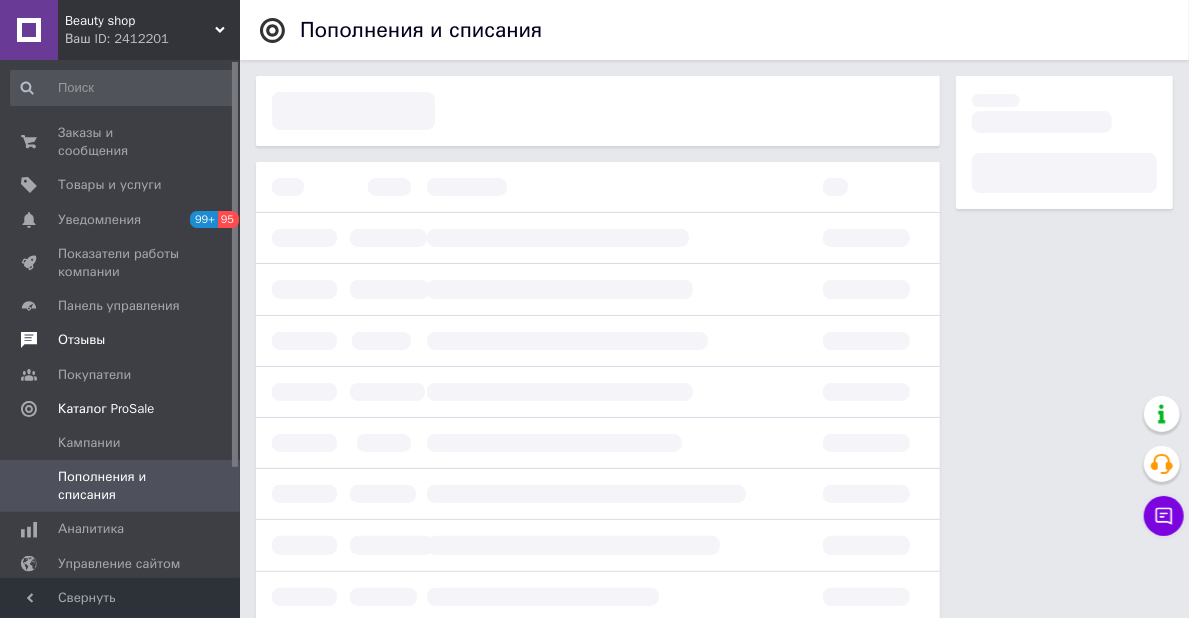 click on "Отзывы" at bounding box center (123, 340) 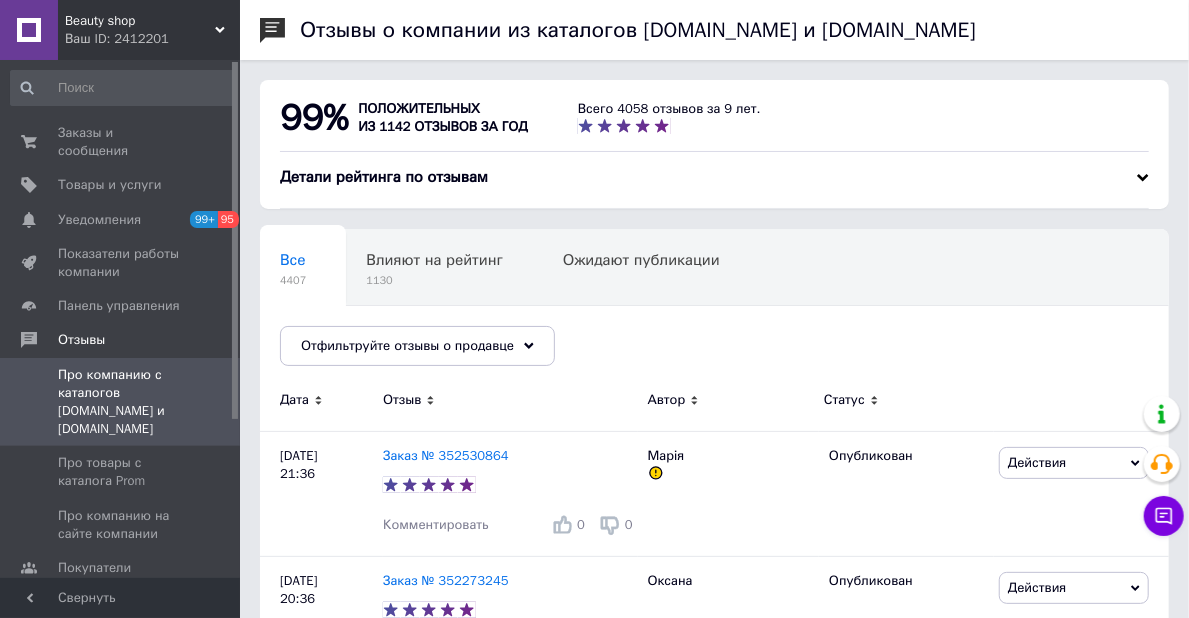 scroll, scrollTop: 188, scrollLeft: 0, axis: vertical 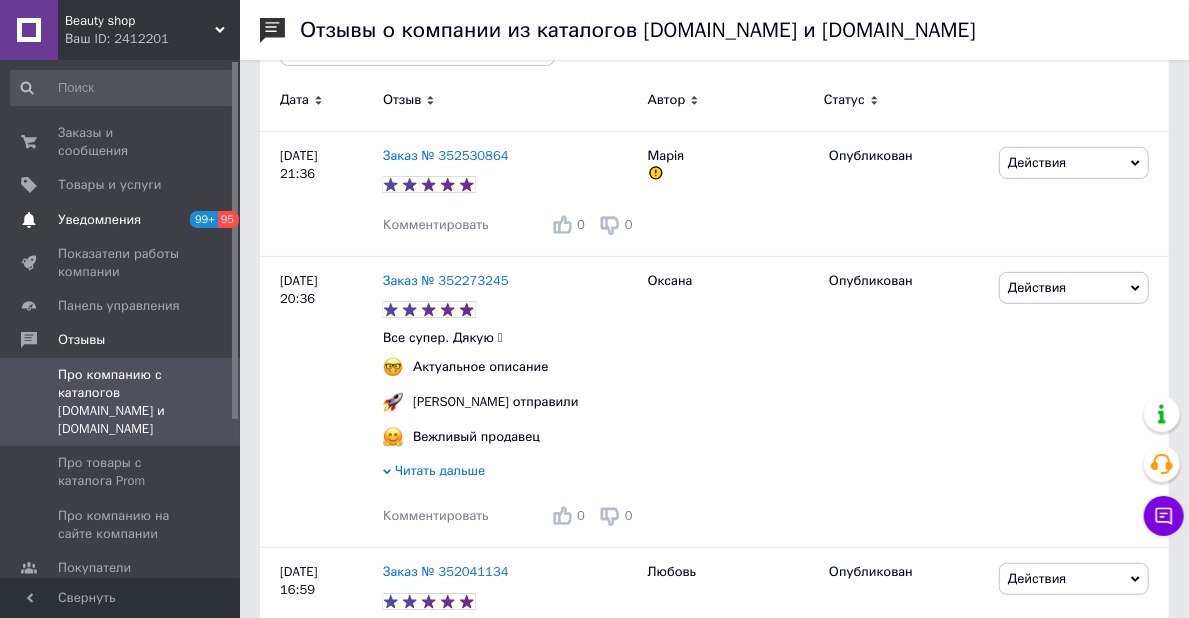 click on "Уведомления 99+ 95" at bounding box center (123, 220) 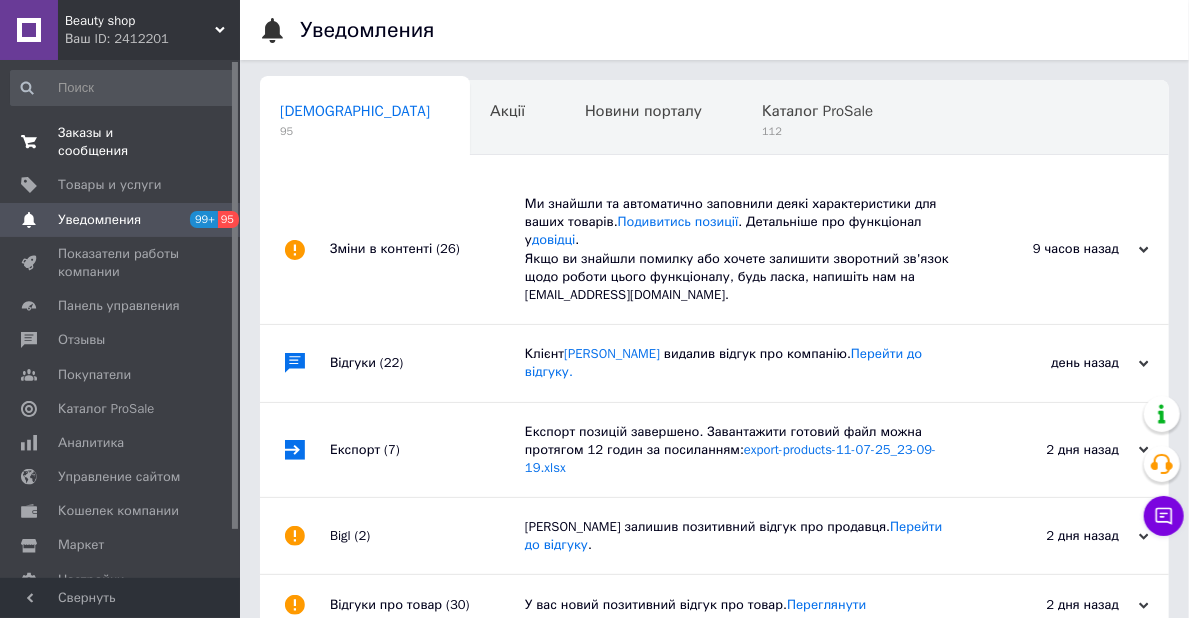 scroll, scrollTop: 0, scrollLeft: 10, axis: horizontal 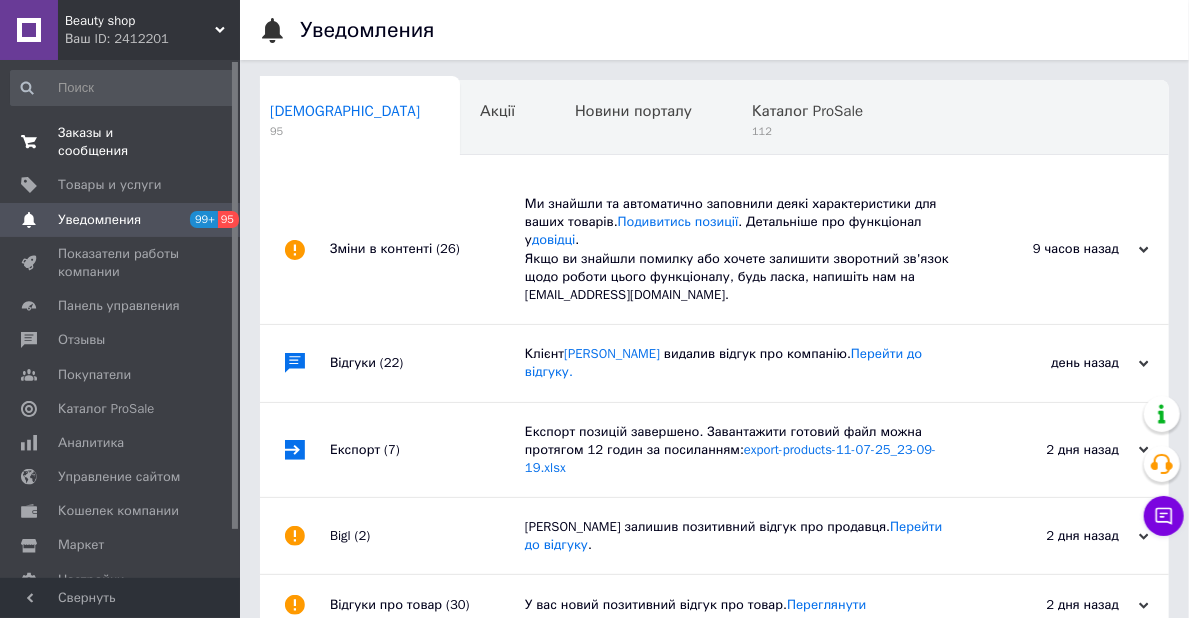 click on "Заказы и сообщения" at bounding box center [121, 142] 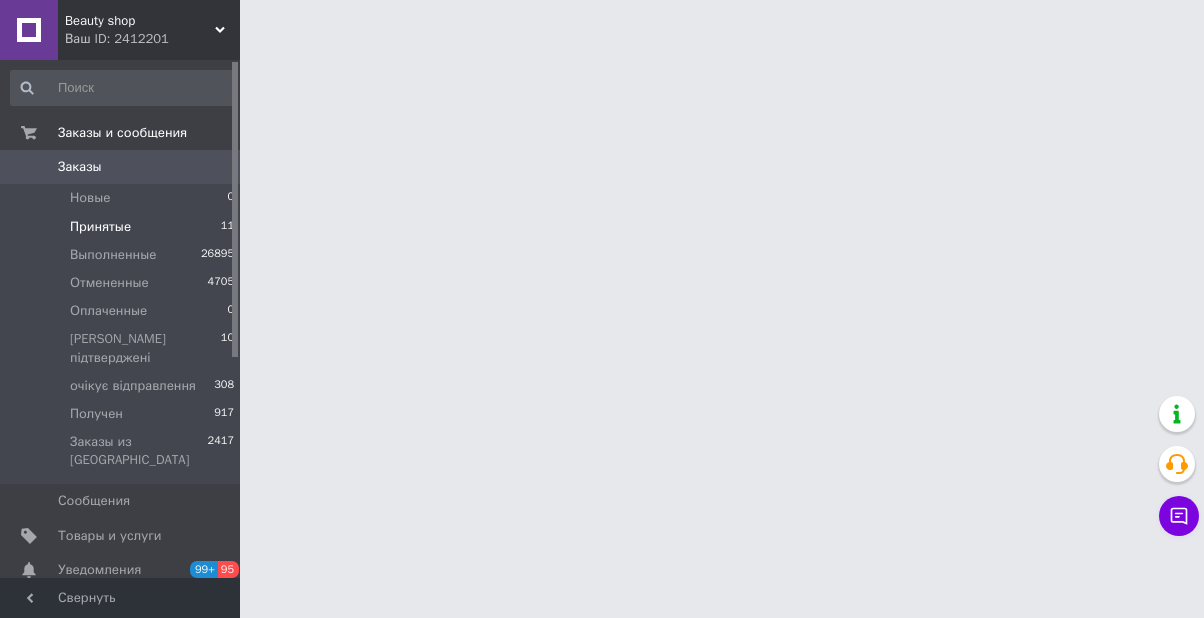 click on "Принятые" at bounding box center [100, 227] 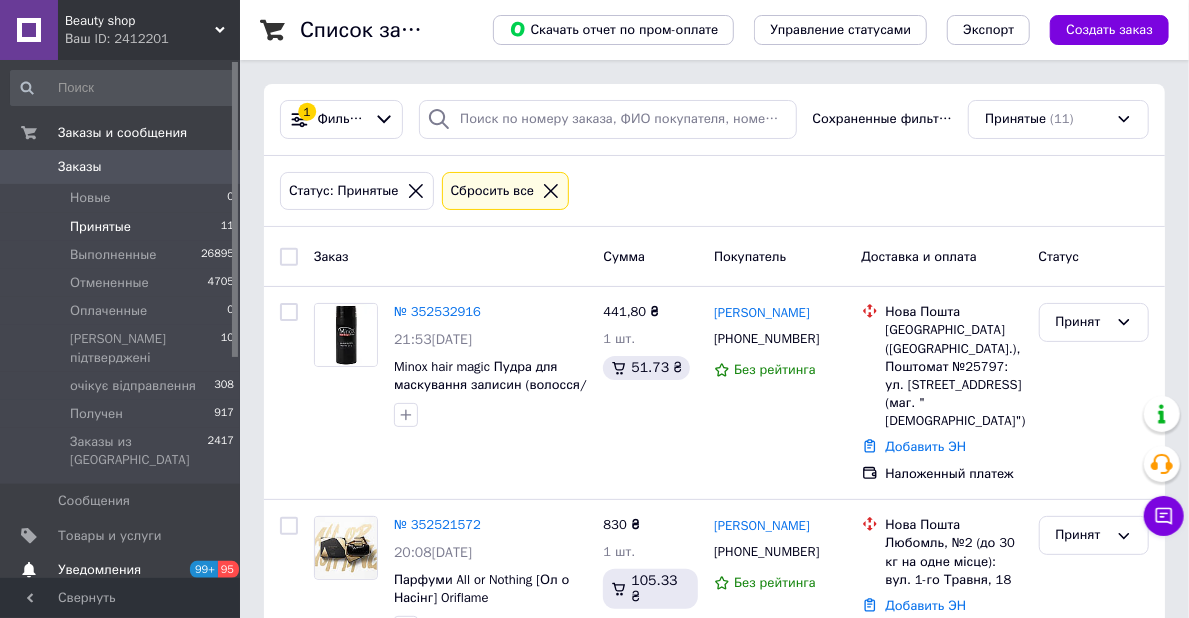 click on "Уведомления" at bounding box center [99, 570] 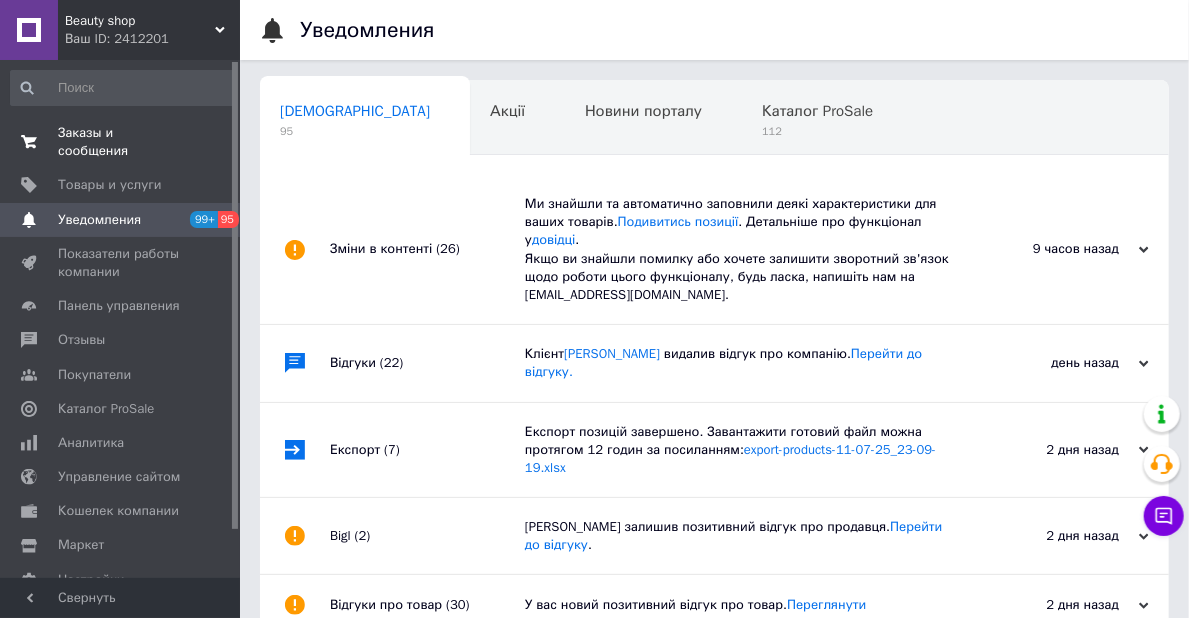 scroll, scrollTop: 0, scrollLeft: 10, axis: horizontal 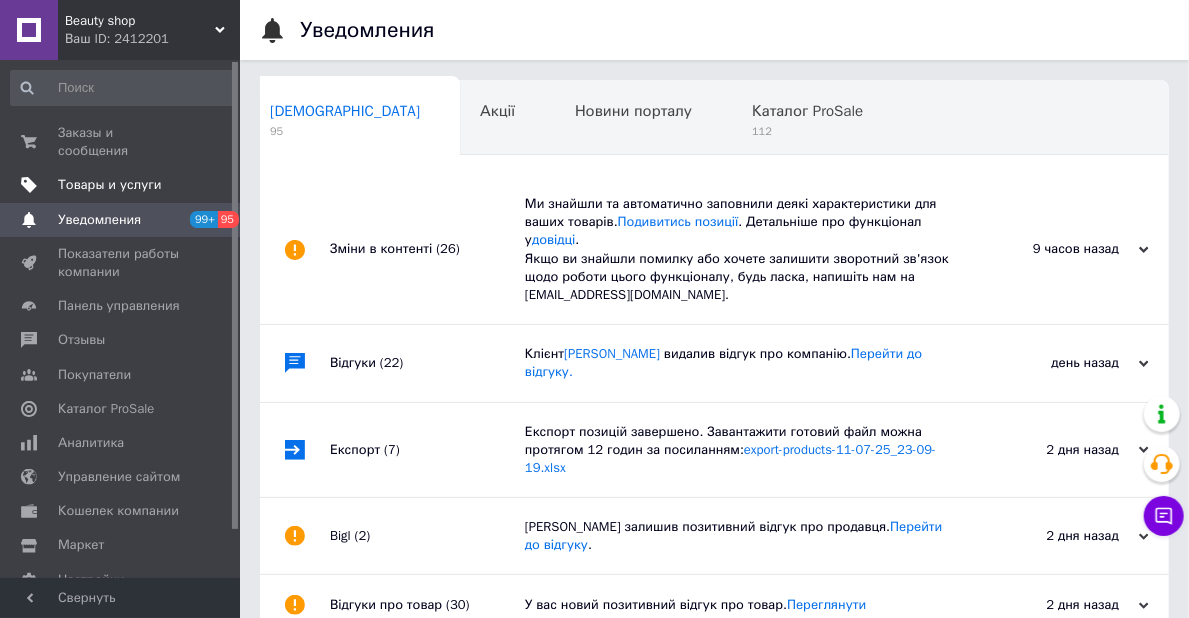 click on "Товары и услуги" at bounding box center (110, 185) 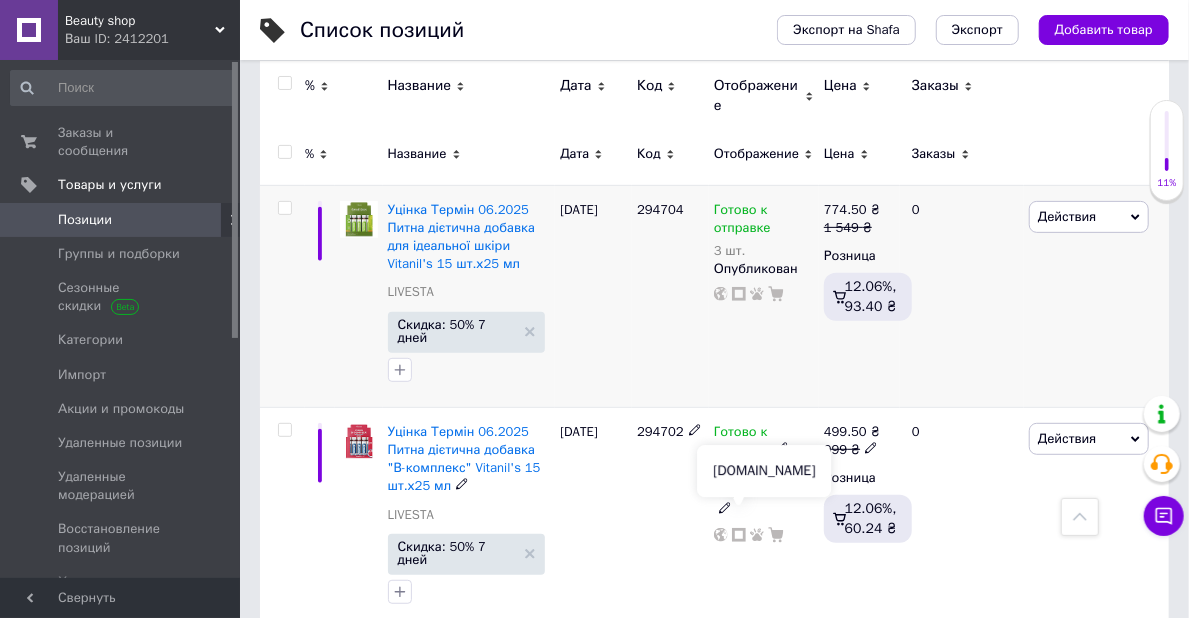 scroll, scrollTop: 200, scrollLeft: 0, axis: vertical 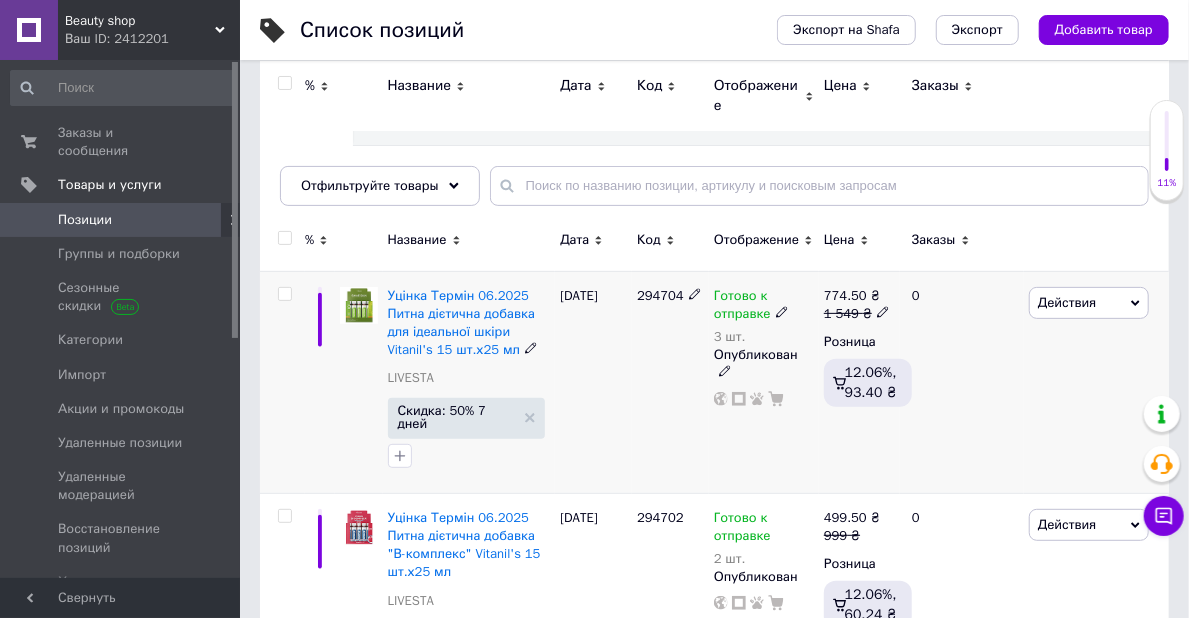 click on "294704" at bounding box center [660, 295] 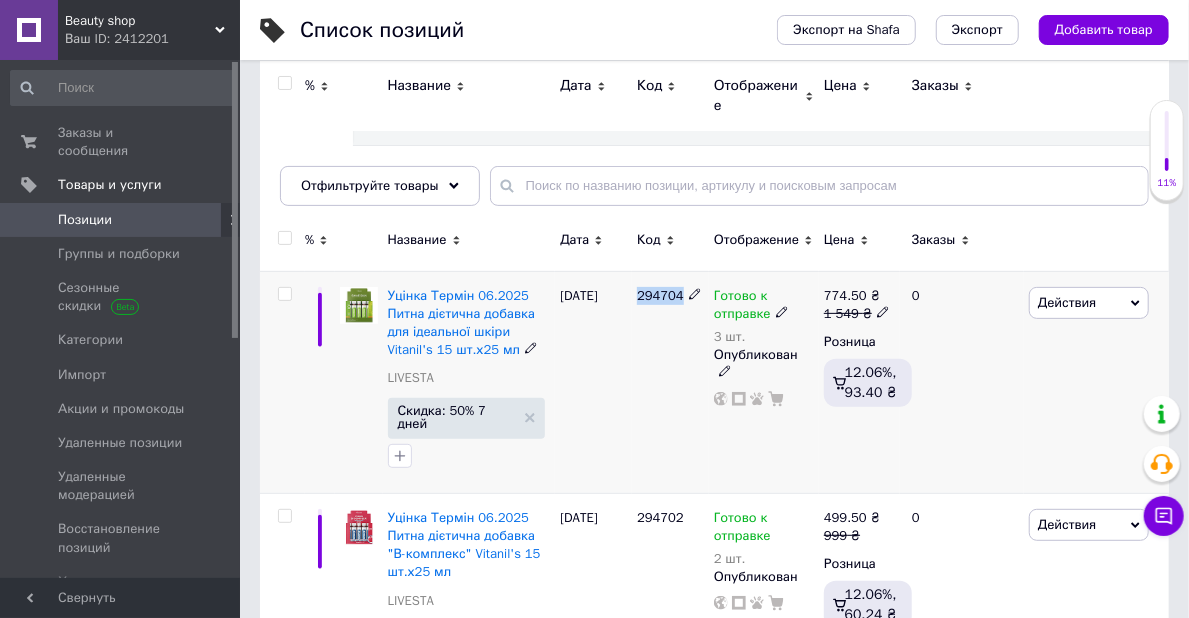 click on "294704" at bounding box center [660, 295] 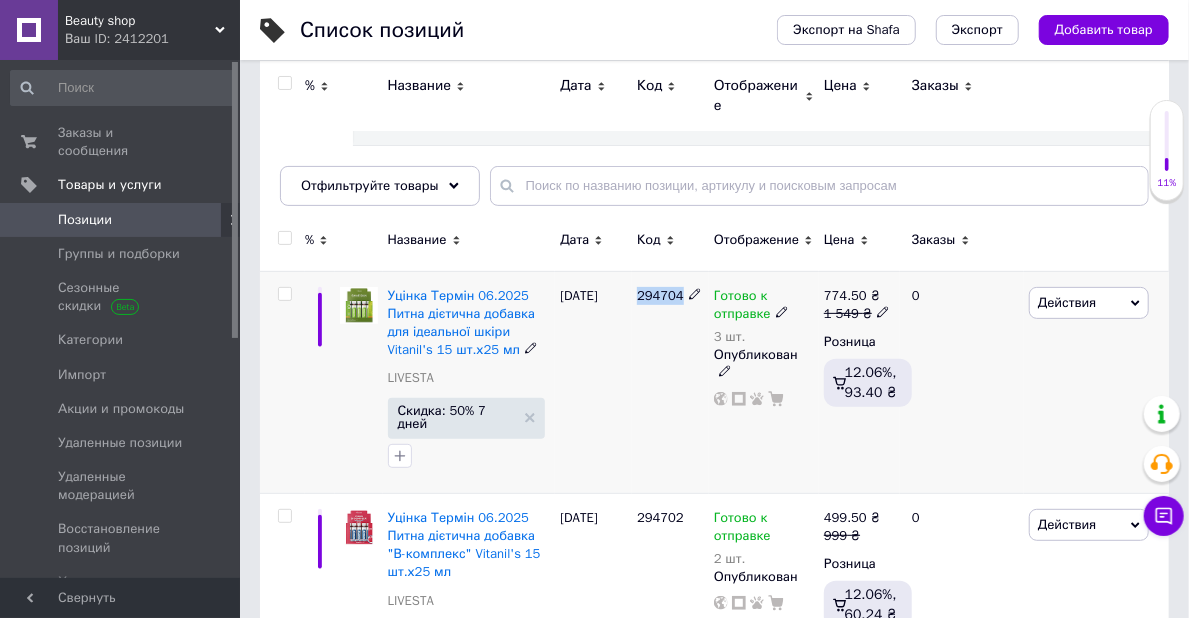 copy on "294704" 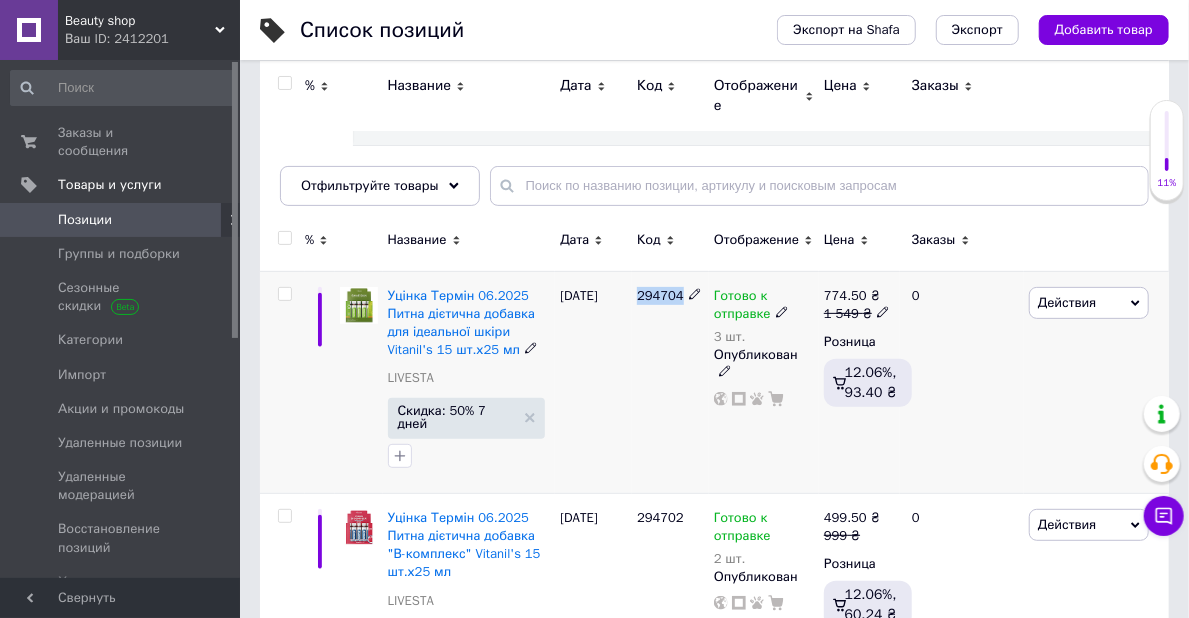copy on "294704" 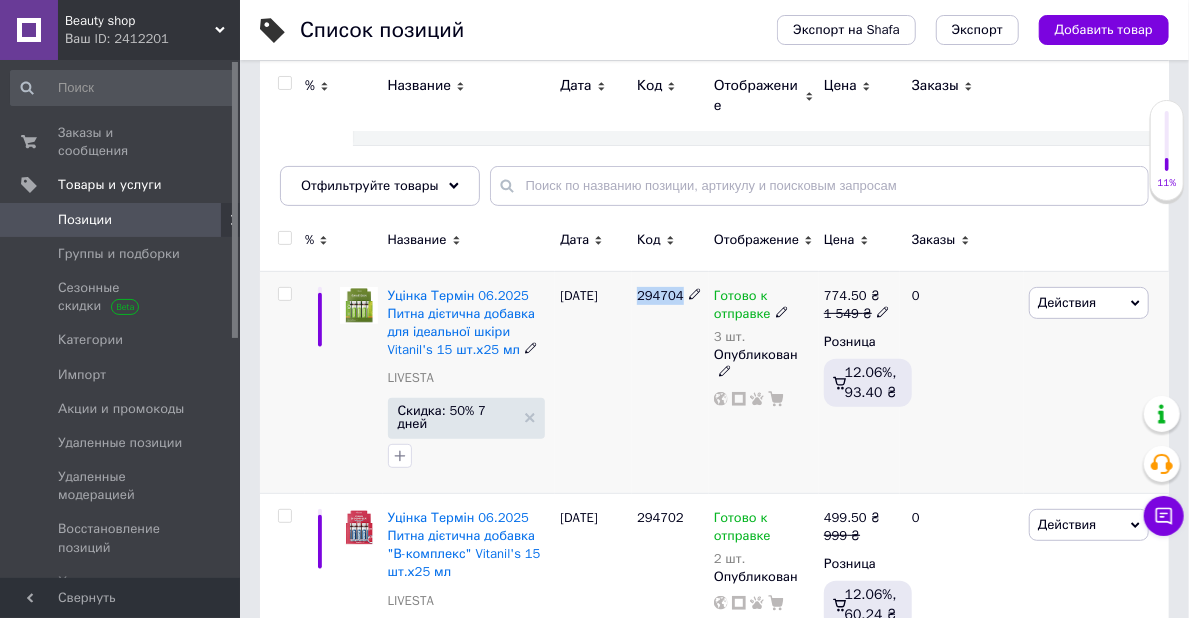 copy on "294704" 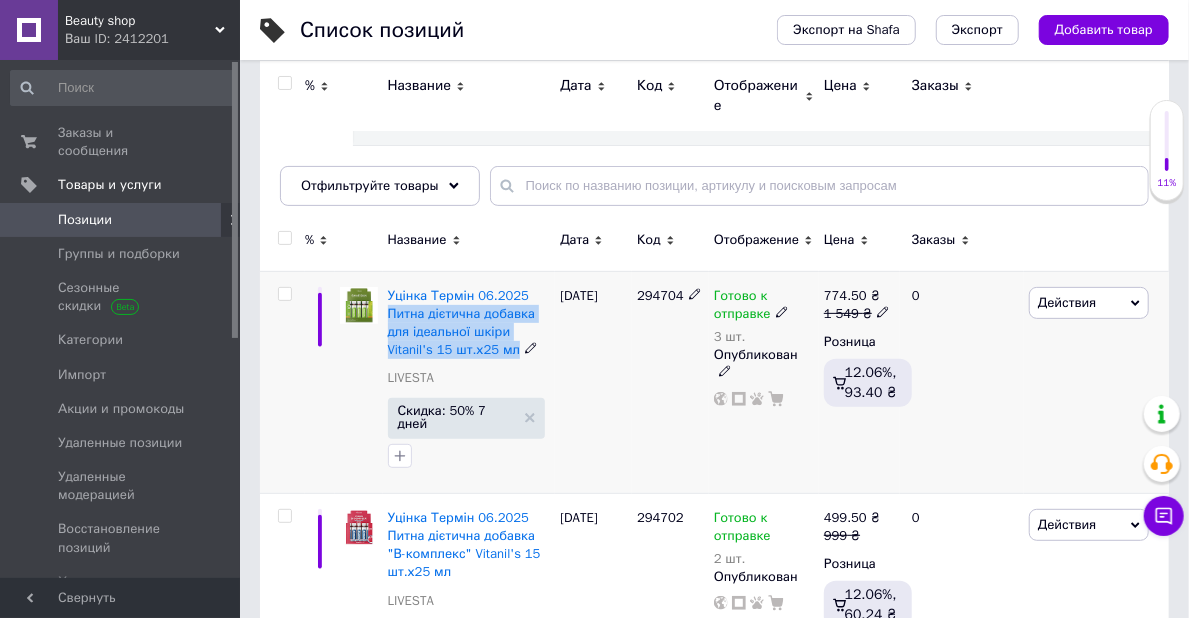 drag, startPoint x: 382, startPoint y: 324, endPoint x: 512, endPoint y: 360, distance: 134.89255 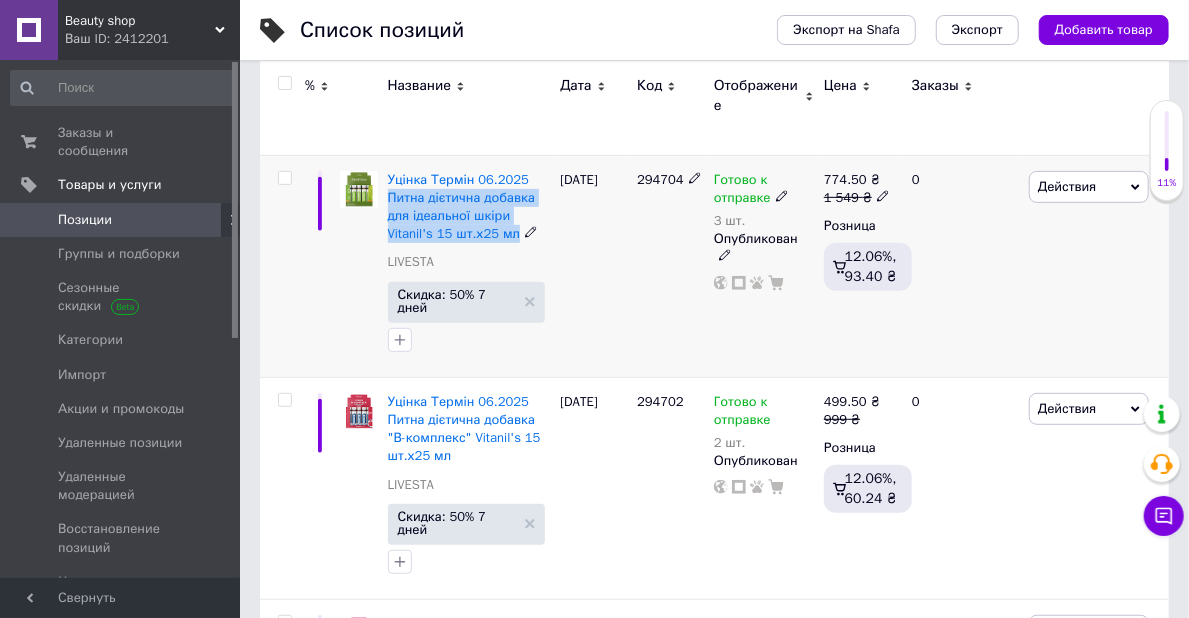 scroll, scrollTop: 400, scrollLeft: 0, axis: vertical 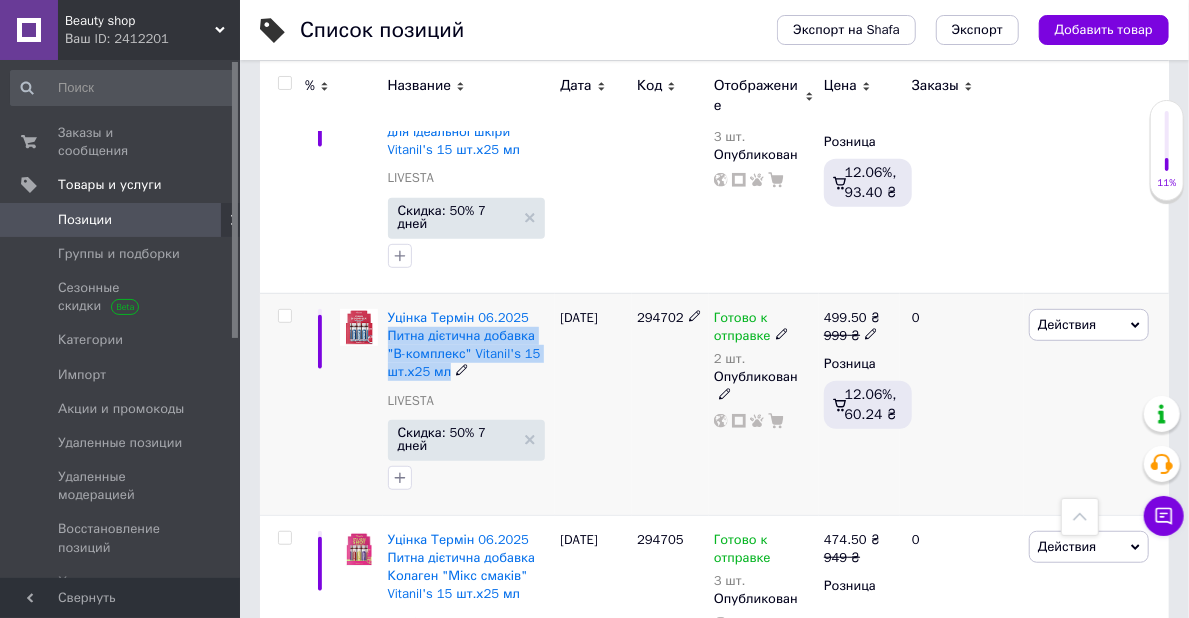 drag, startPoint x: 392, startPoint y: 338, endPoint x: 456, endPoint y: 368, distance: 70.68239 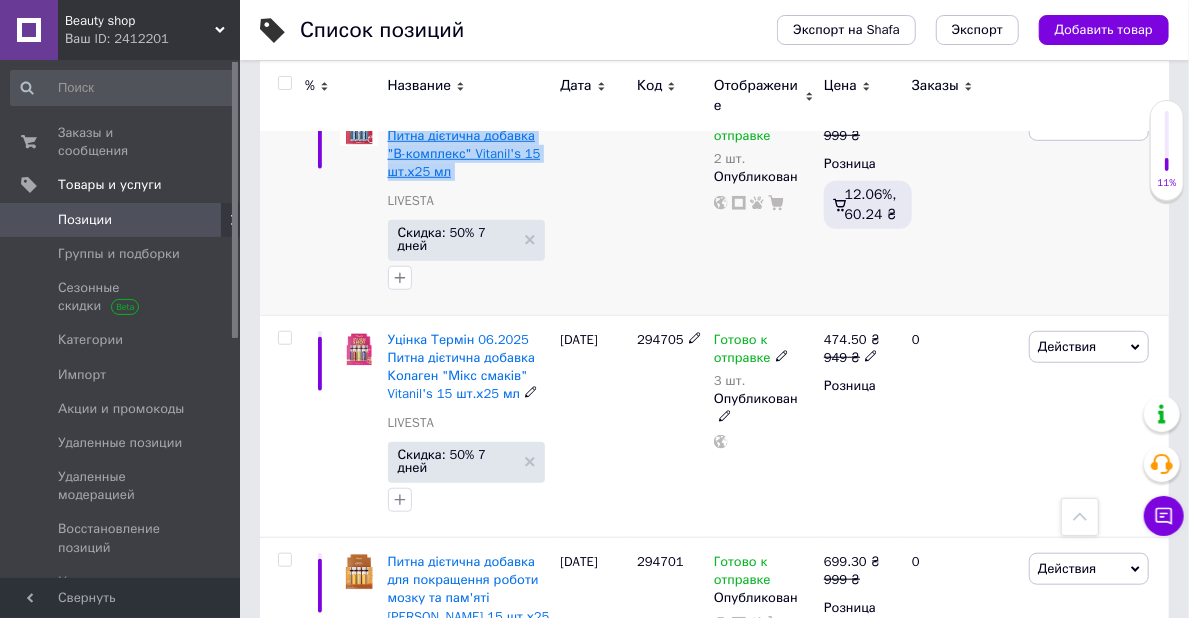 scroll, scrollTop: 500, scrollLeft: 0, axis: vertical 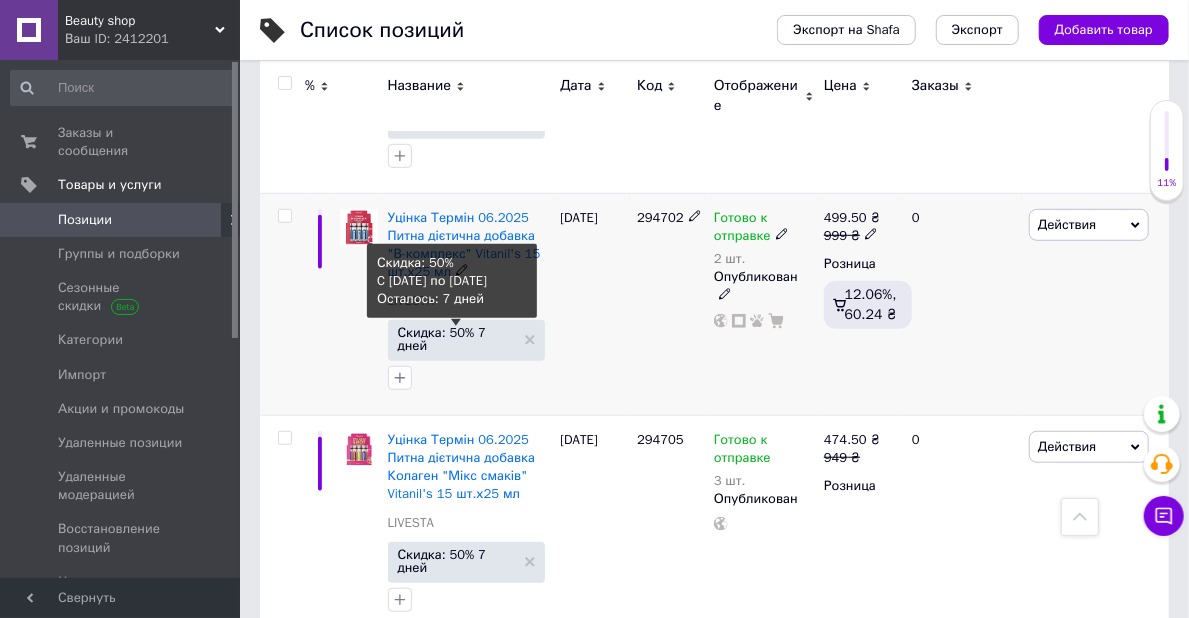 click on "Скидка: 50% 7 дней" at bounding box center [457, 339] 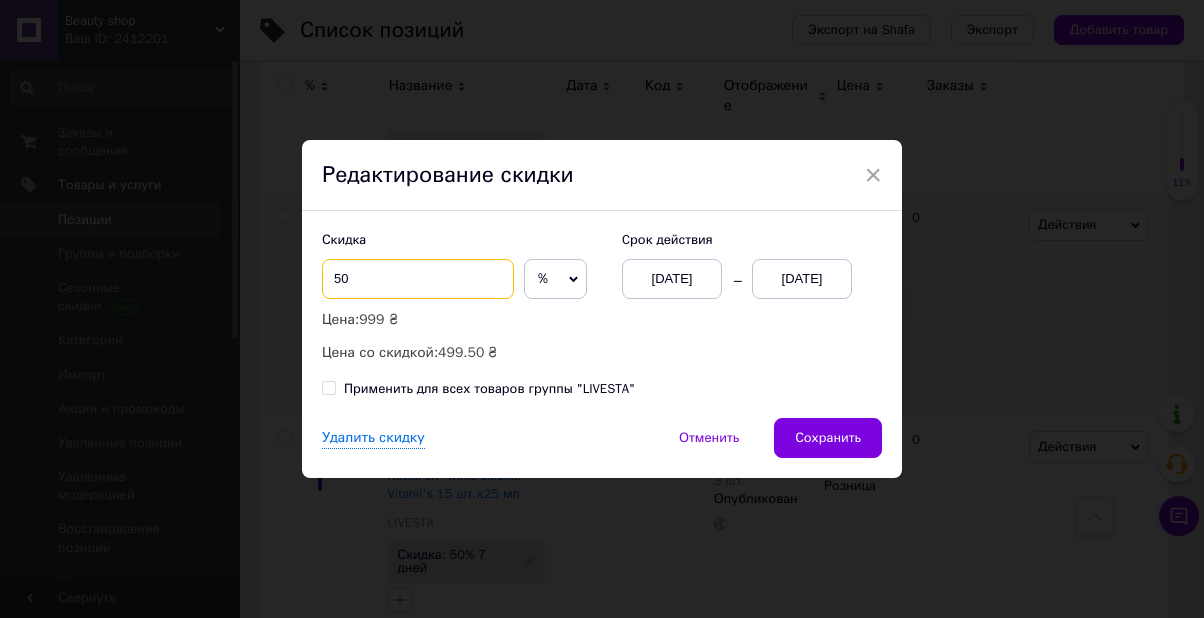 click on "50" at bounding box center [418, 279] 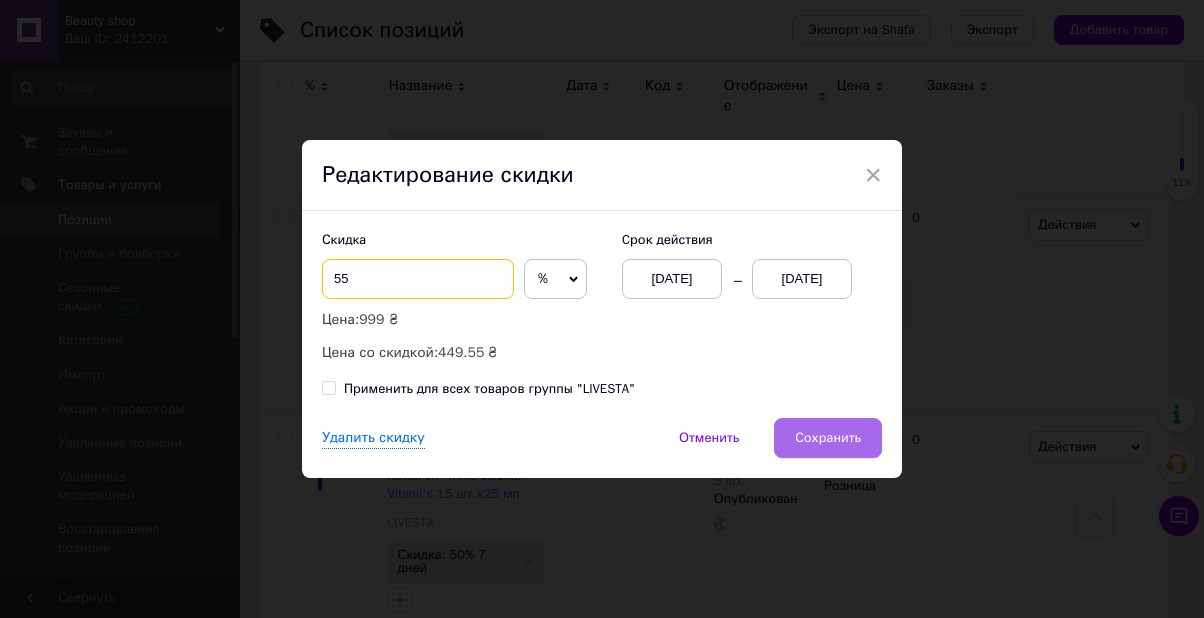 type on "55" 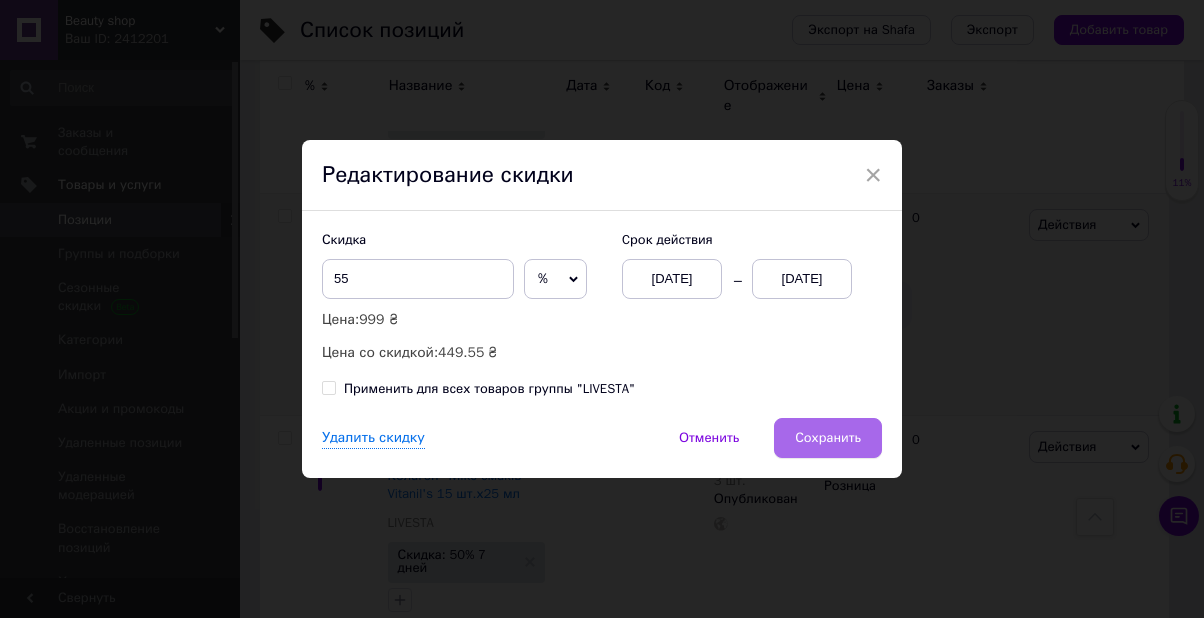 click on "Сохранить" at bounding box center (828, 438) 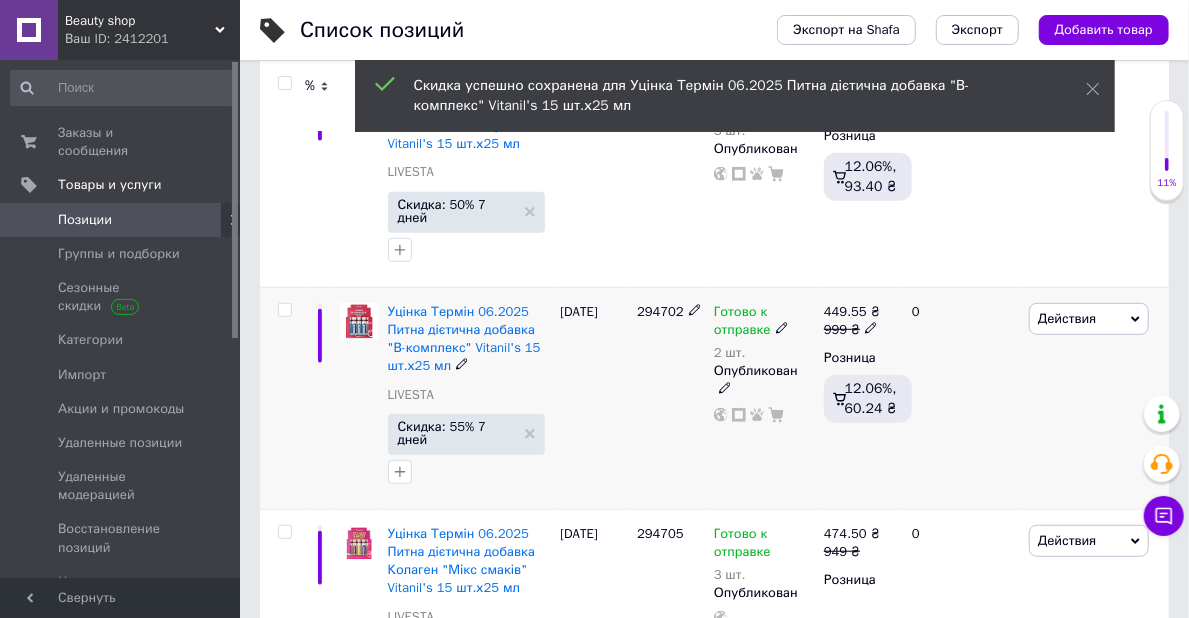 scroll, scrollTop: 500, scrollLeft: 0, axis: vertical 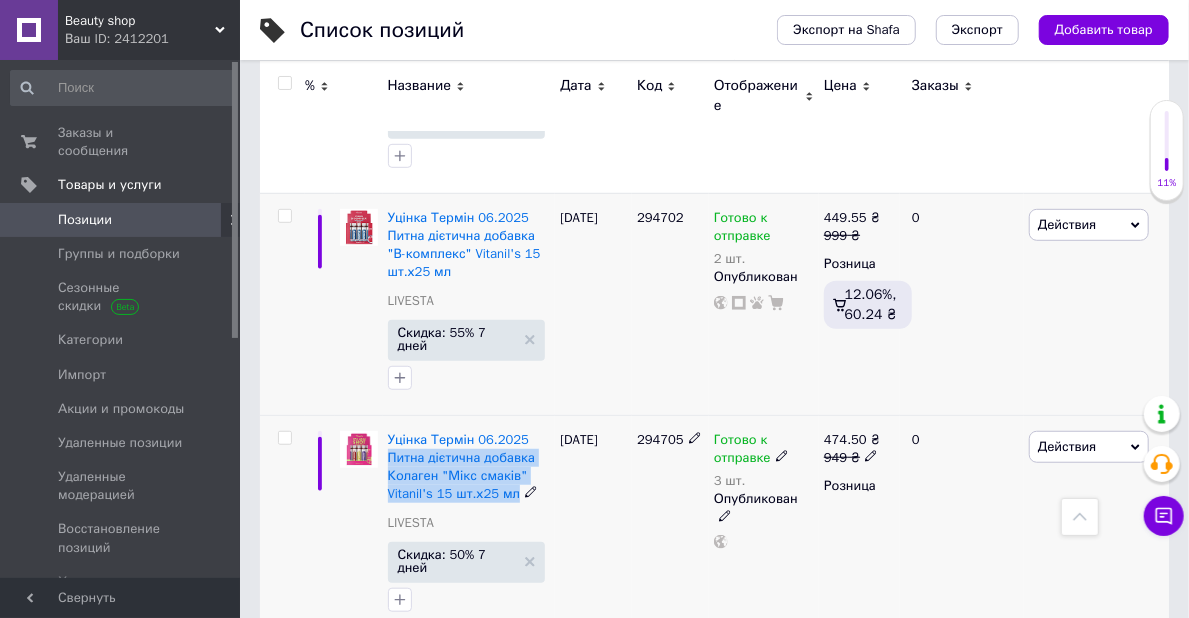 drag, startPoint x: 382, startPoint y: 442, endPoint x: 513, endPoint y: 482, distance: 136.9708 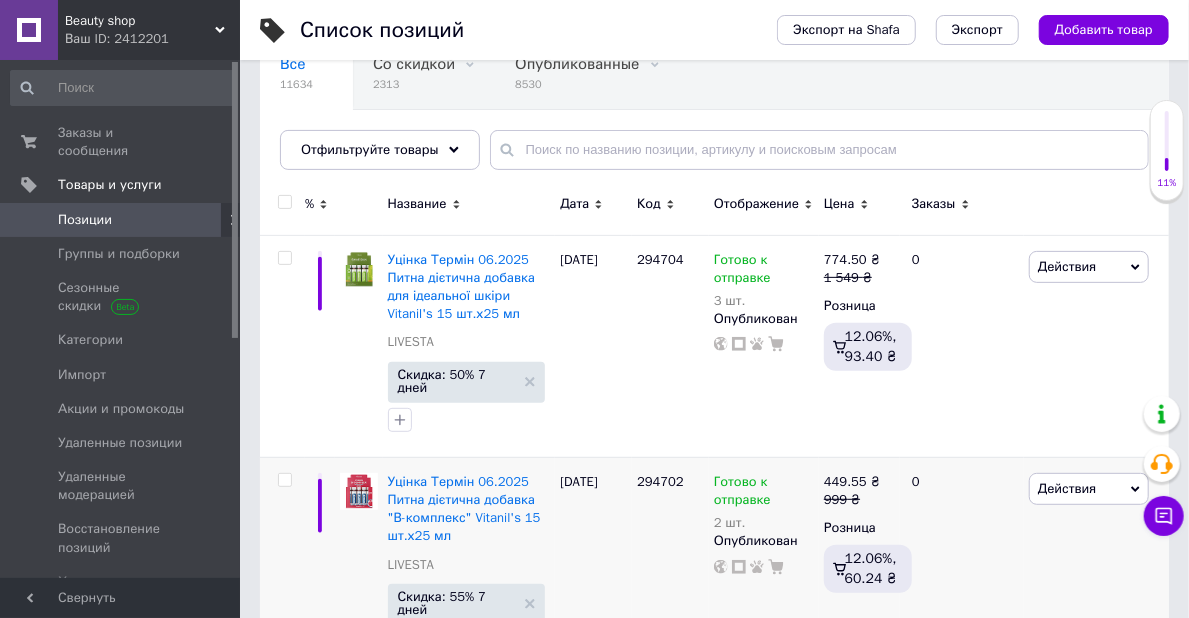 scroll, scrollTop: 500, scrollLeft: 0, axis: vertical 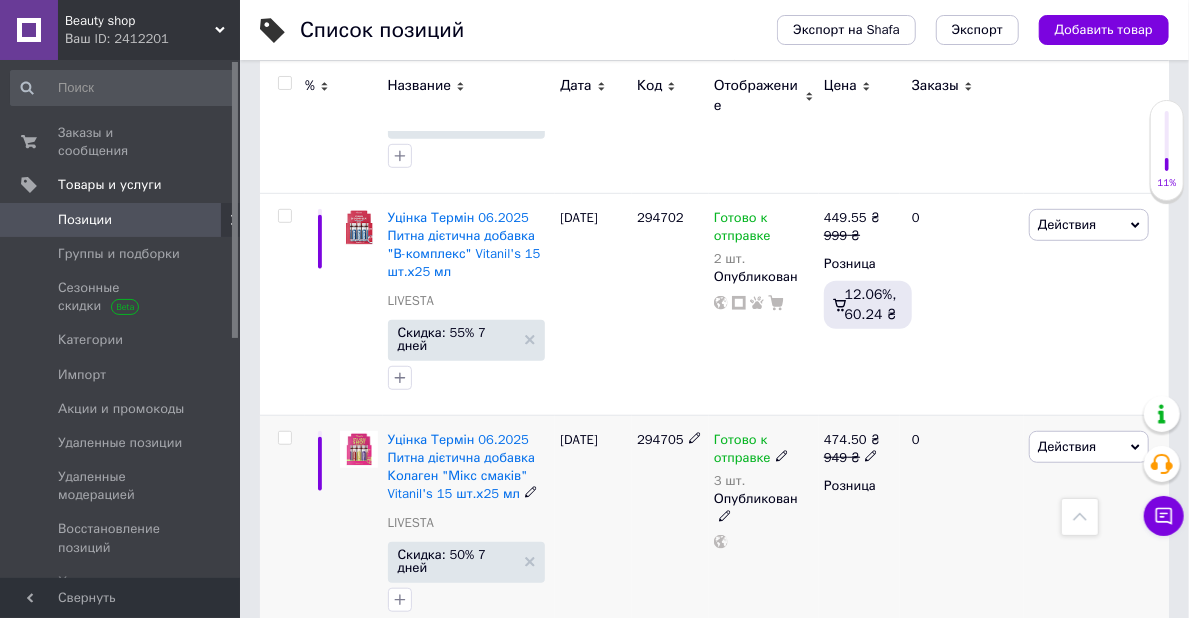 click 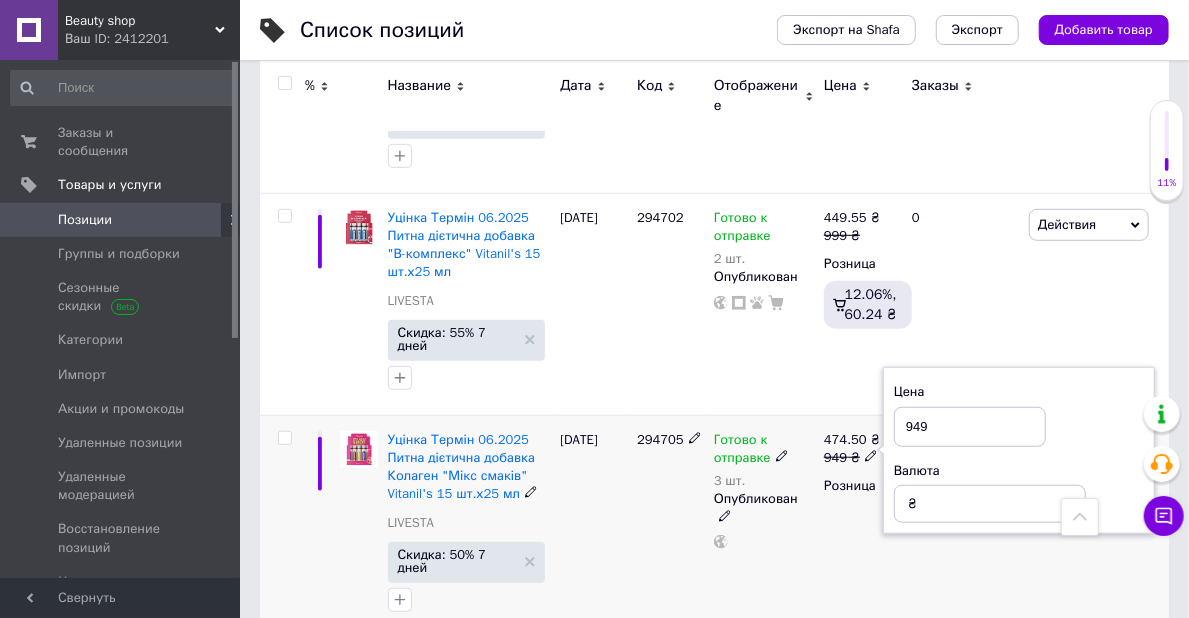 click on "949" at bounding box center (970, 427) 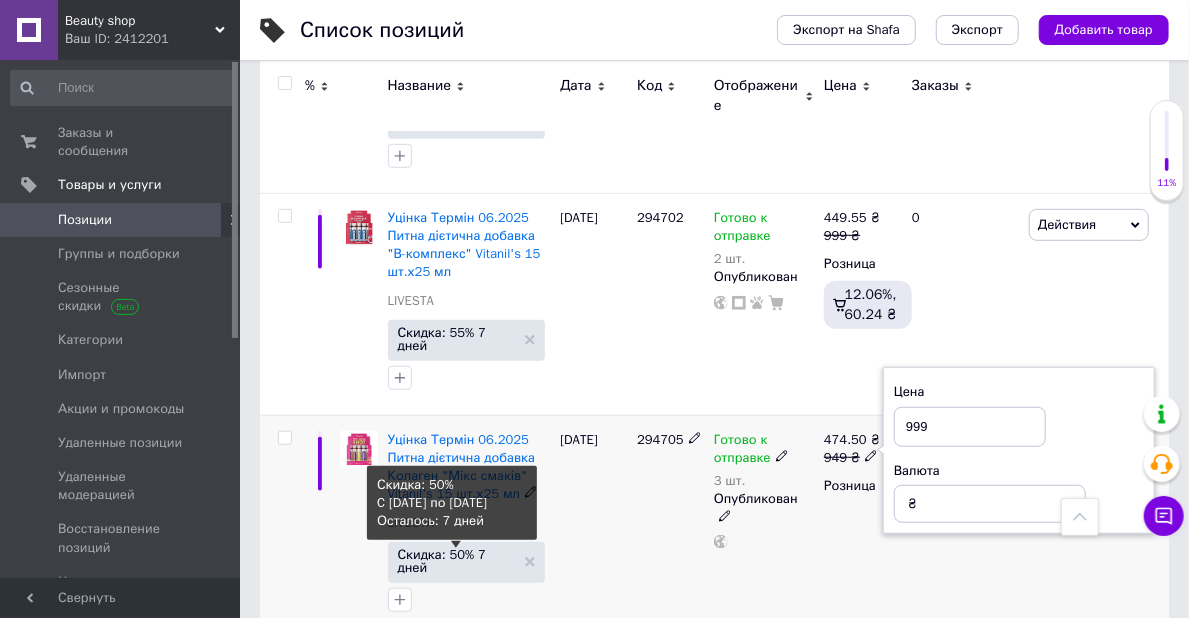 type on "999" 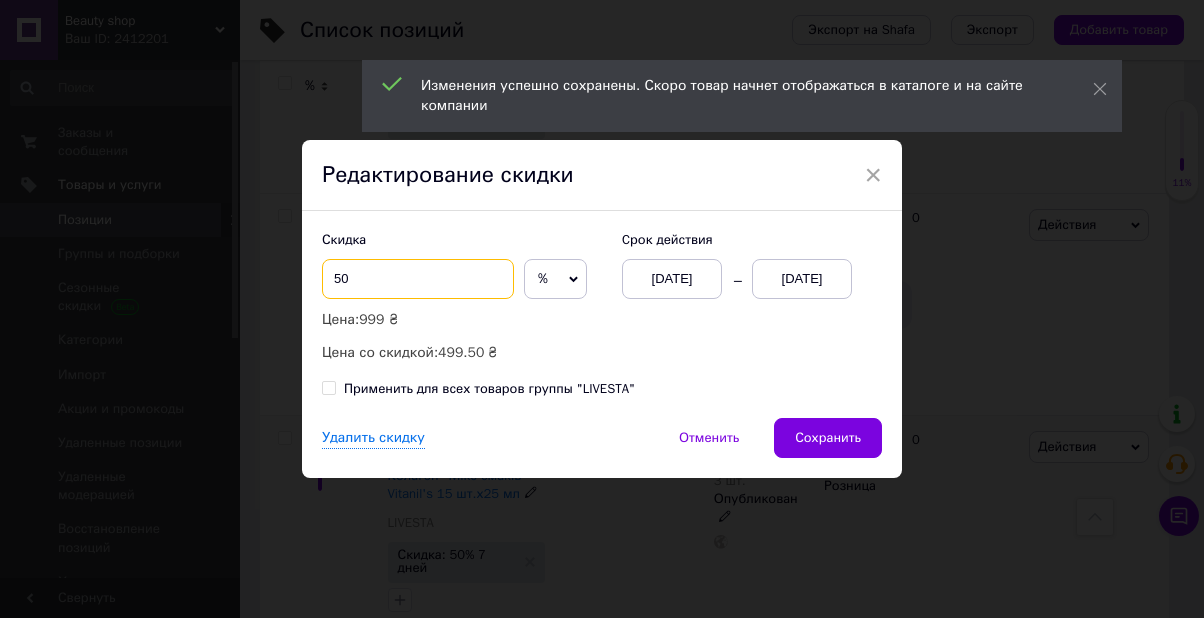 click on "50" at bounding box center (418, 279) 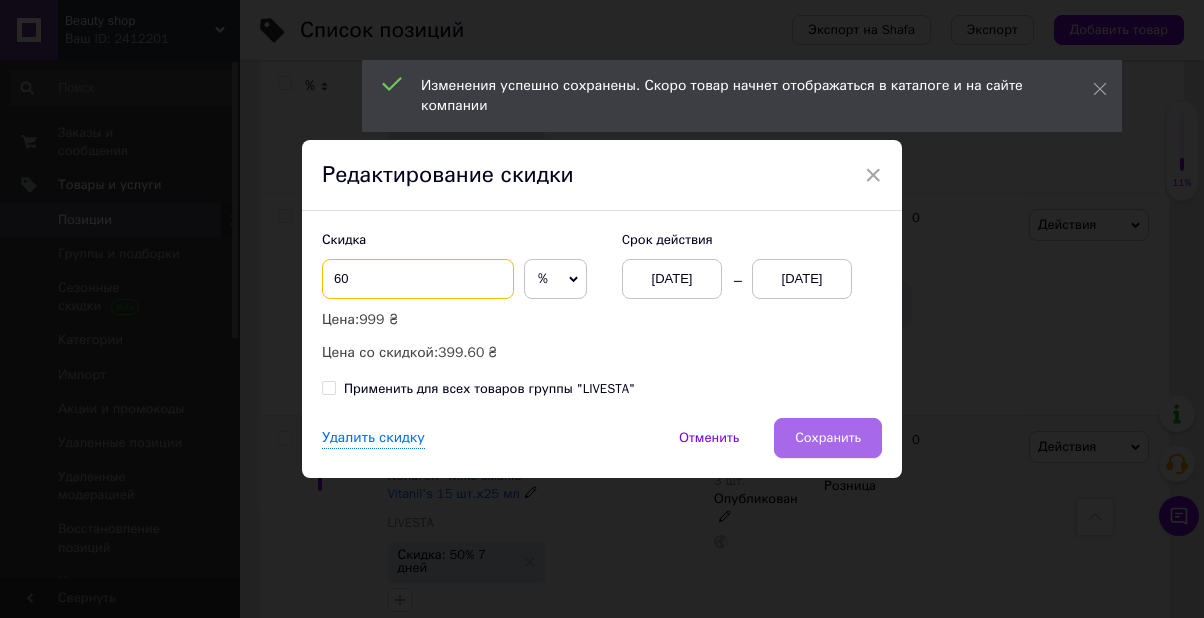 type on "60" 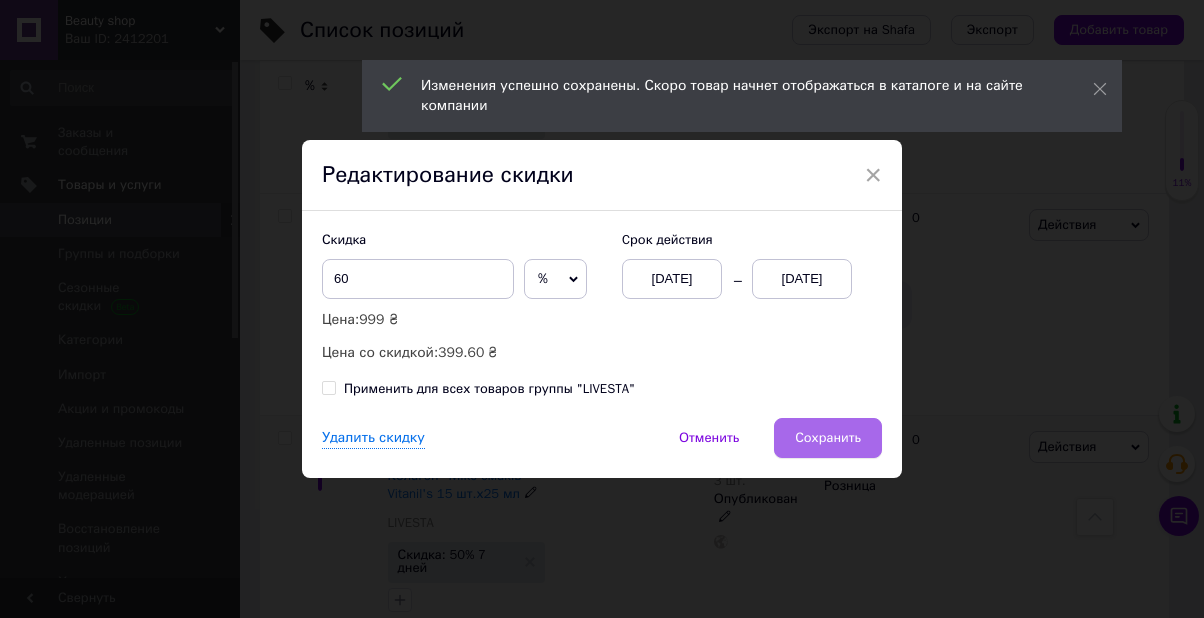 click on "Сохранить" at bounding box center [828, 438] 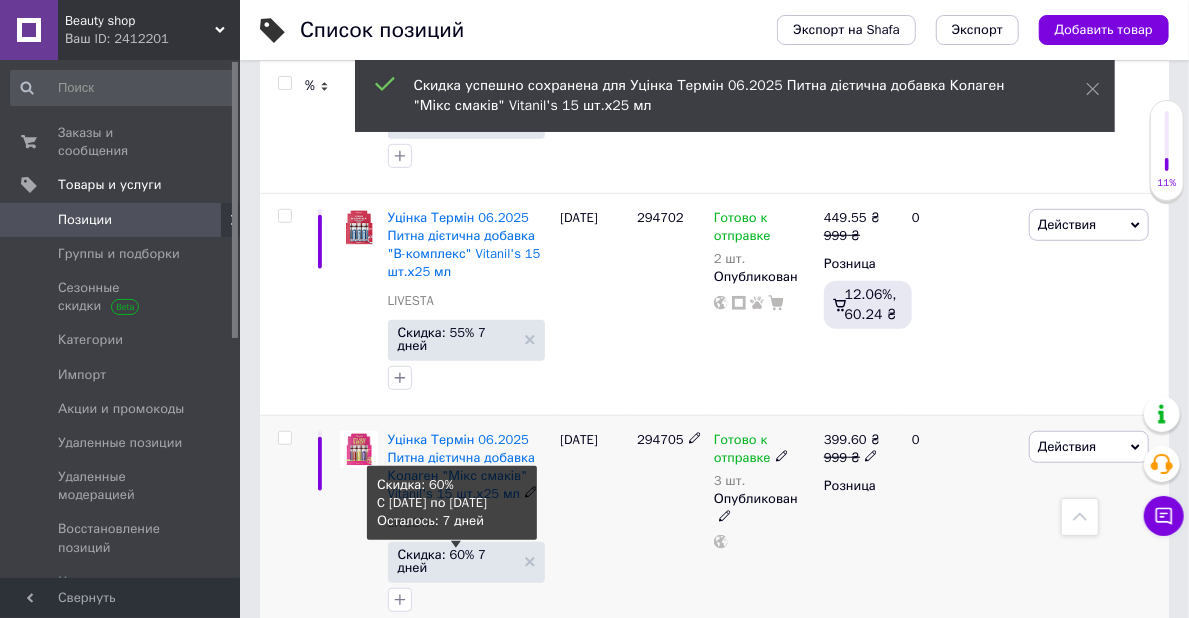 click on "Скидка: 60% 7 дней" at bounding box center [457, 561] 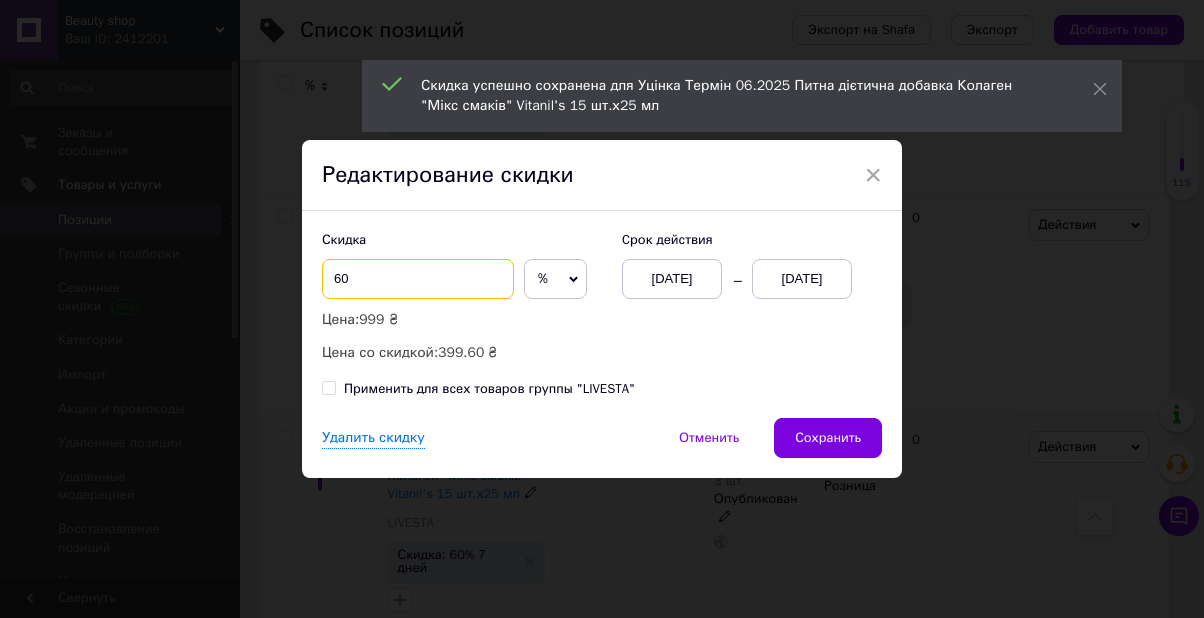 click on "60" at bounding box center [418, 279] 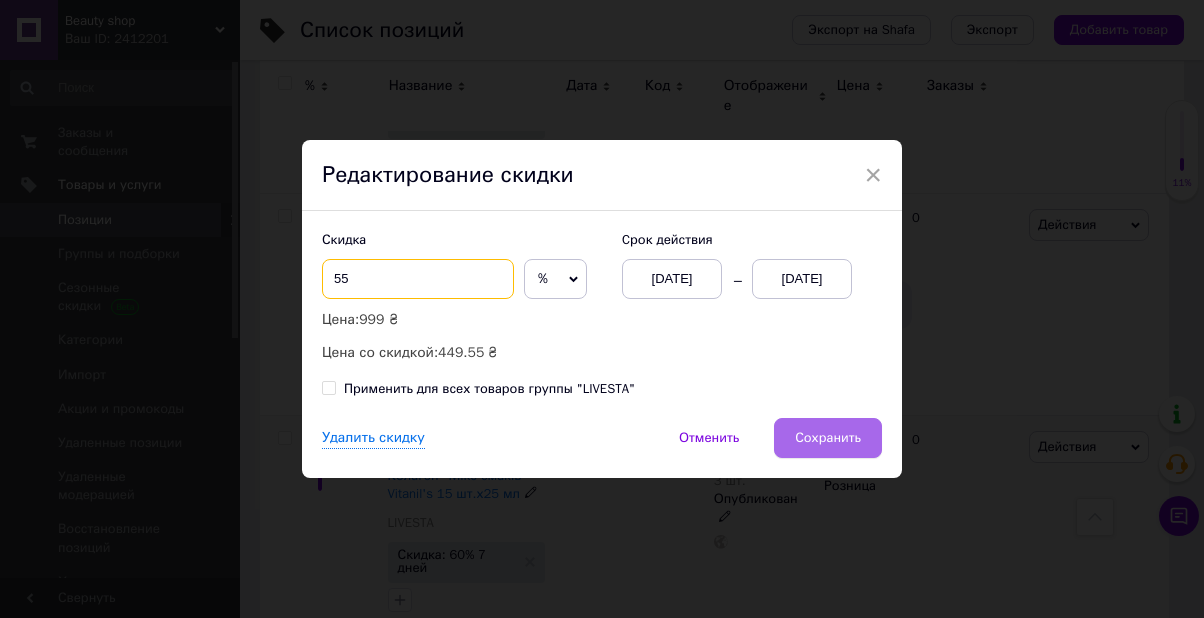 type on "55" 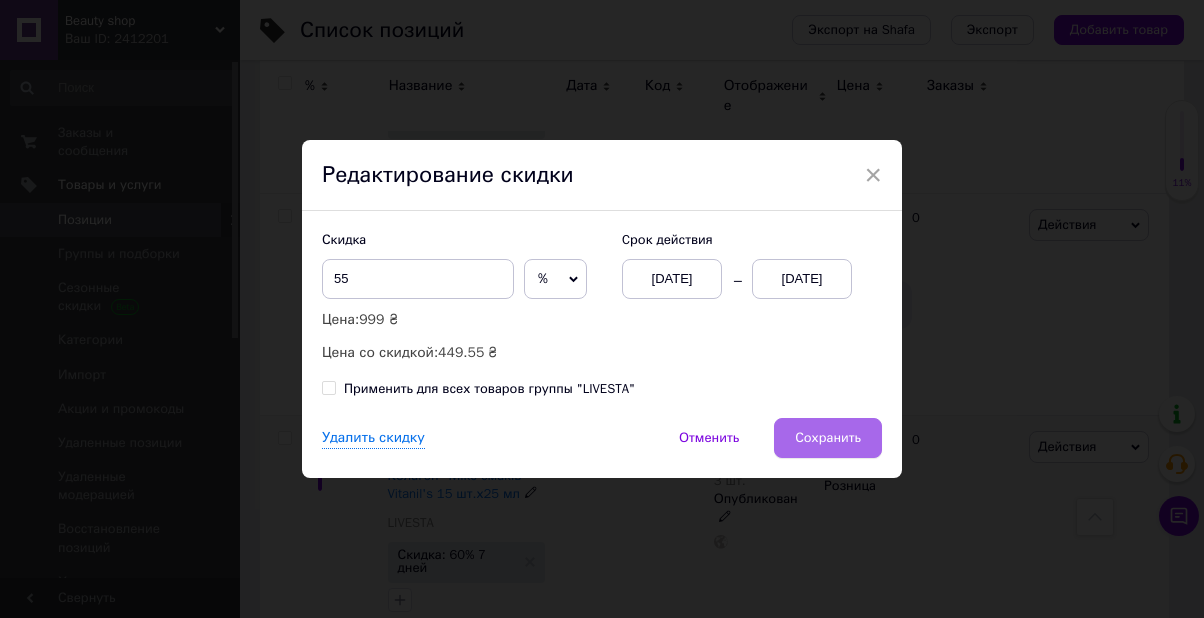 click on "Сохранить" at bounding box center (828, 438) 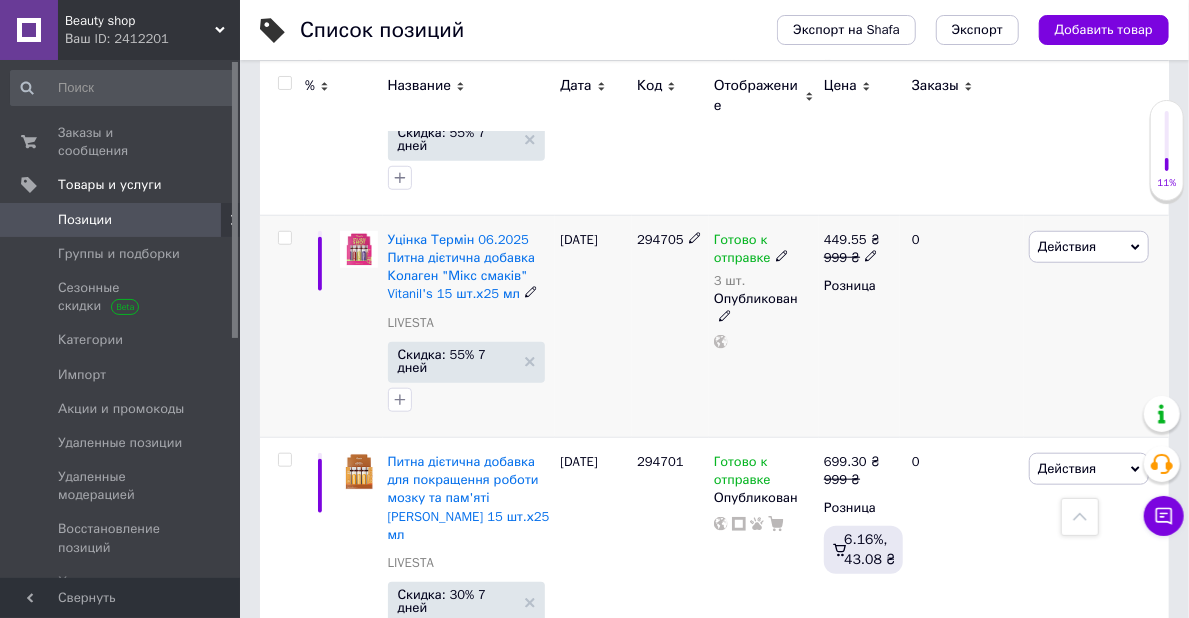 scroll, scrollTop: 1000, scrollLeft: 0, axis: vertical 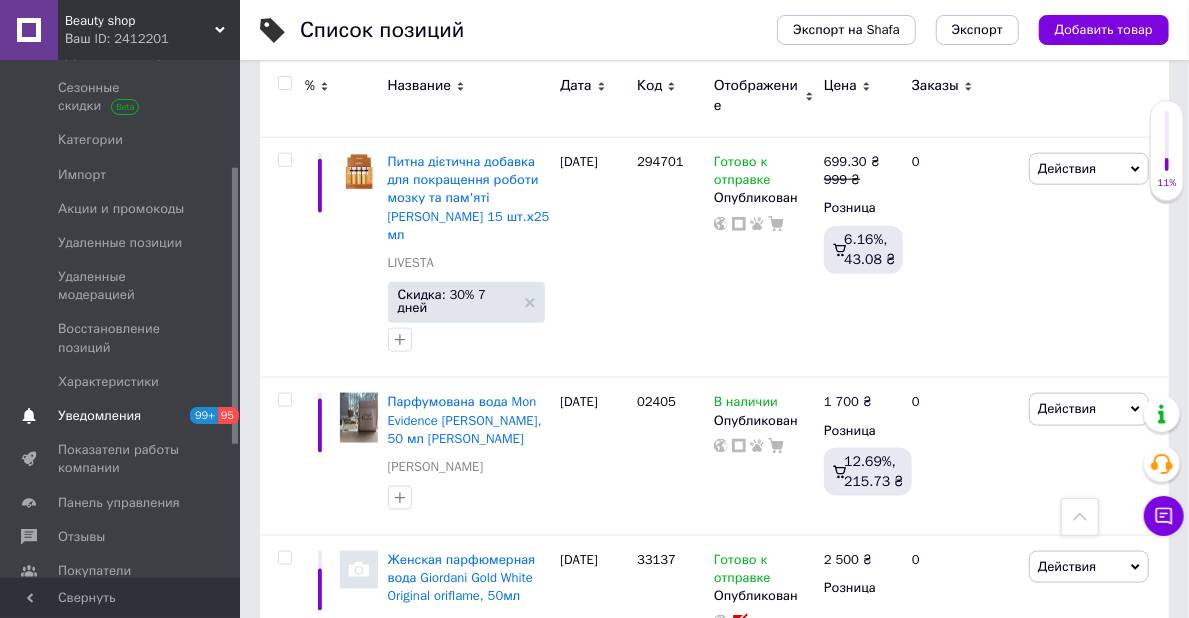 click on "Уведомления" at bounding box center [99, 416] 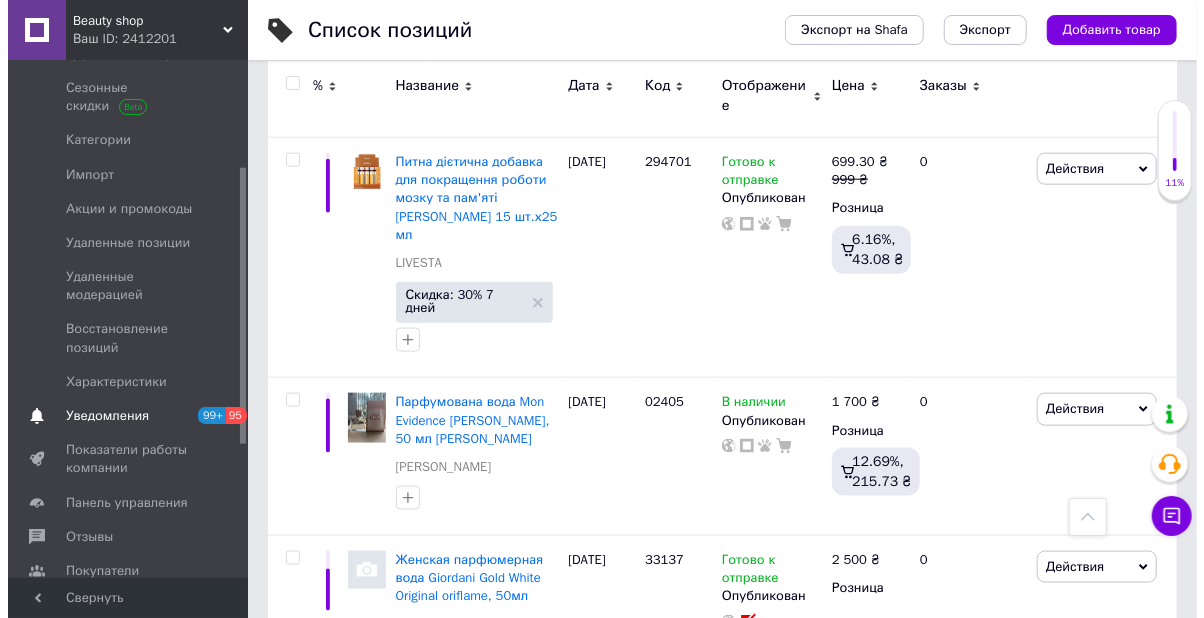 scroll, scrollTop: 0, scrollLeft: 0, axis: both 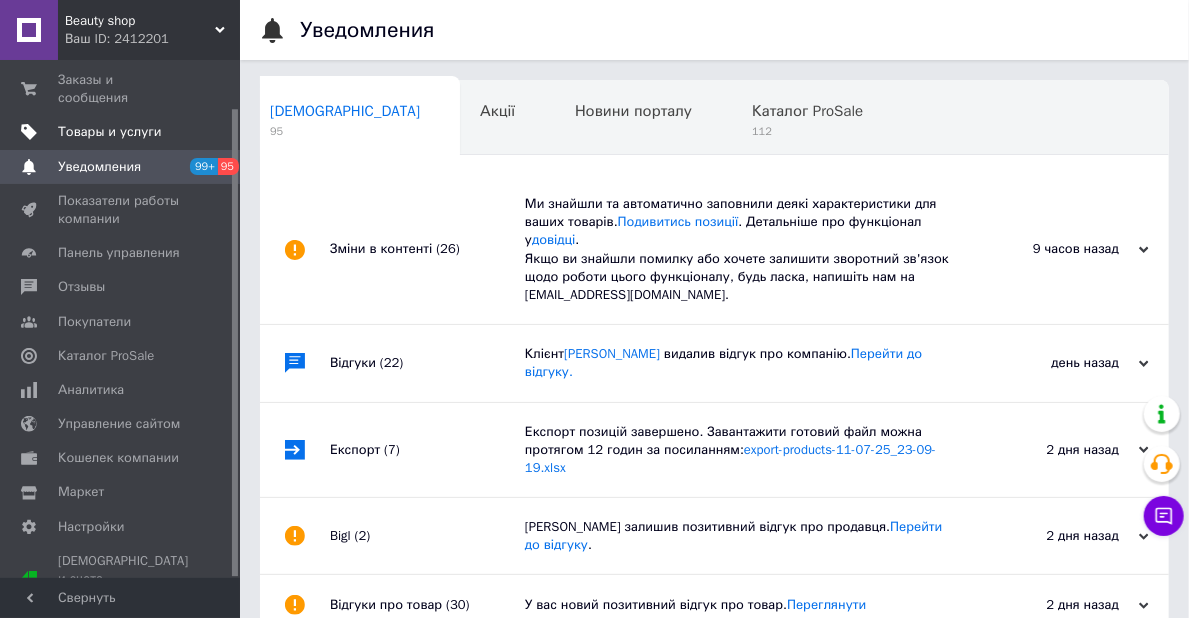 click on "Товары и услуги" at bounding box center [110, 132] 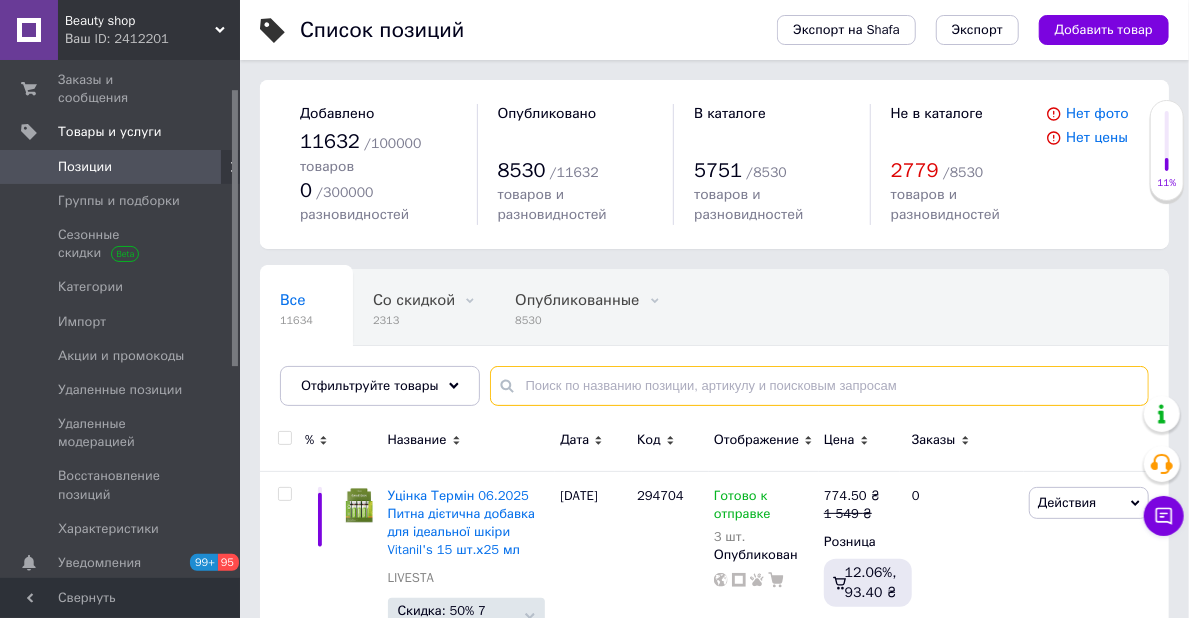 click at bounding box center [819, 386] 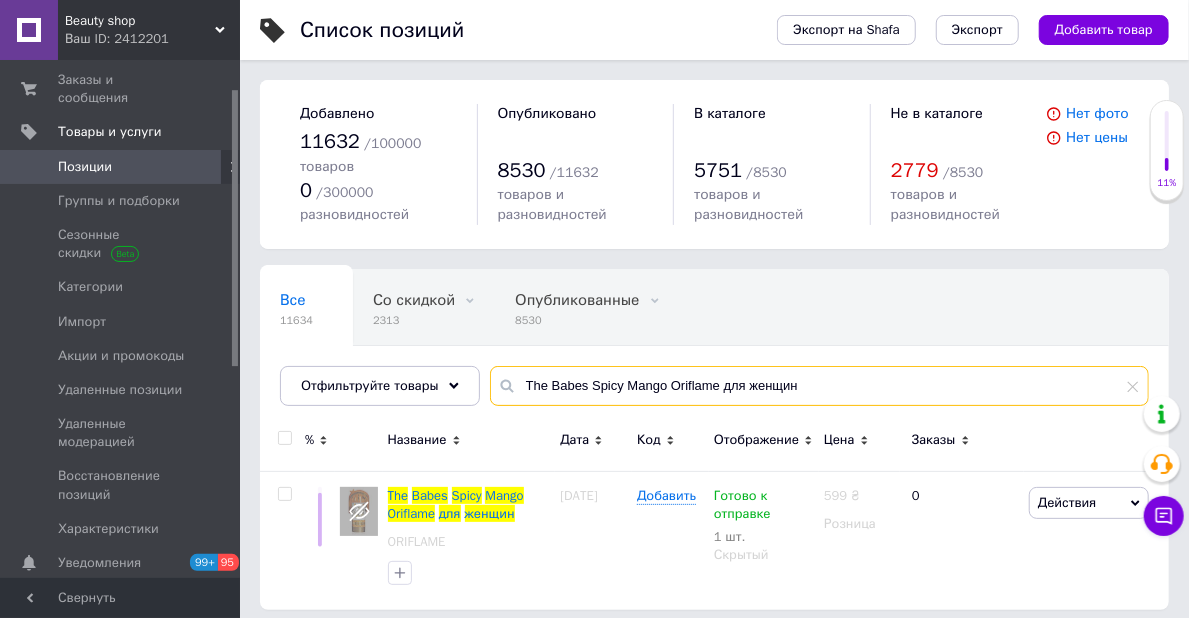 click on "The Babes Spicy Mango Oriflame для женщин" at bounding box center (819, 386) 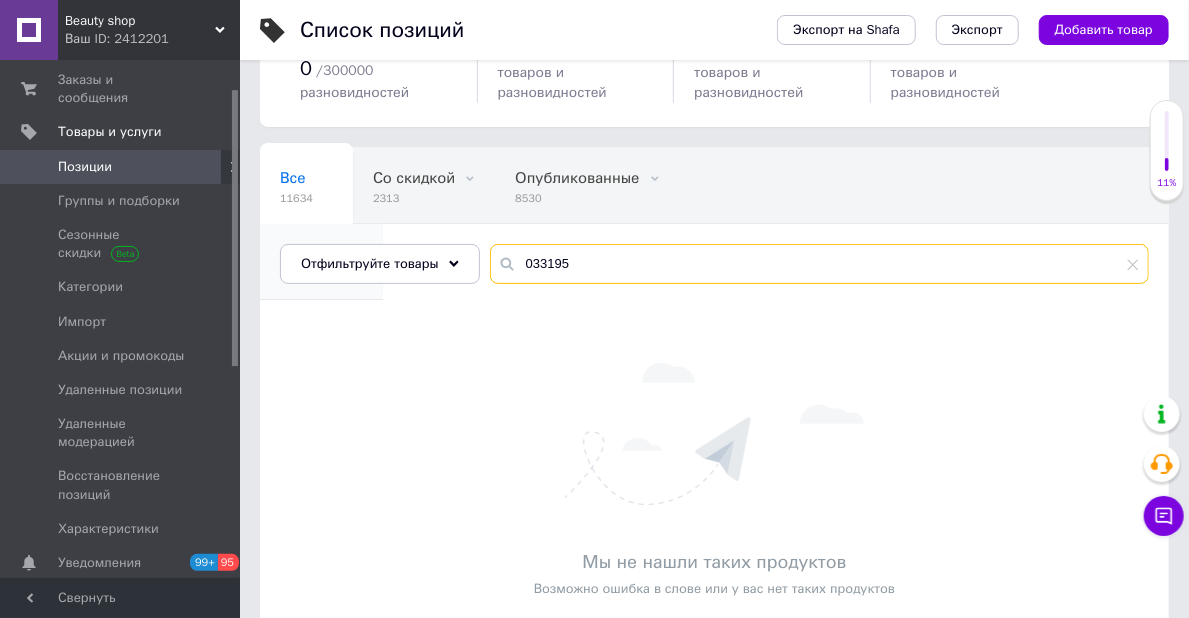 scroll, scrollTop: 190, scrollLeft: 0, axis: vertical 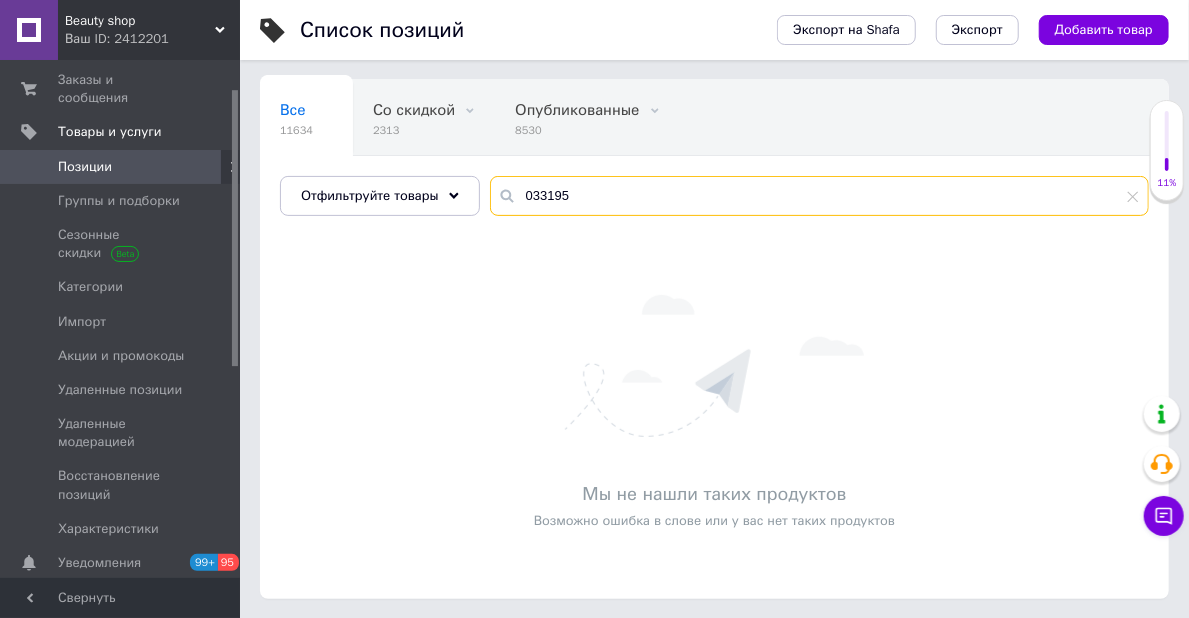 click on "033195" at bounding box center (819, 196) 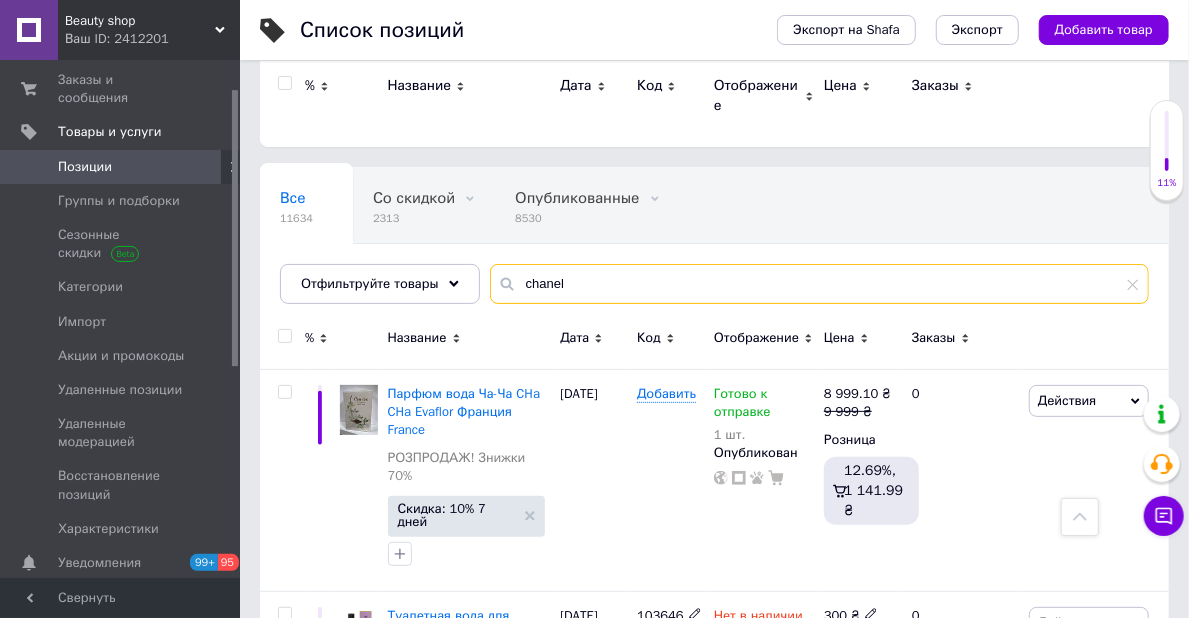 scroll, scrollTop: 0, scrollLeft: 0, axis: both 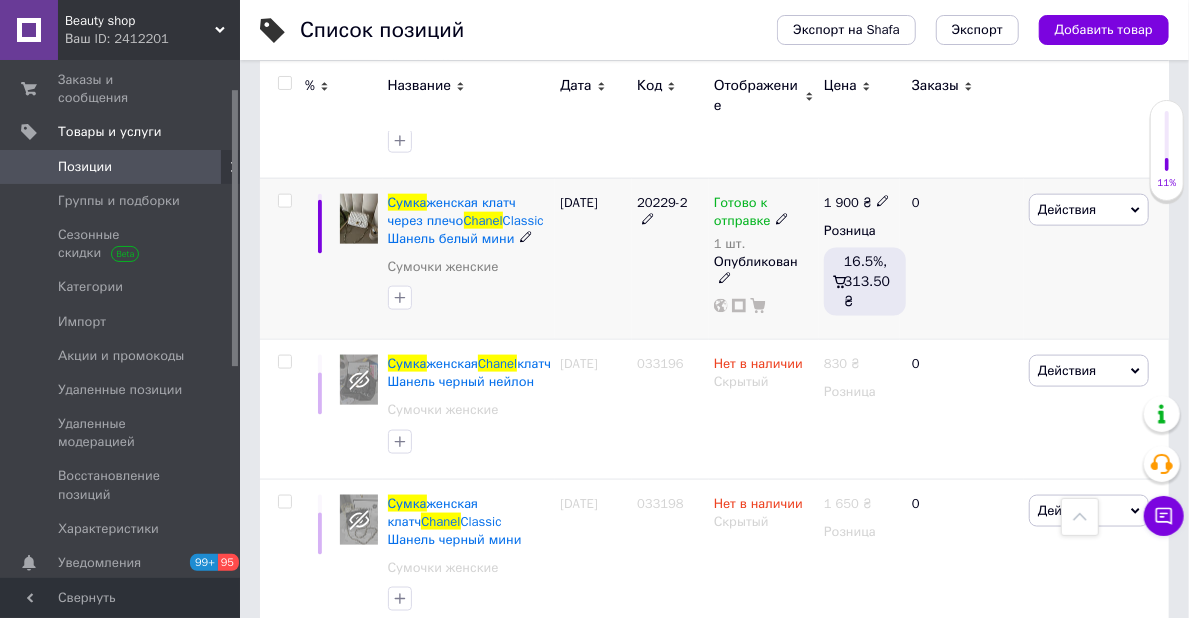 type on "chanel сумка" 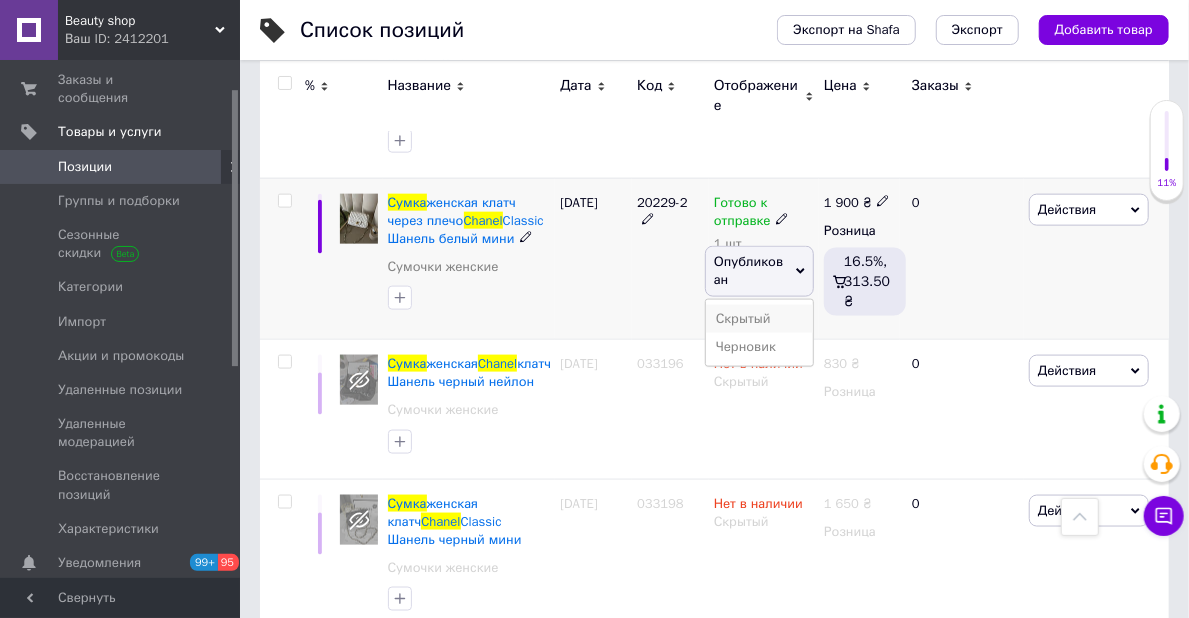 click on "Скрытый" at bounding box center (759, 319) 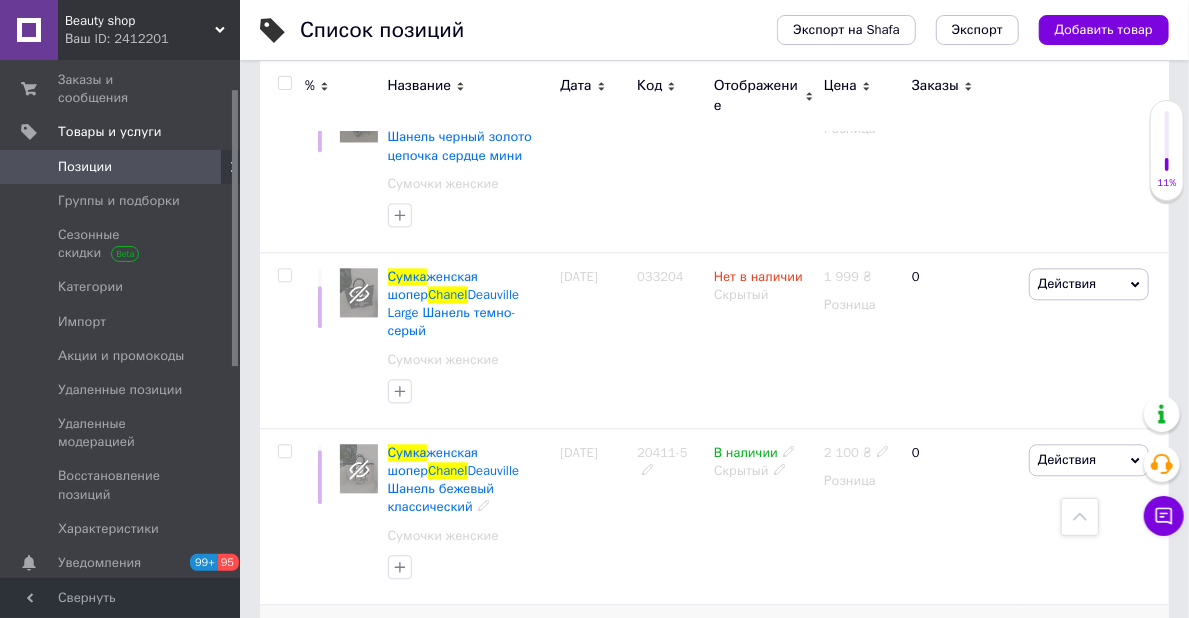 scroll, scrollTop: 2100, scrollLeft: 0, axis: vertical 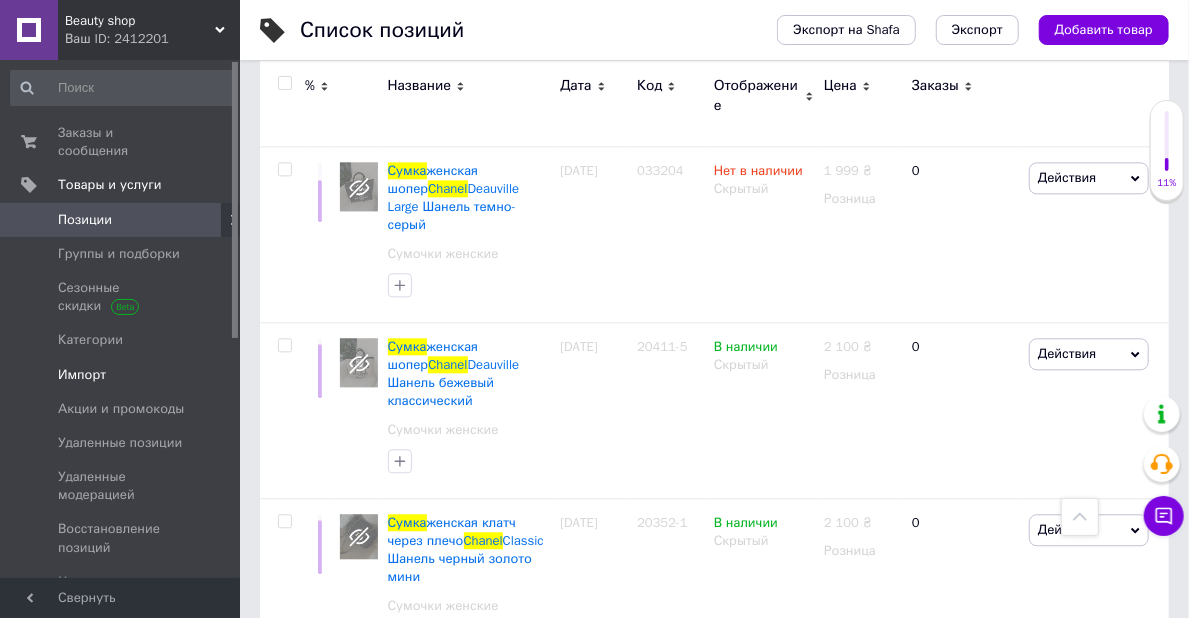 click on "Импорт" at bounding box center (82, 375) 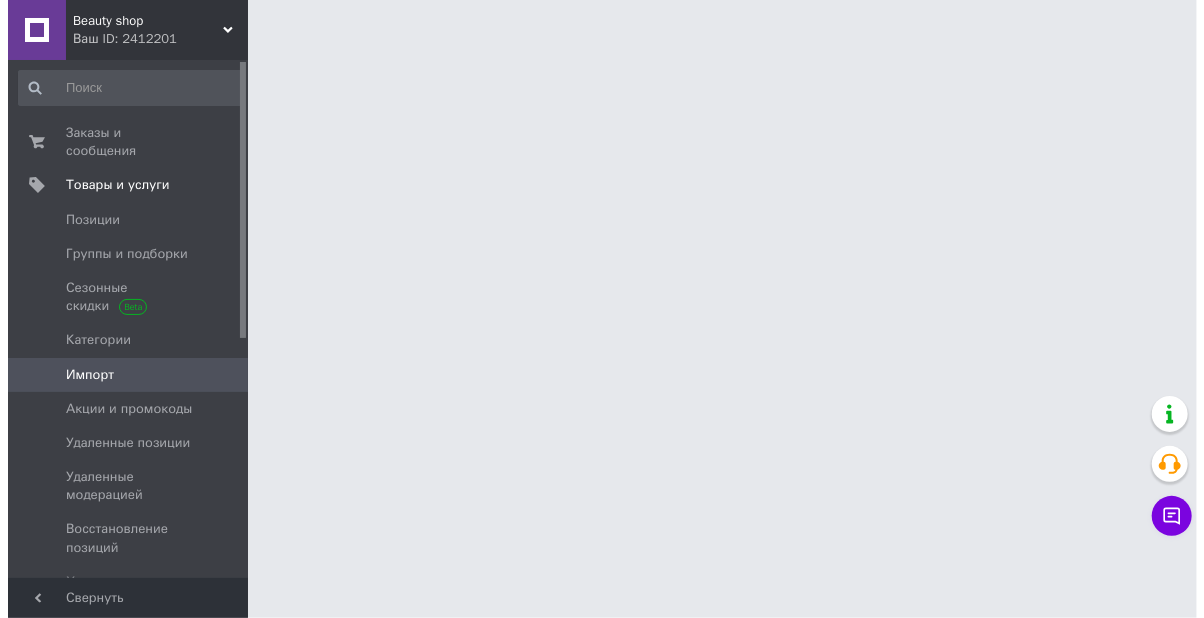 scroll, scrollTop: 0, scrollLeft: 0, axis: both 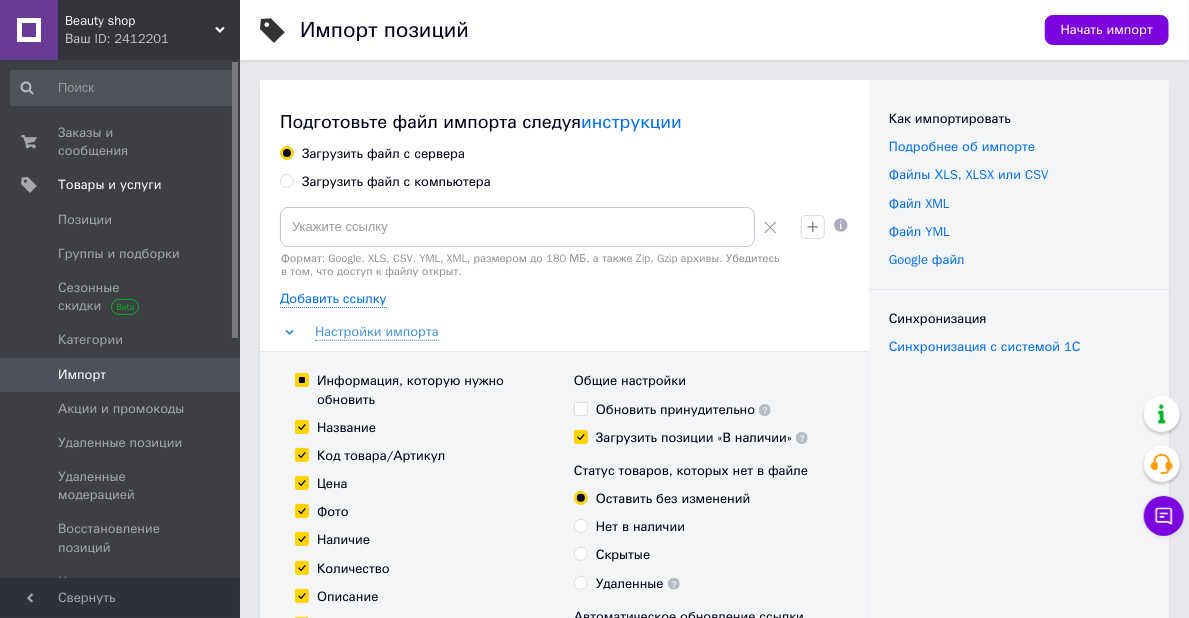 click on "Загрузить файл с компьютера" at bounding box center [286, 180] 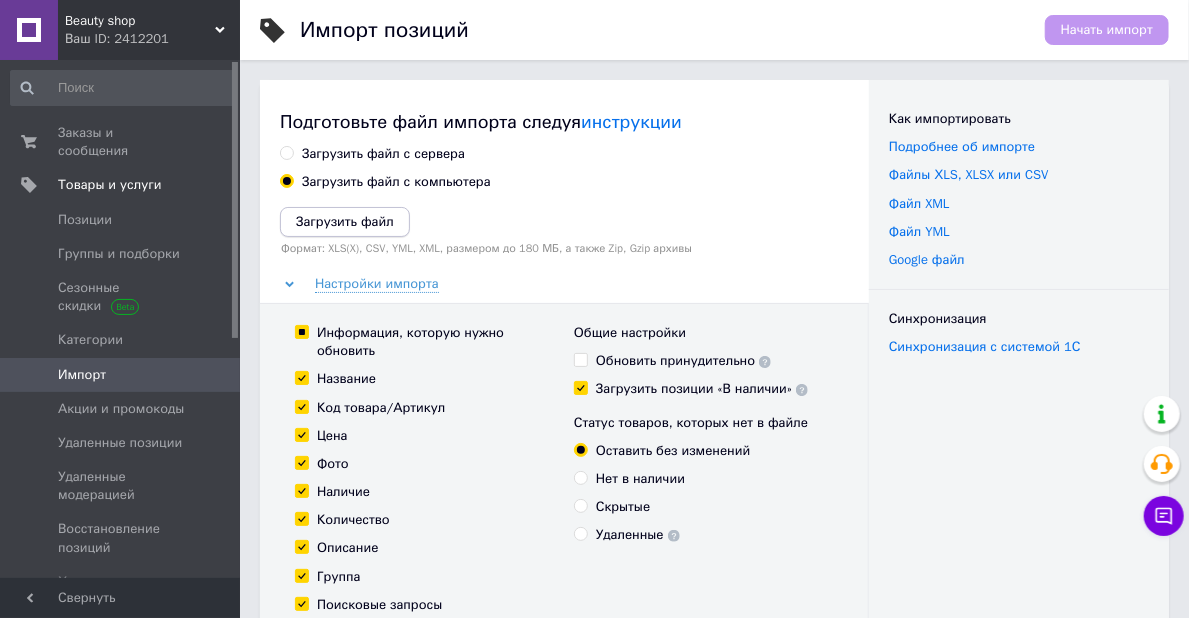 click on "Загрузить файл" at bounding box center [345, 221] 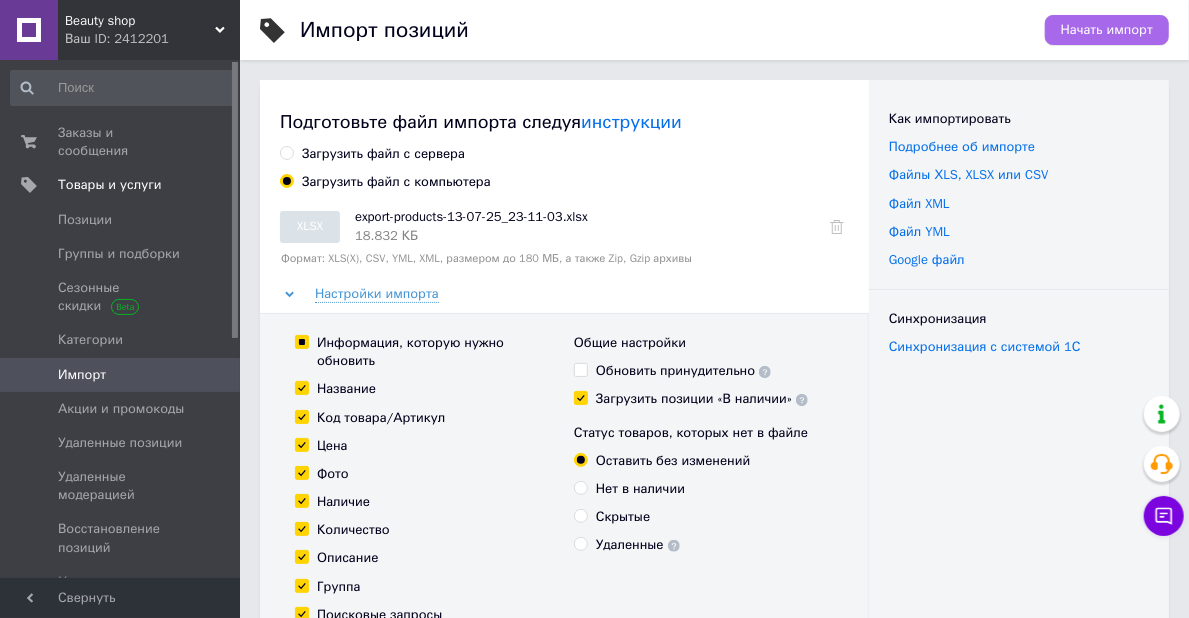 click on "Начать импорт" at bounding box center [1107, 30] 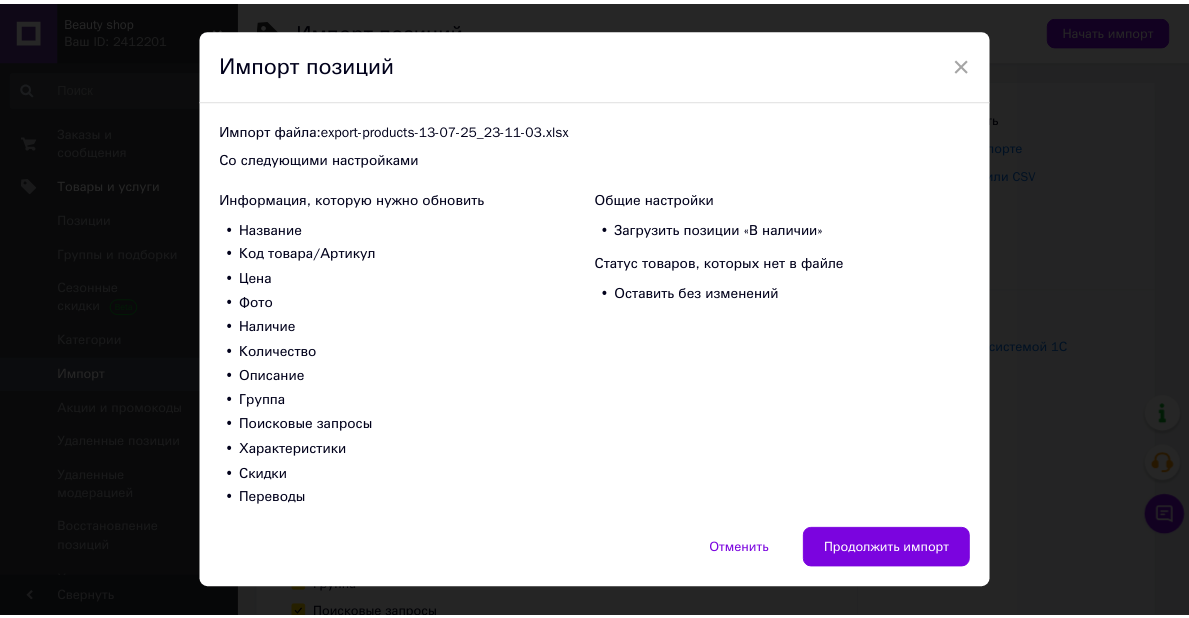 scroll, scrollTop: 82, scrollLeft: 0, axis: vertical 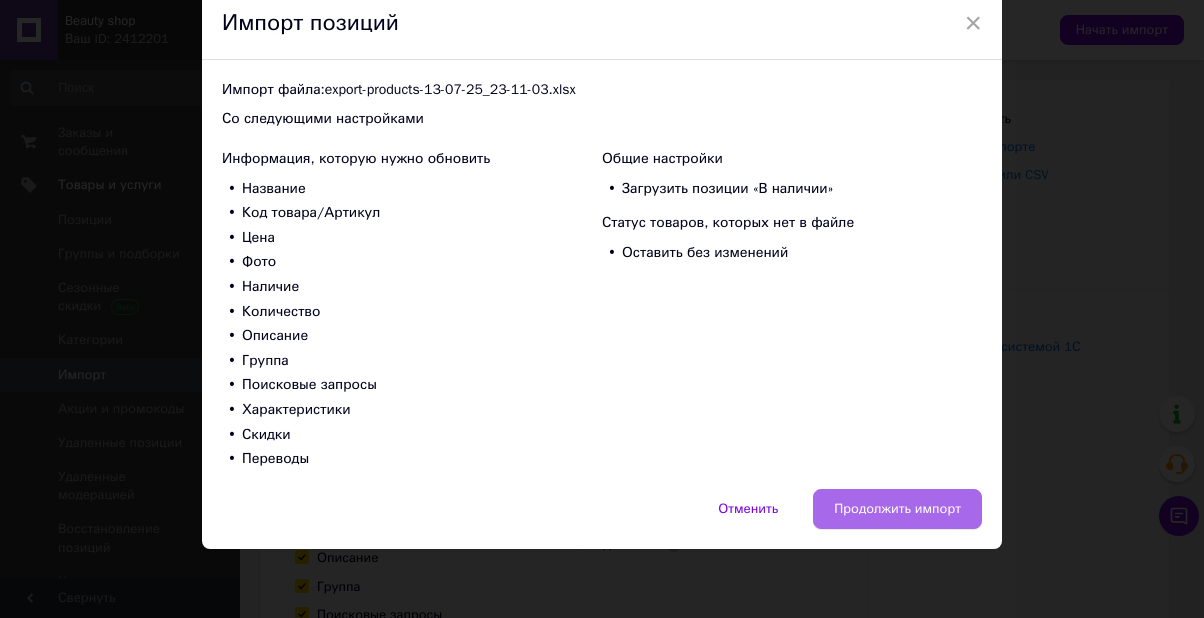 click on "Продолжить импорт" at bounding box center [897, 509] 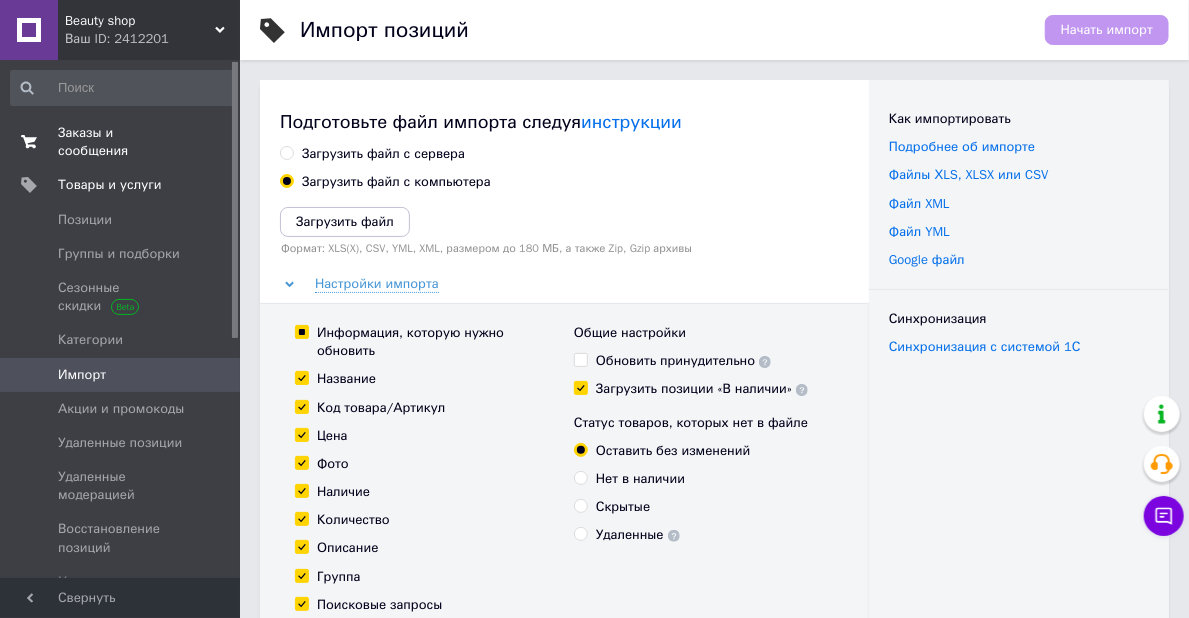 click on "Заказы и сообщения" at bounding box center (121, 142) 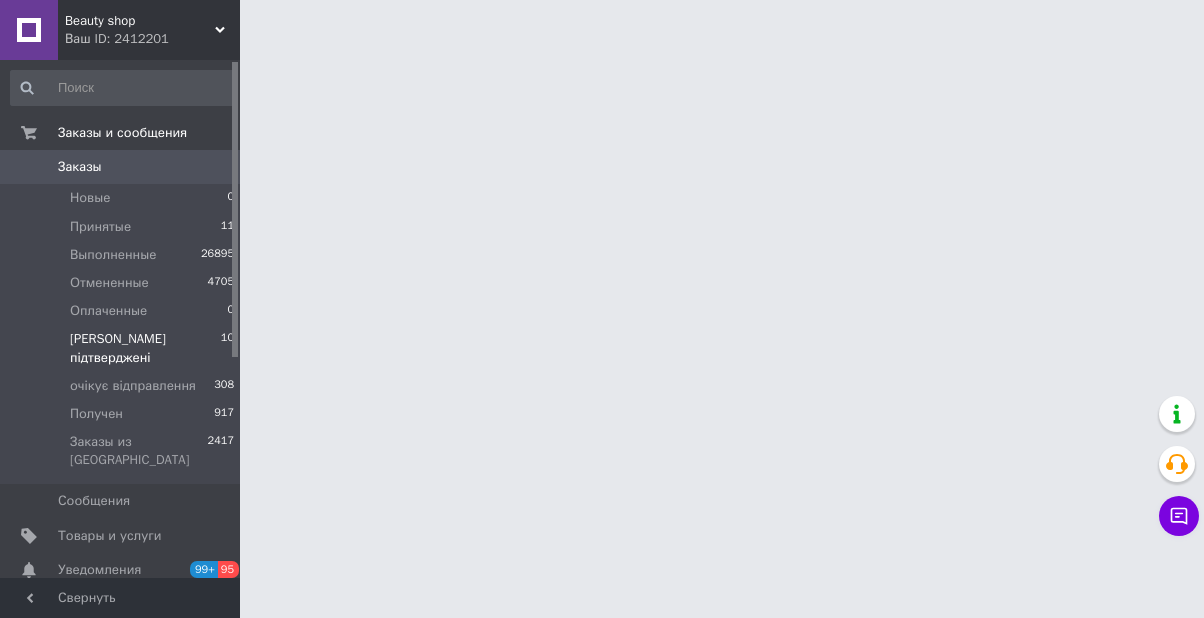 click on "[PERSON_NAME] підтверджені" at bounding box center [145, 348] 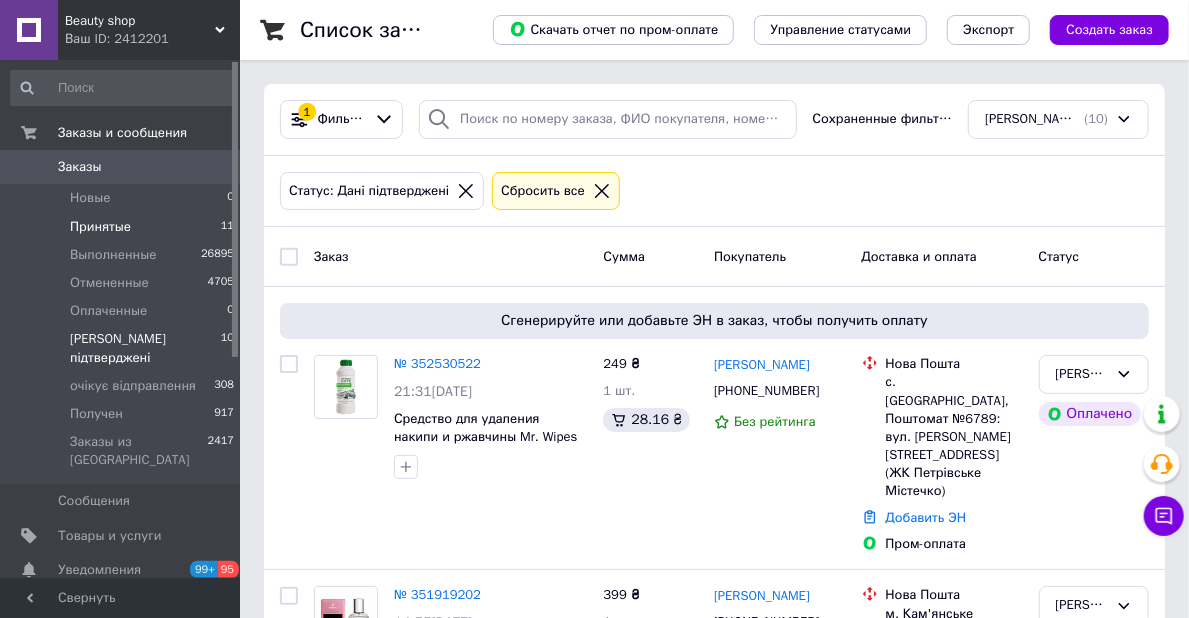 click on "Принятые 11" at bounding box center [123, 227] 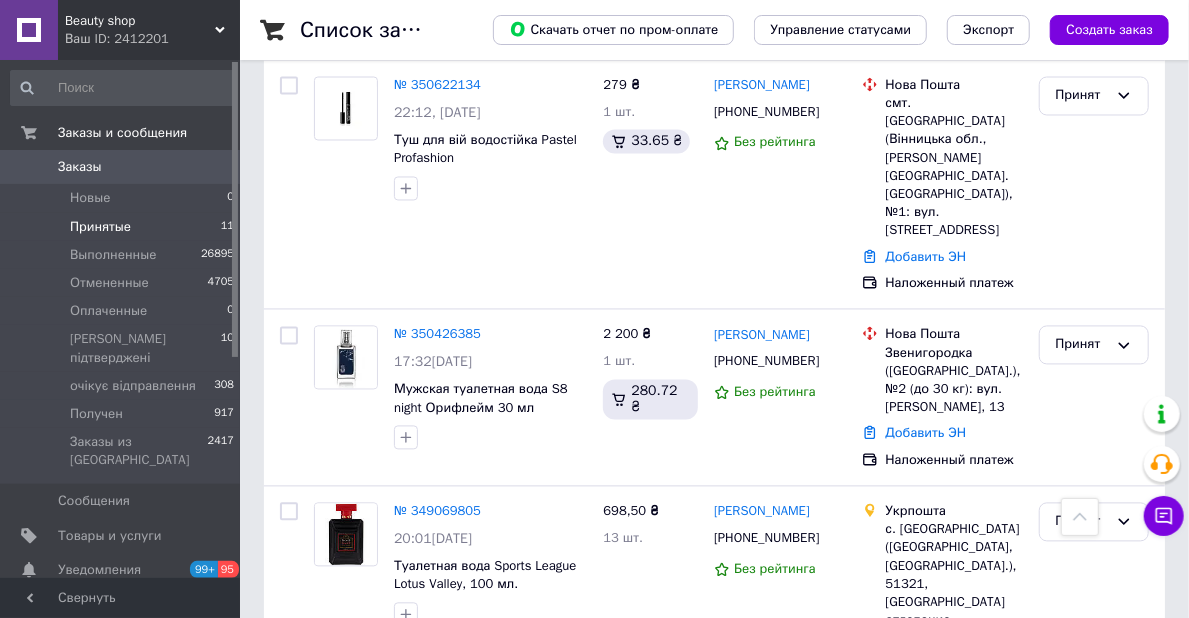 scroll, scrollTop: 1794, scrollLeft: 0, axis: vertical 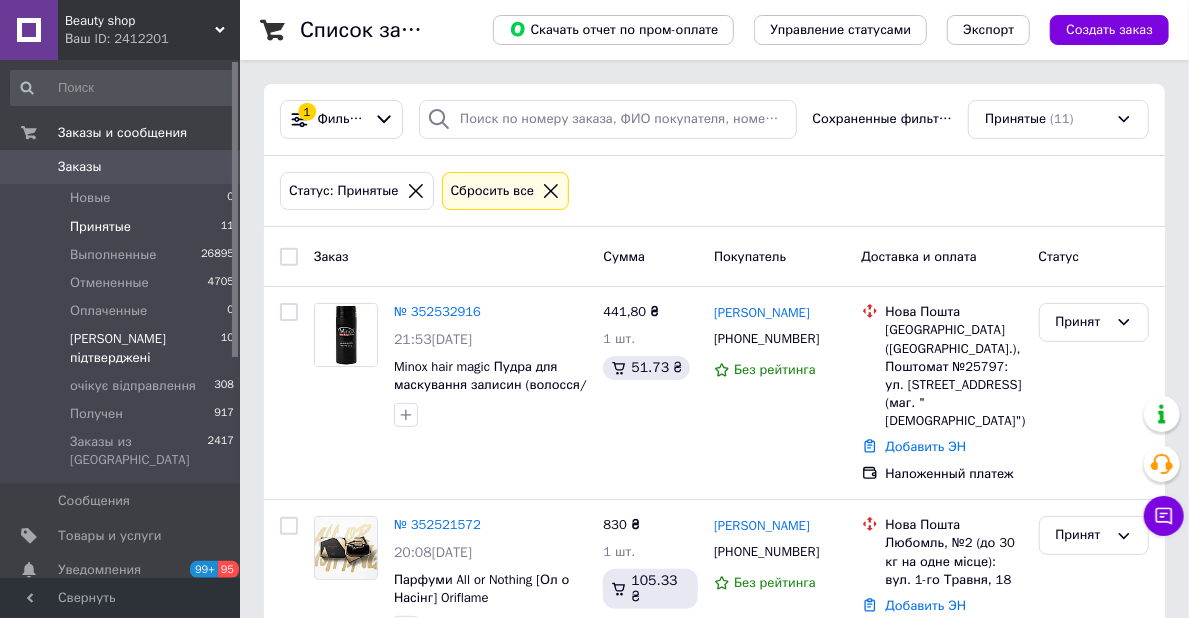 click on "[PERSON_NAME] підтверджені" at bounding box center [145, 348] 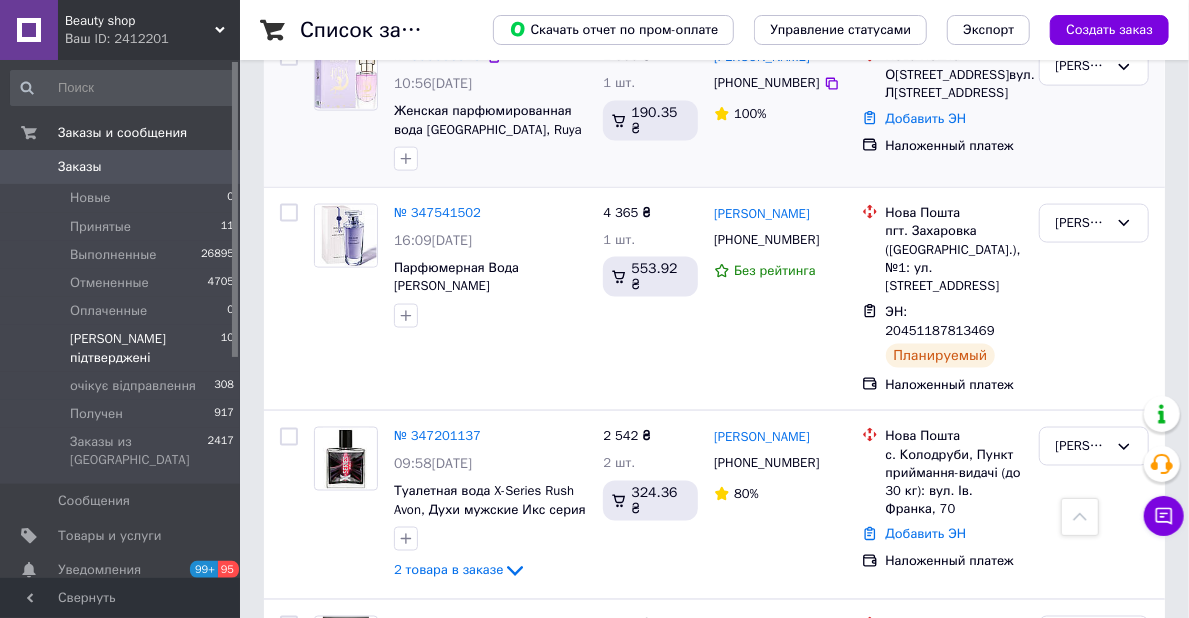 scroll, scrollTop: 1266, scrollLeft: 0, axis: vertical 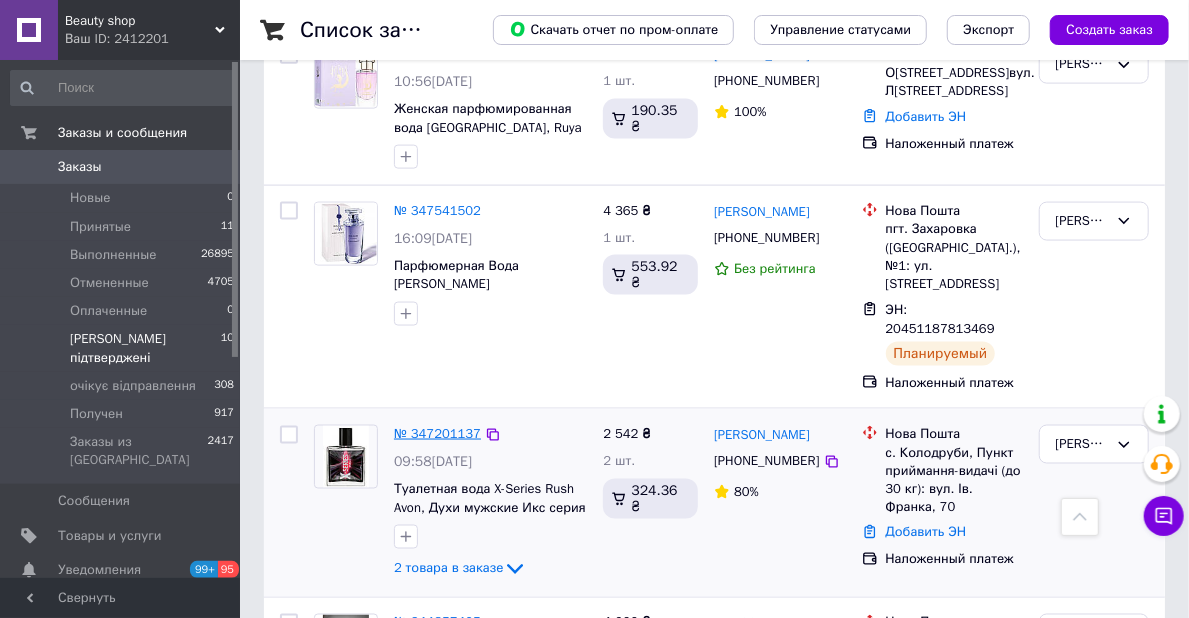 click on "№ 347201137" at bounding box center [437, 433] 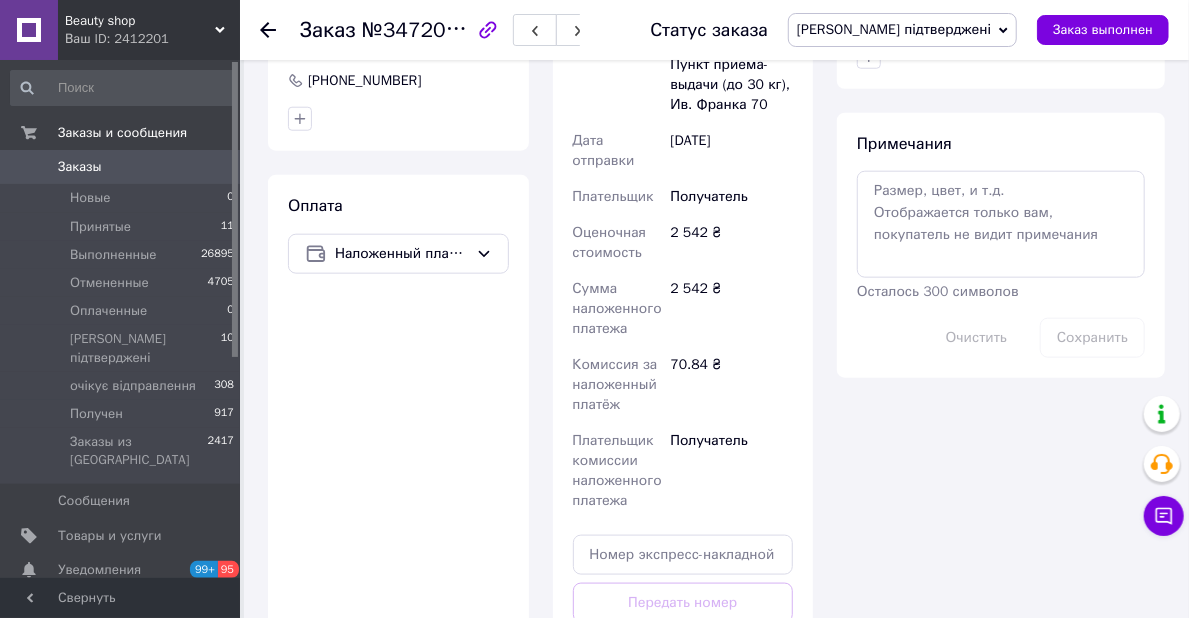 scroll, scrollTop: 1000, scrollLeft: 0, axis: vertical 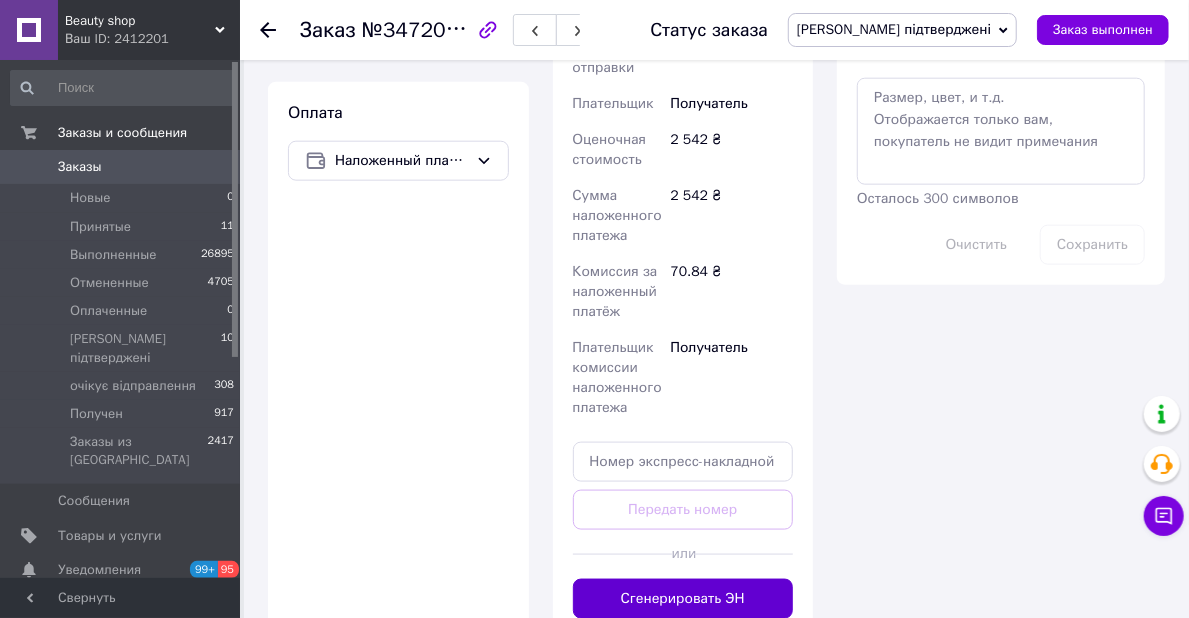 click on "Сгенерировать ЭН" at bounding box center [683, 599] 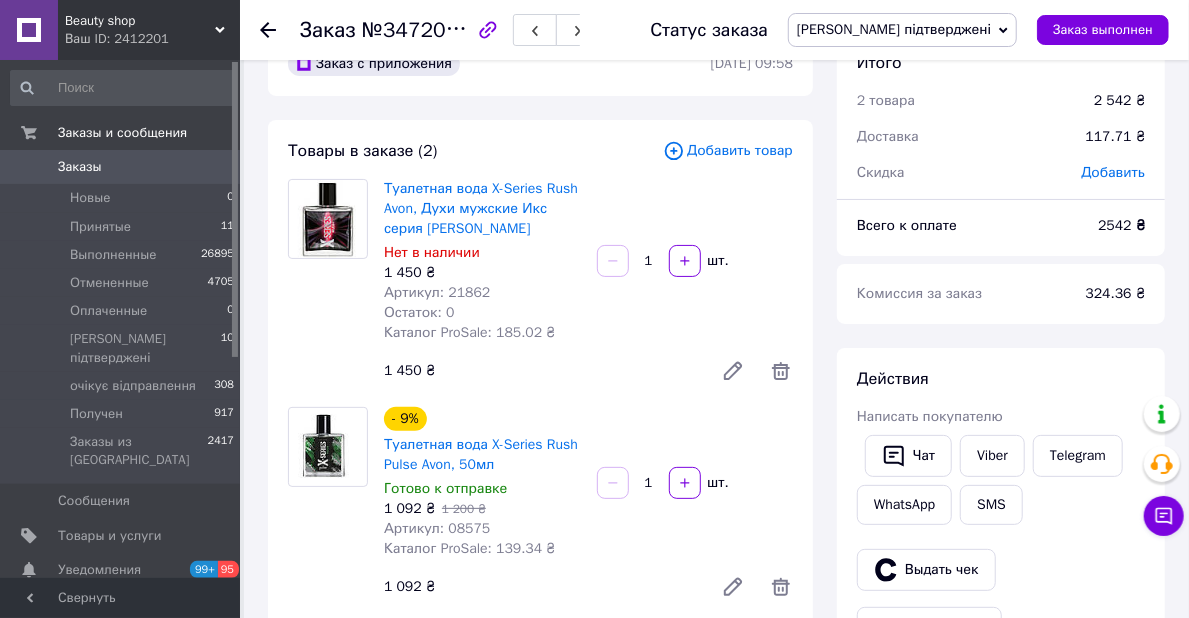 scroll, scrollTop: 0, scrollLeft: 0, axis: both 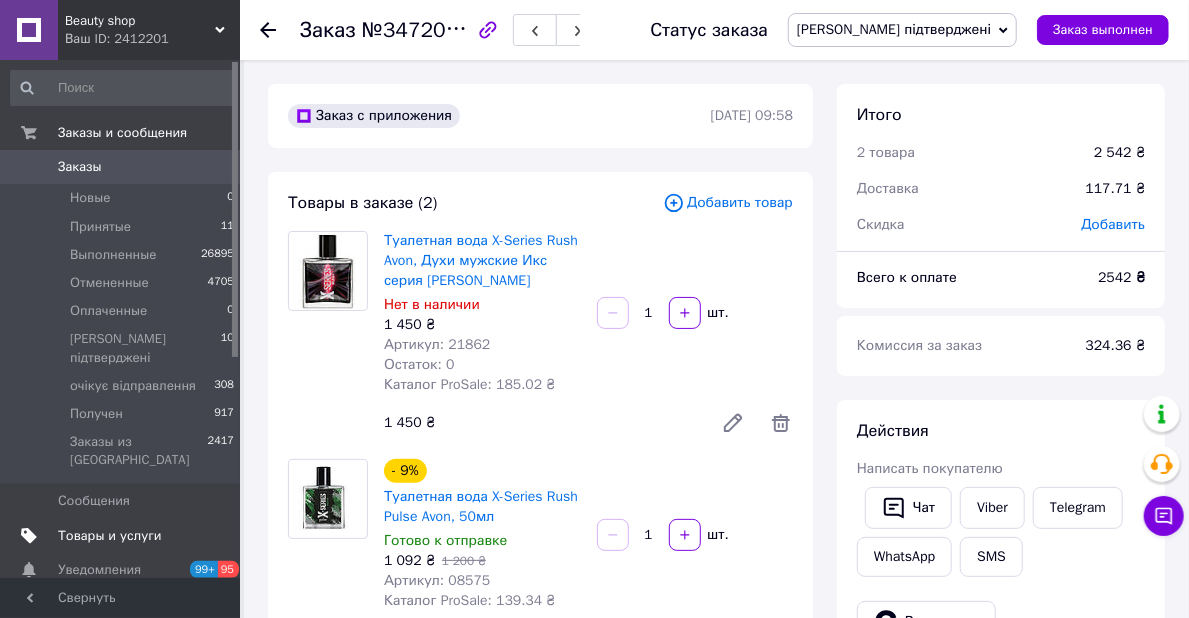 click on "Товары и услуги" at bounding box center (110, 536) 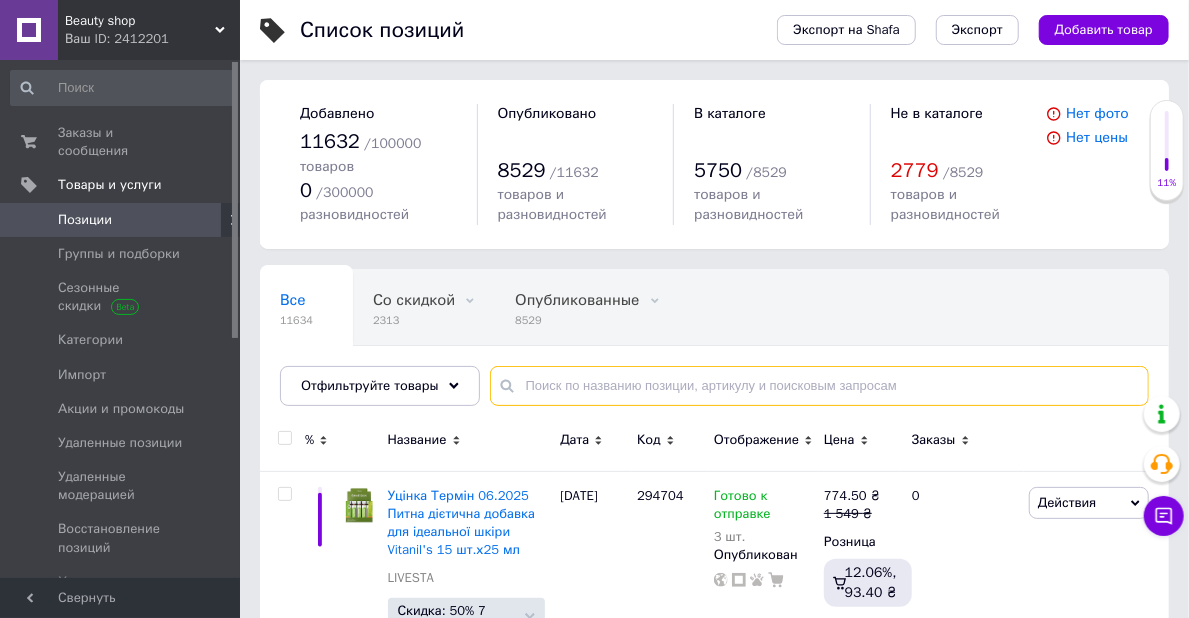 click at bounding box center (819, 386) 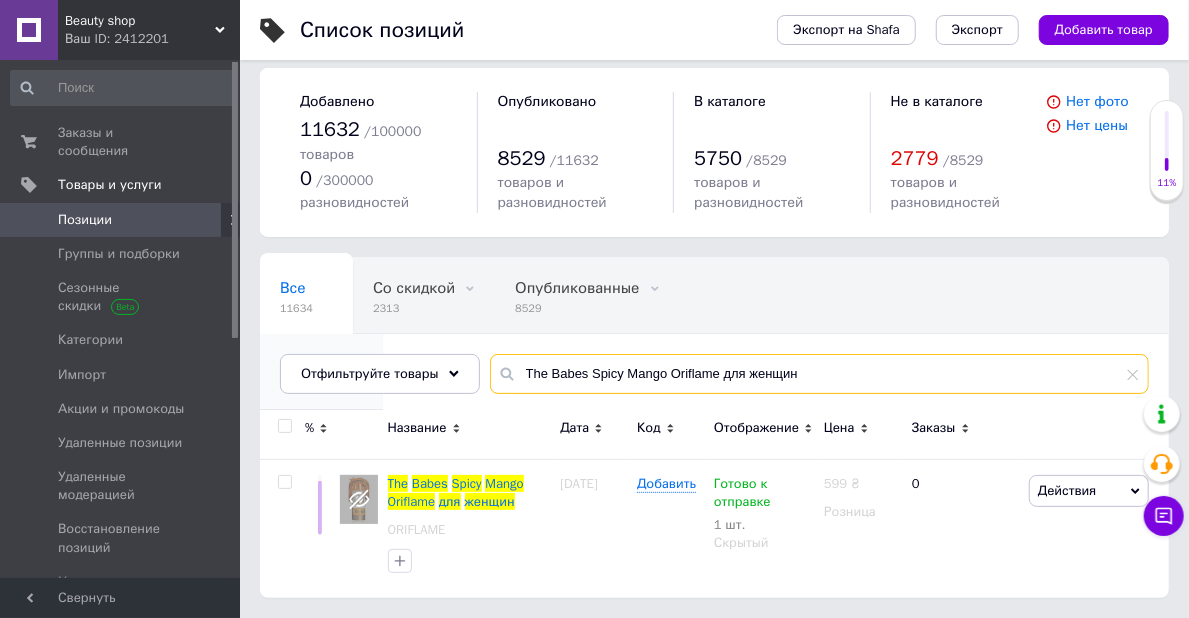 scroll, scrollTop: 23, scrollLeft: 0, axis: vertical 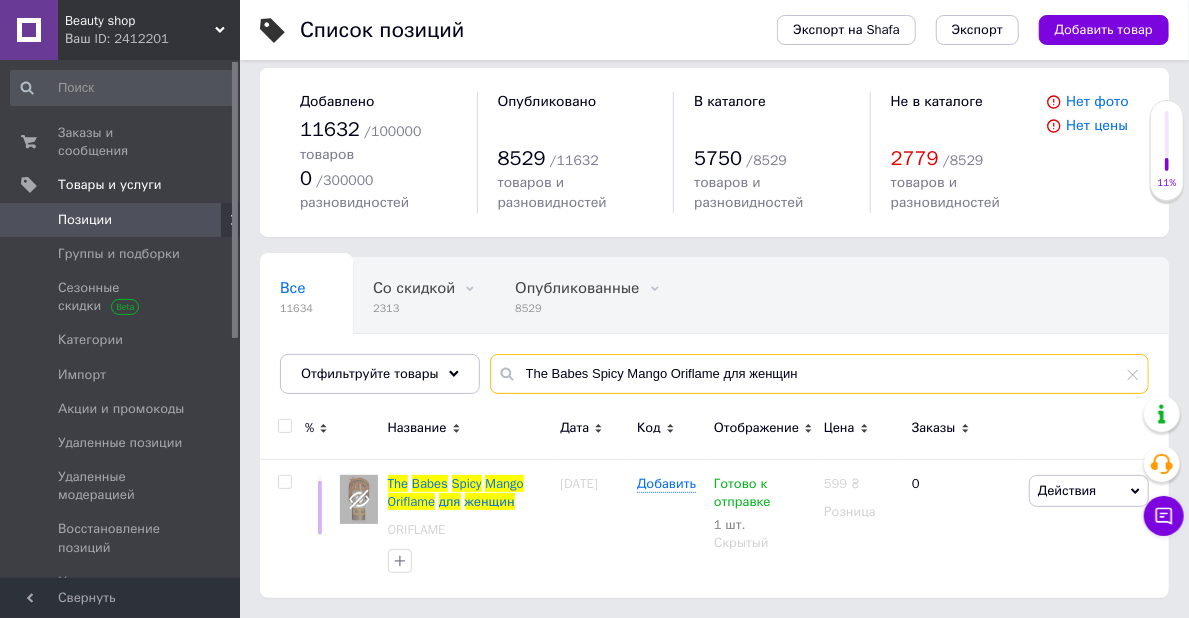 type on "The Babes Spicy Mango Oriflame для женщин" 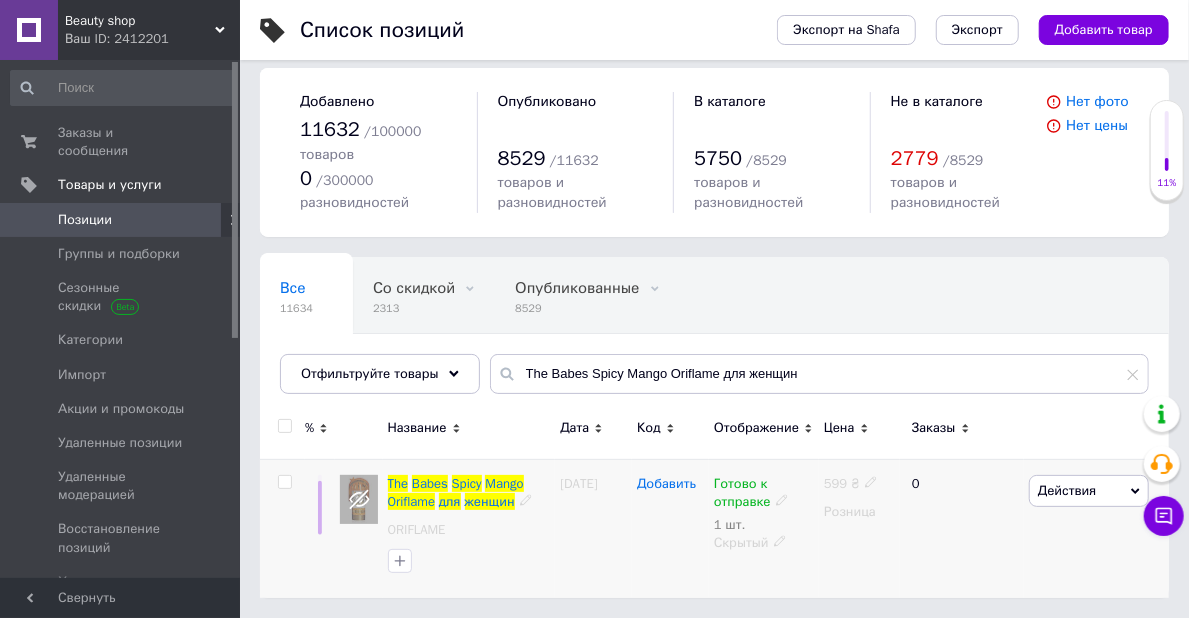 click on "Добавить" at bounding box center [666, 484] 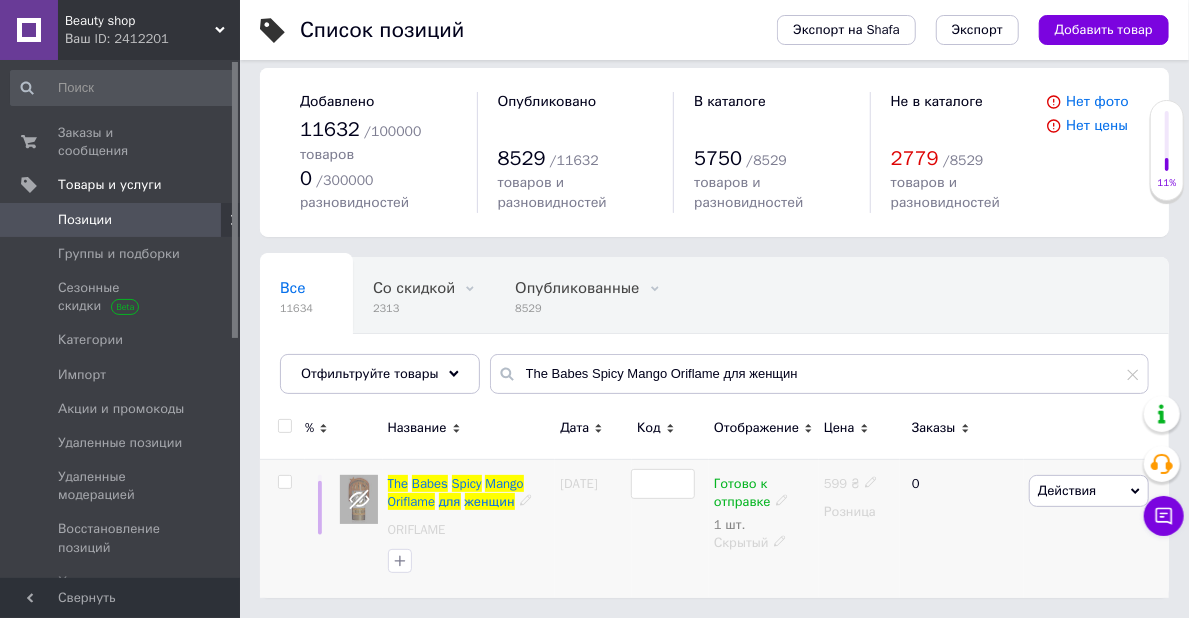 type on "2180" 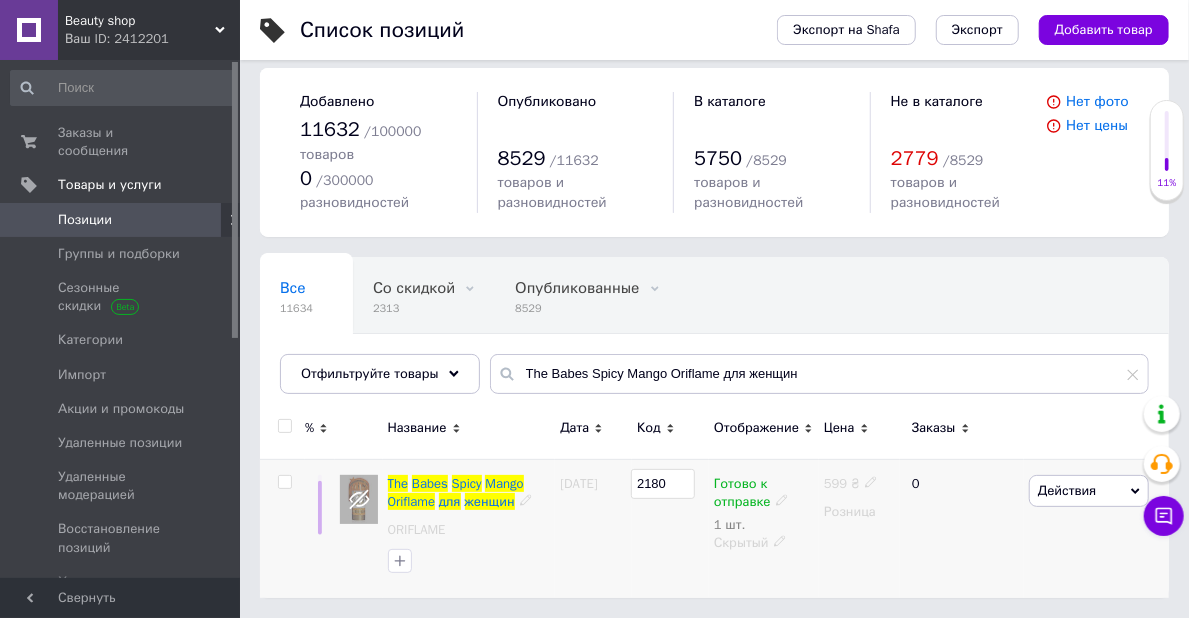 click on "28.03.2025" at bounding box center (593, 528) 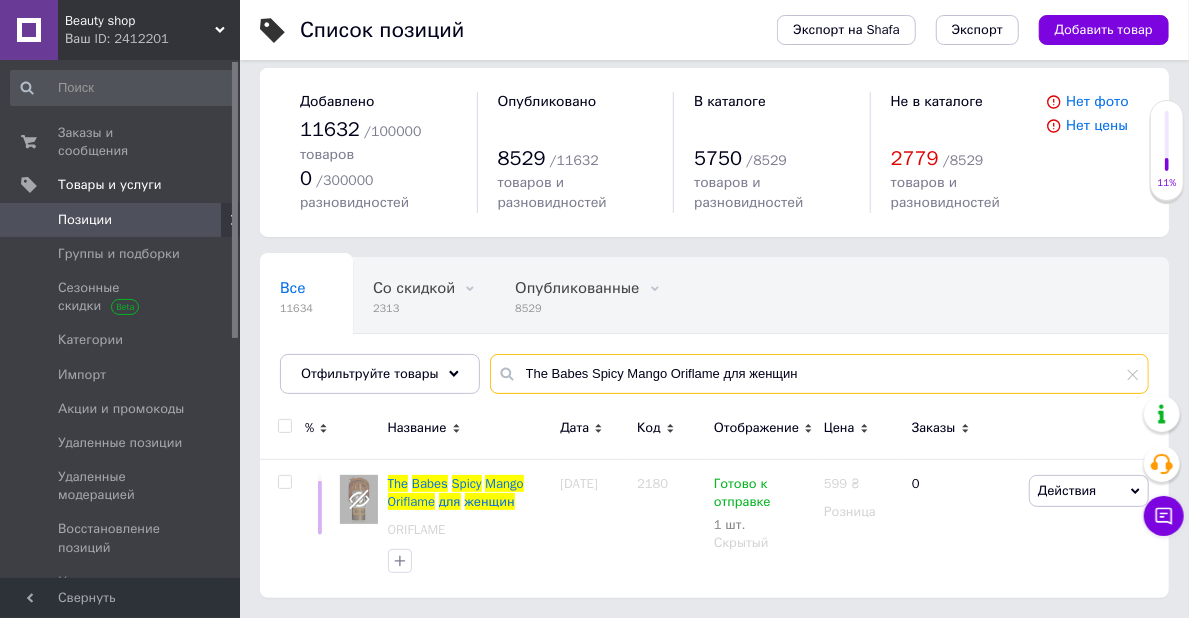 click on "The Babes Spicy Mango Oriflame для женщин" at bounding box center [819, 374] 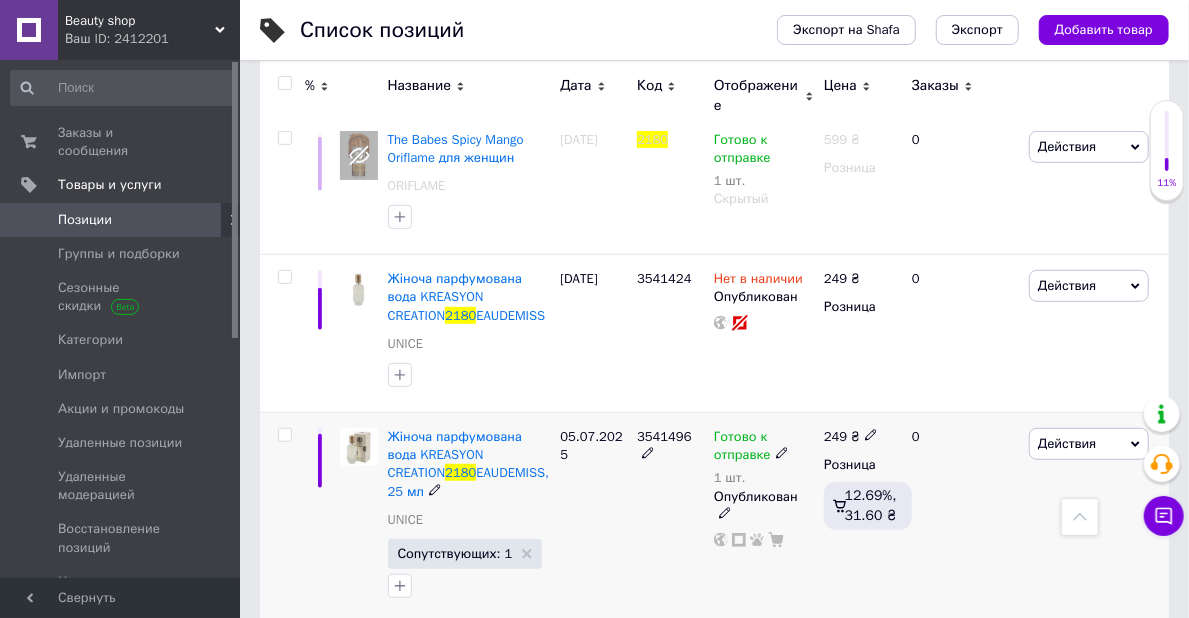 scroll, scrollTop: 373, scrollLeft: 0, axis: vertical 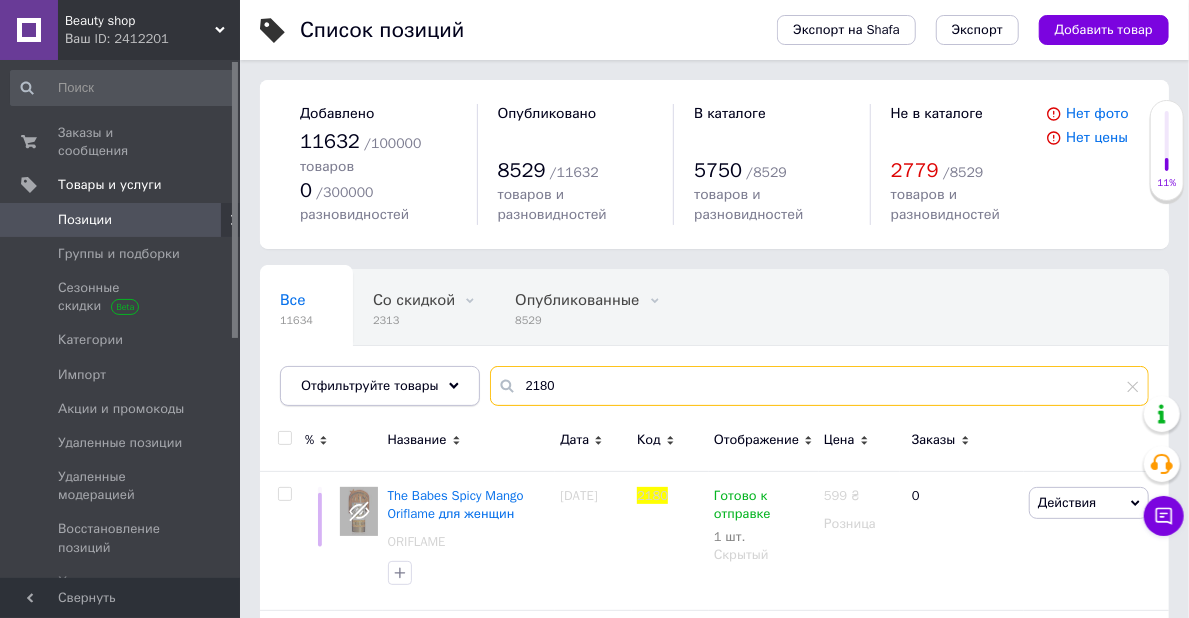 drag, startPoint x: 576, startPoint y: 385, endPoint x: 458, endPoint y: 385, distance: 118 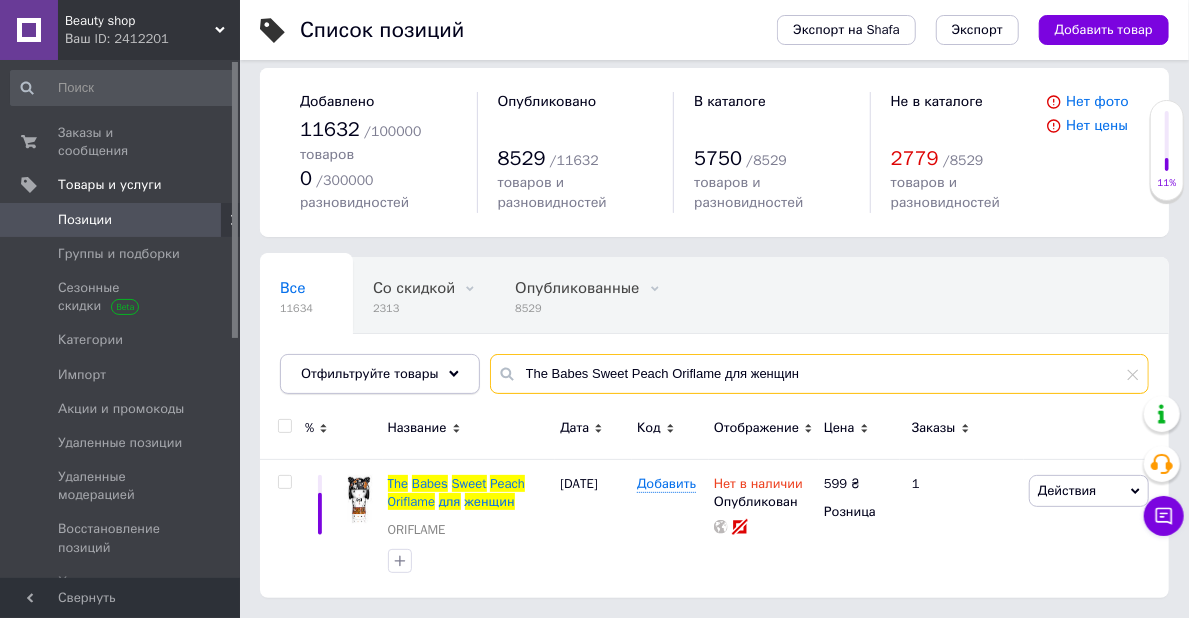 scroll, scrollTop: 23, scrollLeft: 0, axis: vertical 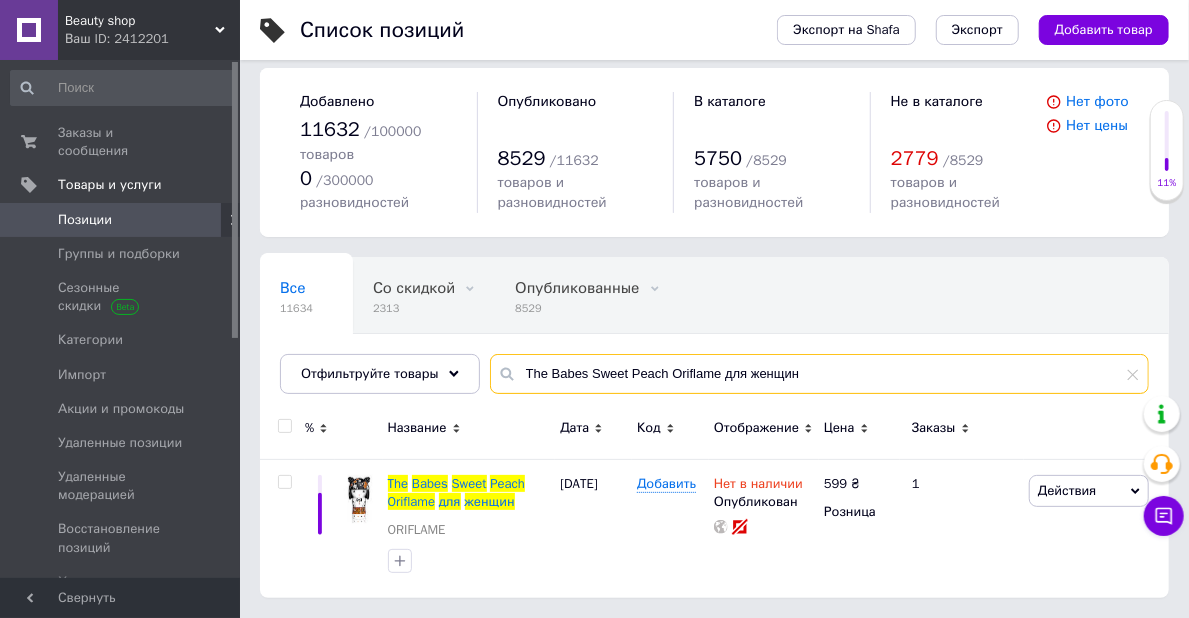 drag, startPoint x: 624, startPoint y: 359, endPoint x: 933, endPoint y: 366, distance: 309.07928 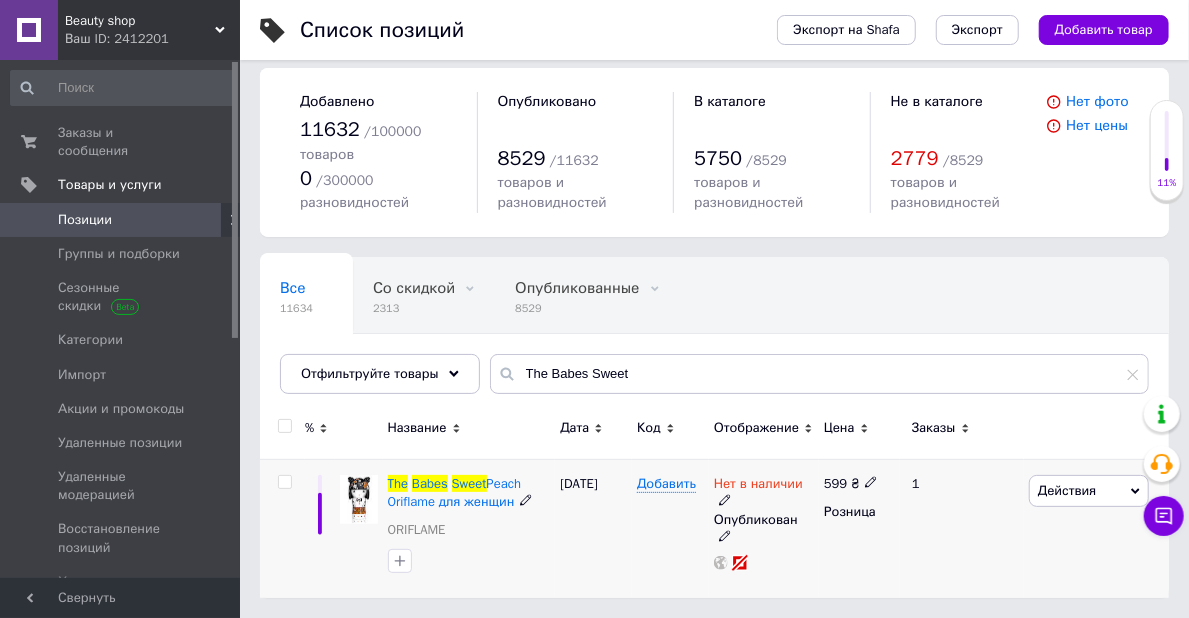 drag, startPoint x: 382, startPoint y: 469, endPoint x: 517, endPoint y: 501, distance: 138.74077 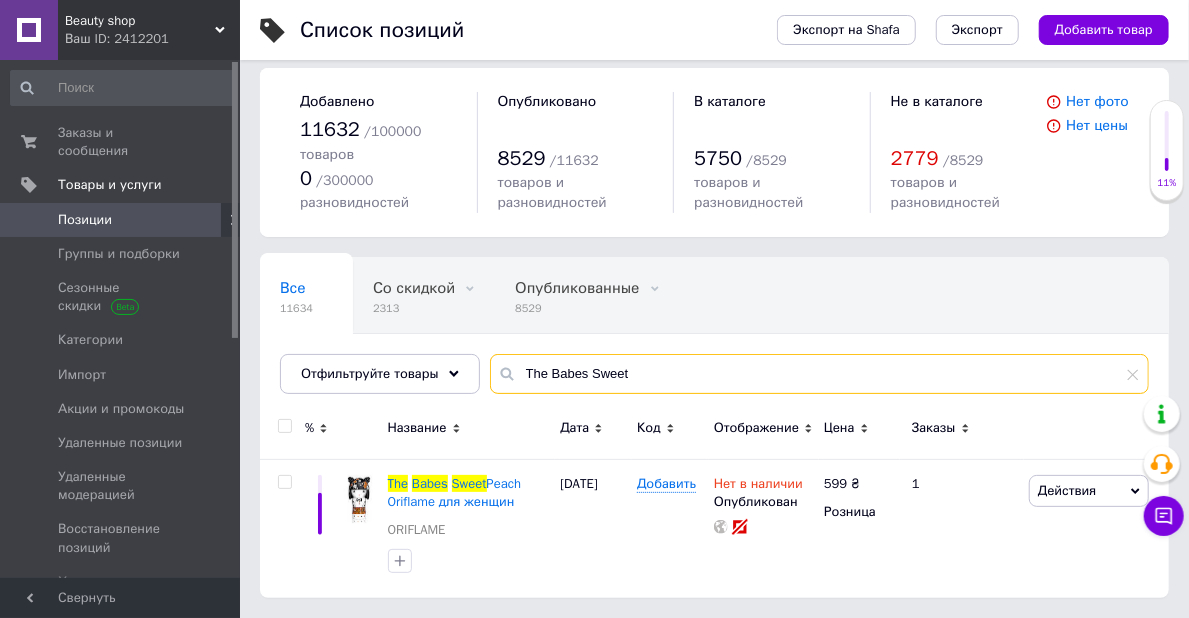 drag, startPoint x: 598, startPoint y: 364, endPoint x: 677, endPoint y: 375, distance: 79.762146 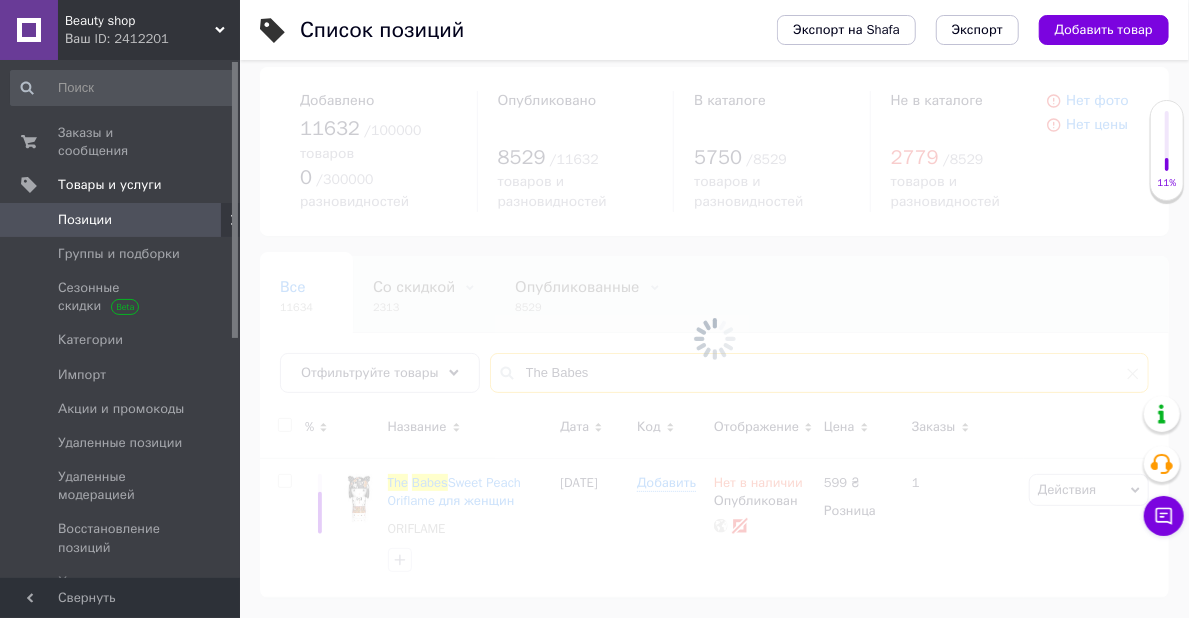 type on "The Babes" 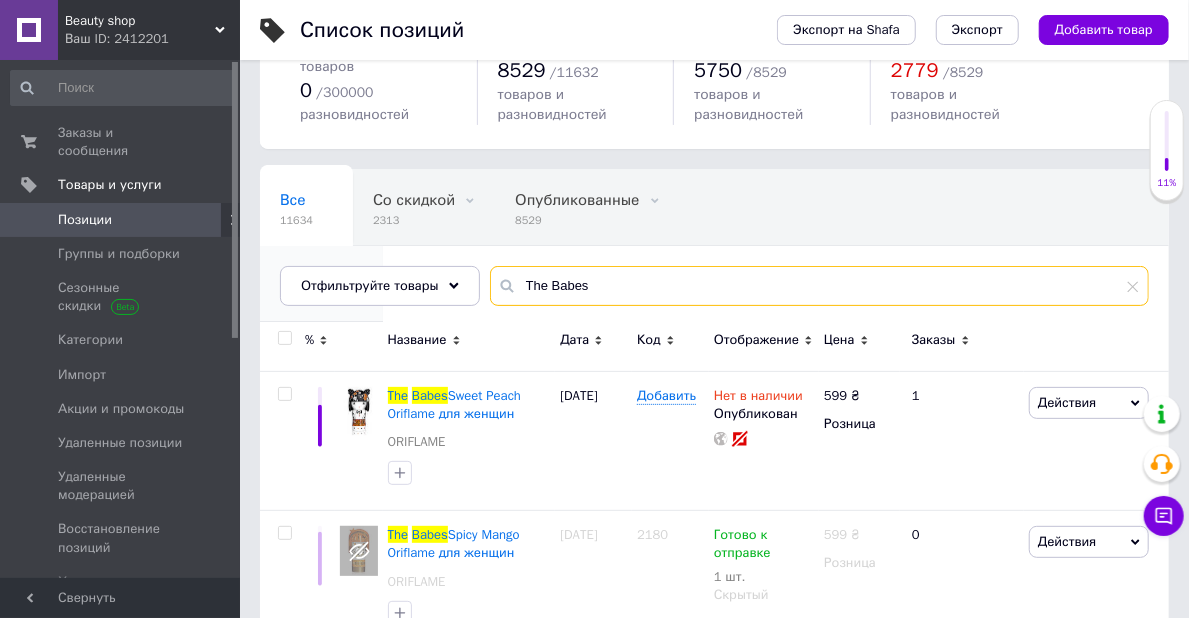 scroll, scrollTop: 162, scrollLeft: 0, axis: vertical 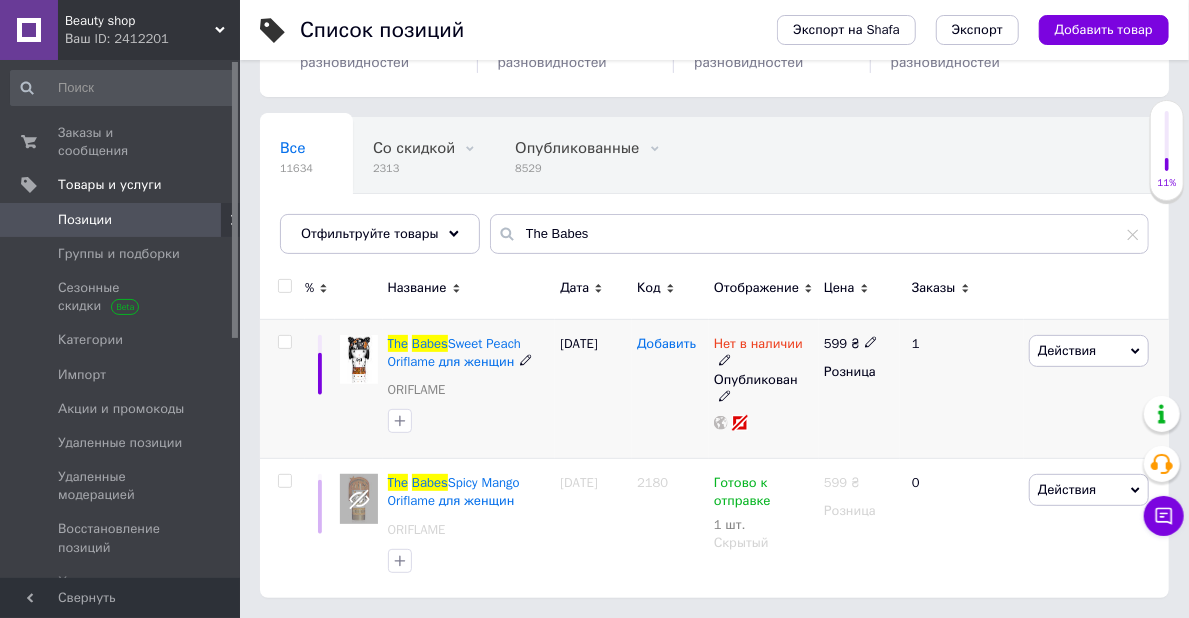 click on "Добавить" at bounding box center [666, 344] 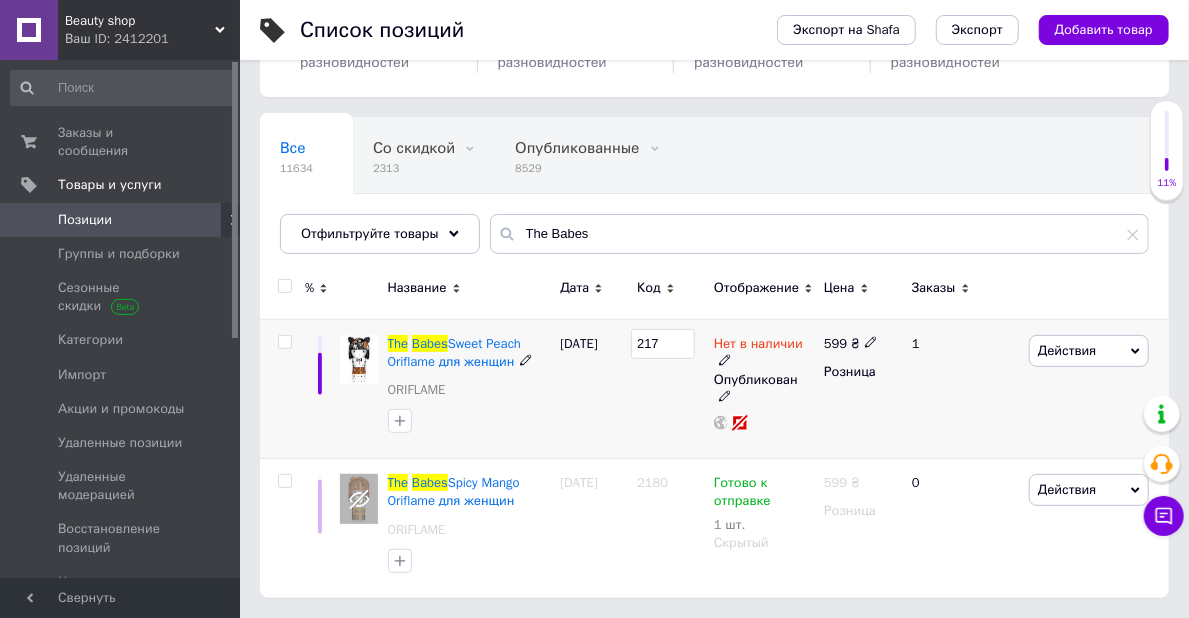 type on "2170" 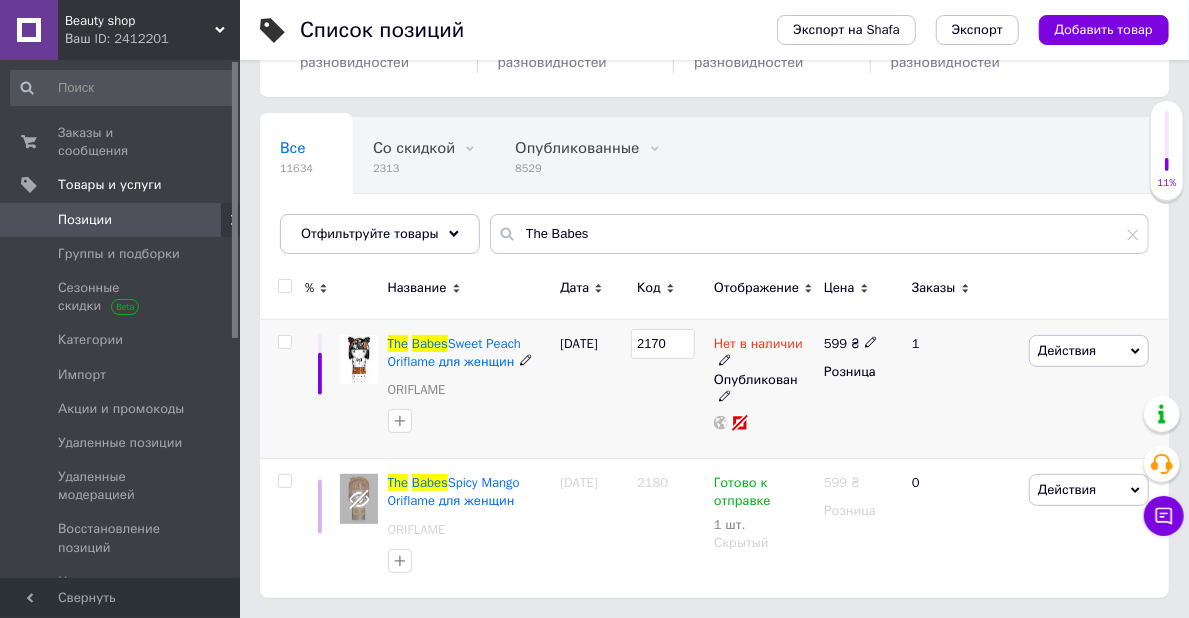 click on "2170" at bounding box center [670, 389] 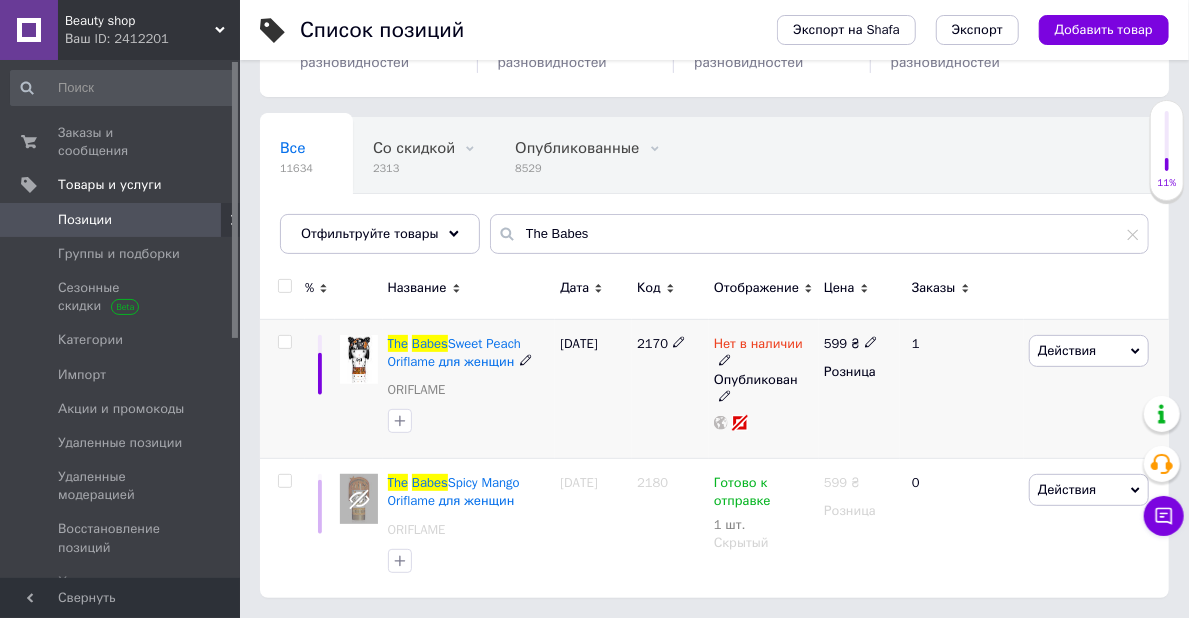 click on "2170" at bounding box center (652, 343) 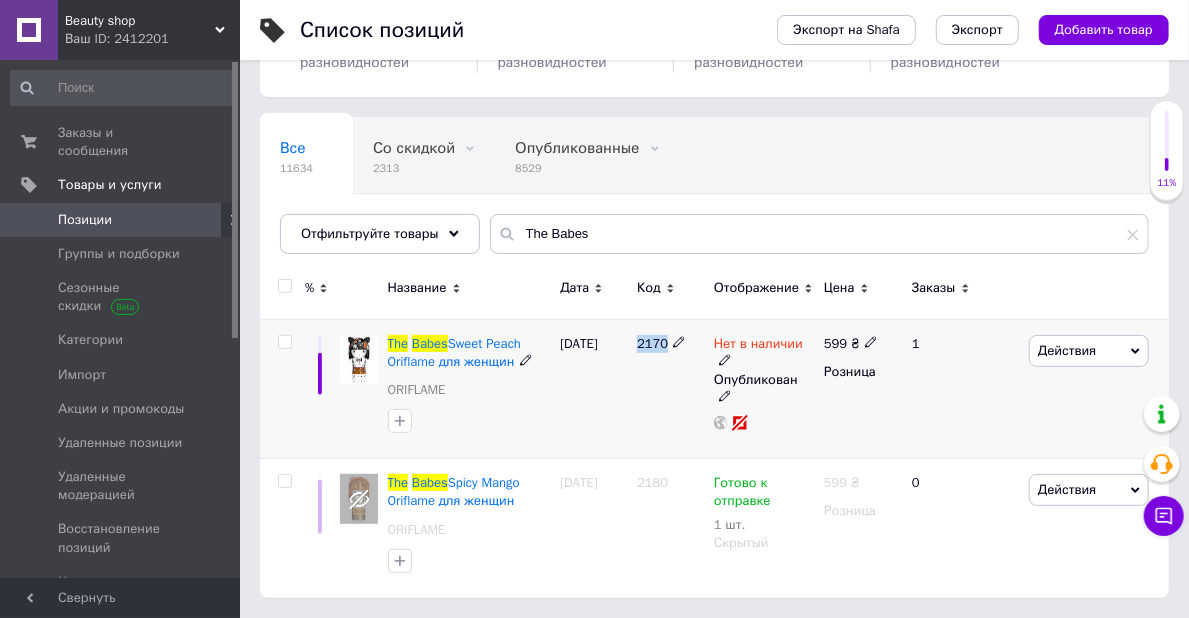 click on "2170" at bounding box center (652, 343) 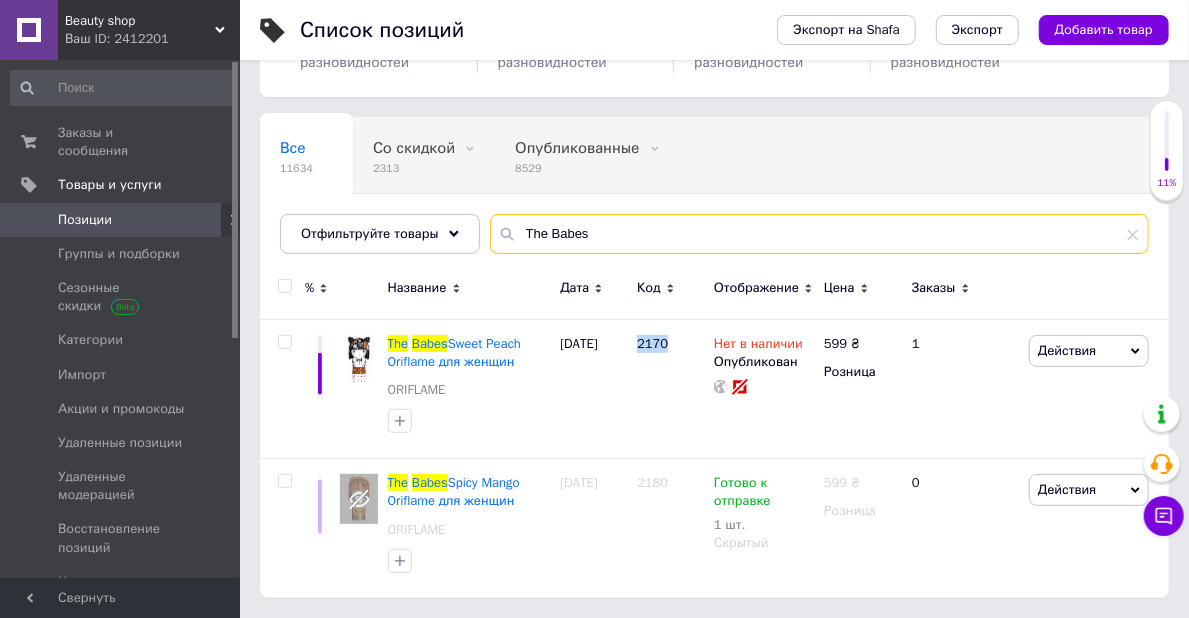 click on "The Babes" at bounding box center (819, 234) 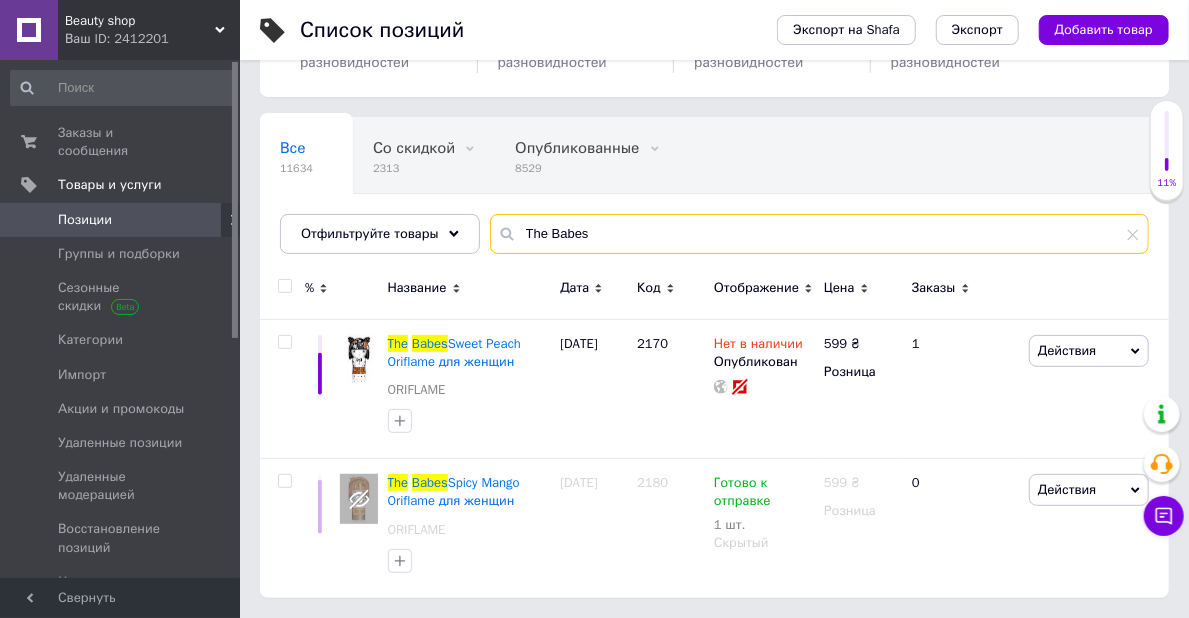 click on "The Babes" at bounding box center [819, 234] 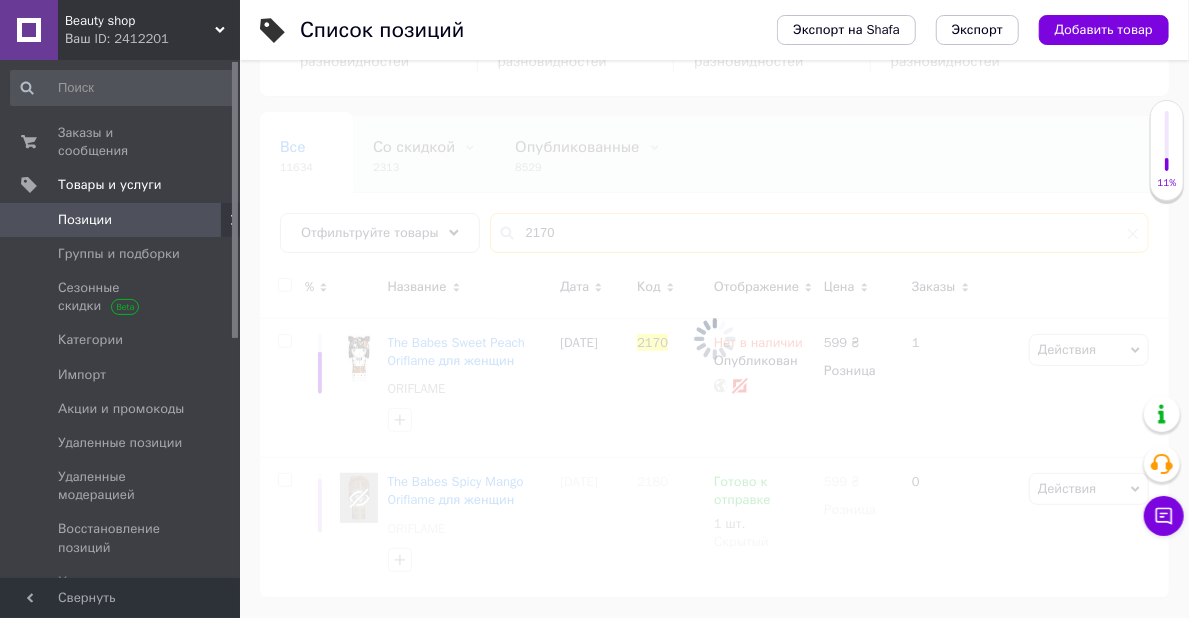 type on "2170" 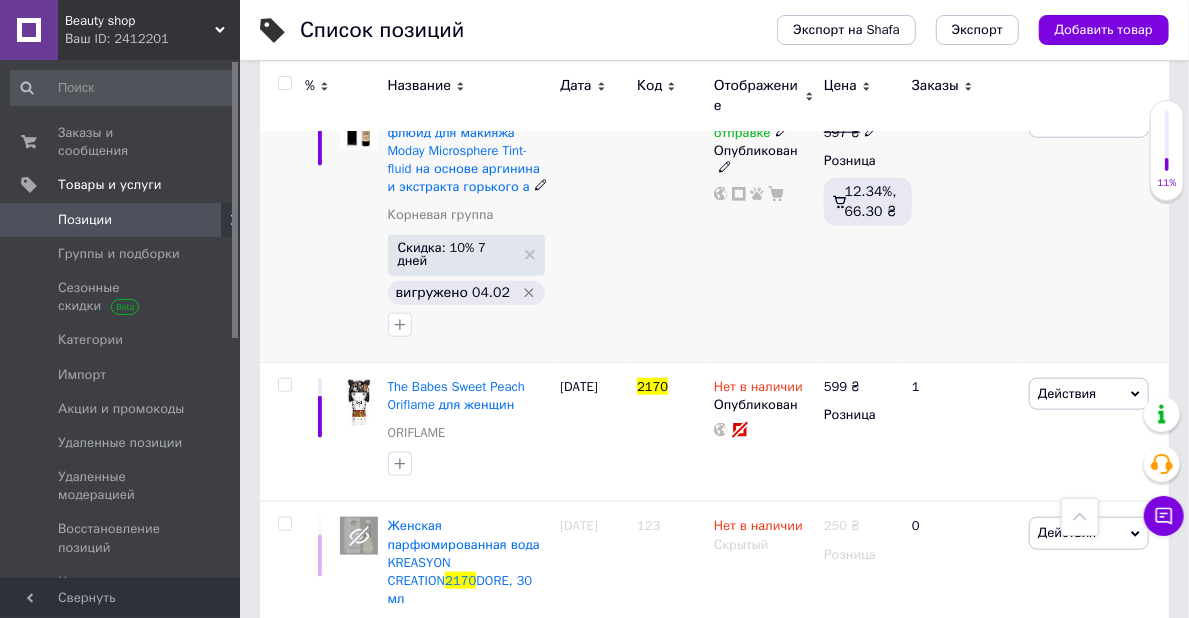 scroll, scrollTop: 951, scrollLeft: 0, axis: vertical 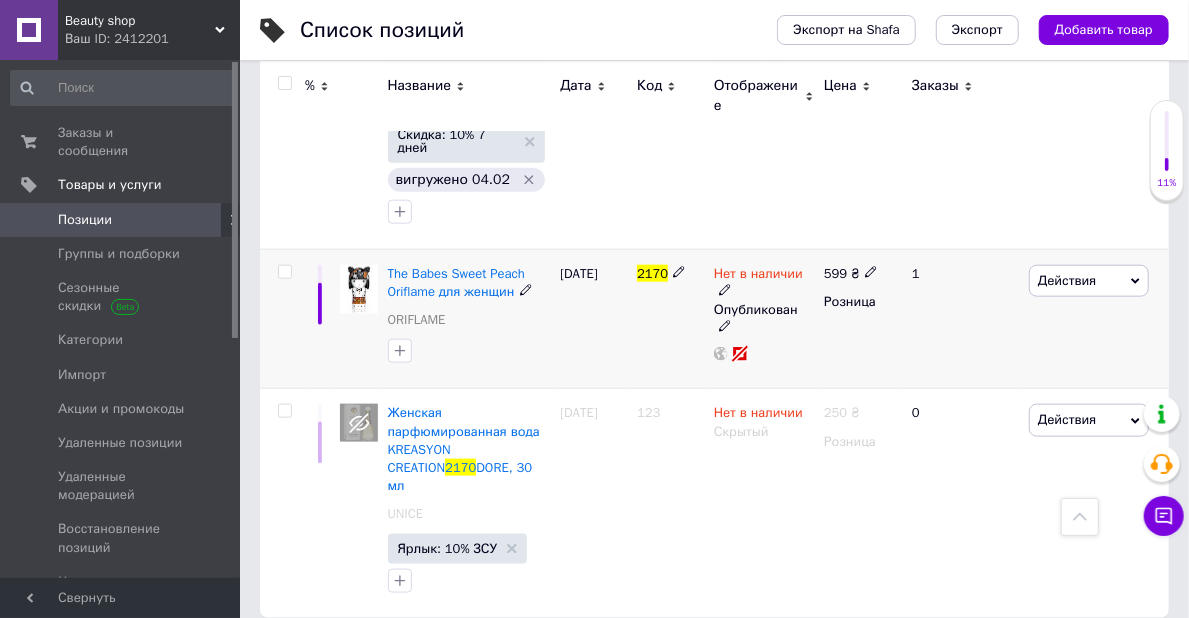 click 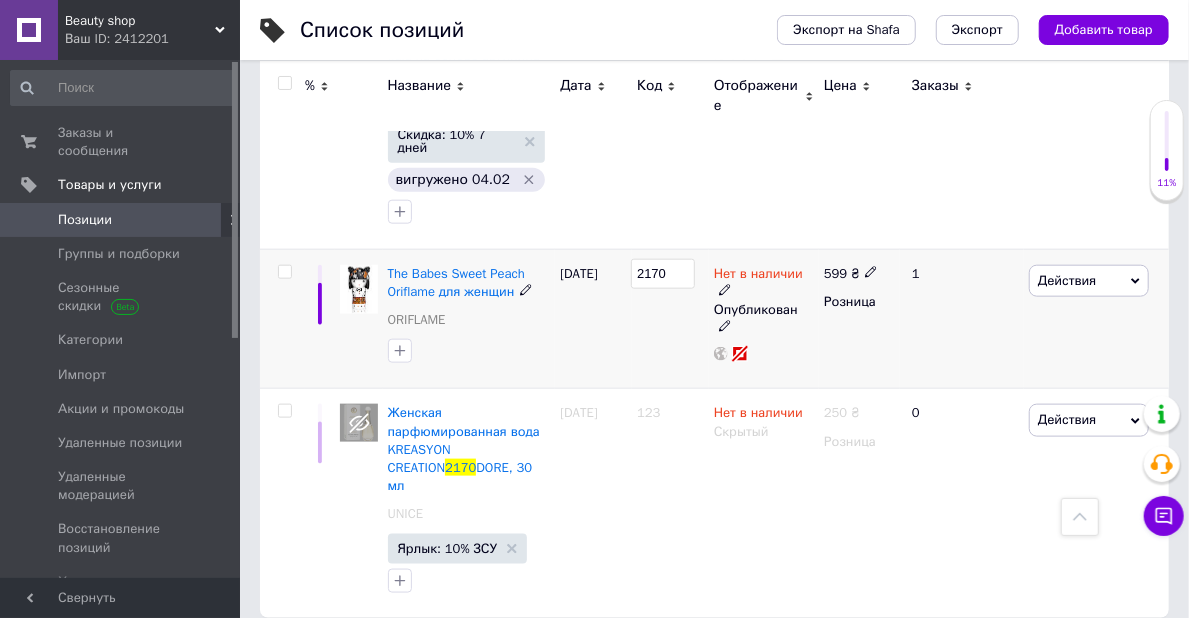 drag, startPoint x: 651, startPoint y: 267, endPoint x: 664, endPoint y: 269, distance: 13.152946 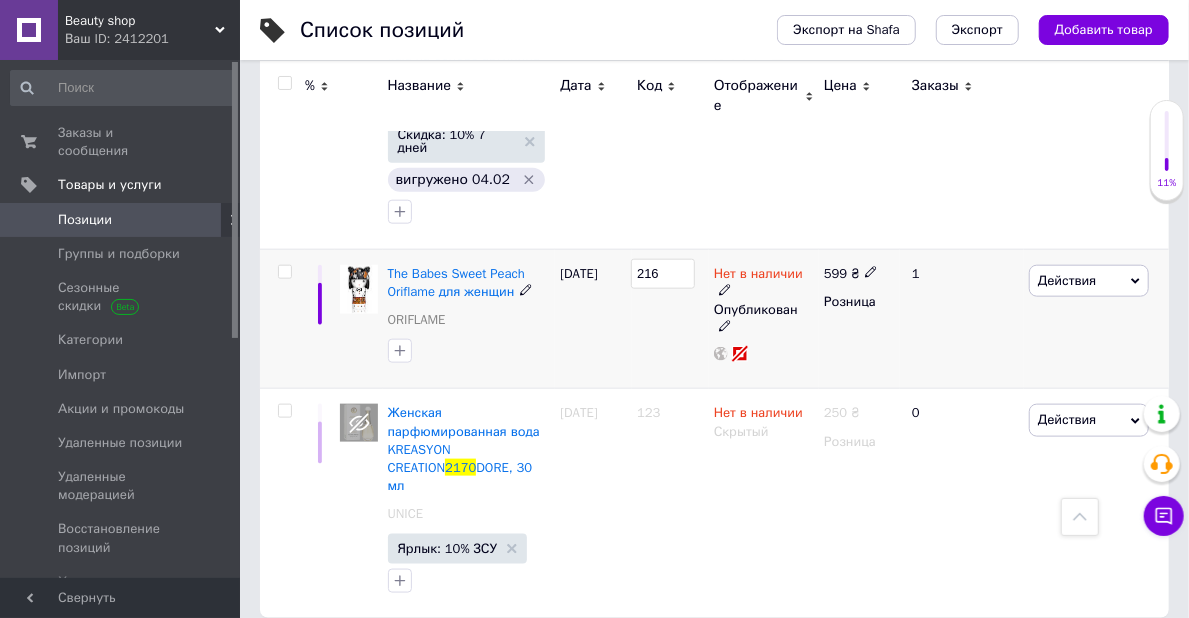 type on "2161" 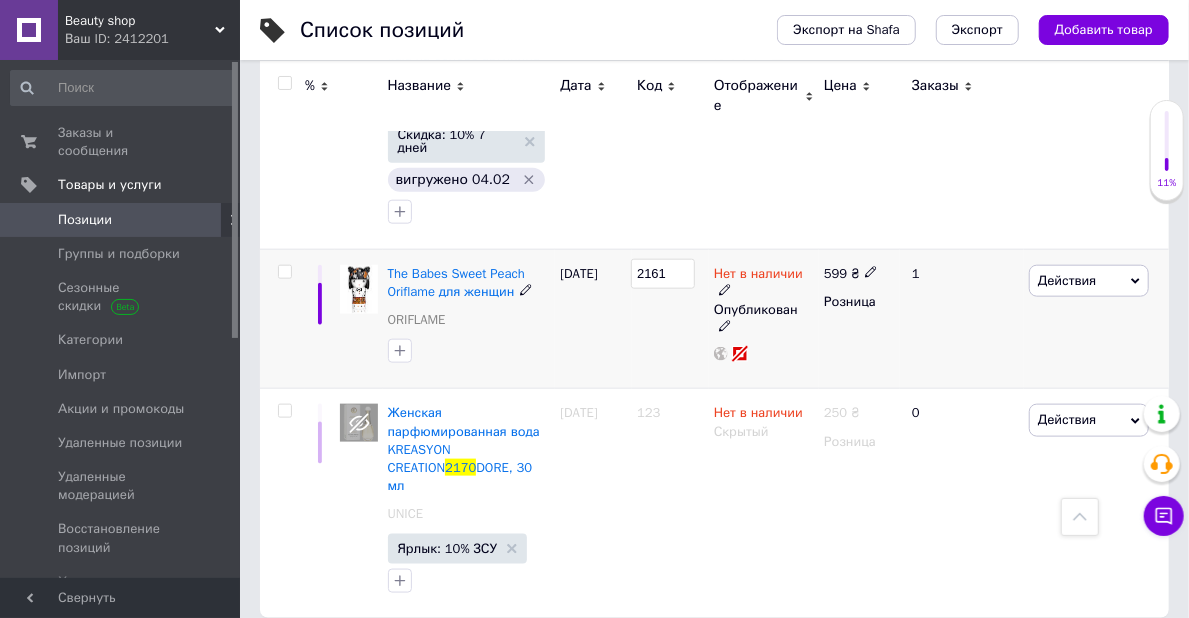 click on "2161" at bounding box center (670, 319) 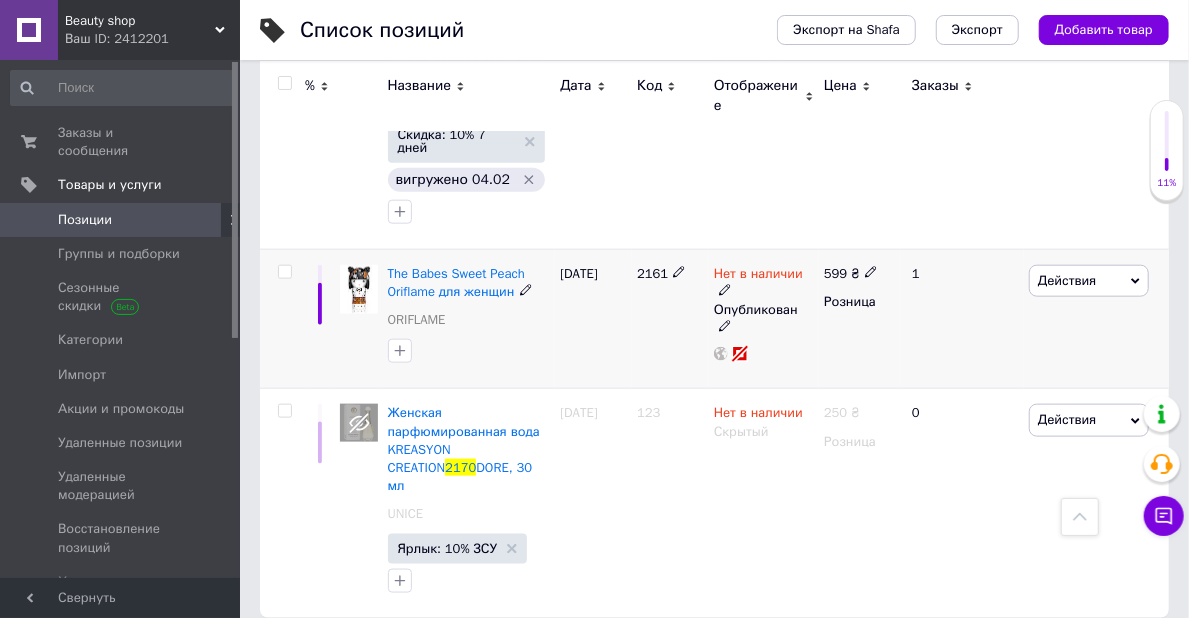 click on "2161" at bounding box center (652, 273) 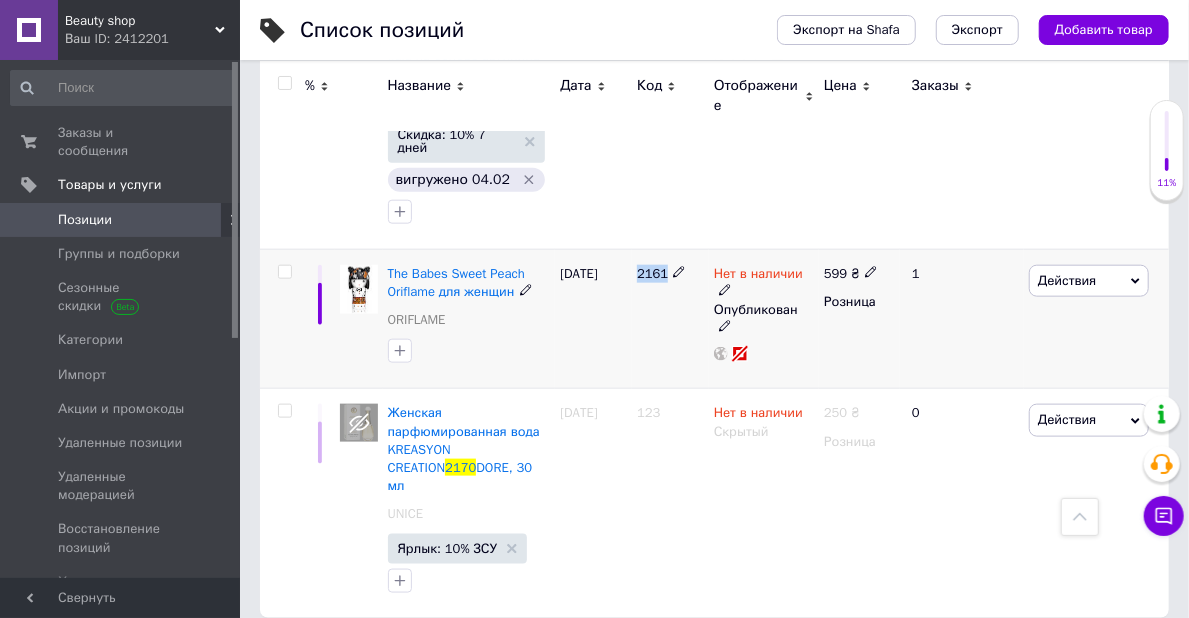 click on "2161" at bounding box center (652, 273) 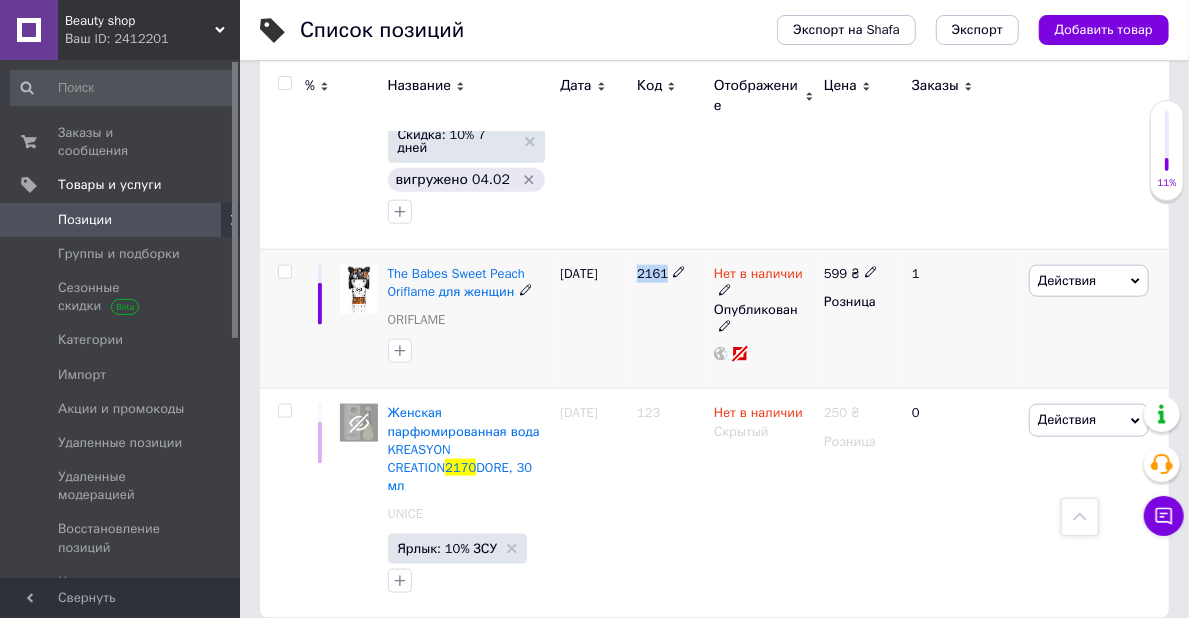 copy on "2161" 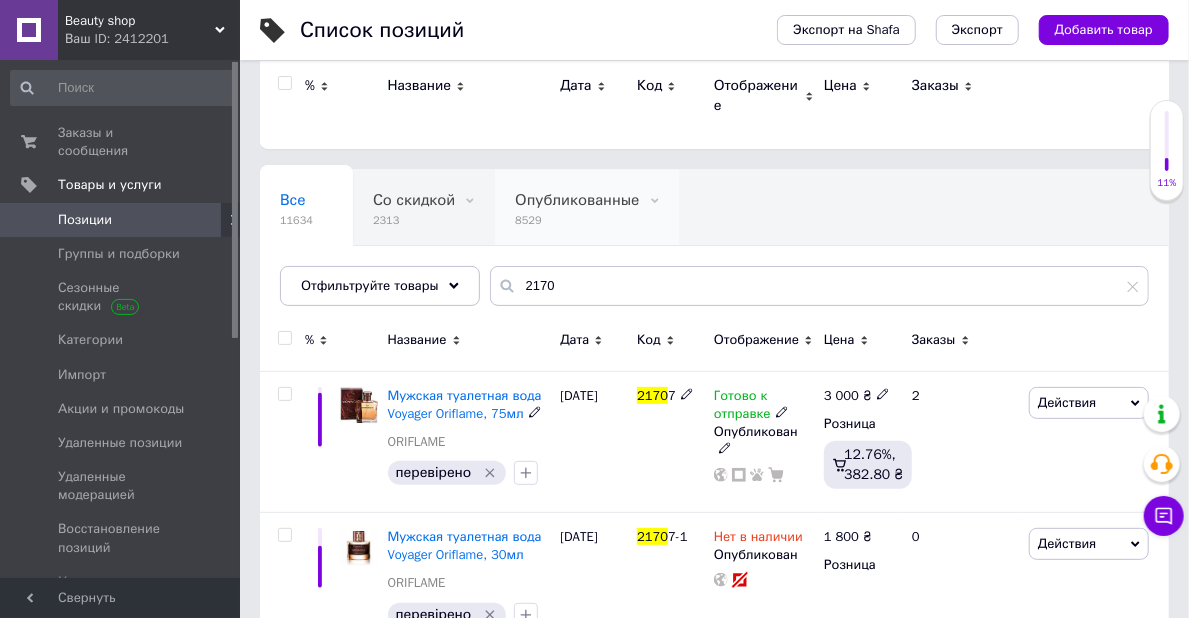 scroll, scrollTop: 0, scrollLeft: 0, axis: both 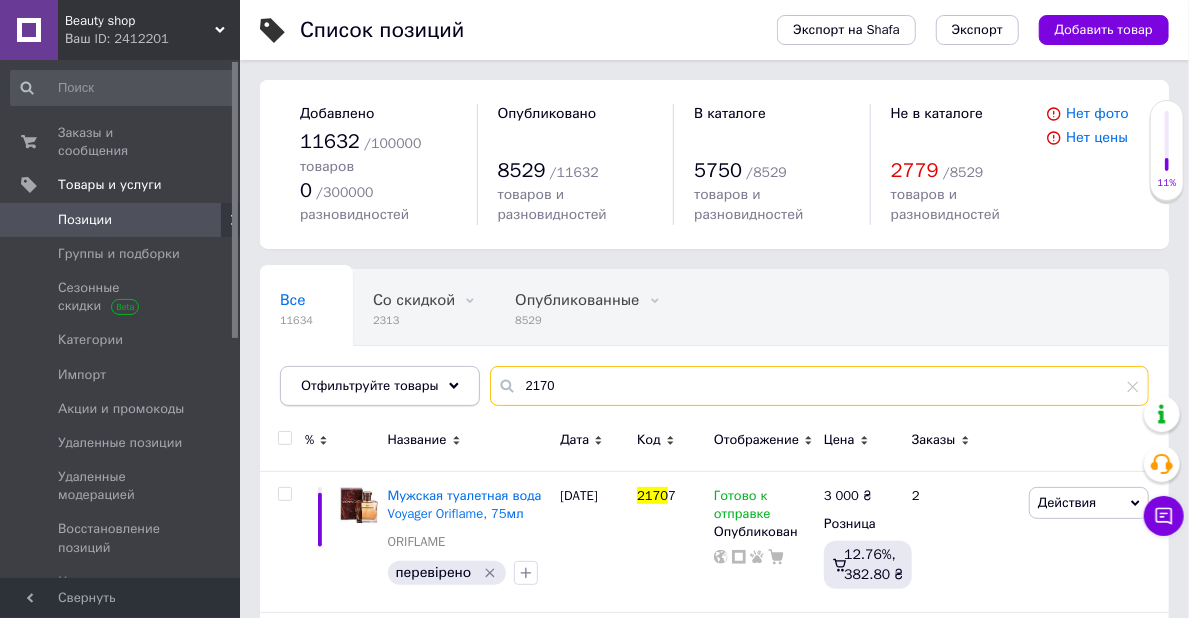 drag, startPoint x: 538, startPoint y: 377, endPoint x: 403, endPoint y: 375, distance: 135.01482 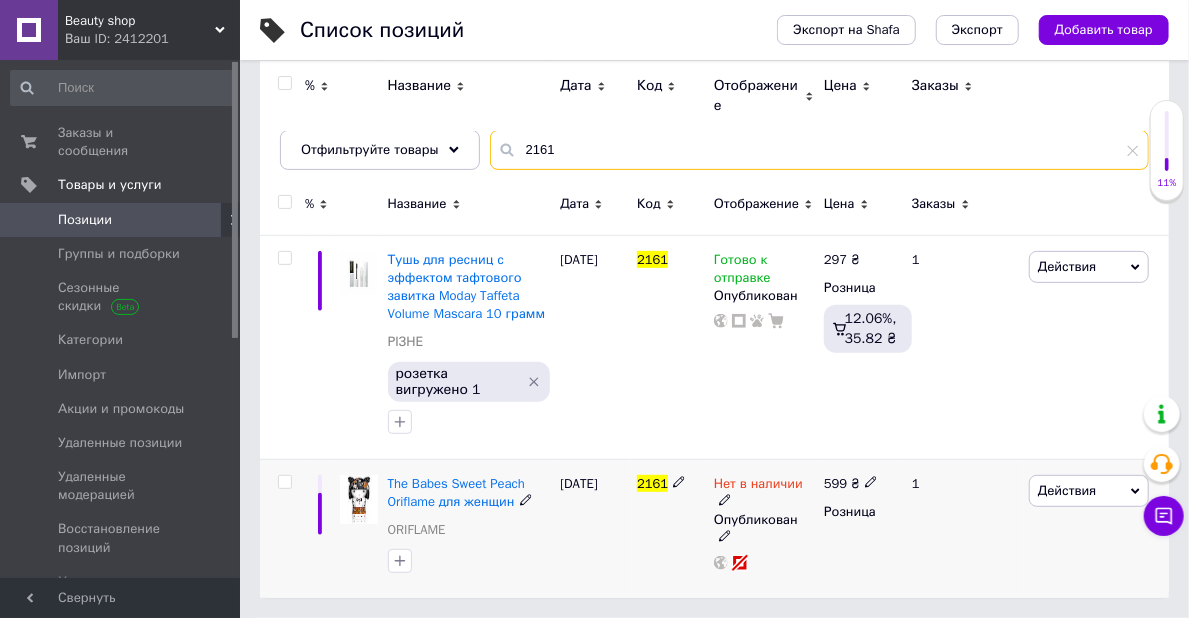 scroll, scrollTop: 246, scrollLeft: 0, axis: vertical 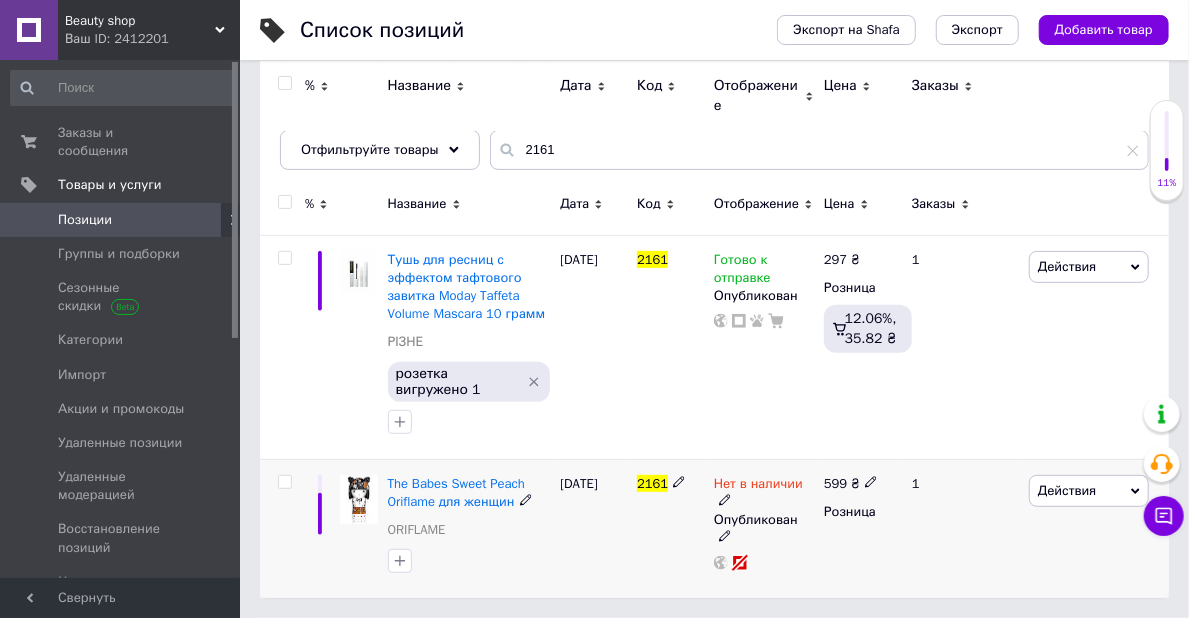 click 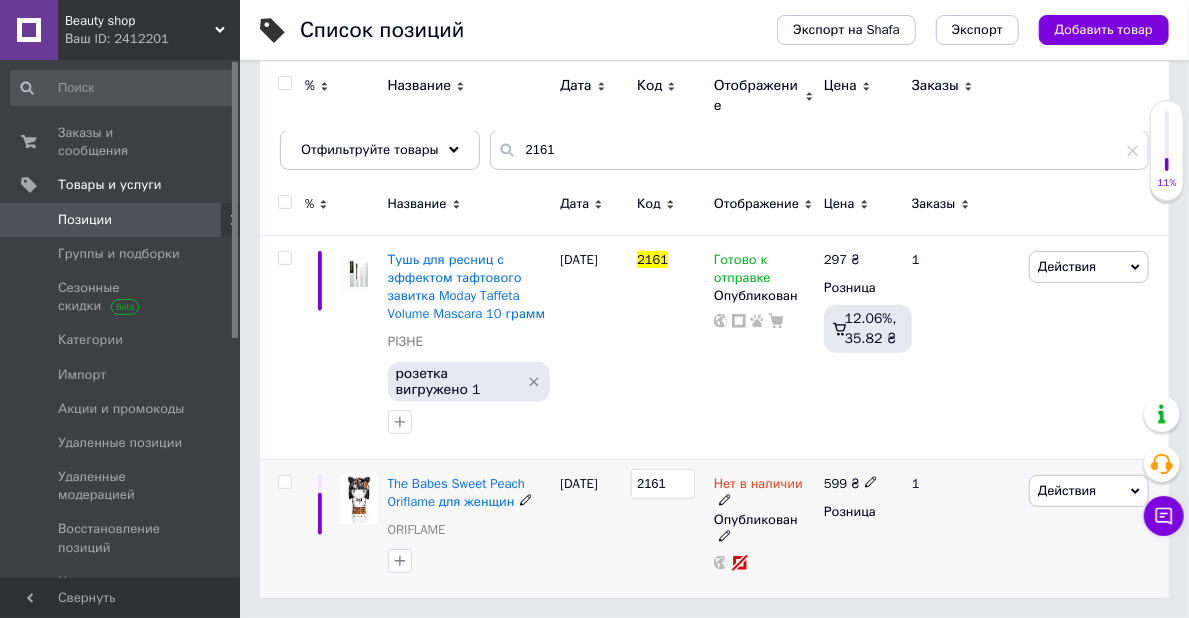 click on "2161" at bounding box center [663, 484] 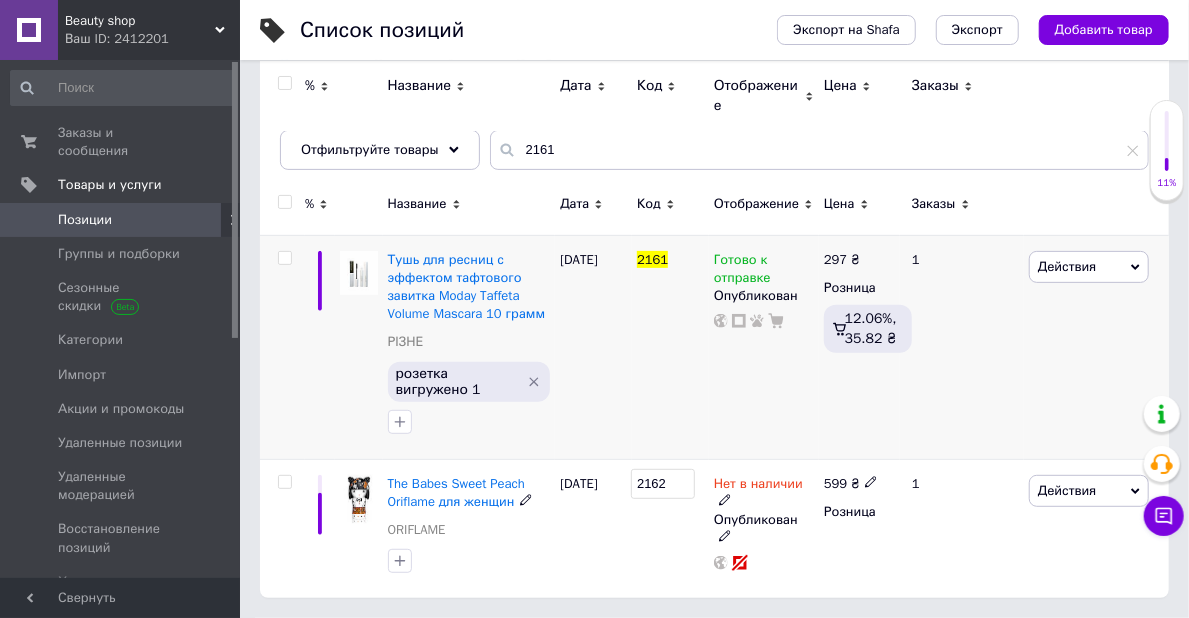 click on "2161" at bounding box center [670, 347] 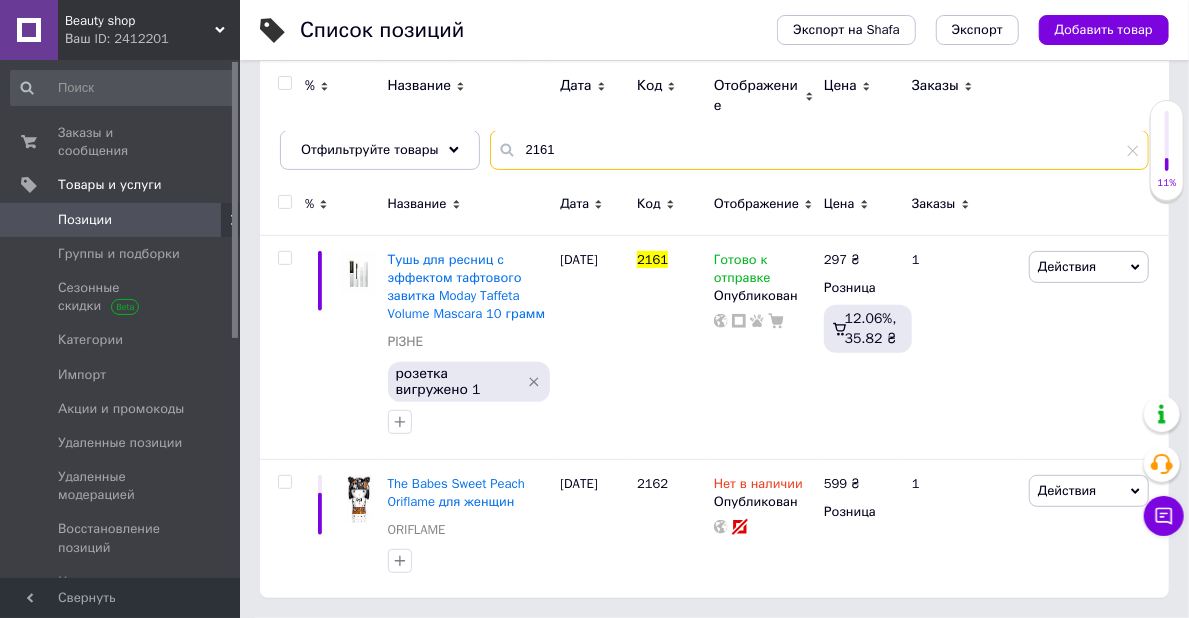 click on "2161" at bounding box center (819, 150) 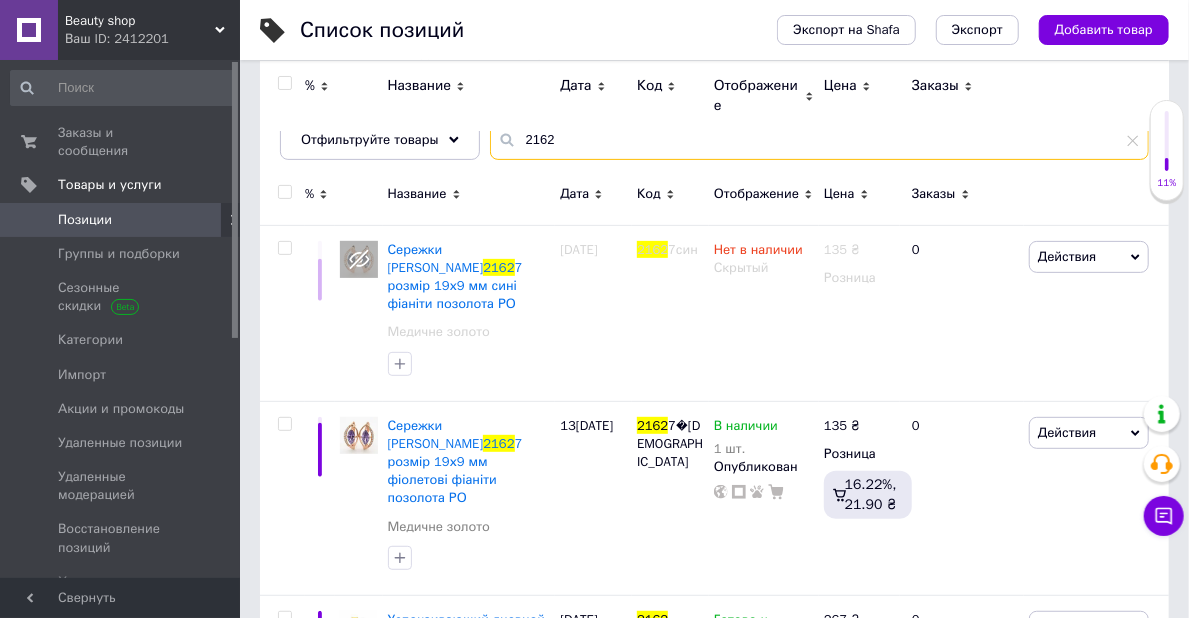 click on "2162" at bounding box center [819, 140] 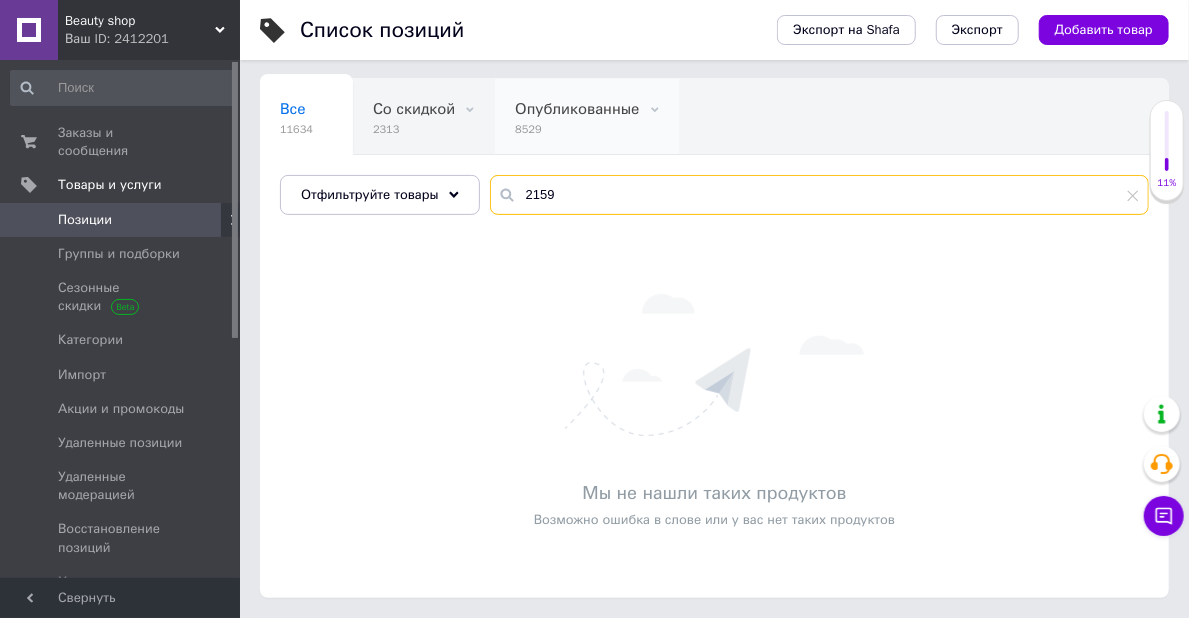 scroll, scrollTop: 190, scrollLeft: 0, axis: vertical 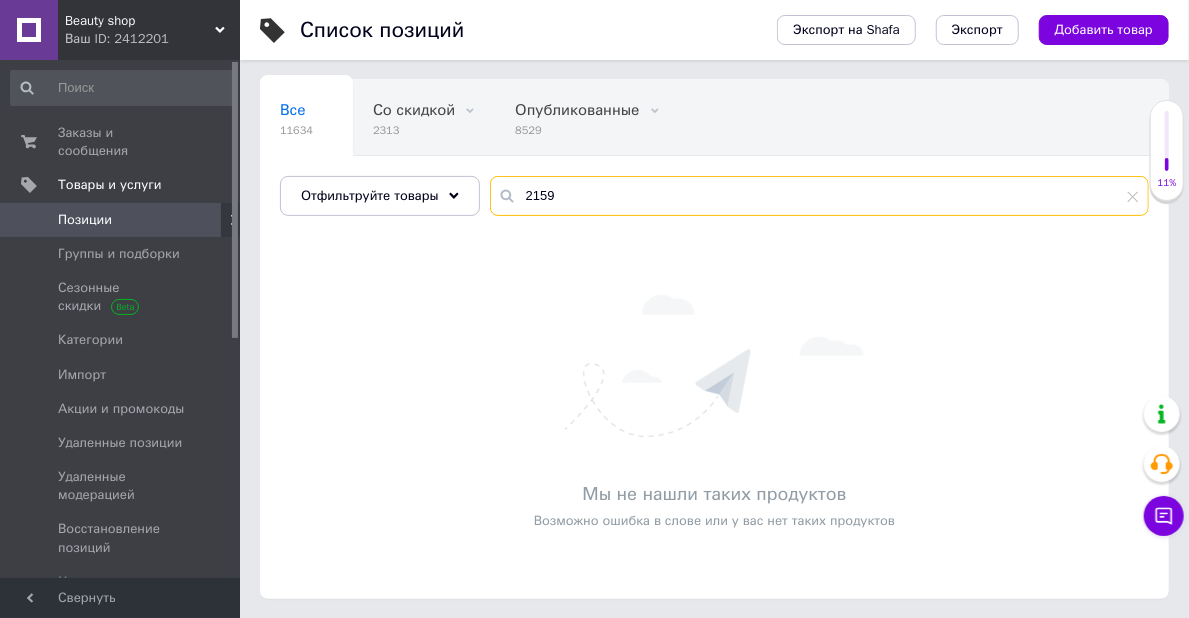 drag, startPoint x: 532, startPoint y: 194, endPoint x: 548, endPoint y: 201, distance: 17.464249 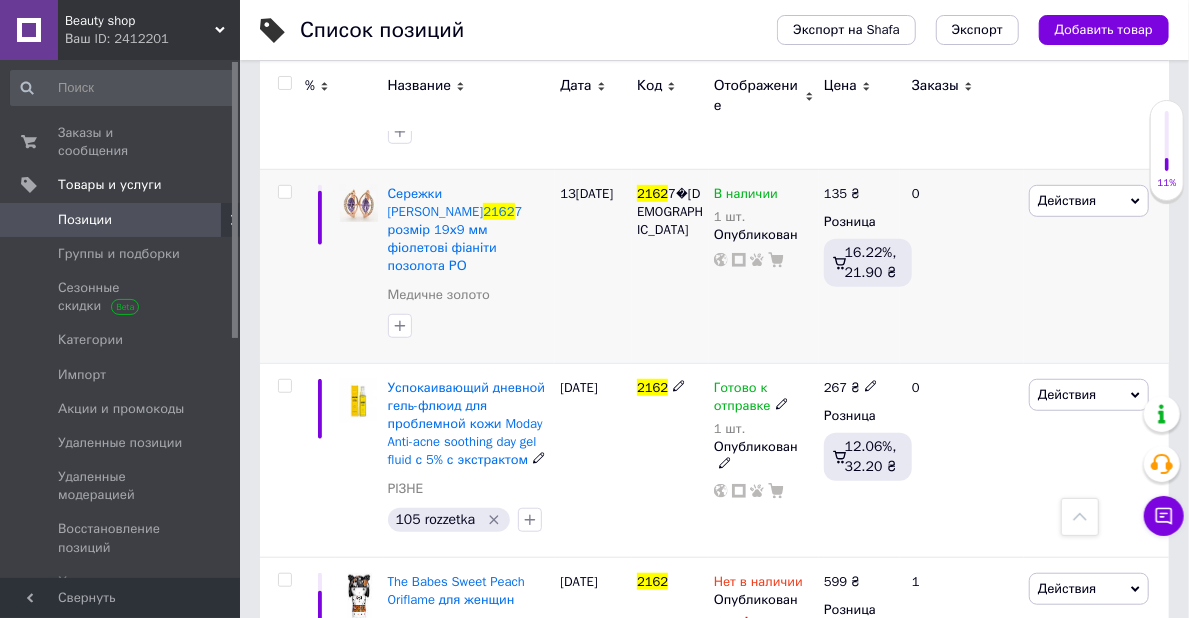 scroll, scrollTop: 550, scrollLeft: 0, axis: vertical 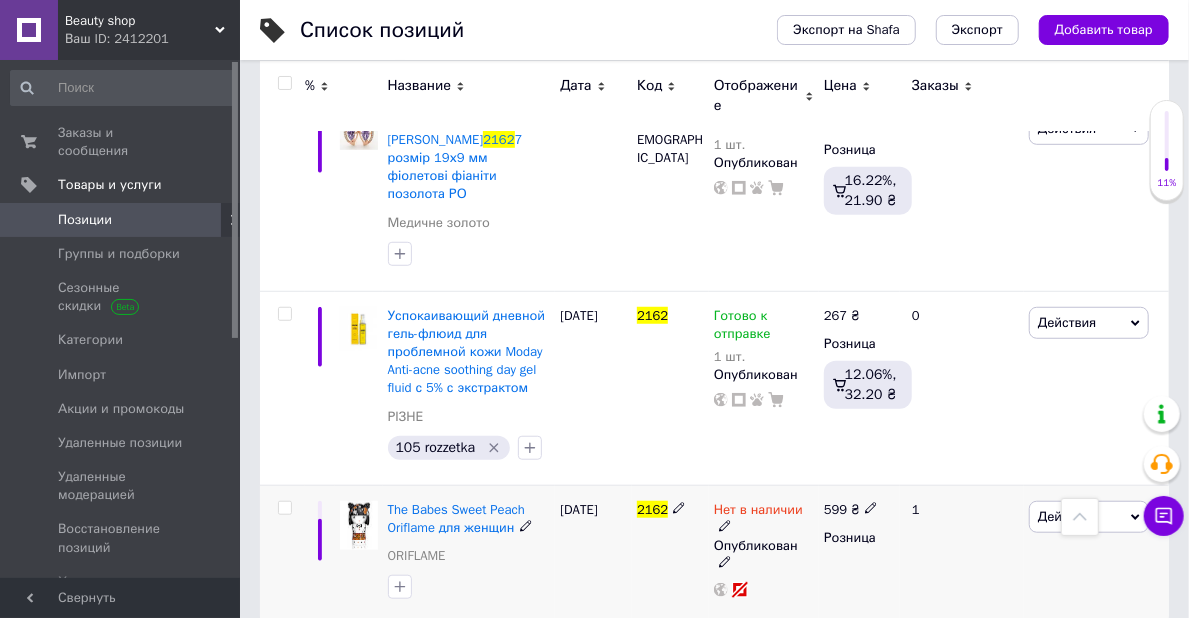 type on "2162" 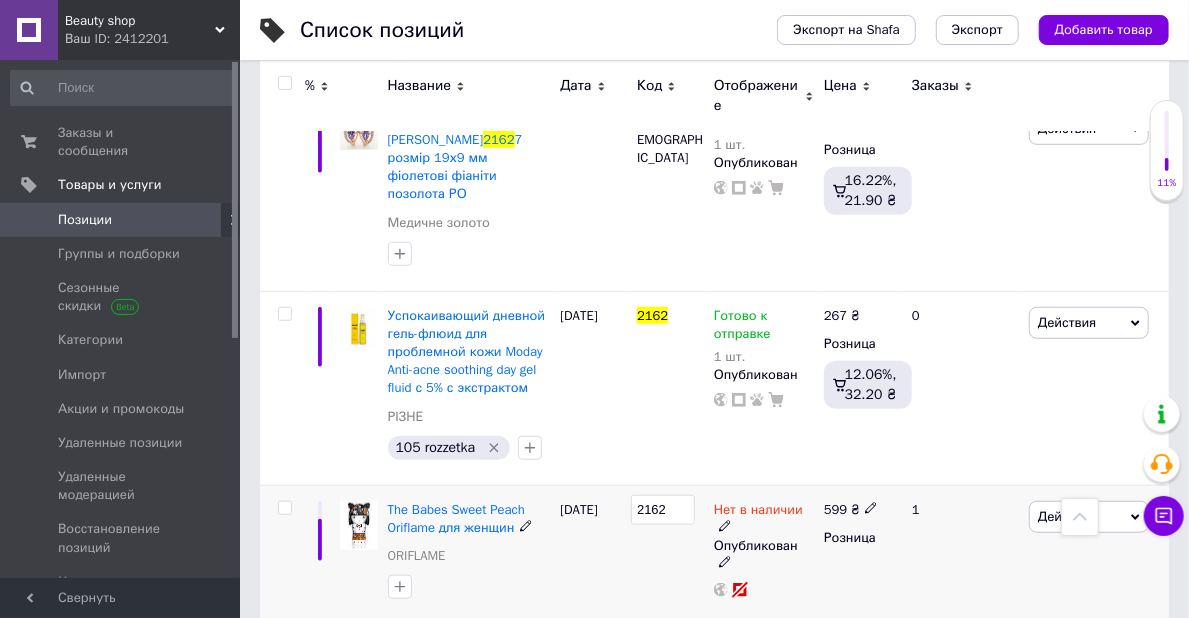 drag, startPoint x: 652, startPoint y: 477, endPoint x: 664, endPoint y: 479, distance: 12.165525 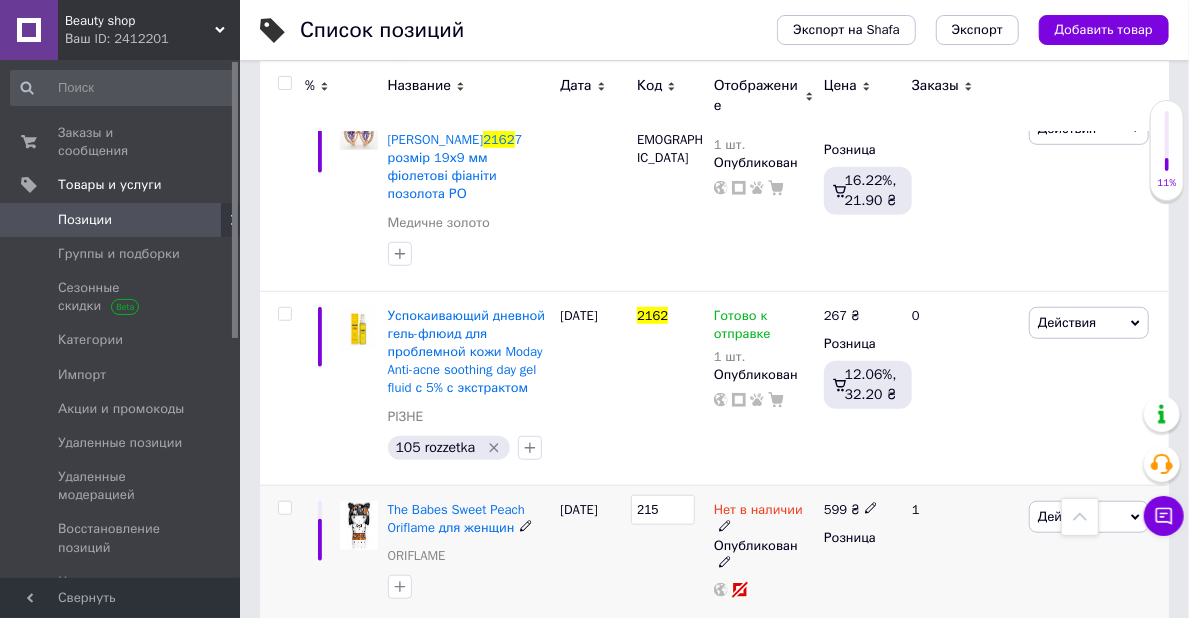 type on "2159" 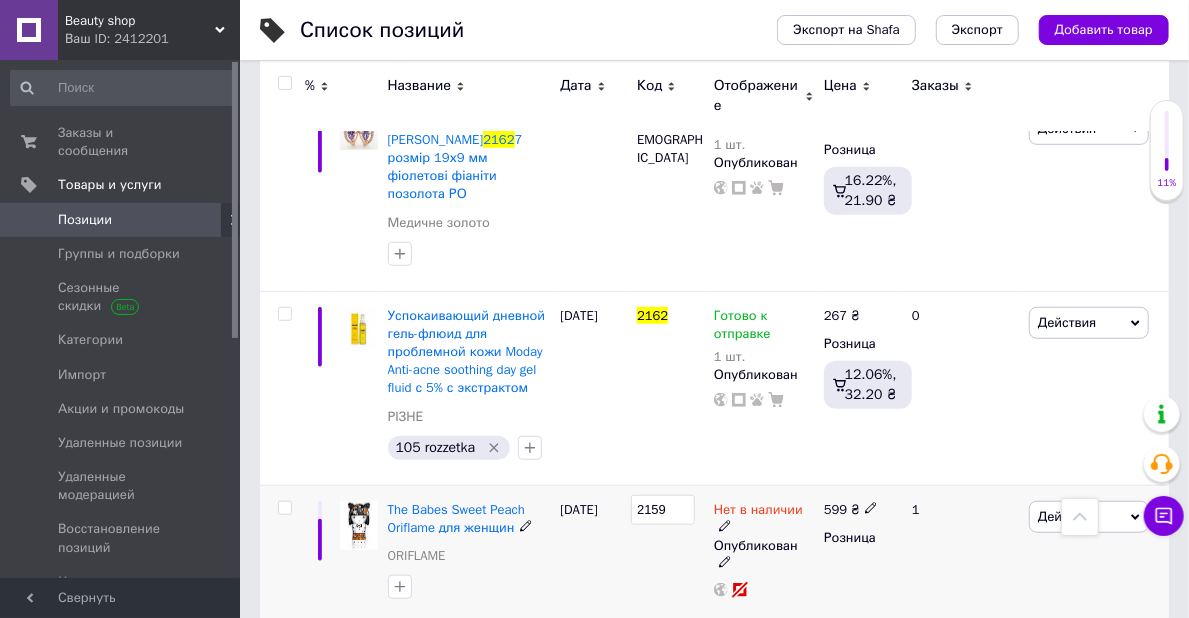 click on "2159" at bounding box center (670, 554) 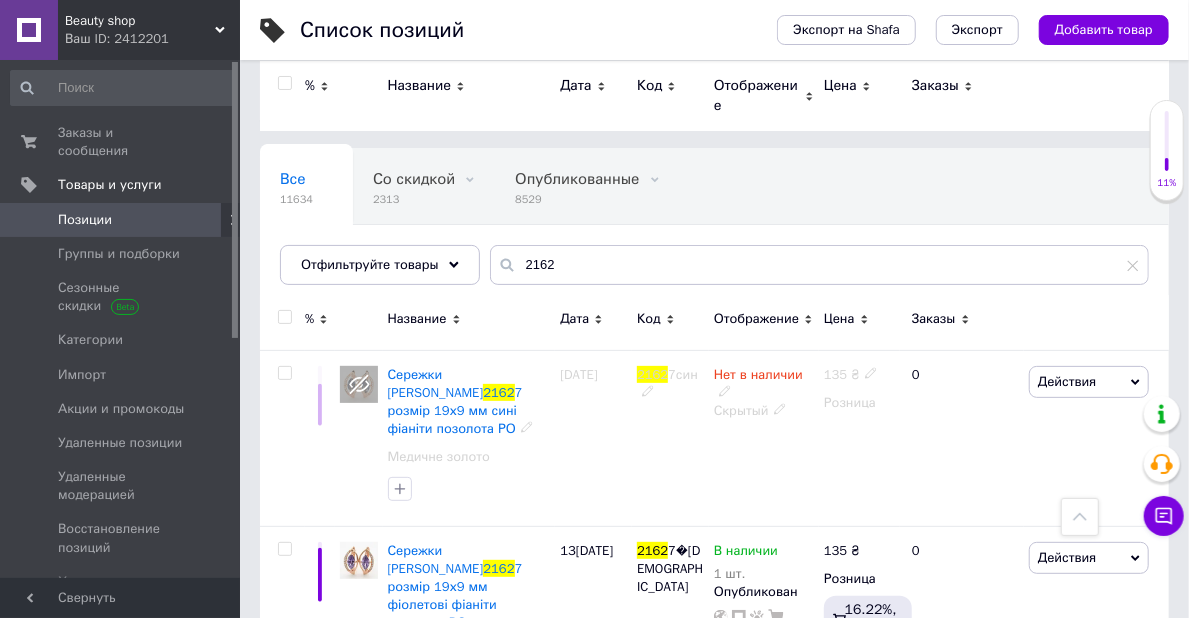 scroll, scrollTop: 0, scrollLeft: 0, axis: both 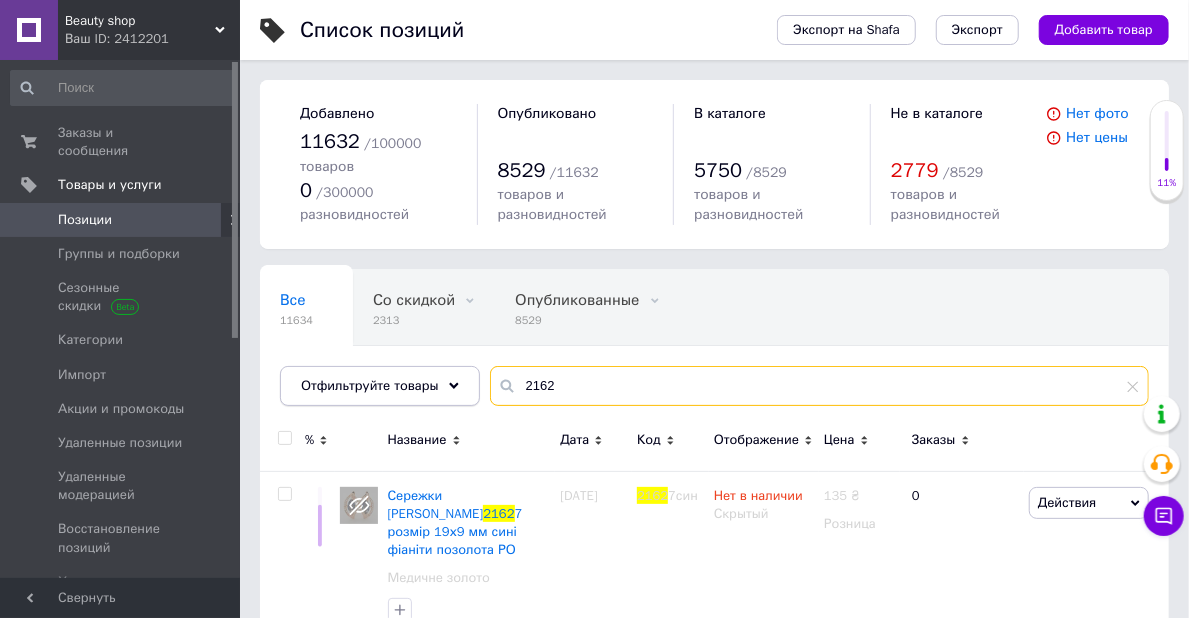 drag, startPoint x: 518, startPoint y: 390, endPoint x: 410, endPoint y: 389, distance: 108.00463 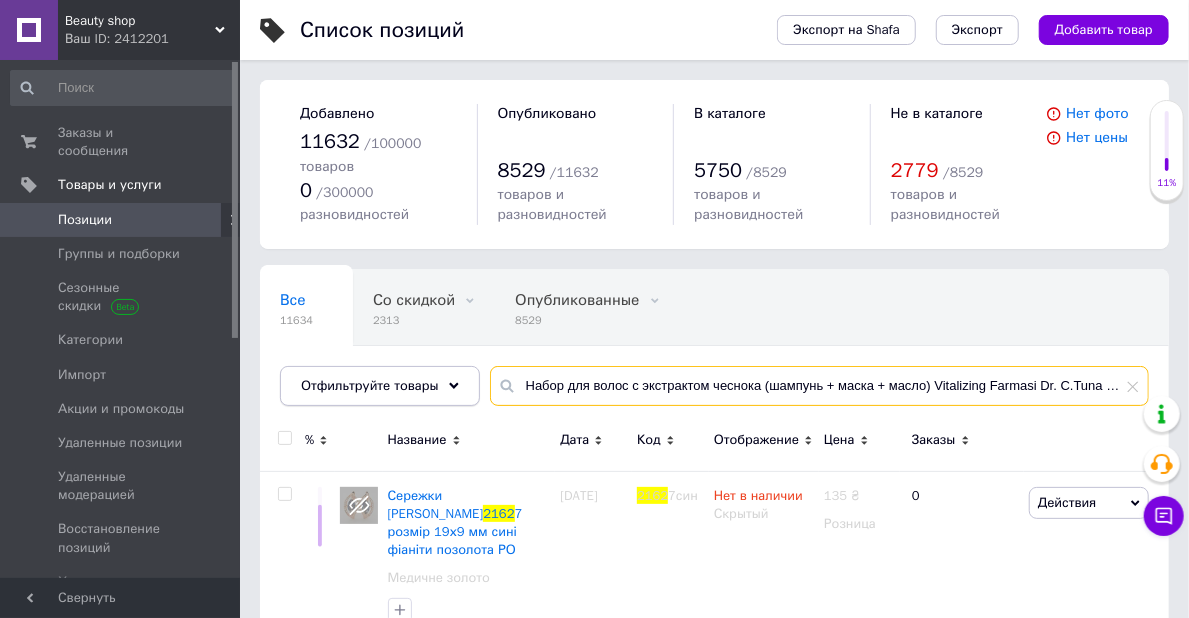 scroll, scrollTop: 0, scrollLeft: 22, axis: horizontal 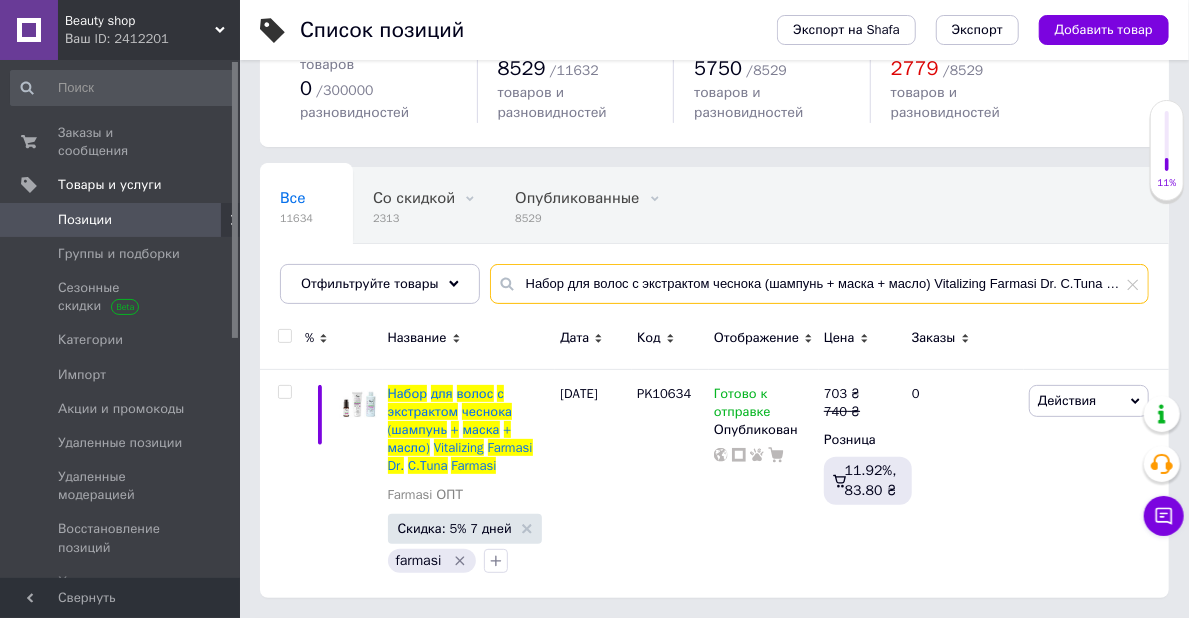 click on "Набор для волос с экстрактом чеснока (шампунь + маска + масло) Vitalizing Farmasi Dr. C.Tuna Farmasi" at bounding box center (819, 284) 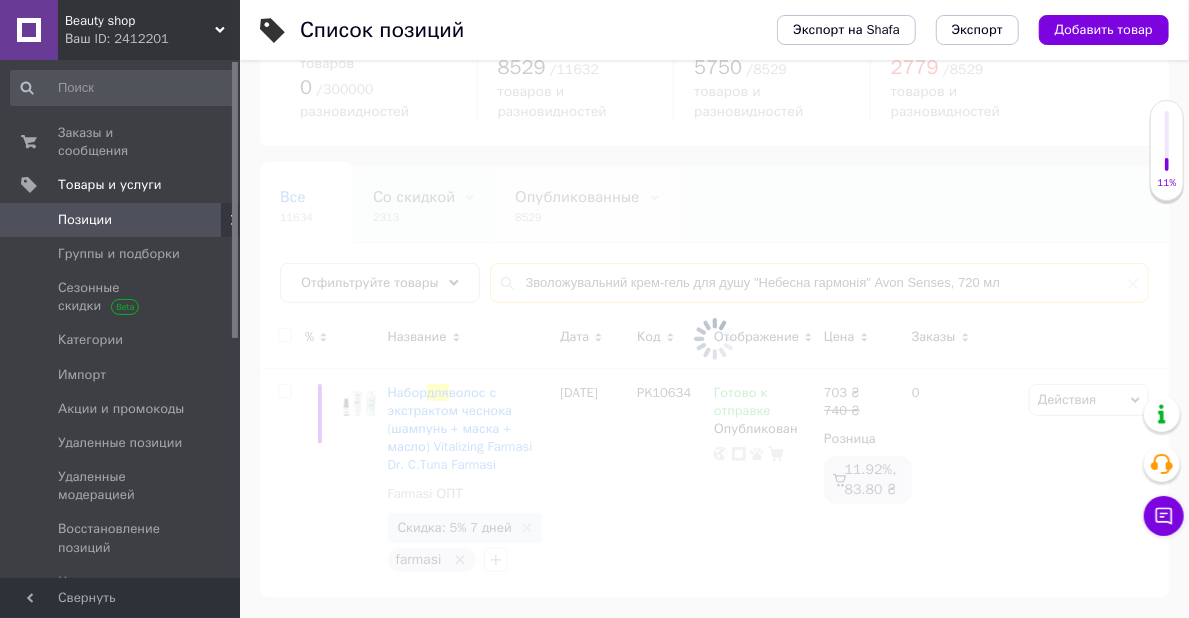 scroll, scrollTop: 59, scrollLeft: 0, axis: vertical 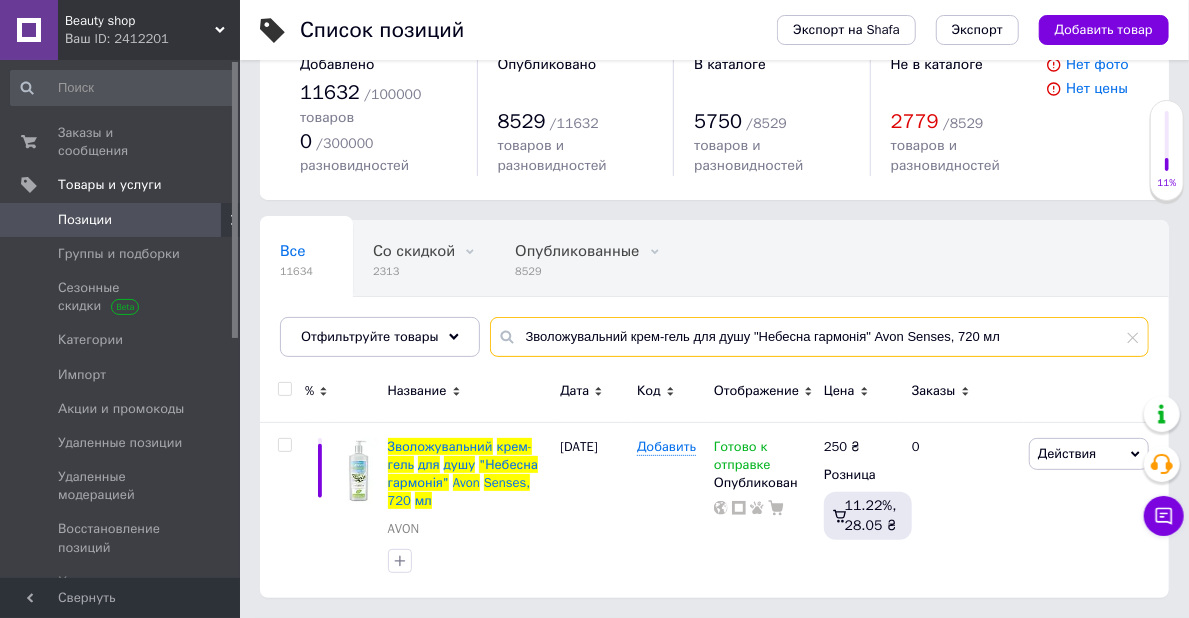 drag, startPoint x: 518, startPoint y: 321, endPoint x: 1044, endPoint y: 306, distance: 526.2138 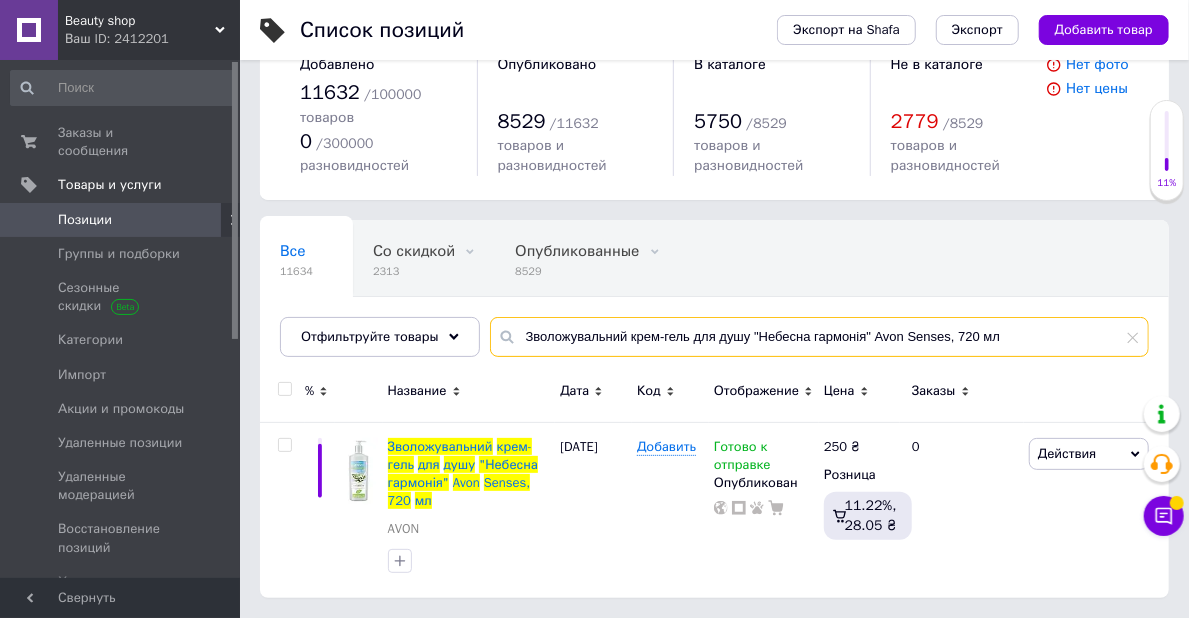 scroll, scrollTop: 59, scrollLeft: 0, axis: vertical 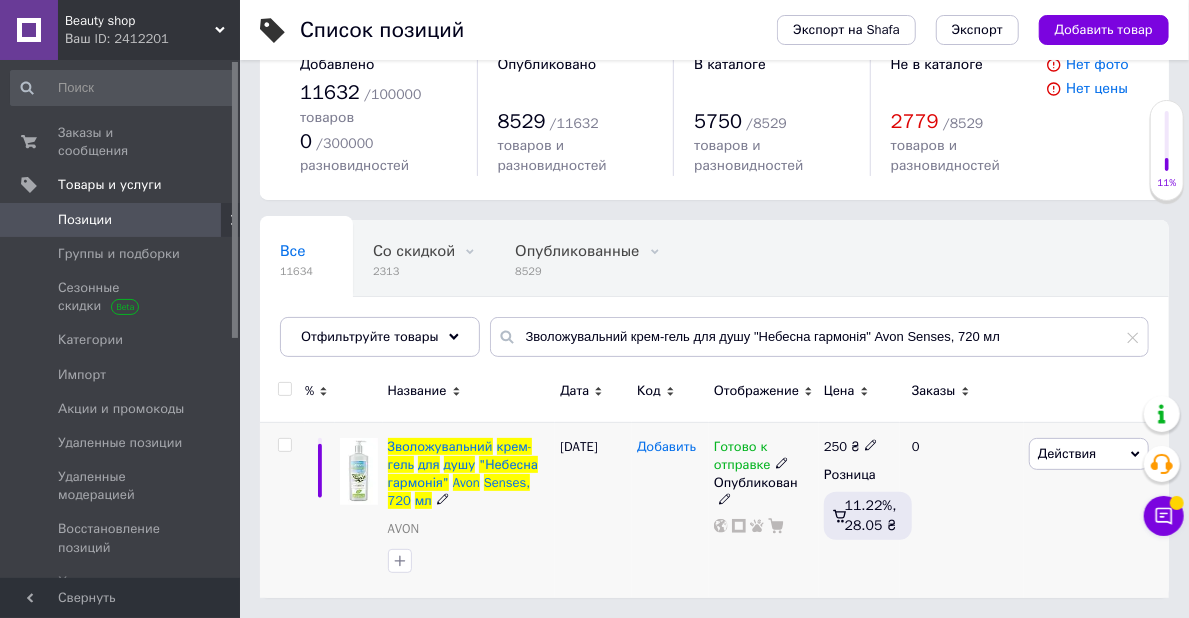 click on "Добавить" at bounding box center (666, 447) 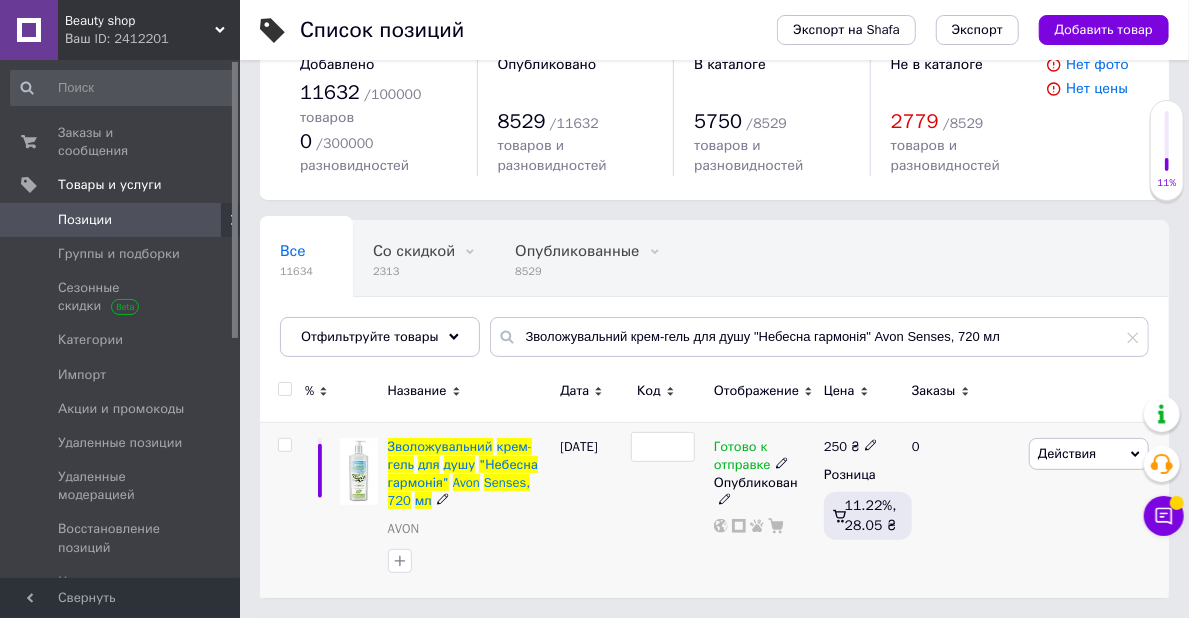 type on "1456860" 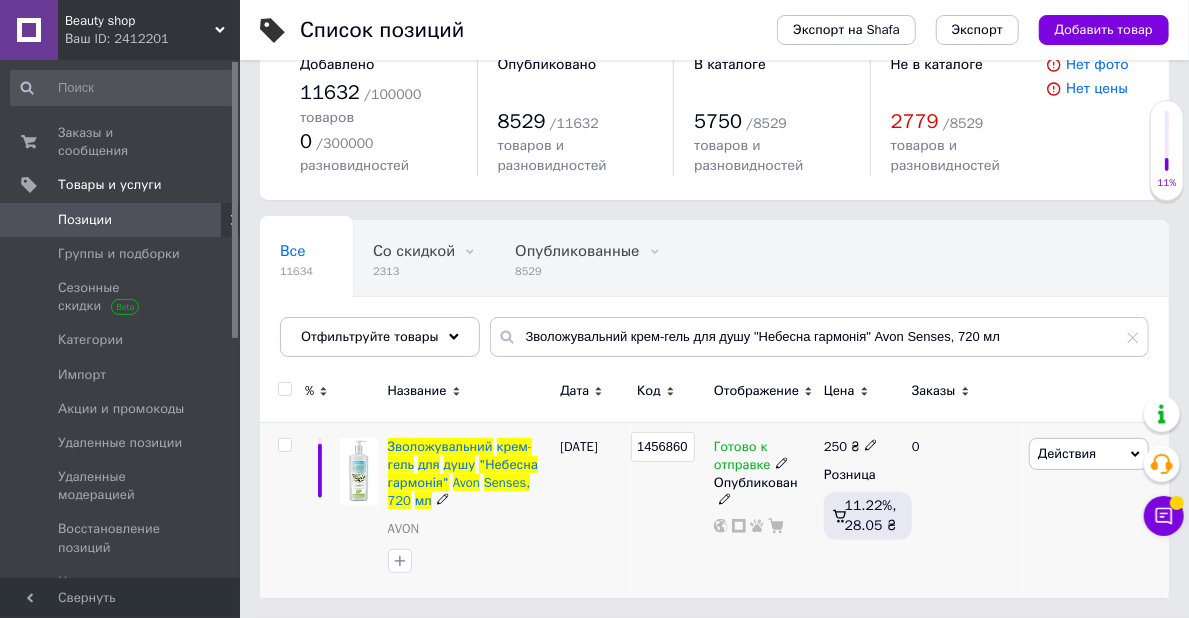 click on "07.02.2025" at bounding box center (593, 509) 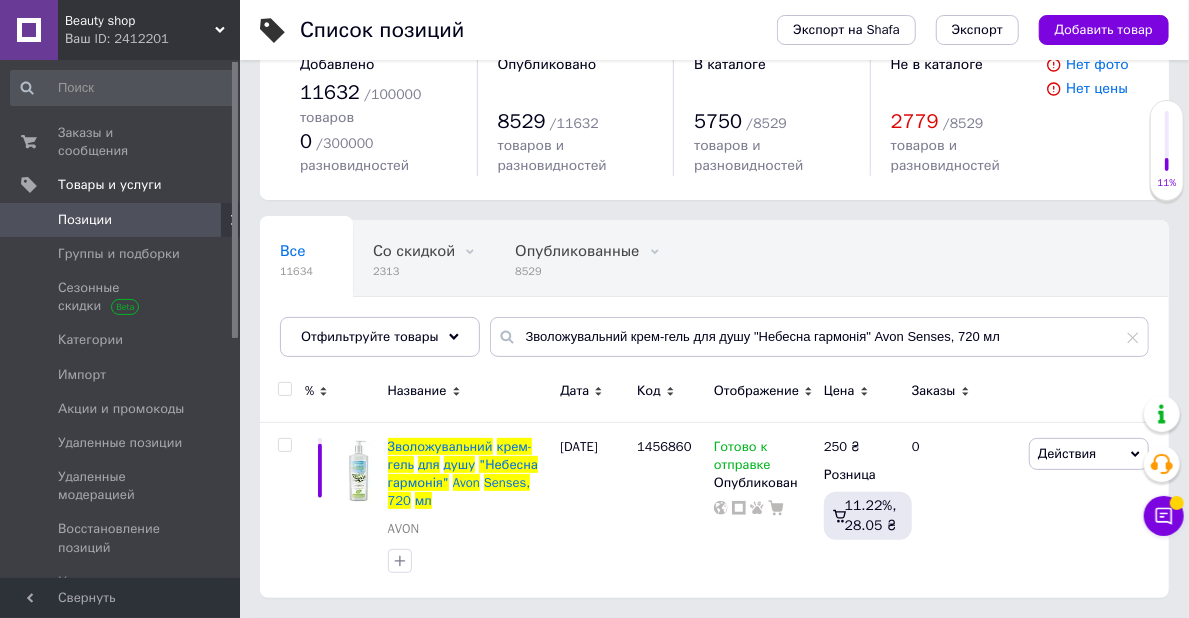 click on "Все 11634 Со скидкой 2313 Удалить Редактировать Опубликованные 8529 Удалить Редактировать Скрытые 3103 Удалить Редактировать Ok Отфильтровано...  Сохранить" at bounding box center (714, 298) 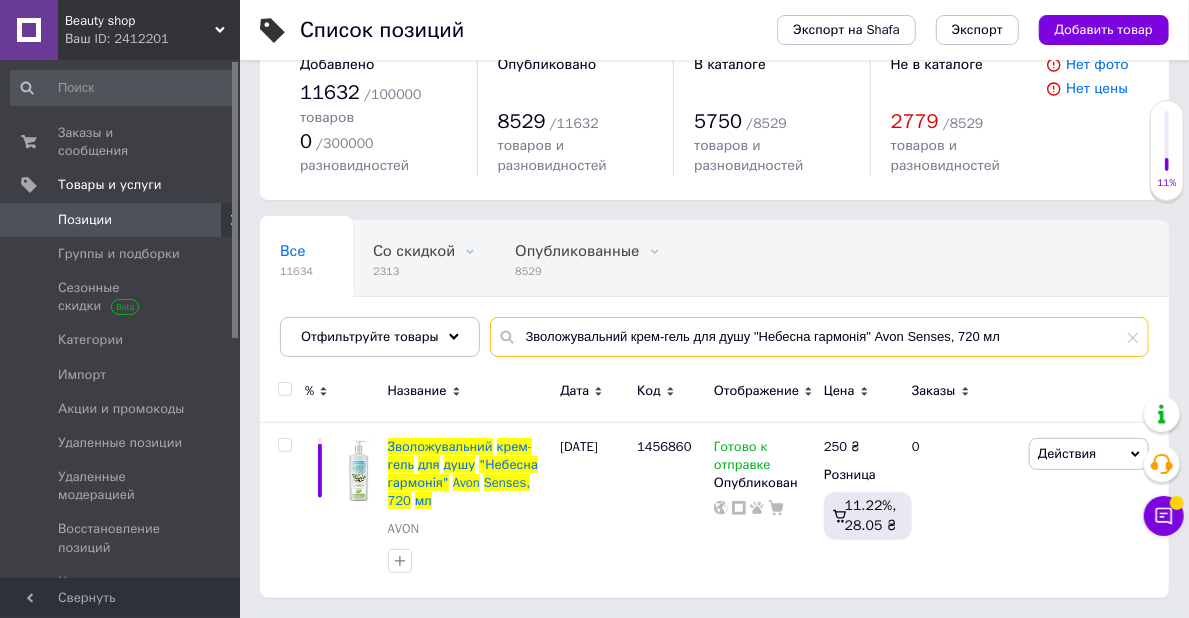click on "Зволожувальний крем-гель для душу "Небесна гармонія" Avon Senses, 720 мл" at bounding box center (819, 337) 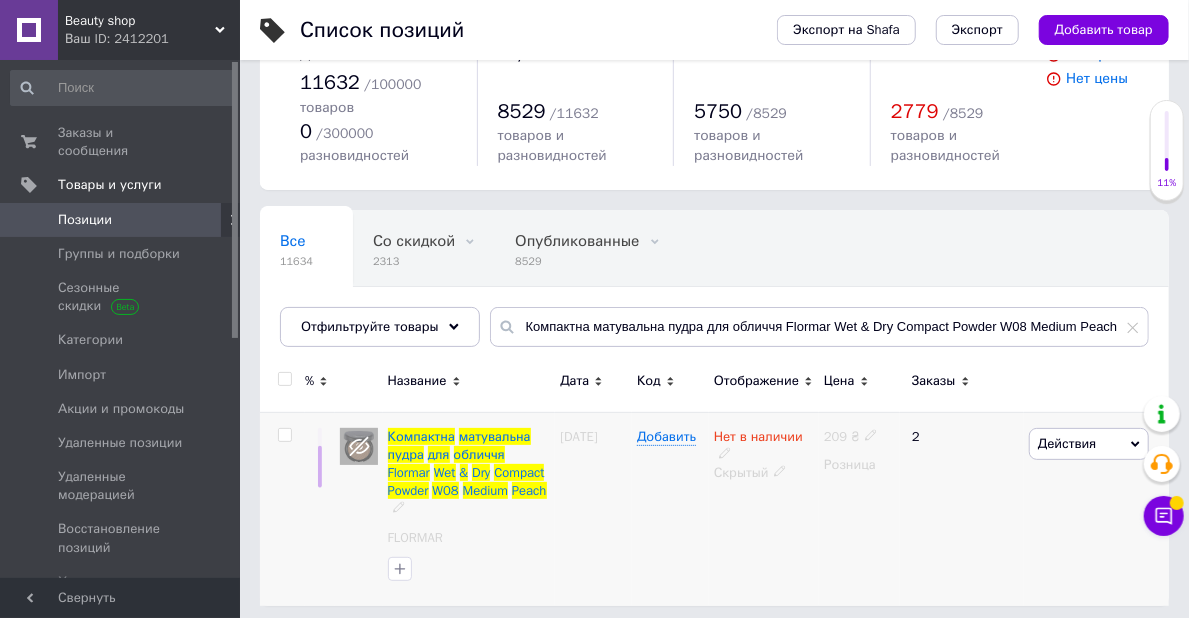 click on "Действия" at bounding box center [1067, 443] 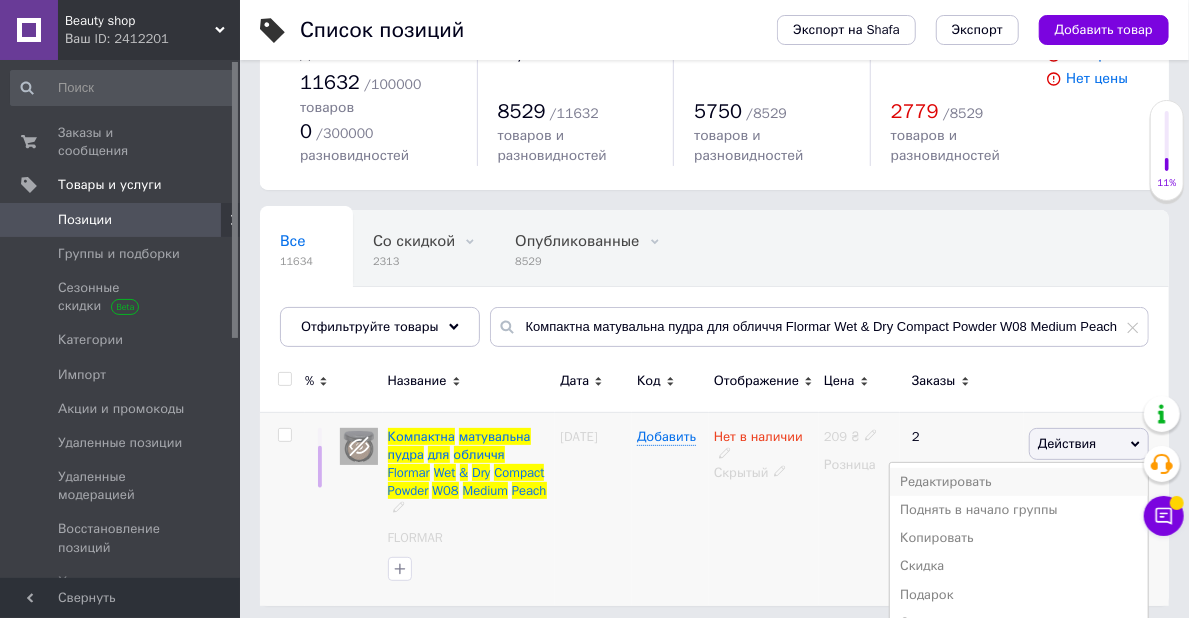 scroll, scrollTop: 234, scrollLeft: 0, axis: vertical 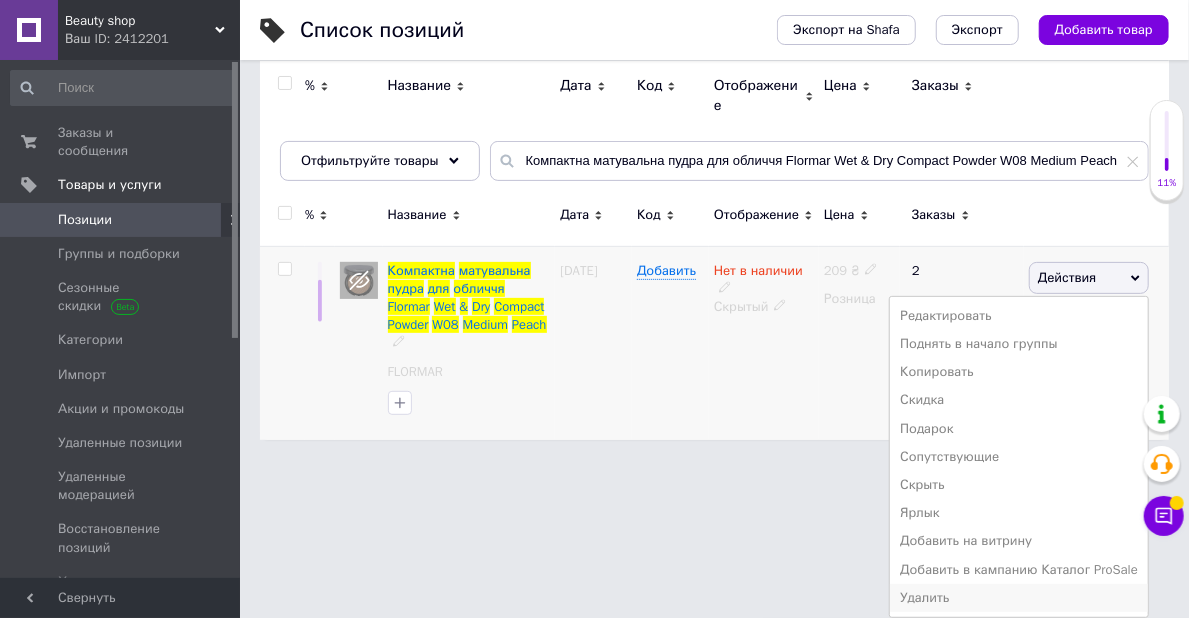 click on "Удалить" at bounding box center [1019, 598] 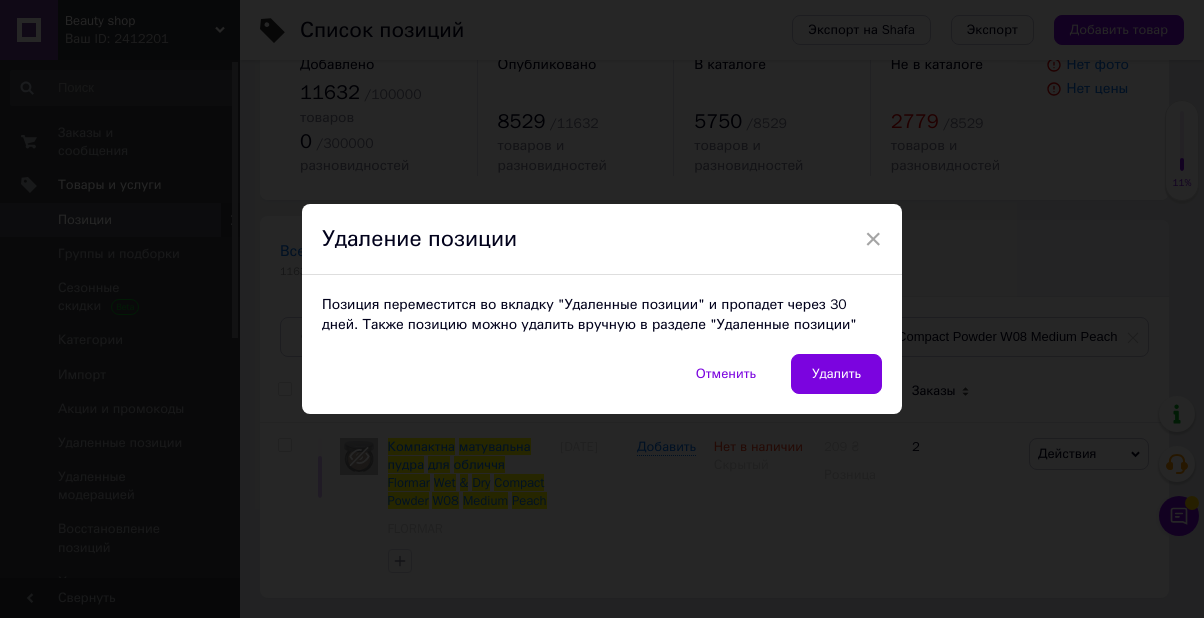click on "Удалить" at bounding box center (836, 374) 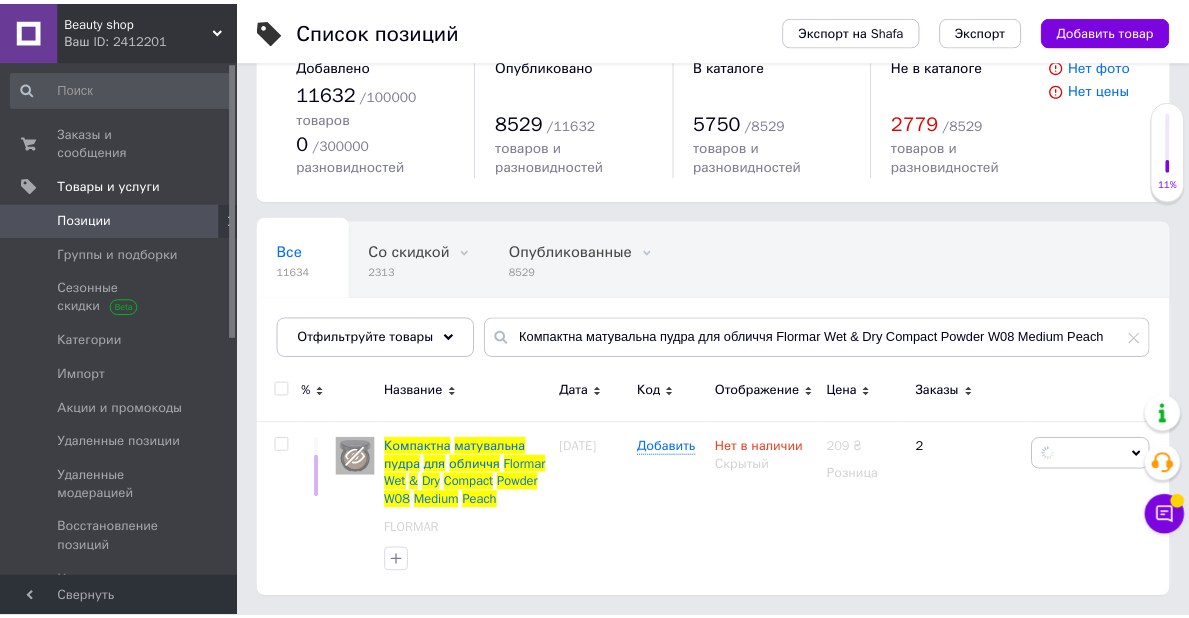 scroll, scrollTop: 27, scrollLeft: 0, axis: vertical 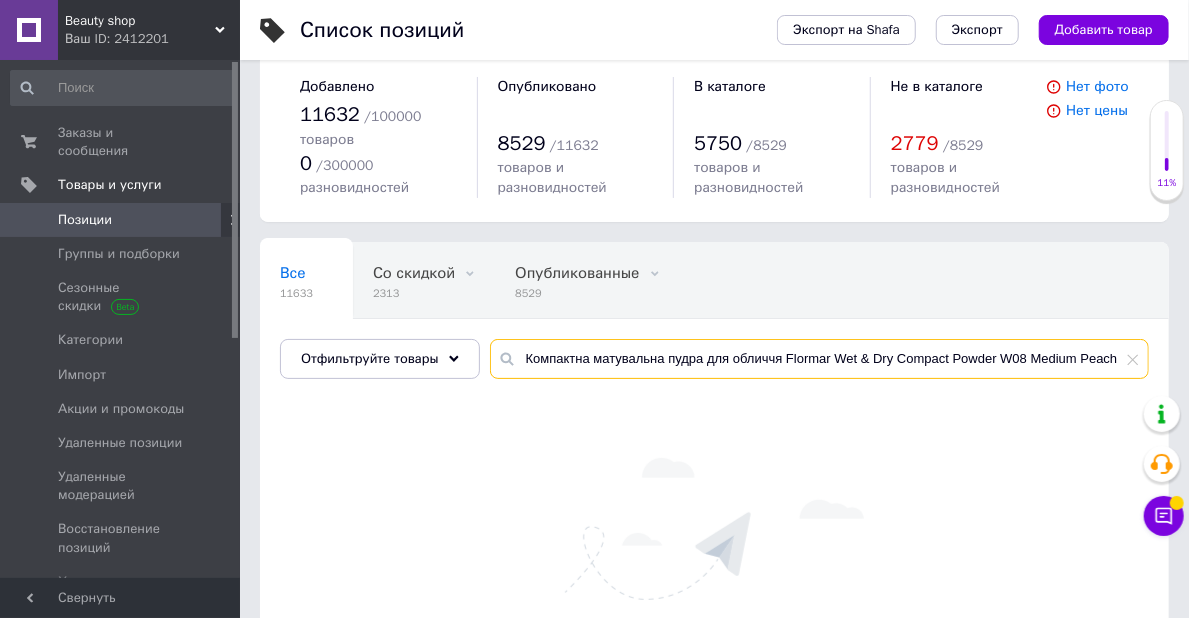 click on "Компактна матувальна пудра для обличчя Flormar Wet & Dry Compact Powder W08 Medium Peach" at bounding box center [819, 359] 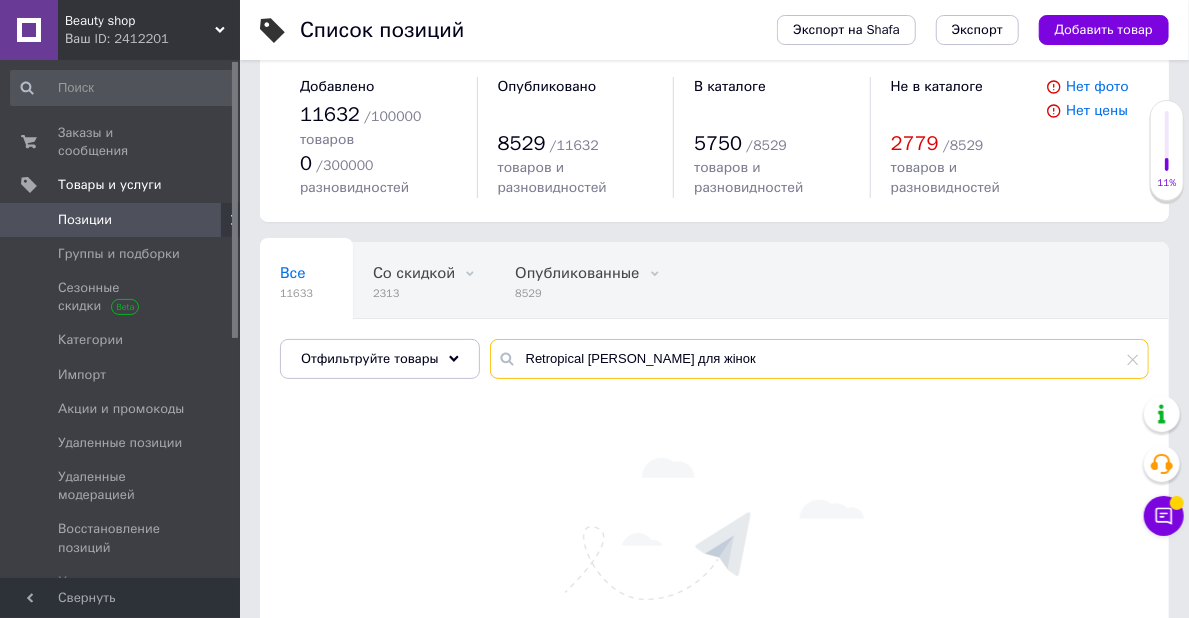 scroll, scrollTop: 25, scrollLeft: 0, axis: vertical 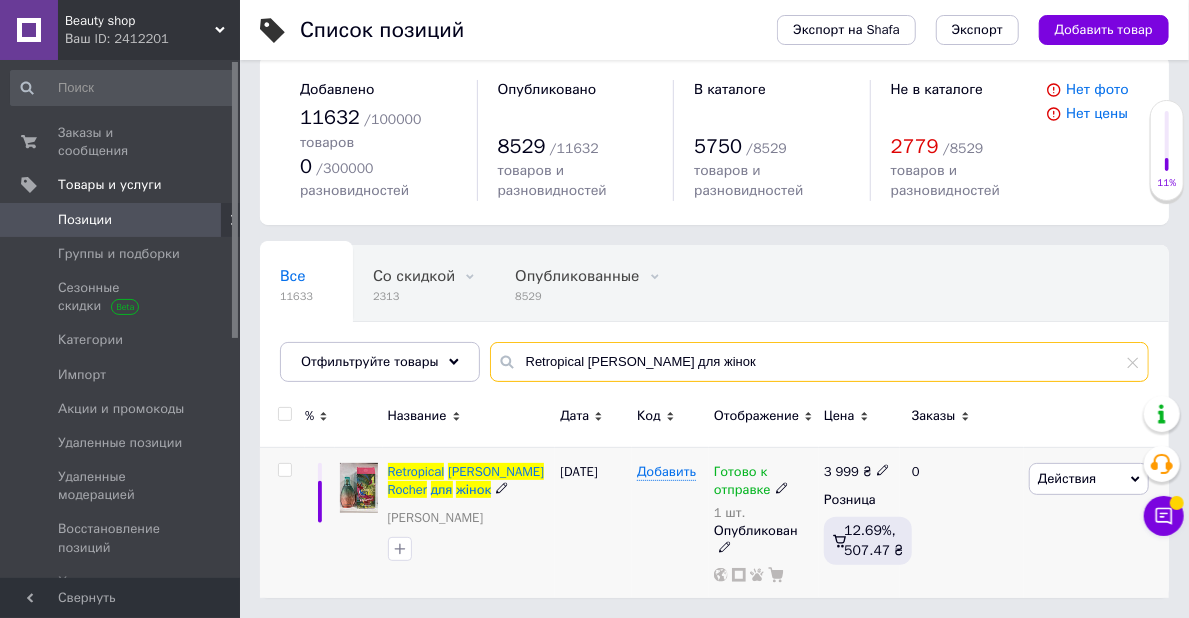 type on "Retropical Yves Rocher для жінок" 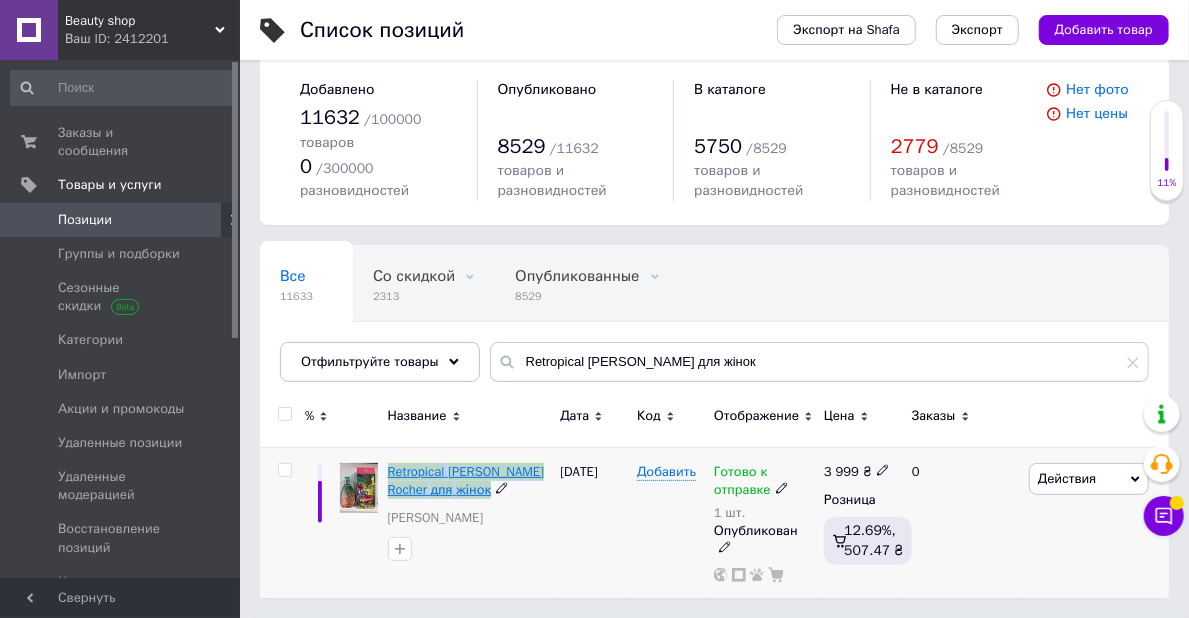 drag, startPoint x: 383, startPoint y: 467, endPoint x: 434, endPoint y: 485, distance: 54.08327 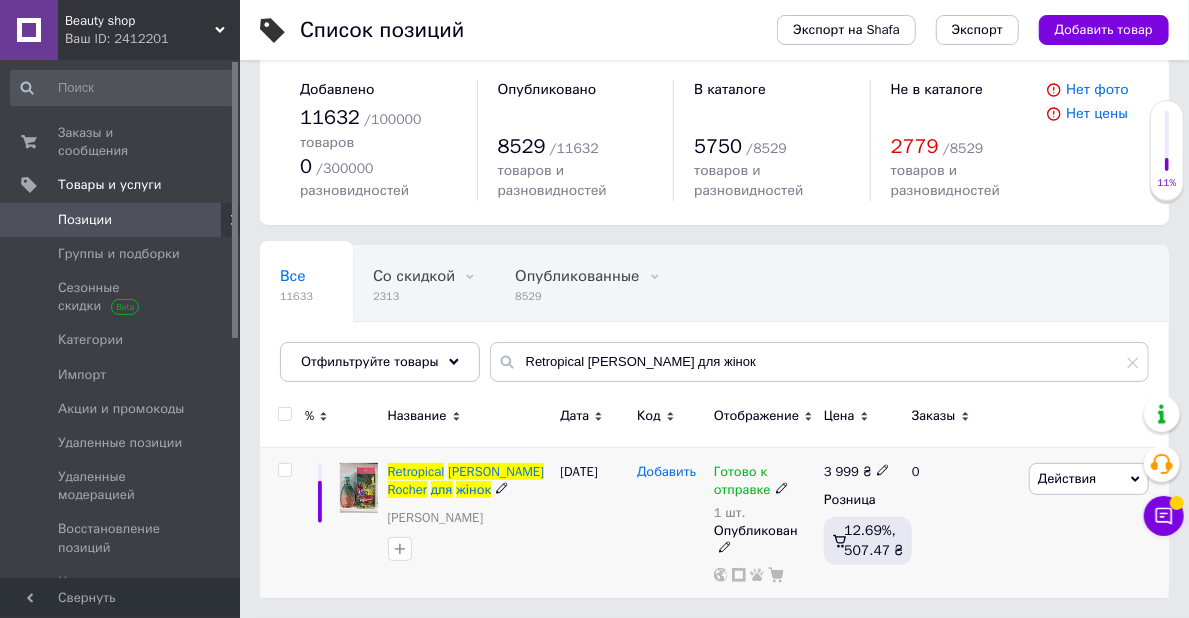 click on "Добавить" at bounding box center (666, 472) 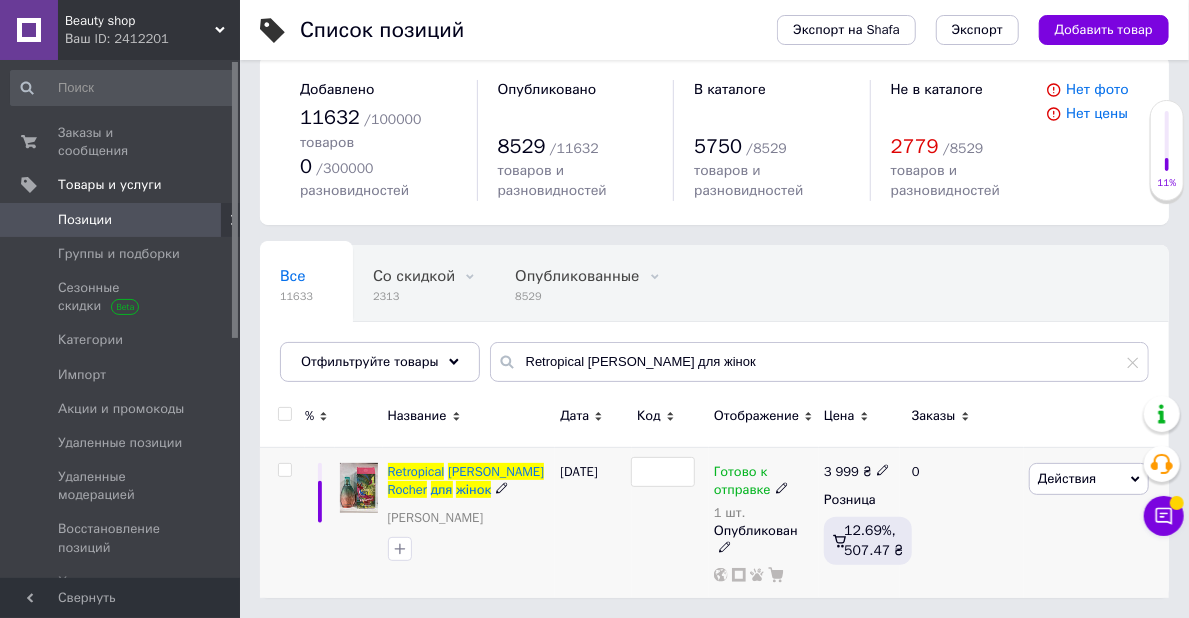 type on "21437" 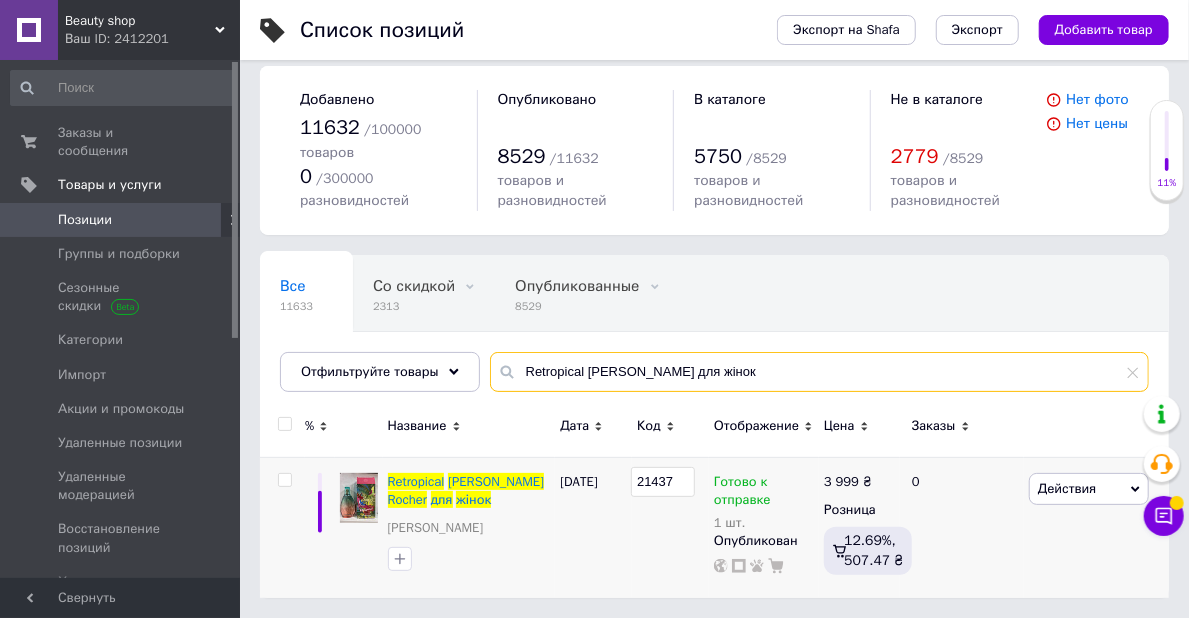 click on "Retropical Yves Rocher для жінок" at bounding box center [819, 372] 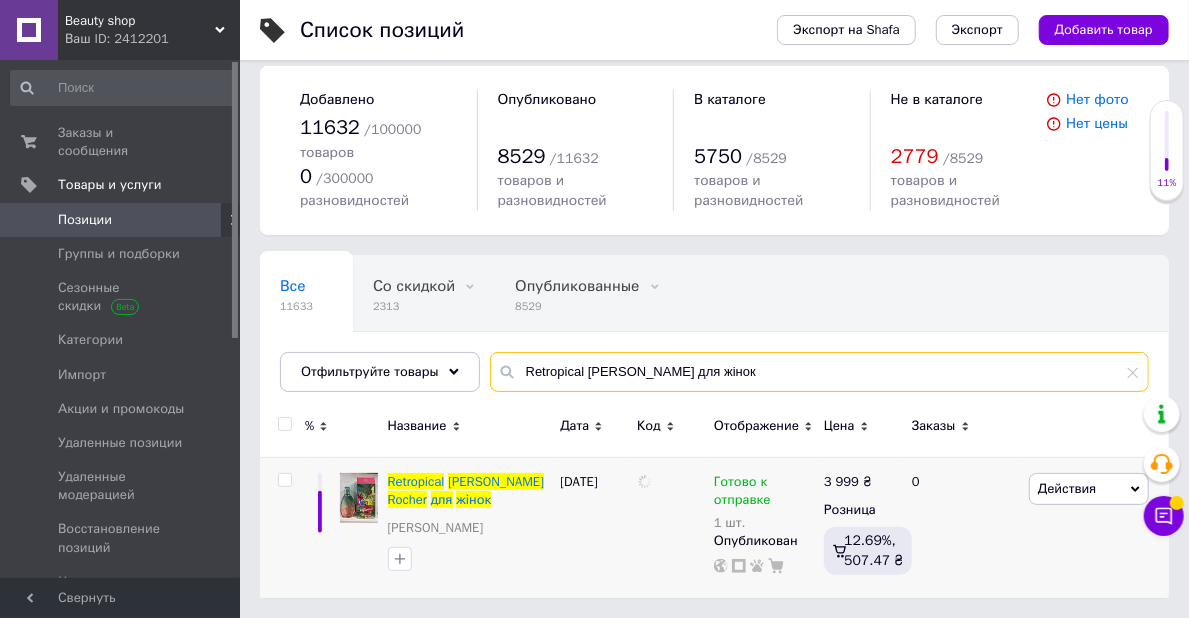 click on "Retropical Yves Rocher для жінок" at bounding box center (819, 372) 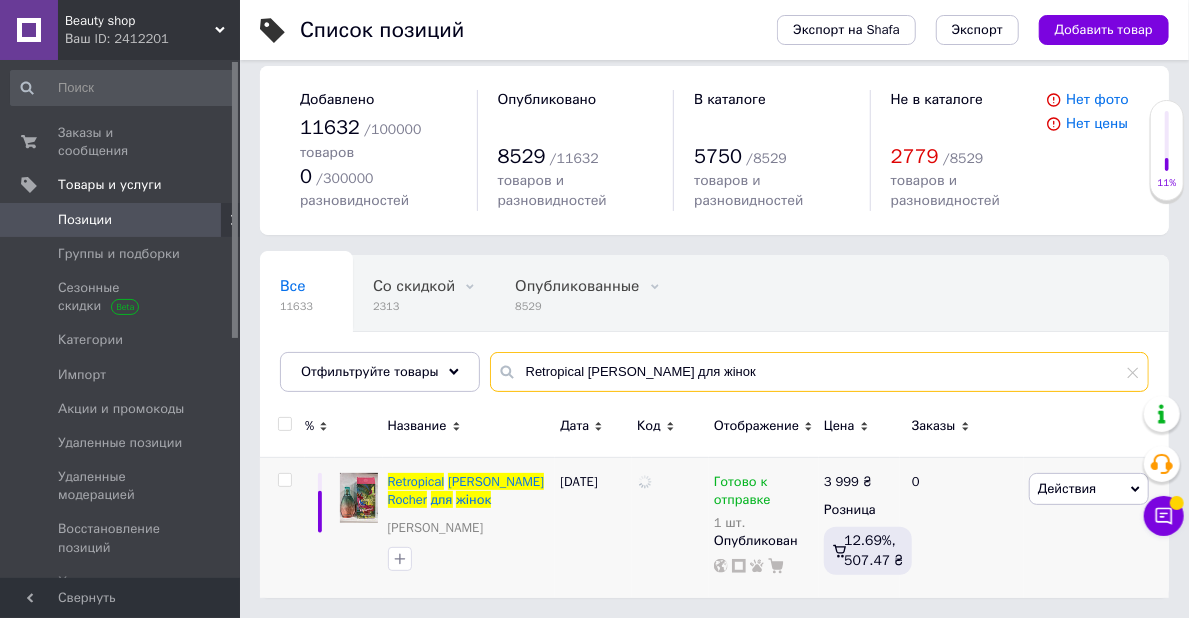 click on "Retropical Yves Rocher для жінок" at bounding box center (819, 372) 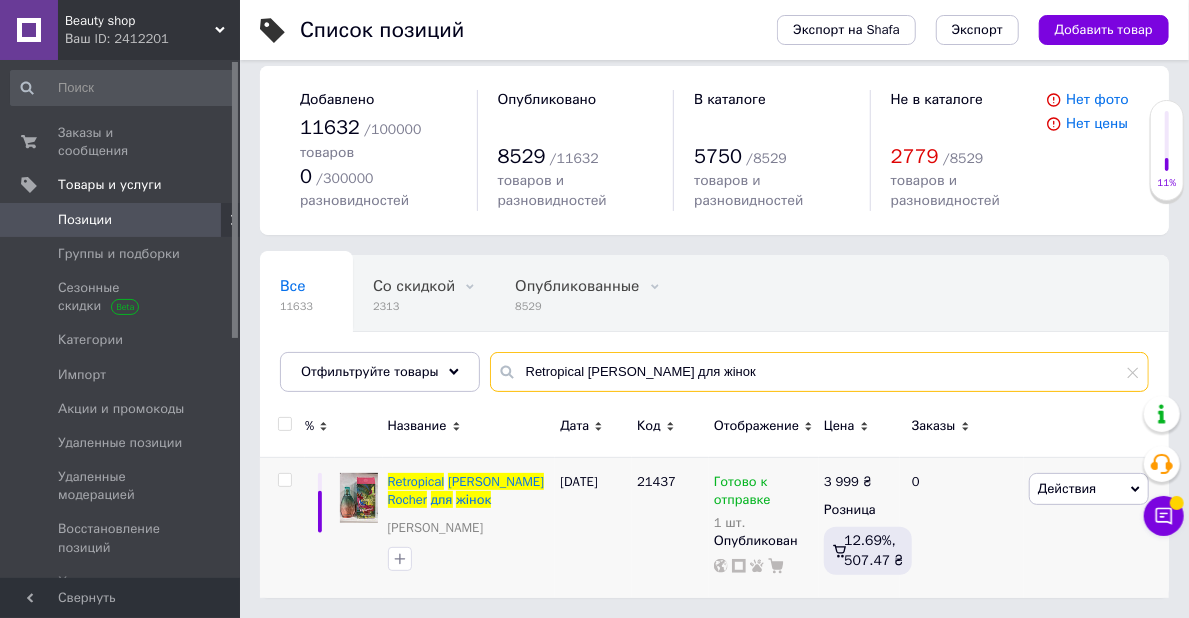 paste on "21437" 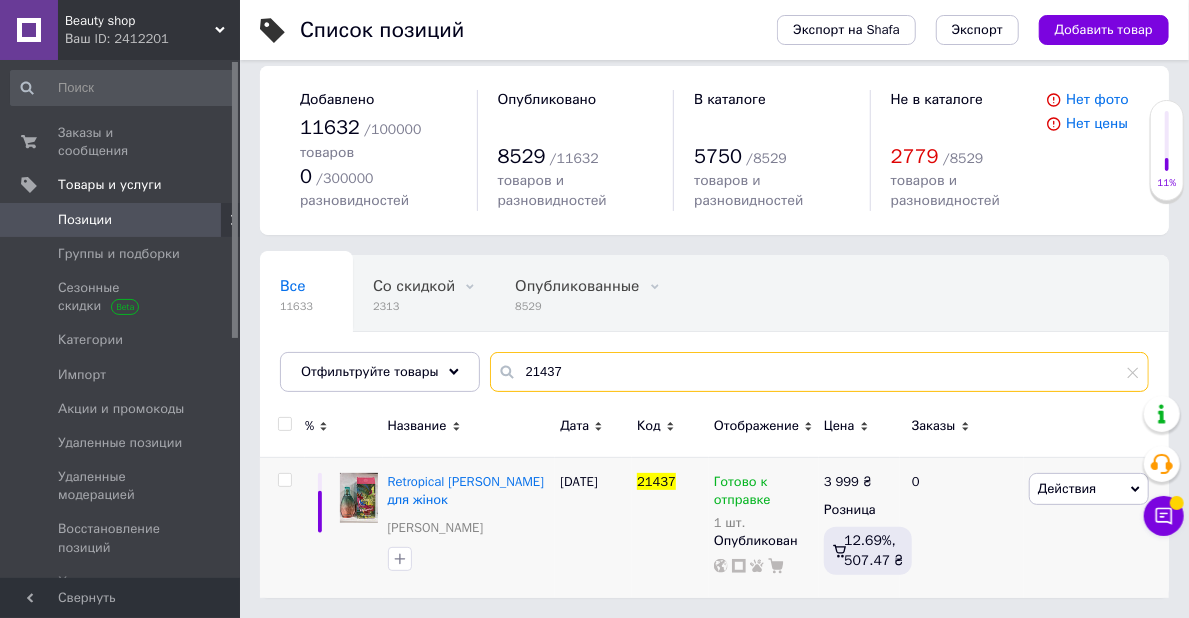 click on "21437" at bounding box center [819, 372] 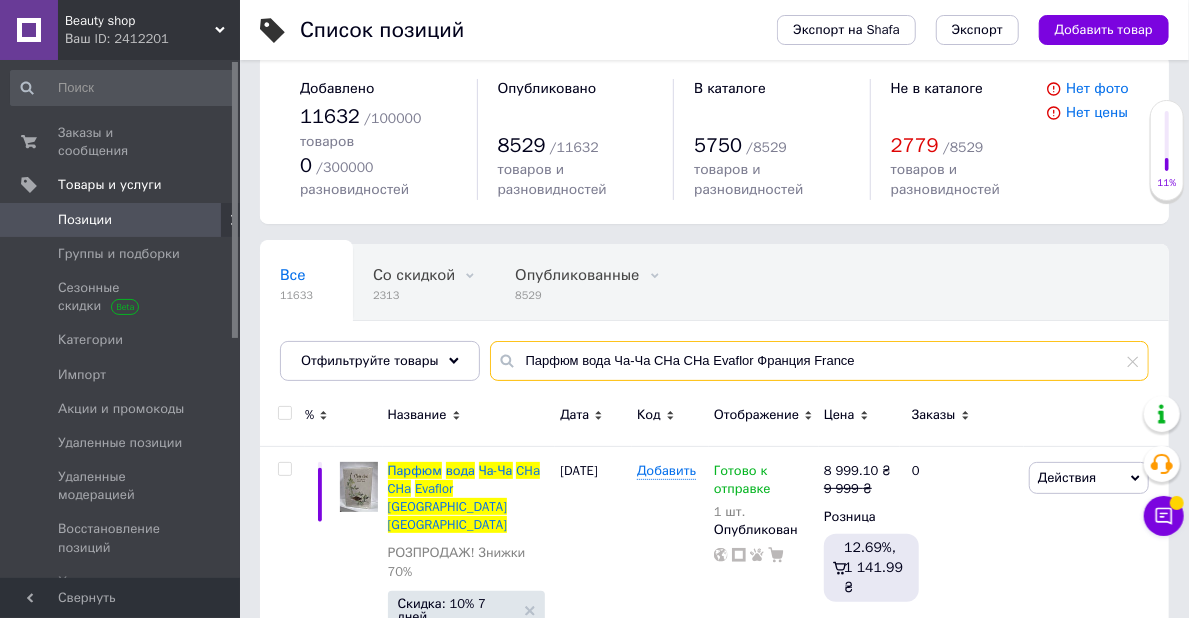 click on "Парфюм вода Ча-Ча CHa CHa Evaflor Франция France" at bounding box center (819, 361) 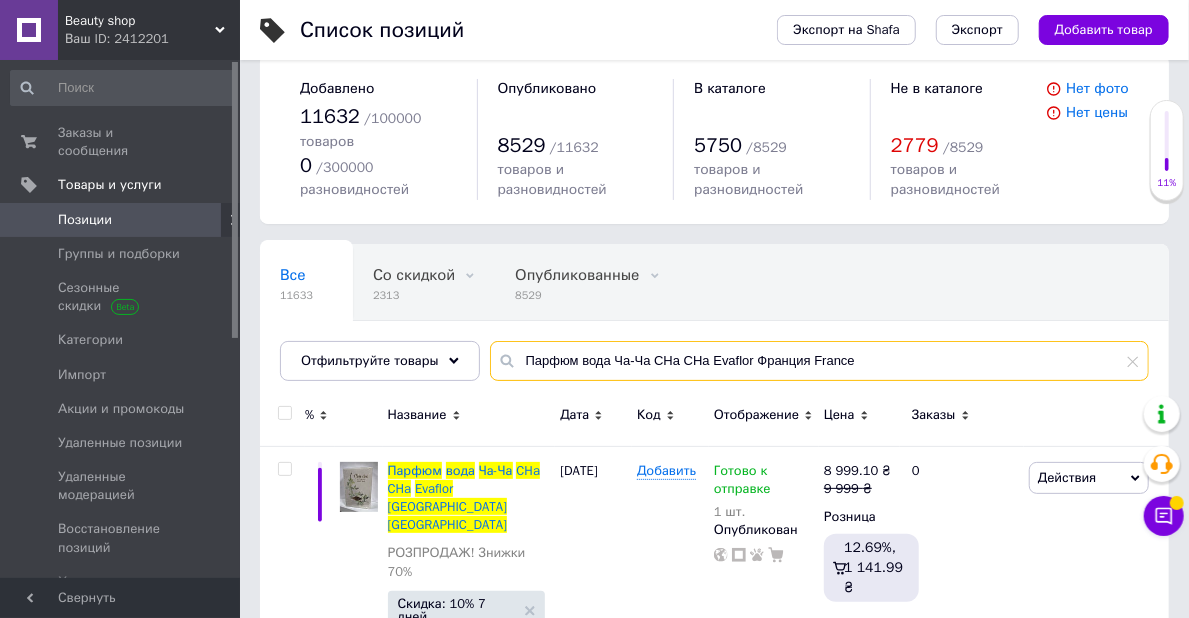 type on "Парфюм вода Ча-Ча CHa CHa Evaflor Франция France" 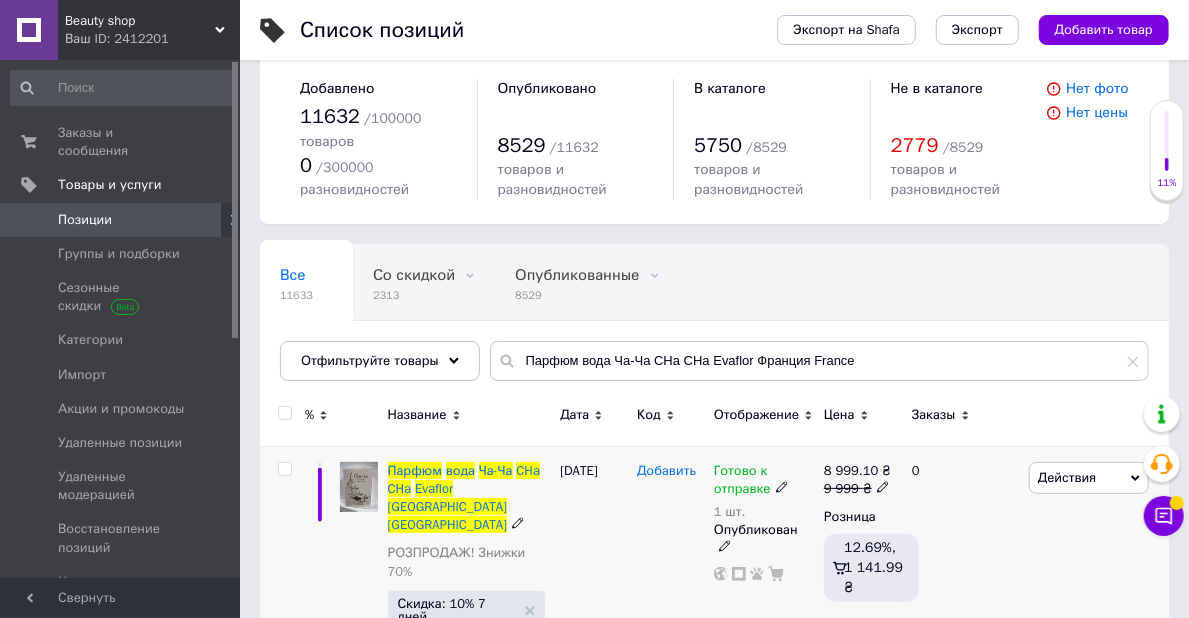 click on "Добавить" at bounding box center [666, 471] 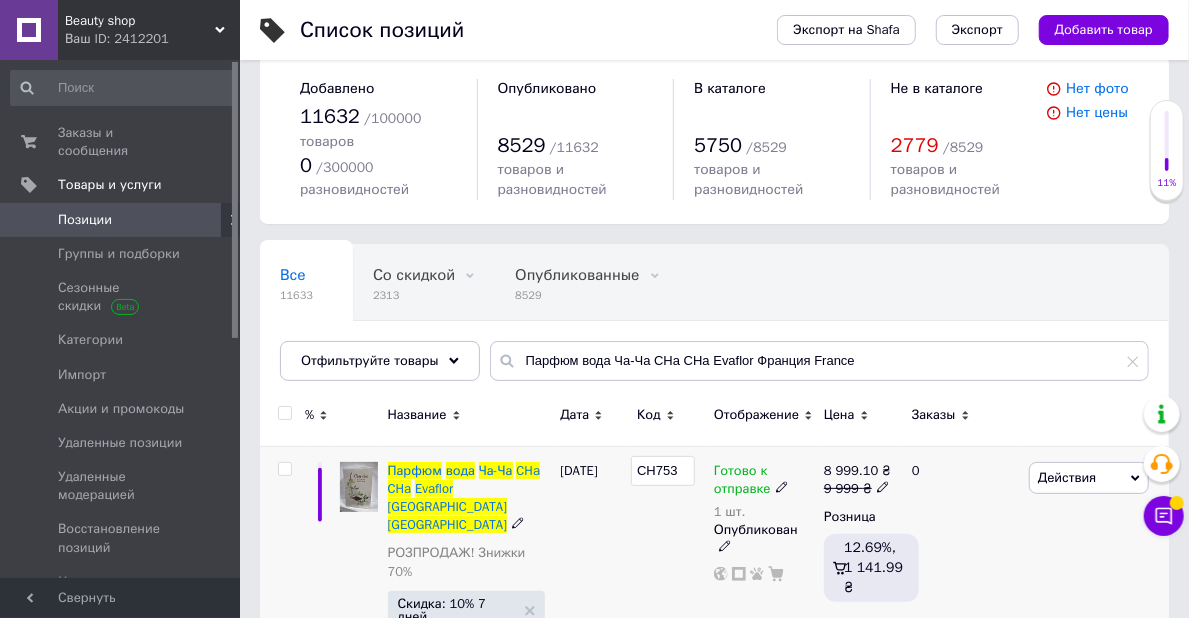 type on "CH7532" 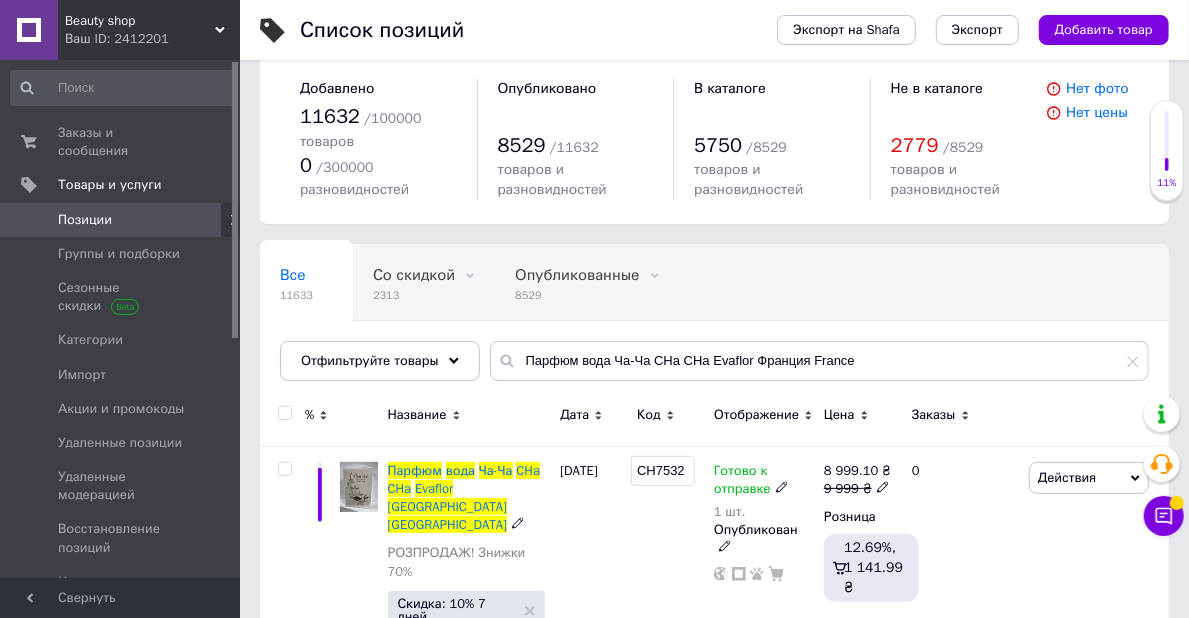 click on "CH7532" at bounding box center (670, 566) 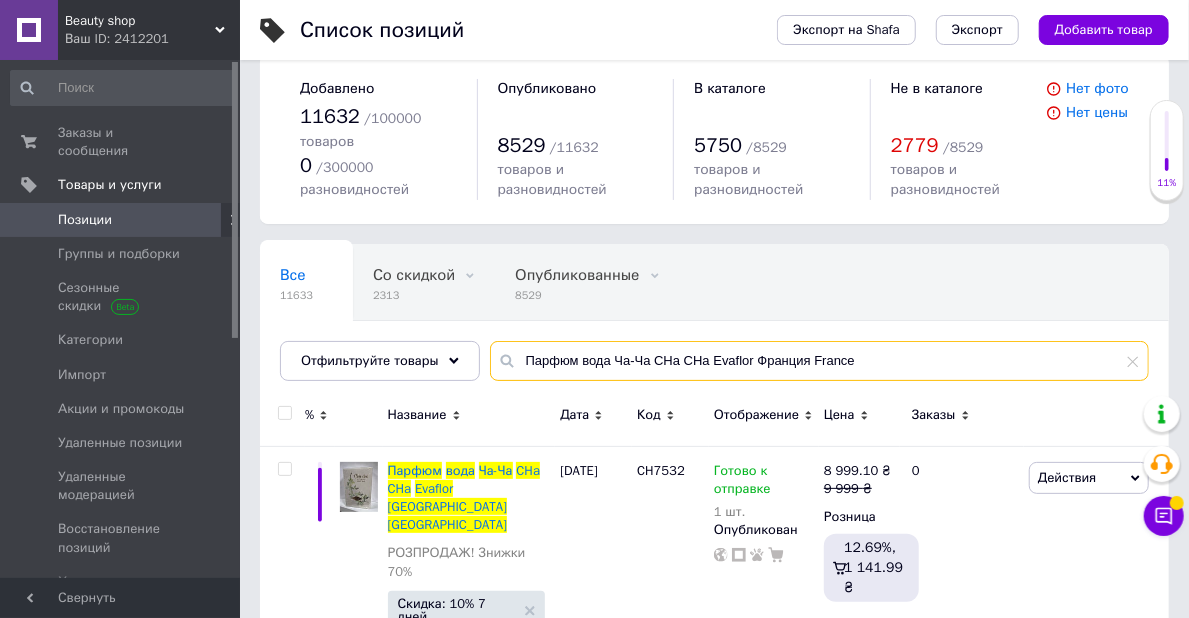 click on "Парфюм вода Ча-Ча CHa CHa Evaflor Франция France" at bounding box center (819, 361) 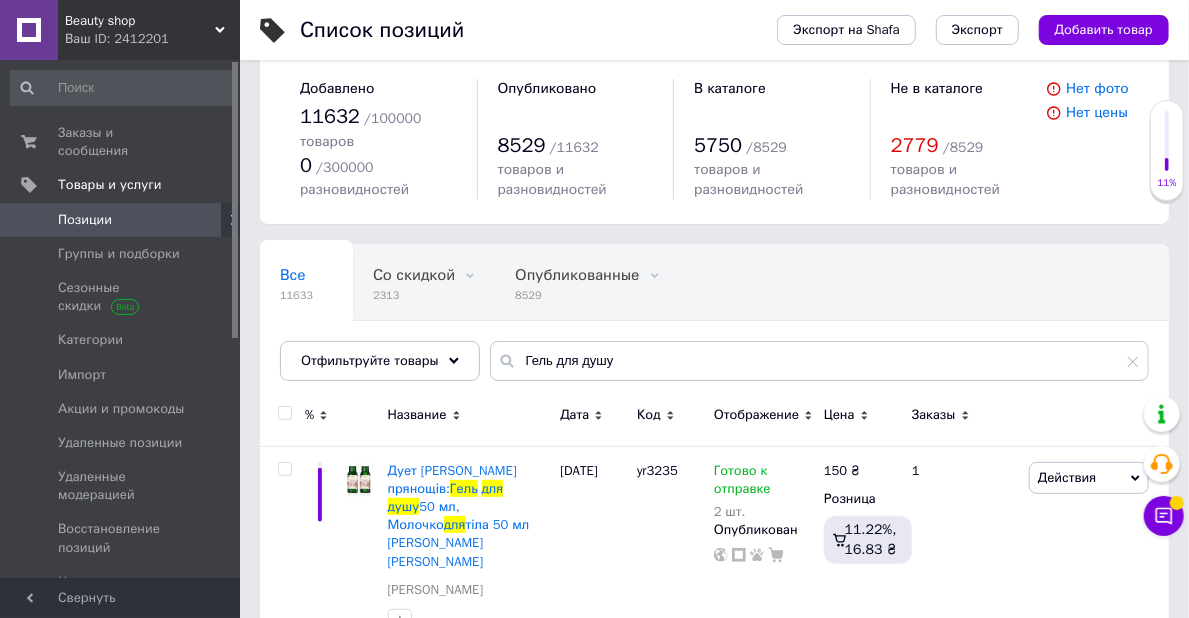 click 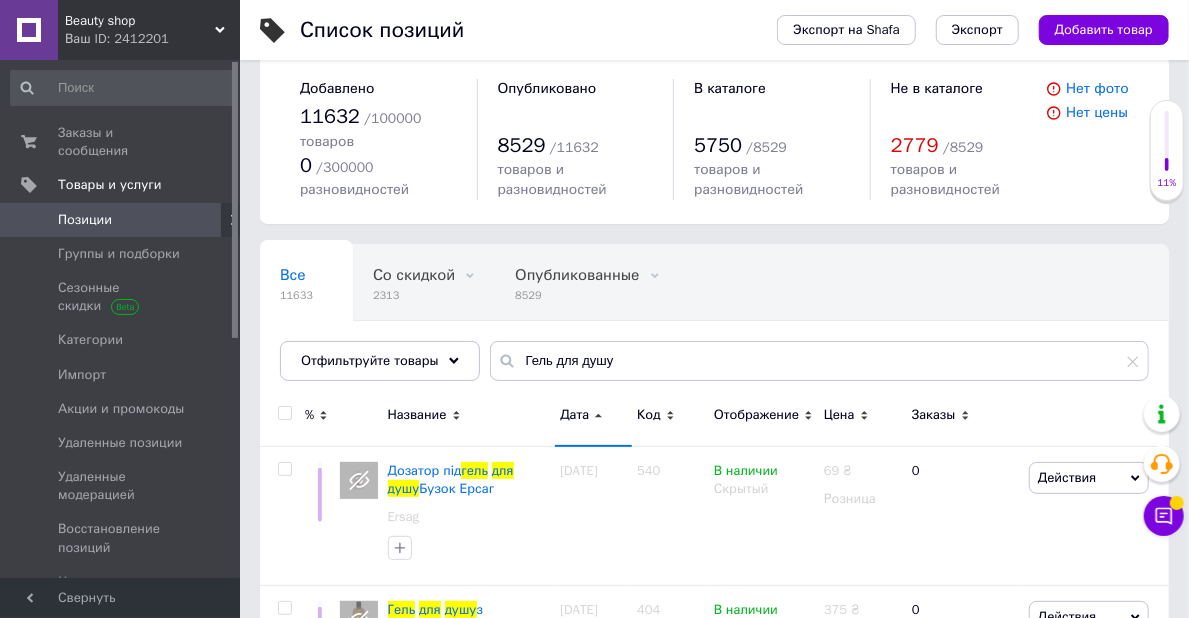 click 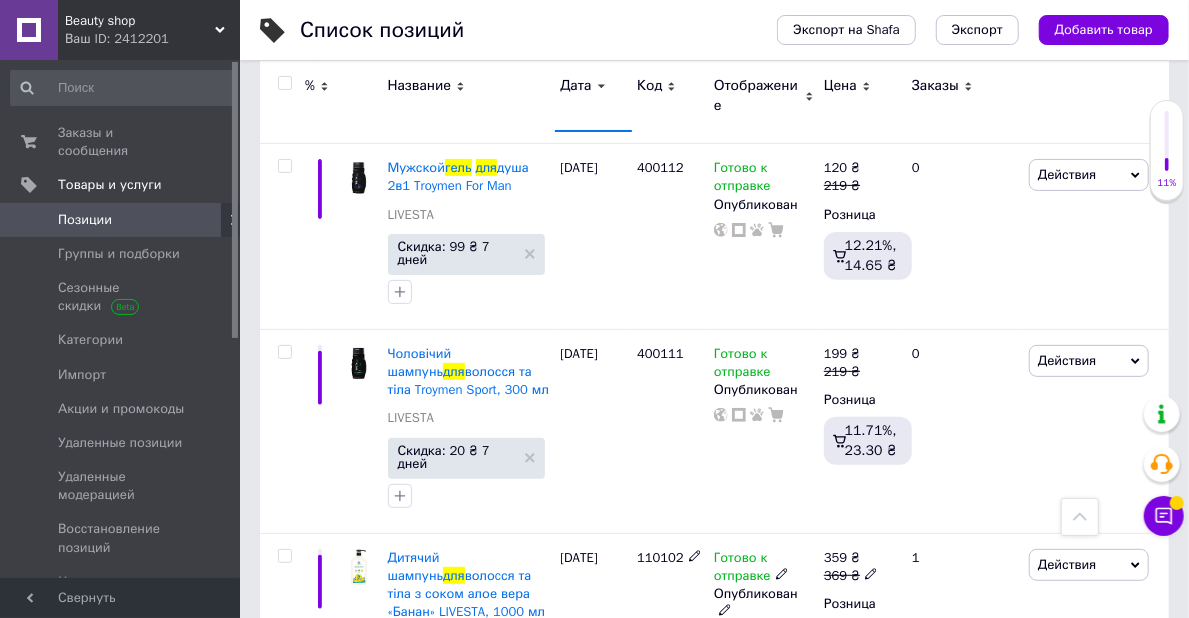 scroll, scrollTop: 14889, scrollLeft: 0, axis: vertical 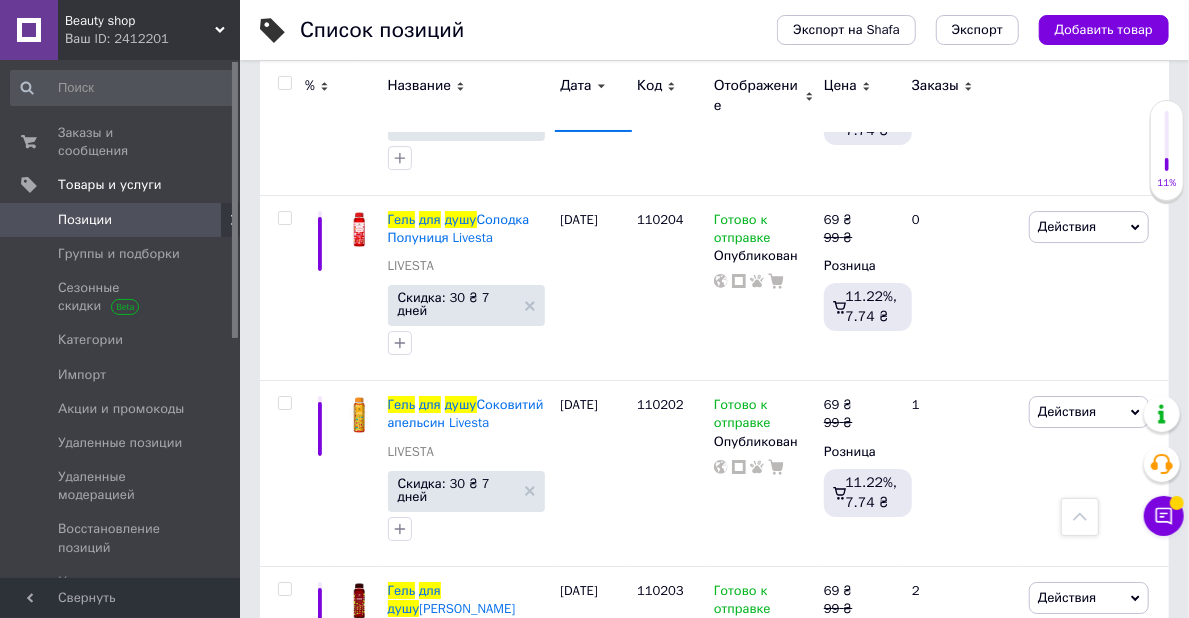 click on "2" at bounding box center (327, 1266) 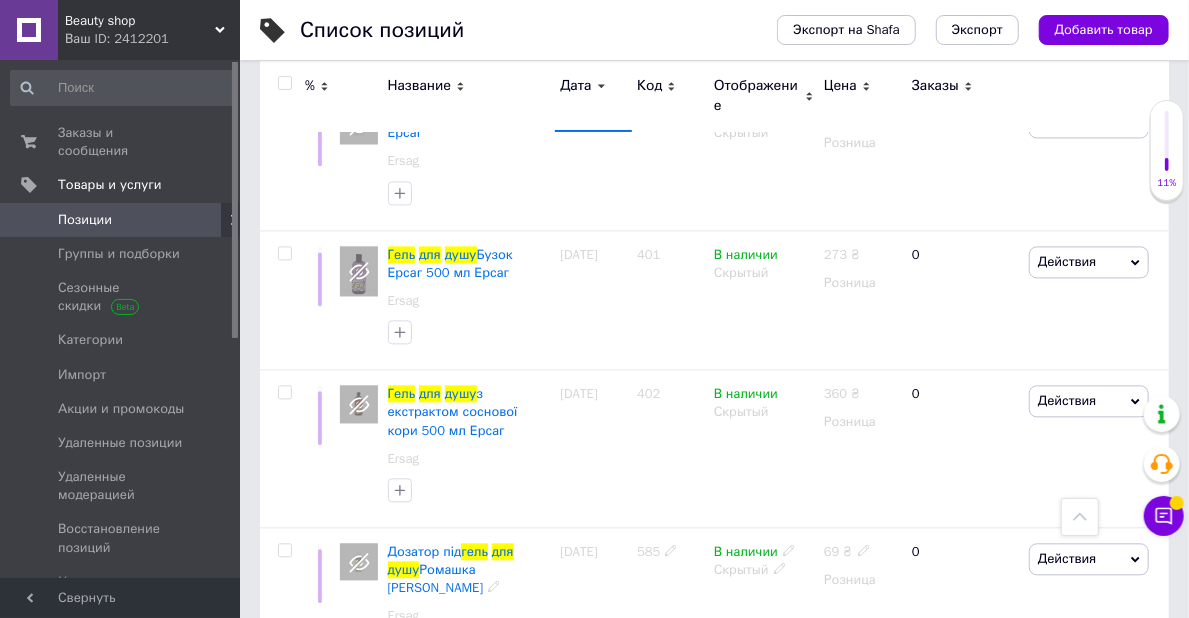 scroll, scrollTop: 1477, scrollLeft: 0, axis: vertical 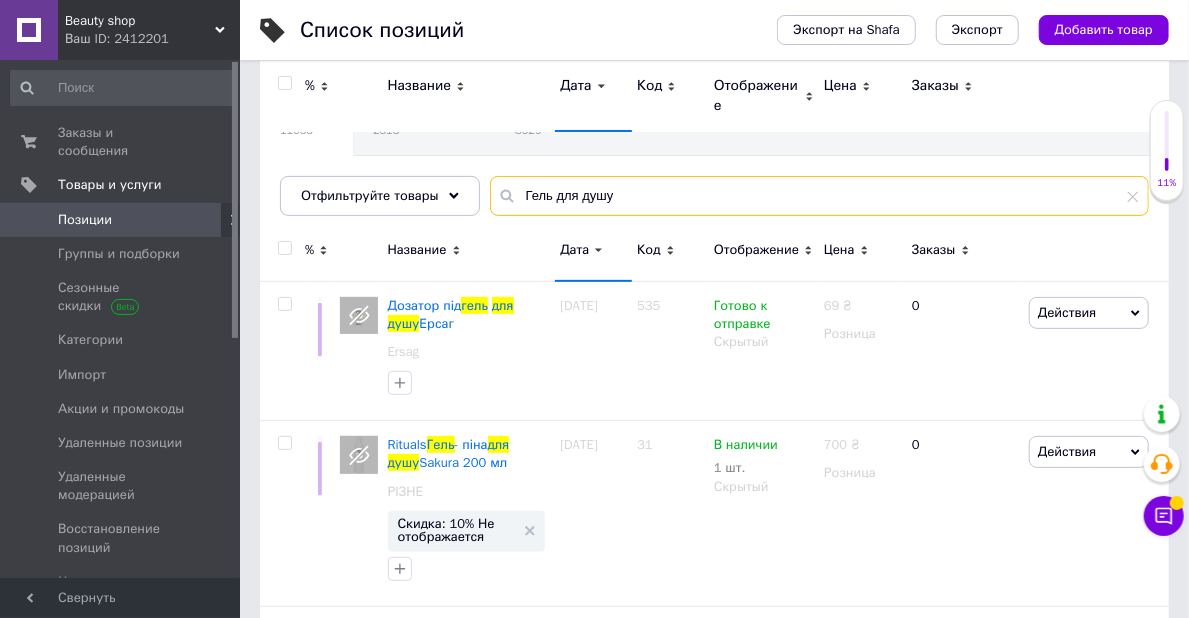 click on "Гель для душу" at bounding box center [819, 196] 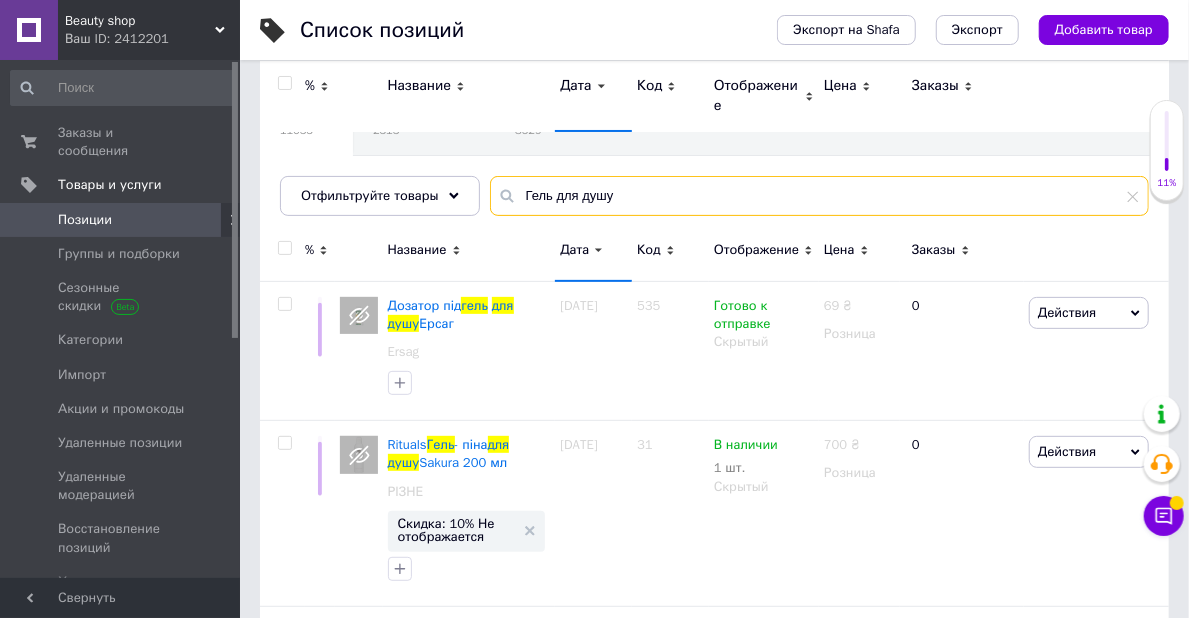 paste on "воложувальна помада для губ Flormar Prime'n Lipstick 017 Subdued Rosy, 3 г," 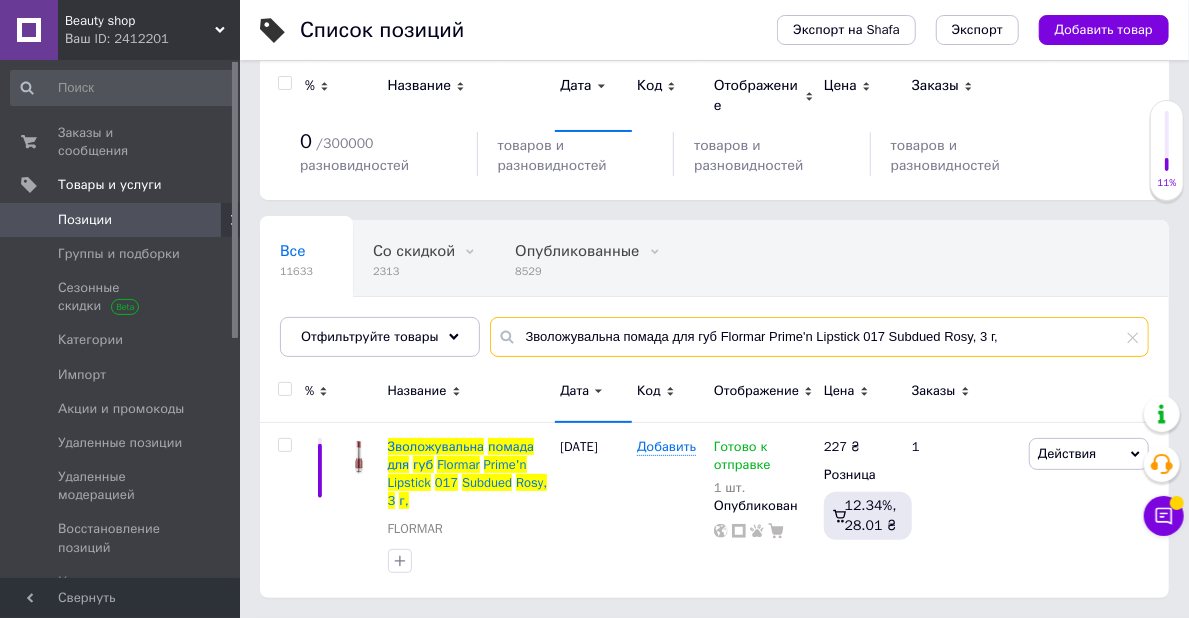 scroll, scrollTop: 59, scrollLeft: 0, axis: vertical 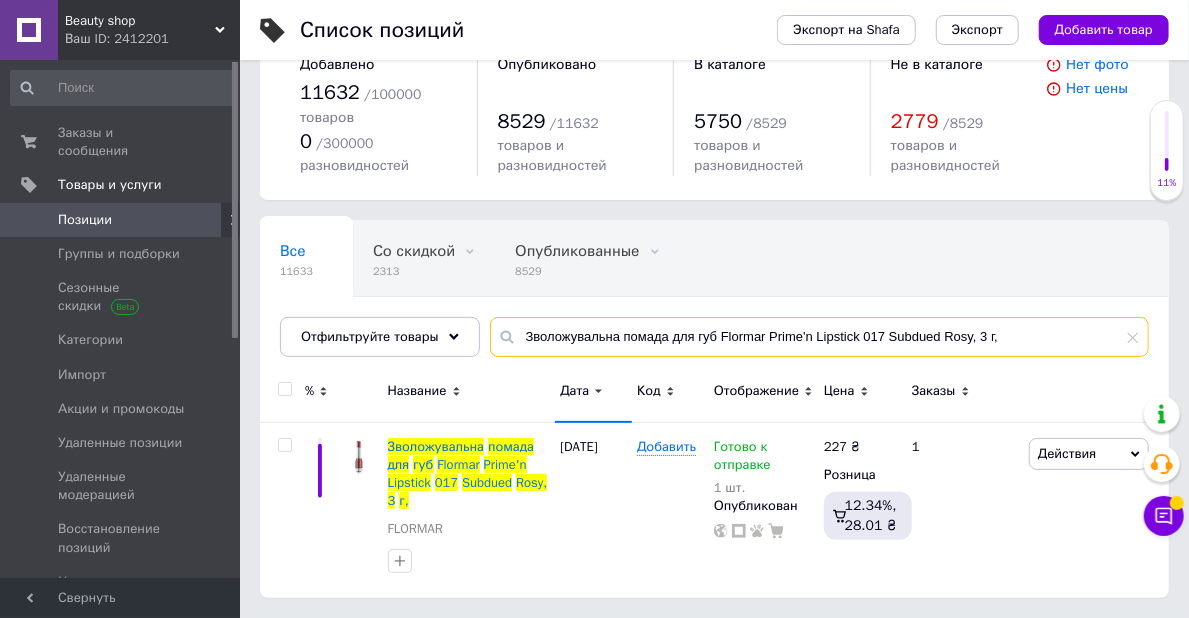 type on "Зволожувальна помада для губ Flormar Prime'n Lipstick 017 Subdued Rosy, 3 г," 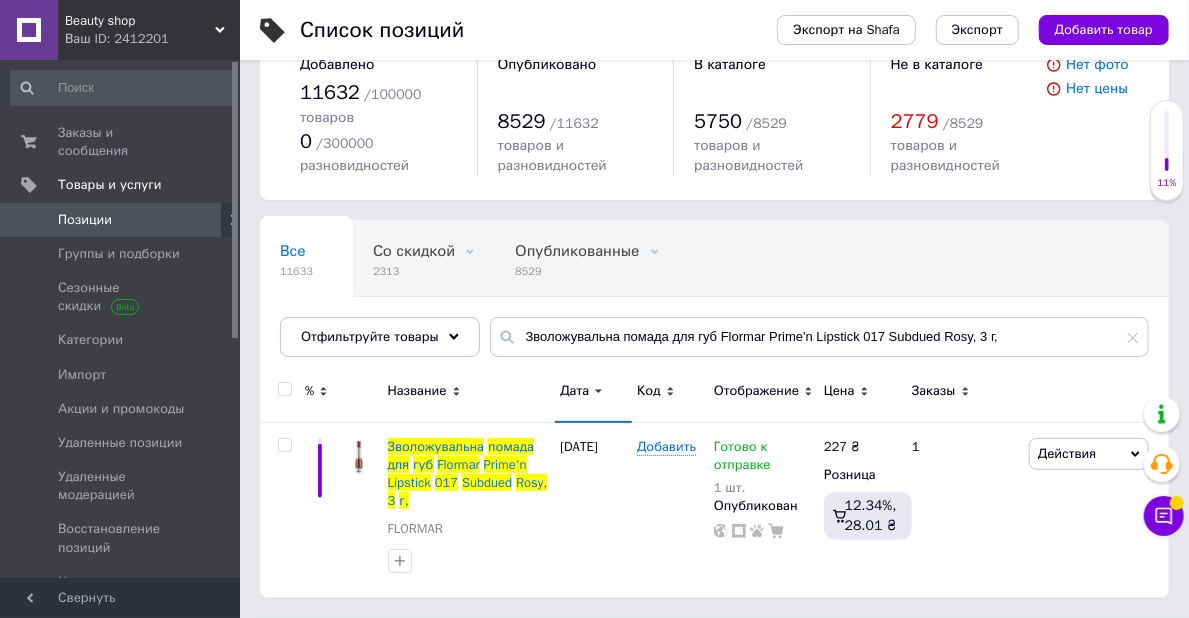 click on "Все 11633 Со скидкой 2313 Удалить Редактировать Опубликованные 8529 Удалить Редактировать Скрытые 3102 Удалить Редактировать Ok Отфильтровано...  Сохранить" at bounding box center (714, 298) 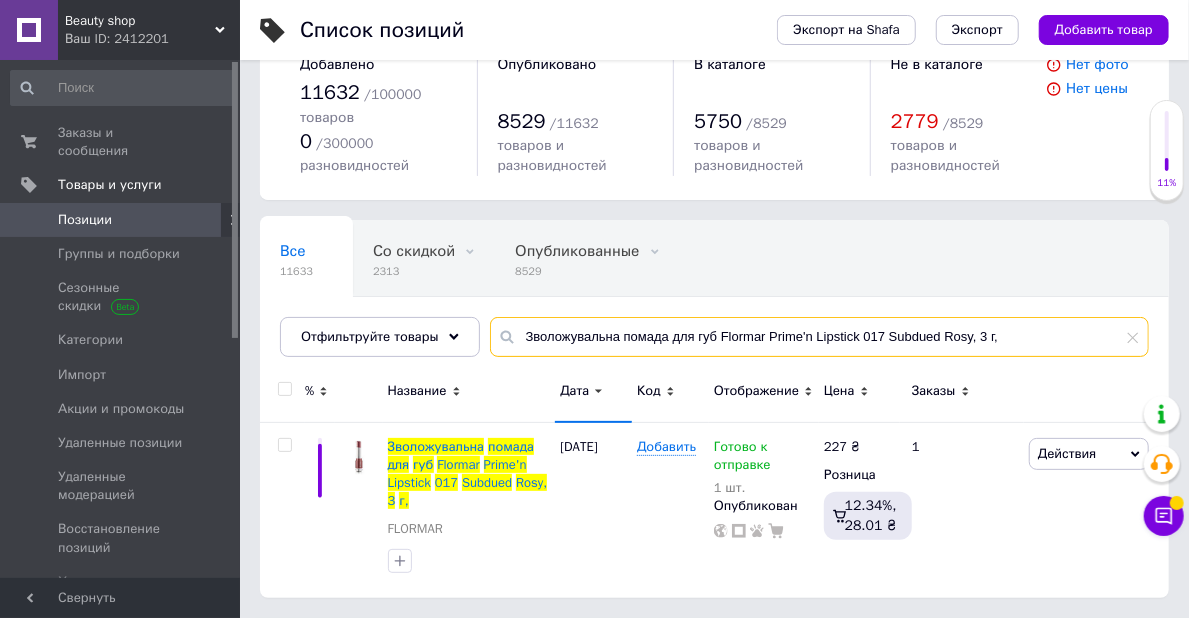 click on "Зволожувальна помада для губ Flormar Prime'n Lipstick 017 Subdued Rosy, 3 г," at bounding box center (819, 337) 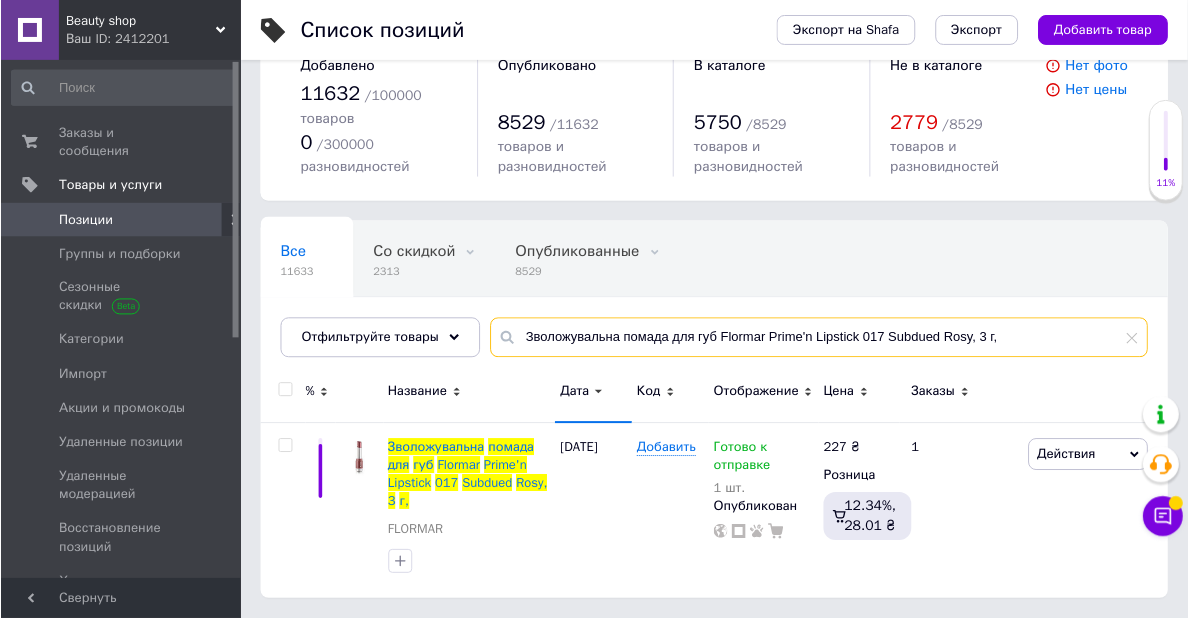 scroll, scrollTop: 59, scrollLeft: 0, axis: vertical 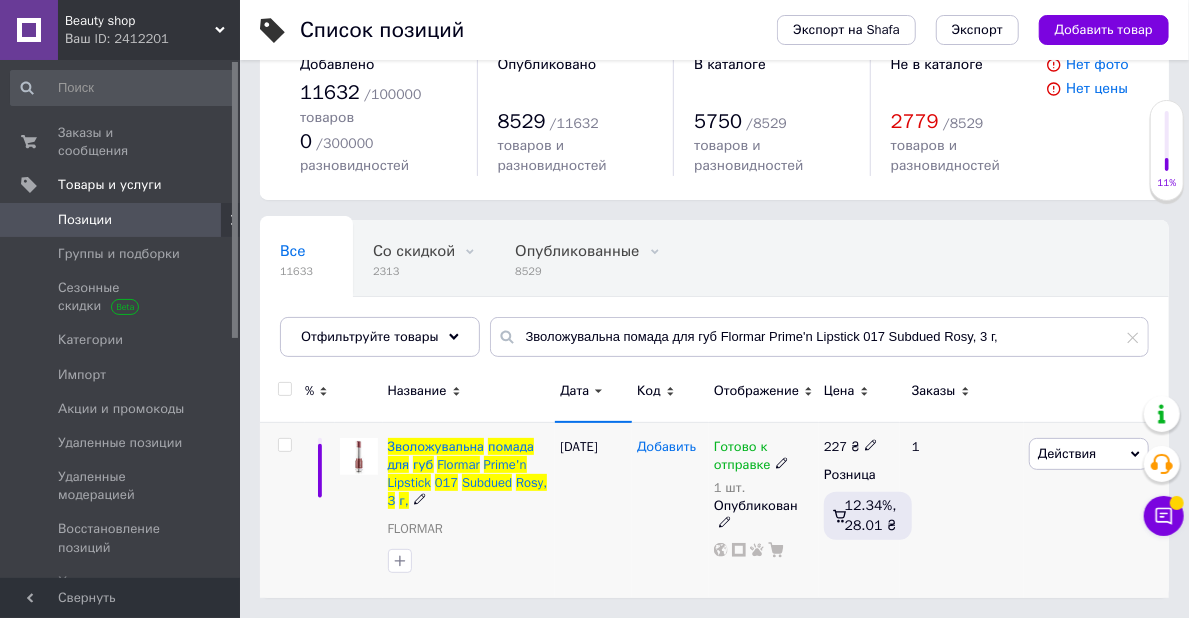 click on "Добавить" at bounding box center (666, 447) 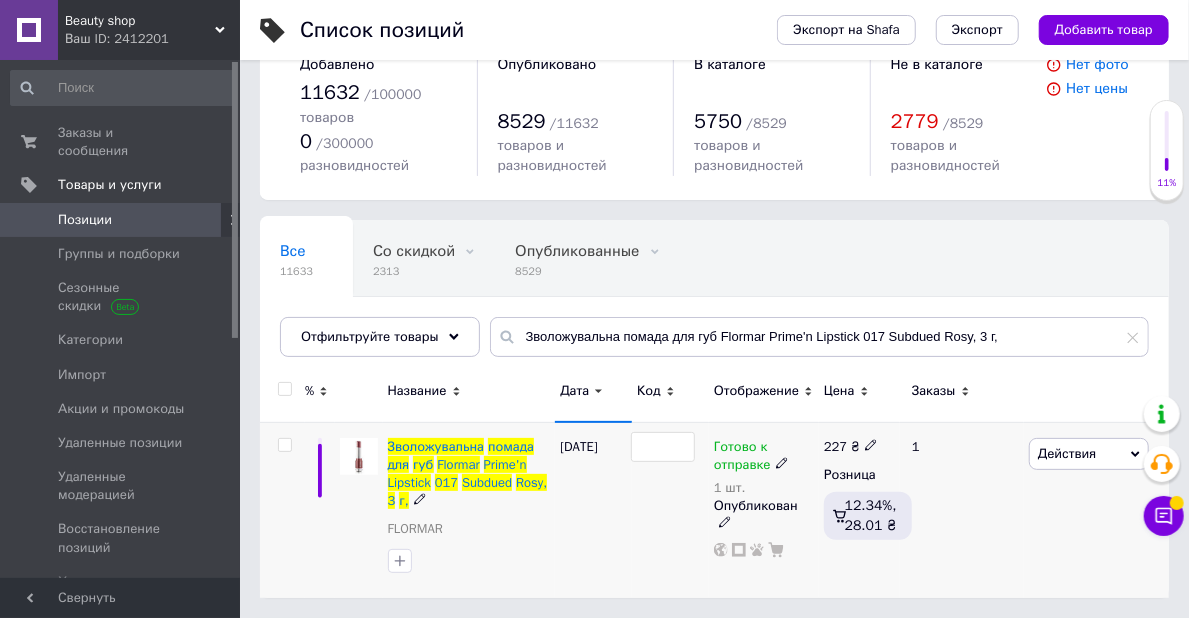 type on "8000019545312" 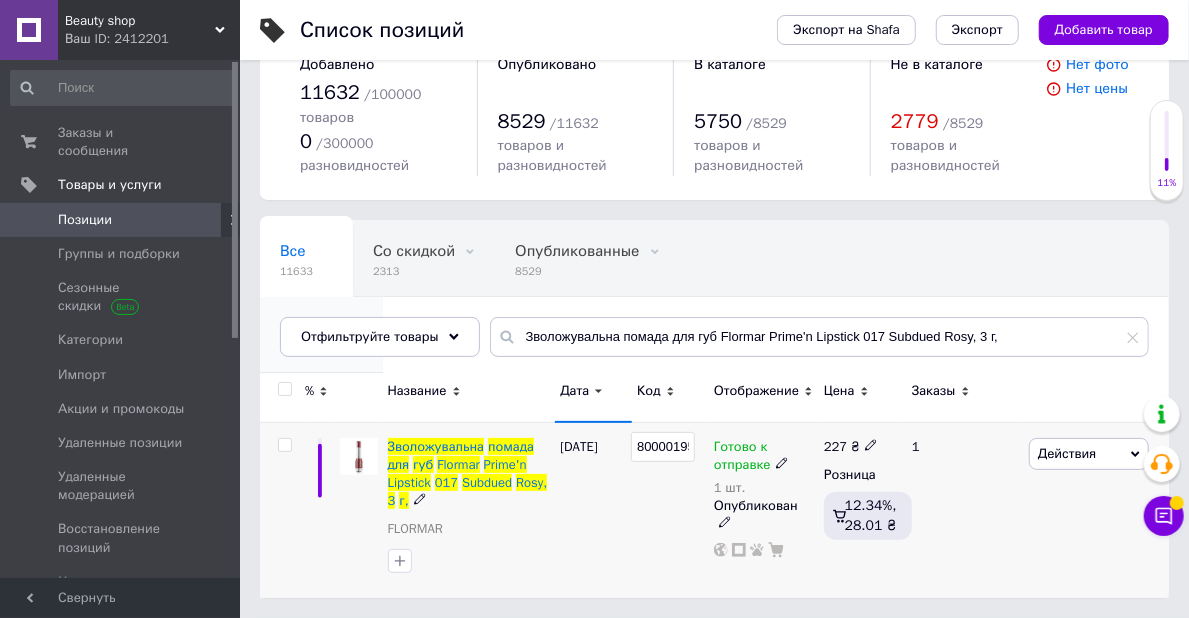 scroll, scrollTop: 0, scrollLeft: 41, axis: horizontal 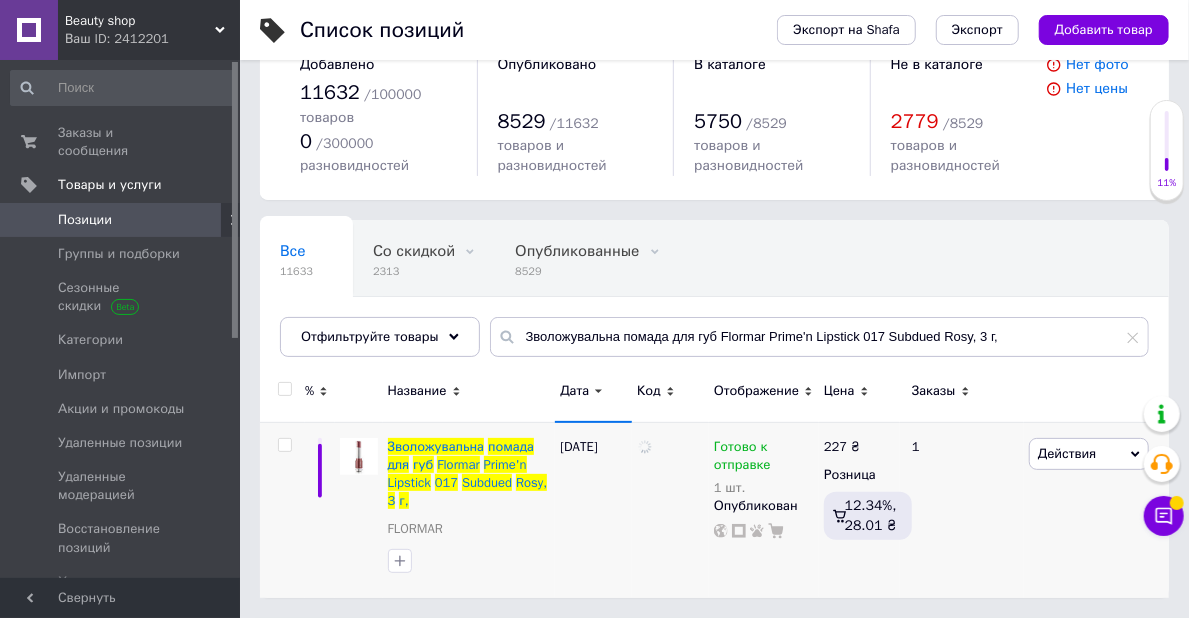 click on "Все 11633 Со скидкой 2313 Удалить Редактировать Опубликованные 8529 Удалить Редактировать Скрытые 3102 Удалить Редактировать Ok Отфильтровано...  Сохранить" at bounding box center (714, 298) 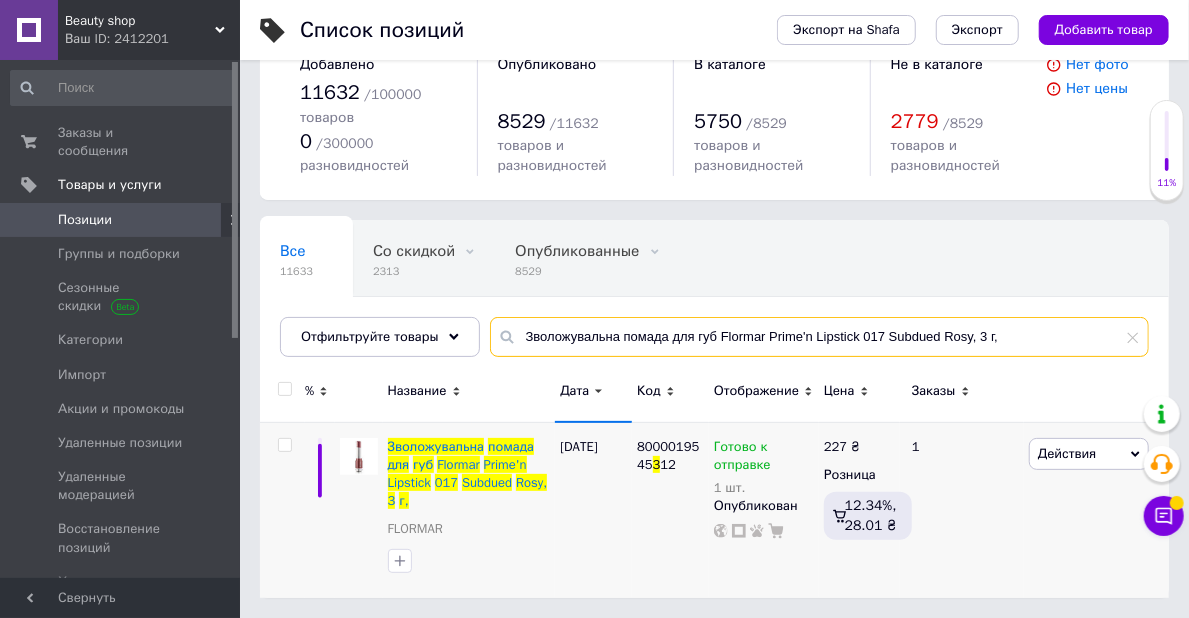 click on "Зволожувальна помада для губ Flormar Prime'n Lipstick 017 Subdued Rosy, 3 г," at bounding box center (819, 337) 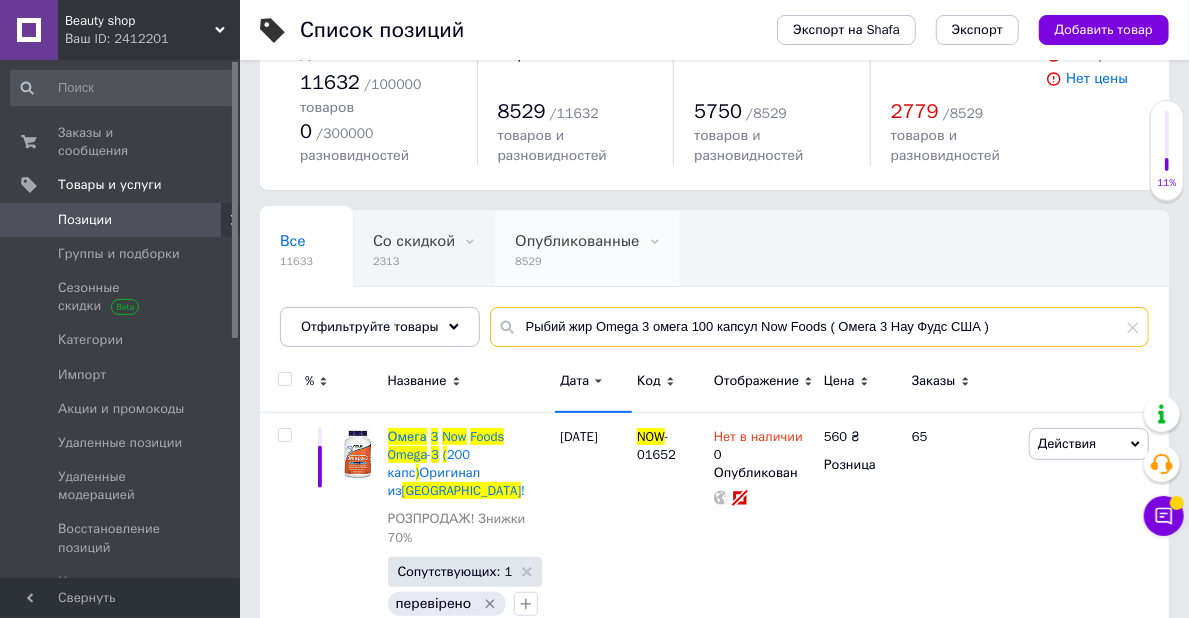 scroll, scrollTop: 76, scrollLeft: 0, axis: vertical 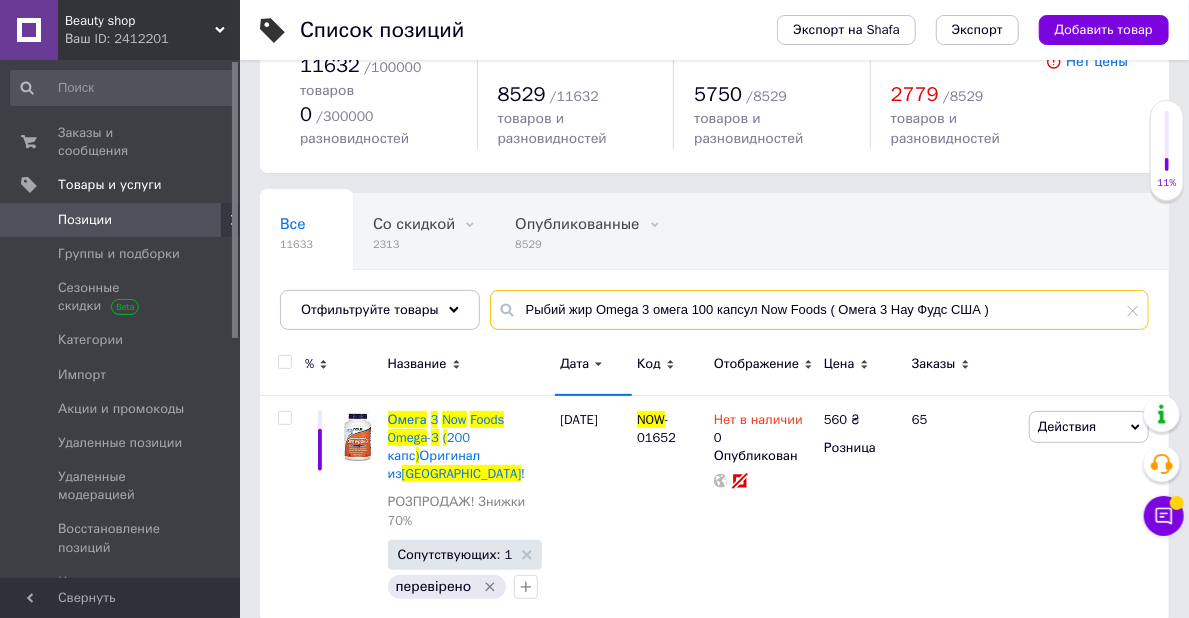 click on "Рыбий жир Omega 3 омега 100 капсул Now Foods ( Омега 3 Нау Фудс США )" at bounding box center (819, 310) 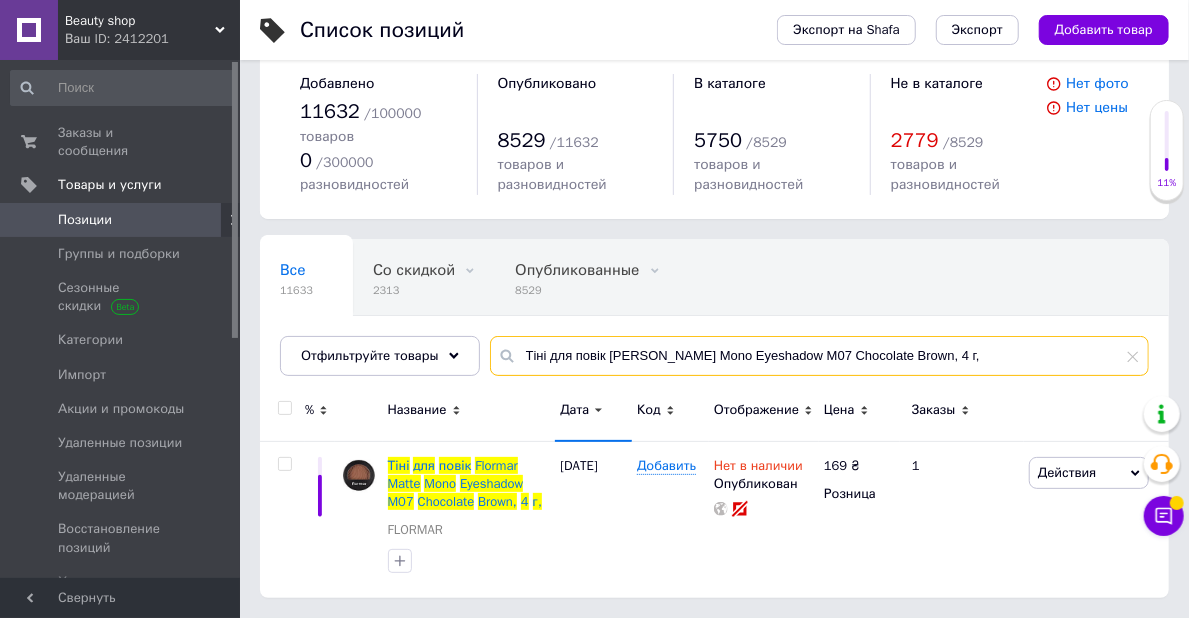 scroll, scrollTop: 41, scrollLeft: 0, axis: vertical 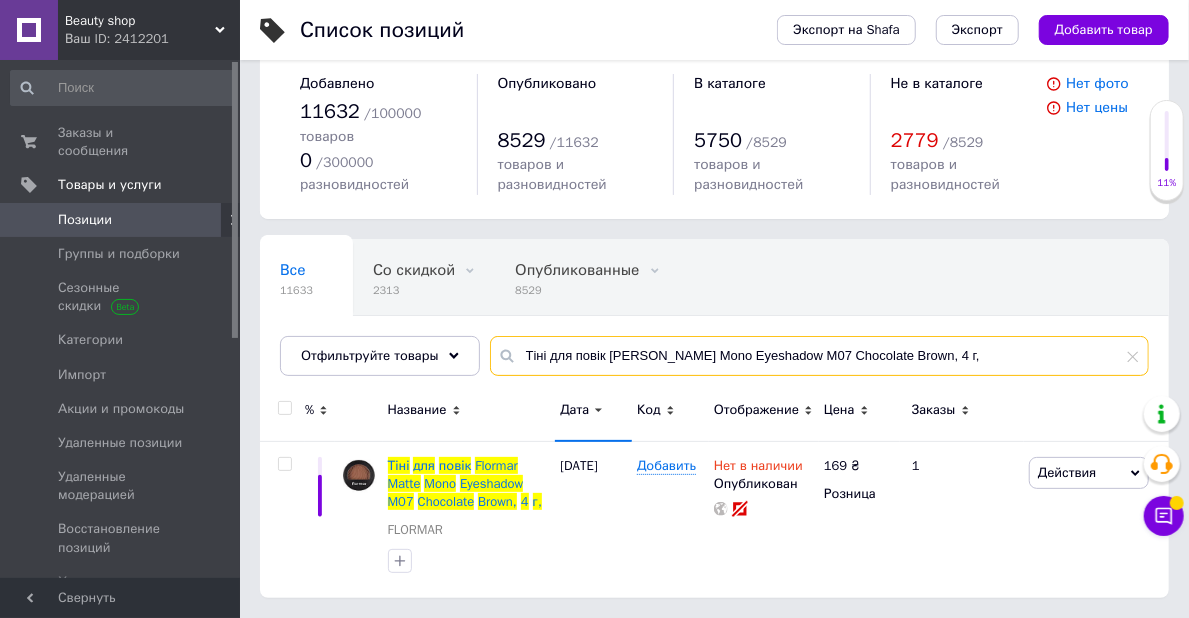 click on "Тіні для повік Flormar Matte Mono Eyeshadow M07 Chocolate Brown, 4 г," at bounding box center [819, 356] 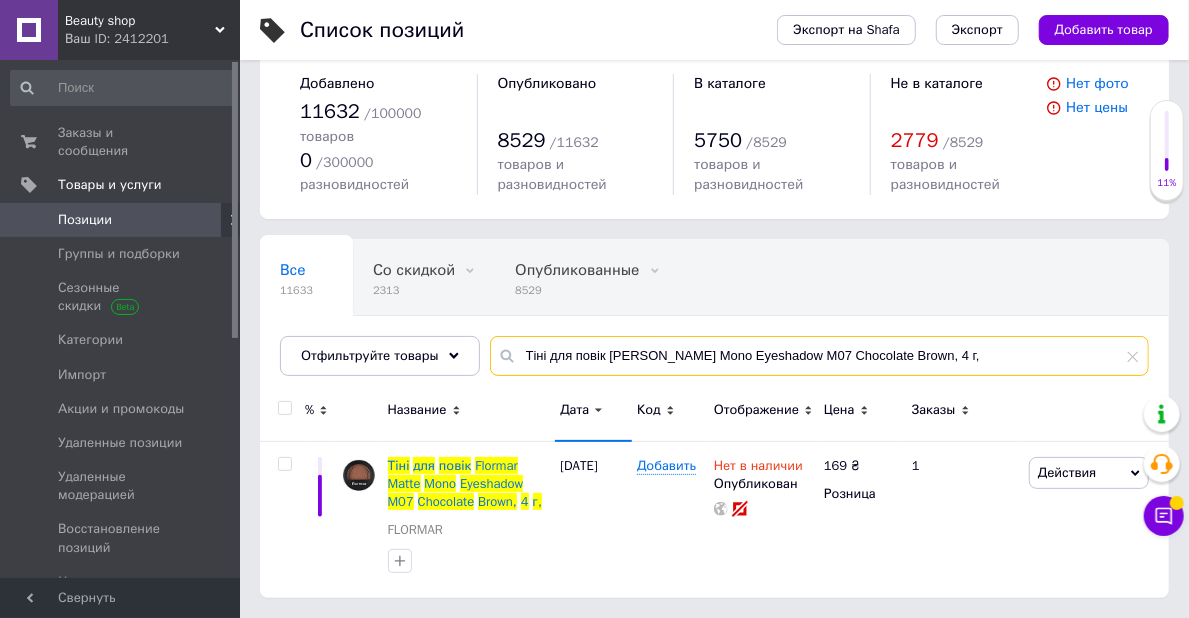 type on "Тіні для повік Flormar Matte Mono Eyeshadow M07 Chocolate Brown, 4 г," 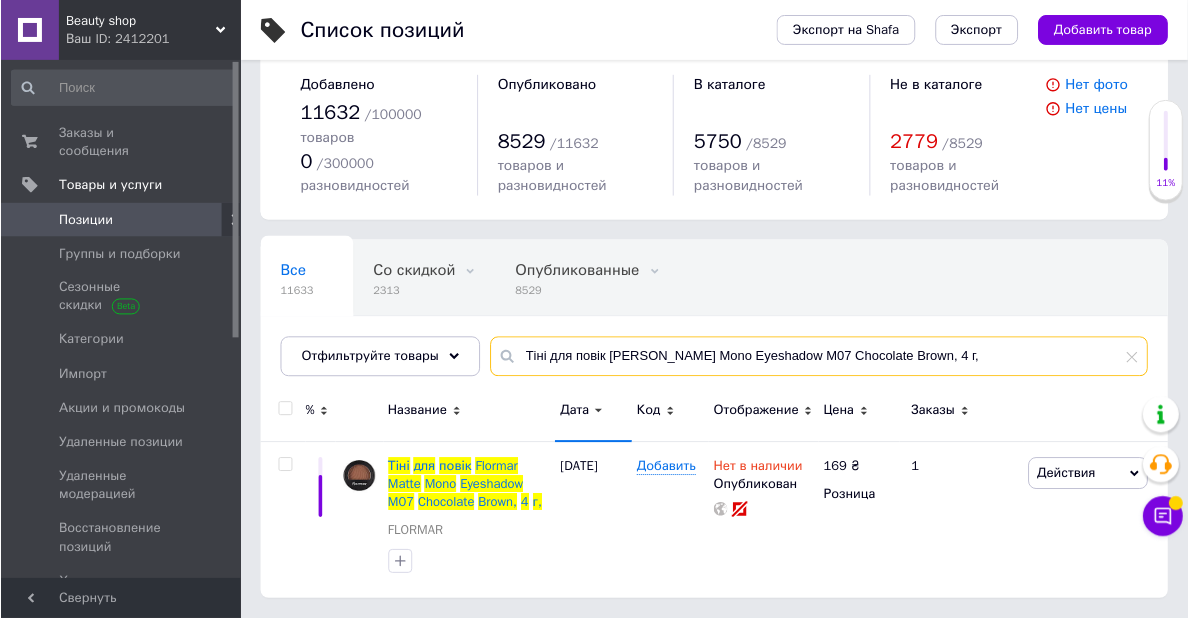 scroll, scrollTop: 41, scrollLeft: 0, axis: vertical 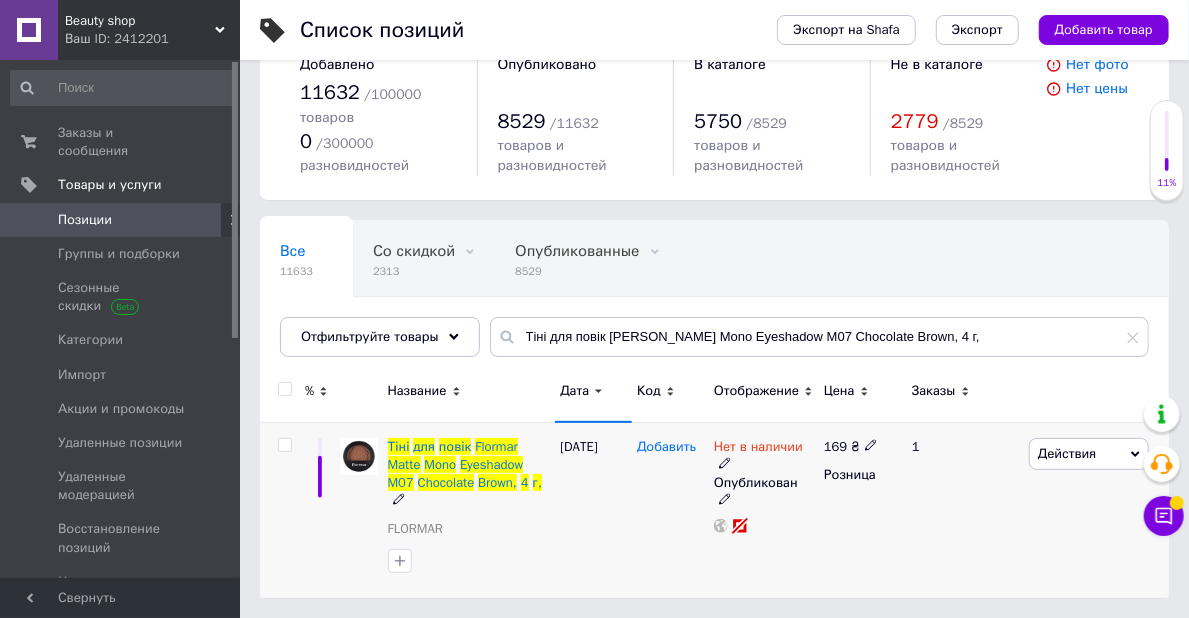 click on "Добавить" at bounding box center (666, 447) 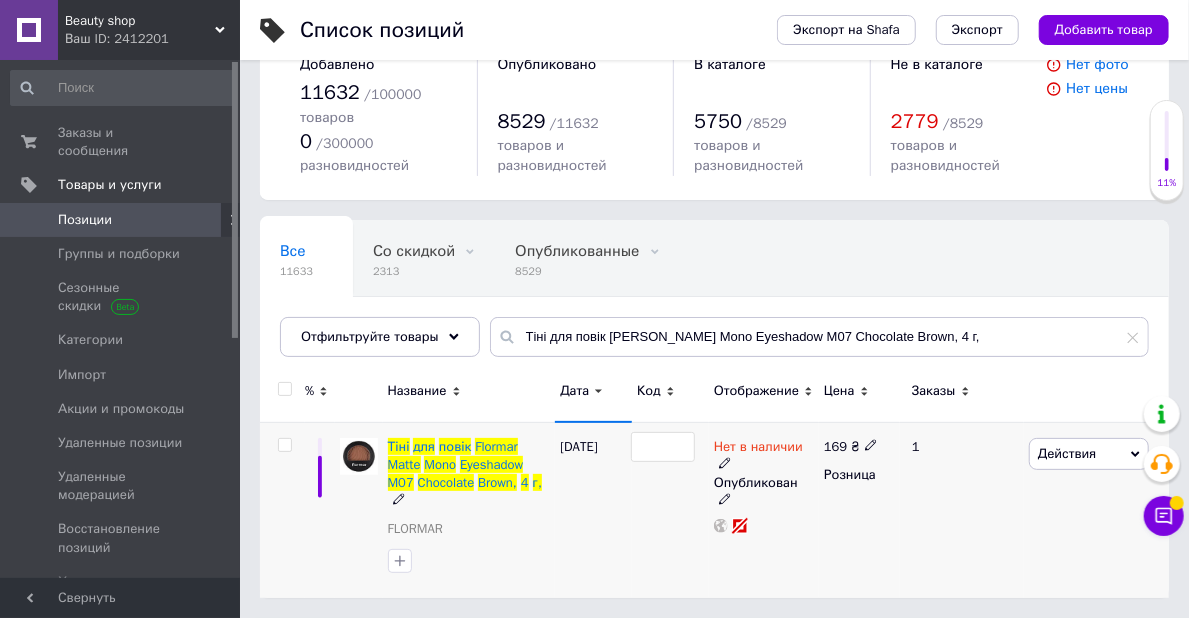 type on "2732267" 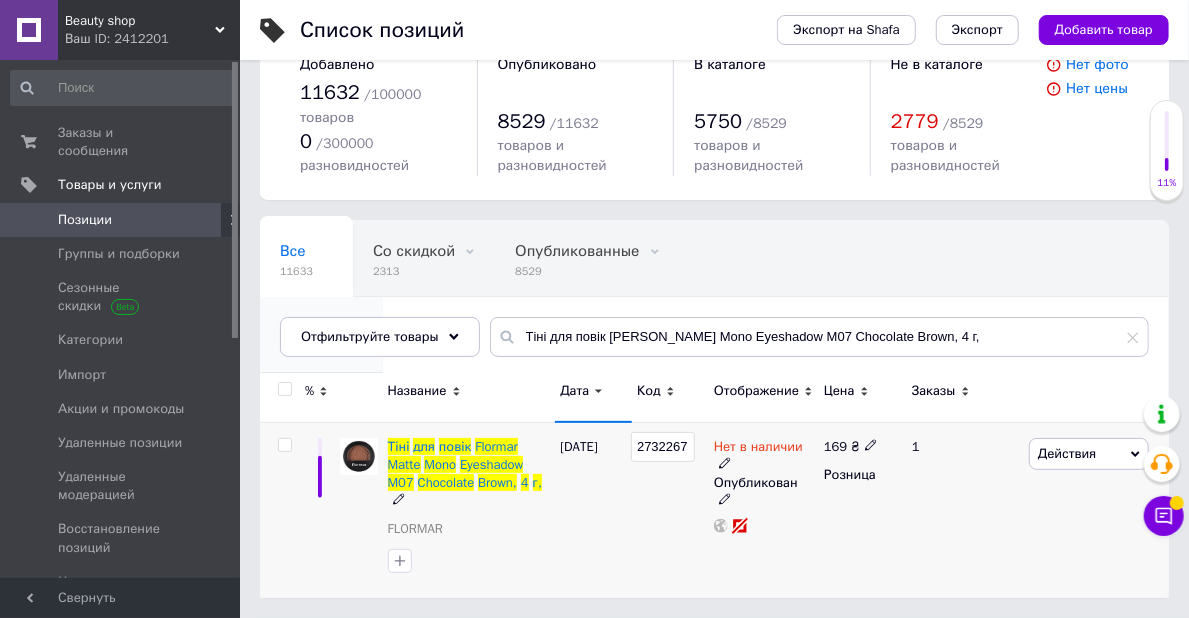 scroll, scrollTop: 41, scrollLeft: 0, axis: vertical 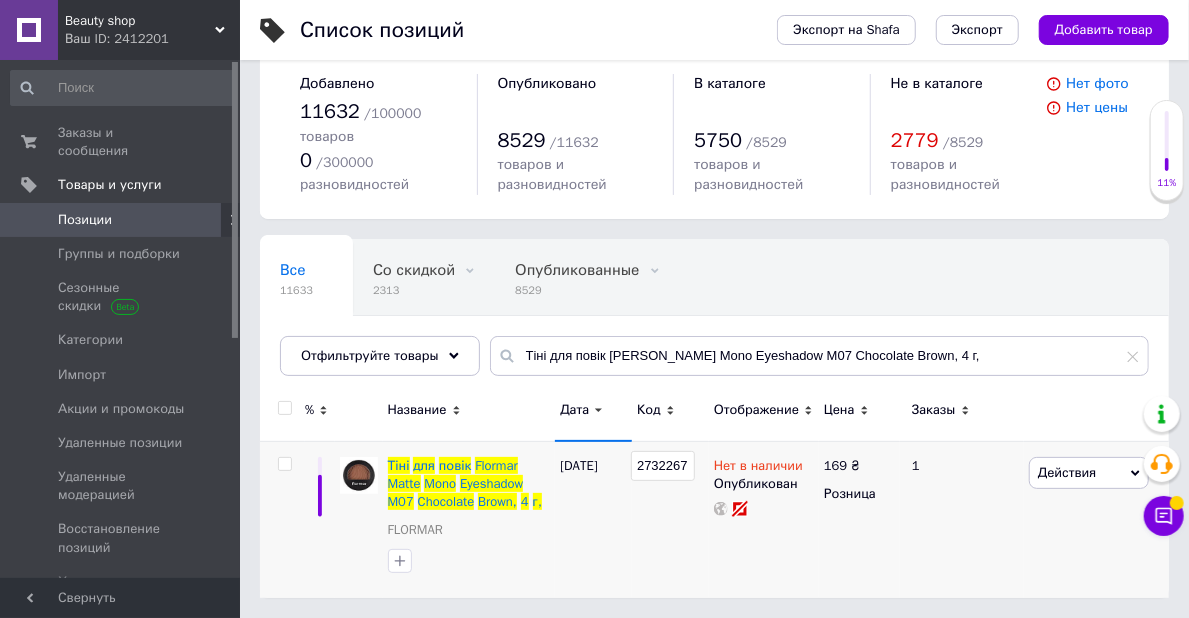click on "Все 11633 Со скидкой 2313 Удалить Редактировать Опубликованные 8529 Удалить Редактировать Скрытые 3102 Удалить Редактировать Ok Отфильтровано...  Сохранить" at bounding box center [714, 317] 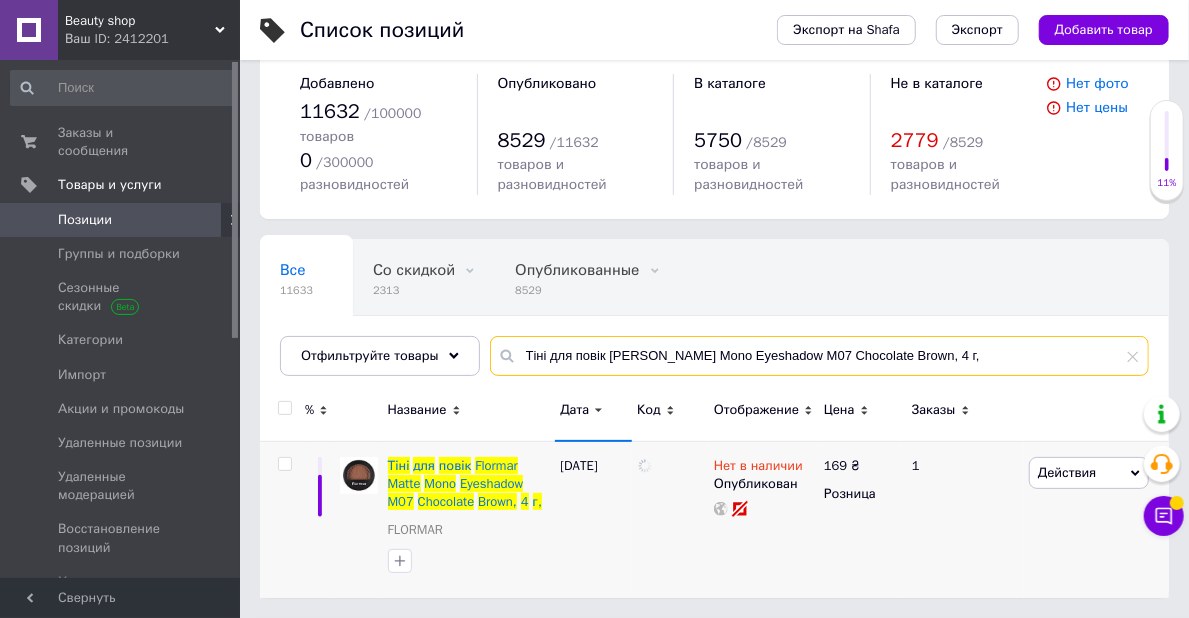 click on "Тіні для повік Flormar Matte Mono Eyeshadow M07 Chocolate Brown, 4 г," at bounding box center [819, 356] 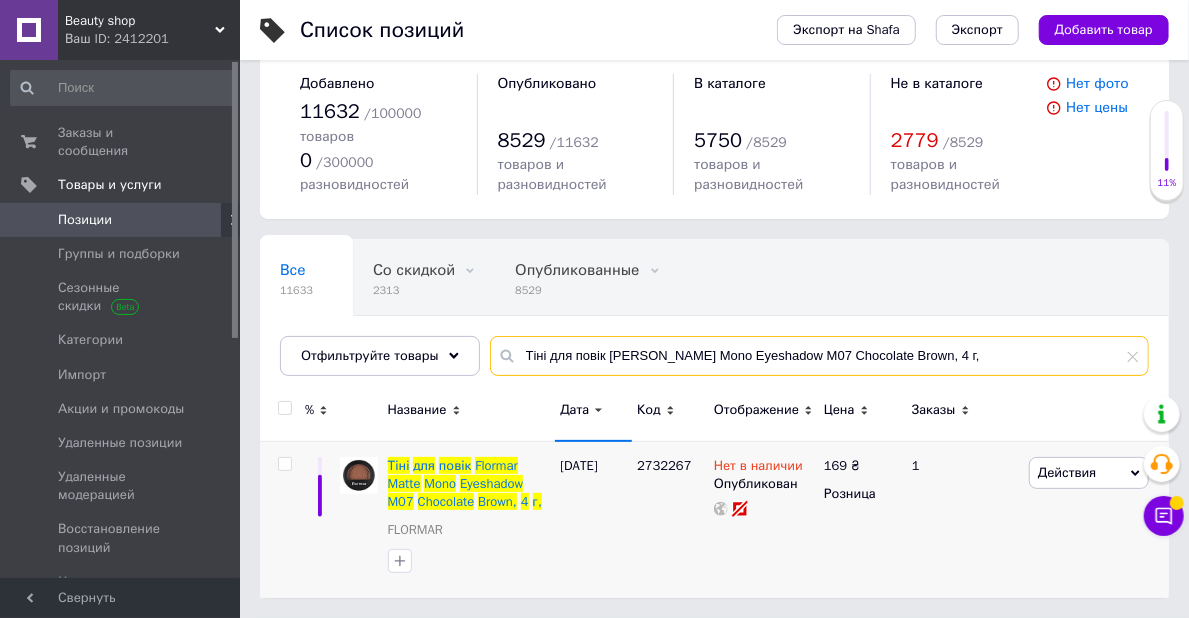 click on "Тіні для повік Flormar Matte Mono Eyeshadow M07 Chocolate Brown, 4 г," at bounding box center (819, 356) 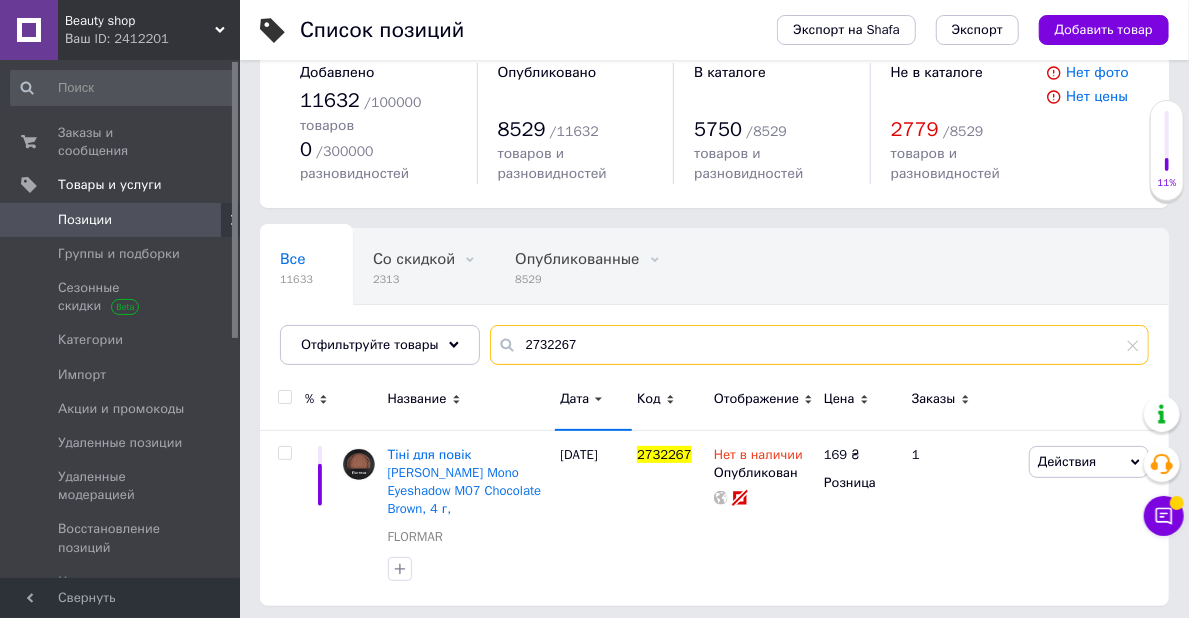 click on "2732267" at bounding box center (819, 345) 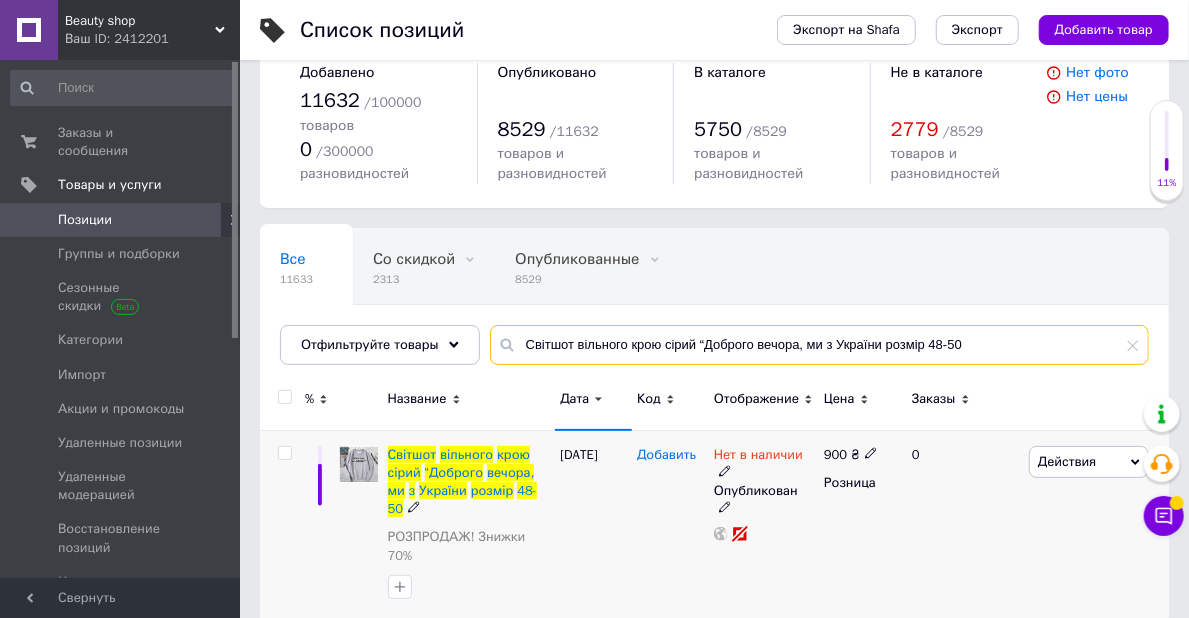 type on "Світшот вільного крою сірий “Доброго вечора, ми з України розмір 48-50" 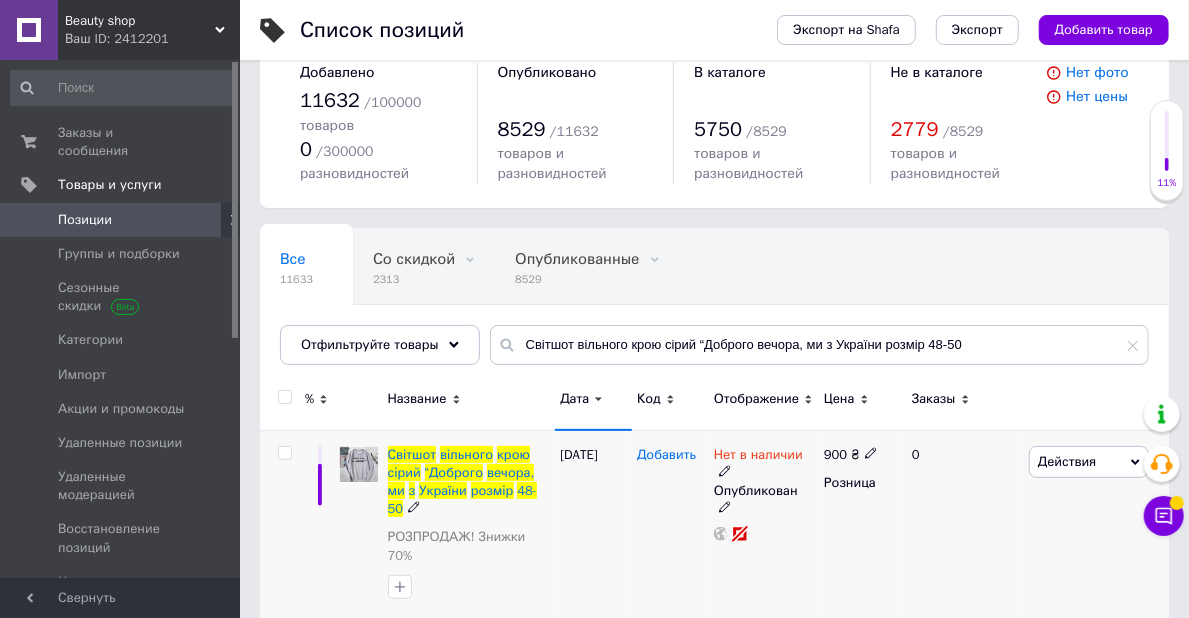 click on "Добавить" at bounding box center [666, 455] 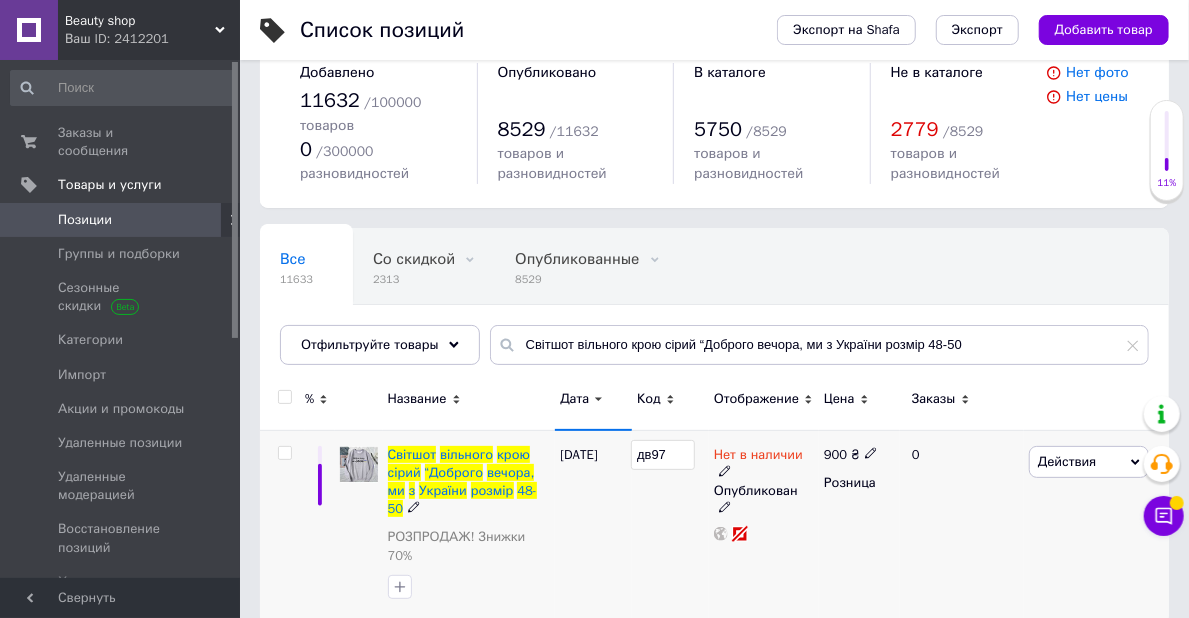 type on "дв976" 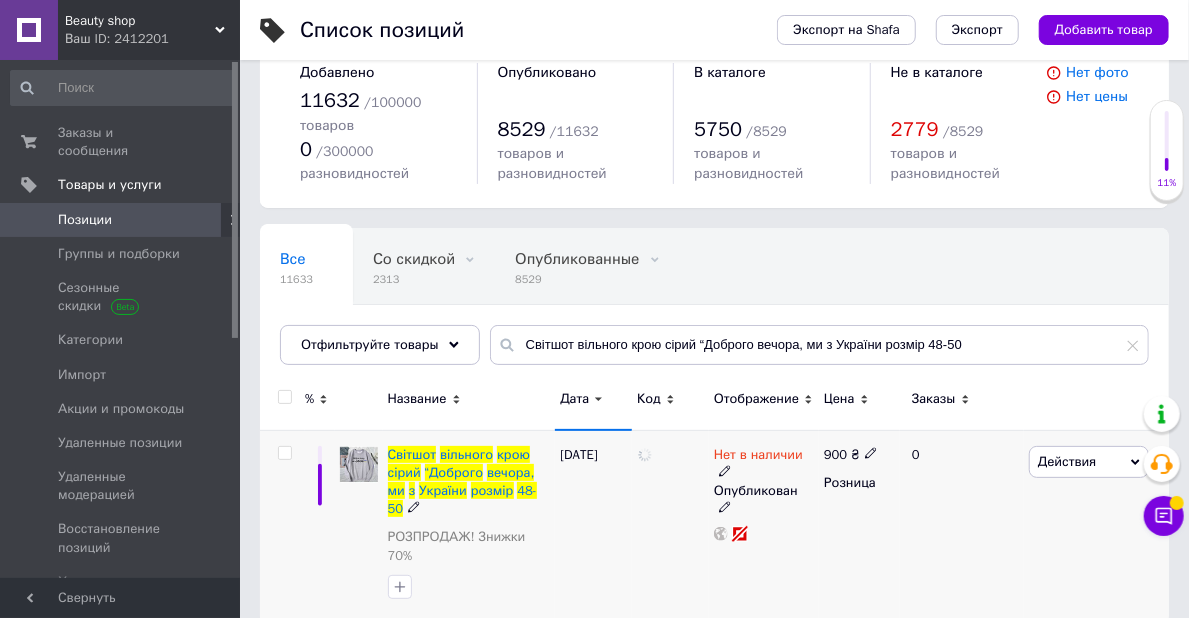 click at bounding box center [670, 527] 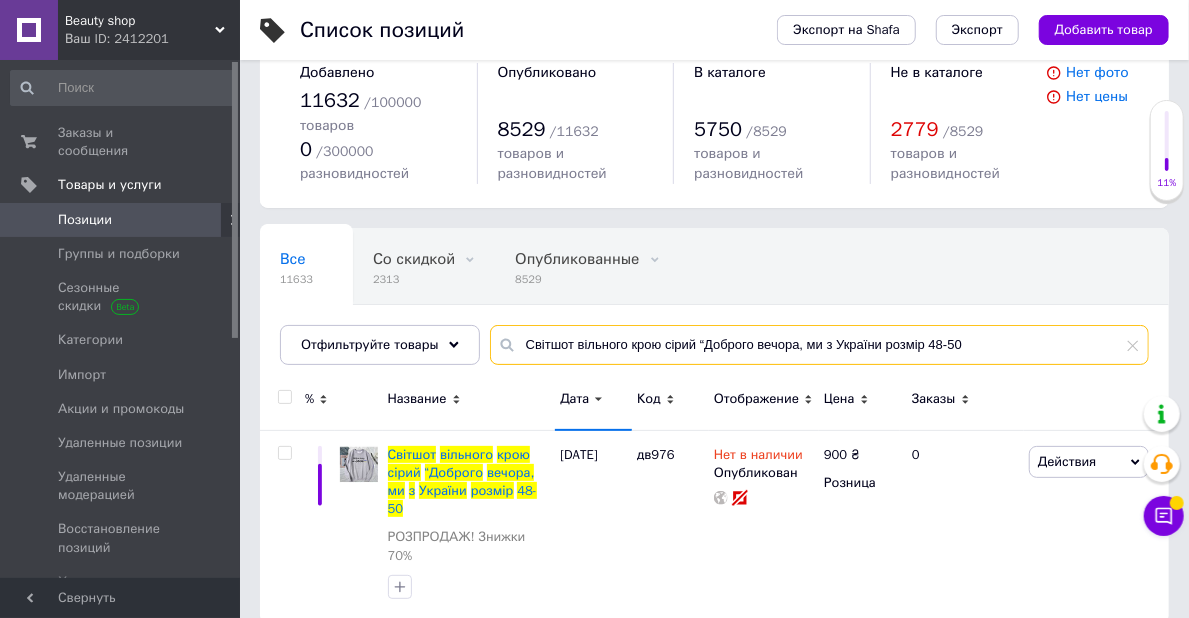 click on "Світшот вільного крою сірий “Доброго вечора, ми з України розмір 48-50" at bounding box center [819, 345] 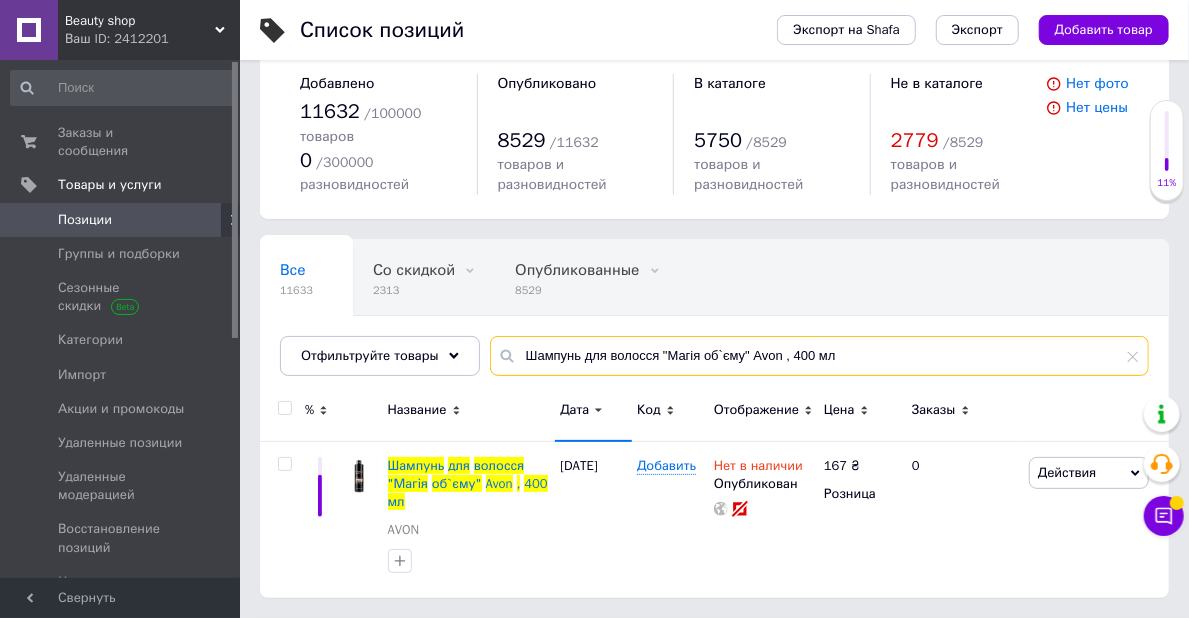 click on "Шампунь для волосся "Магія об`єму" Avon , 400 мл" at bounding box center (819, 356) 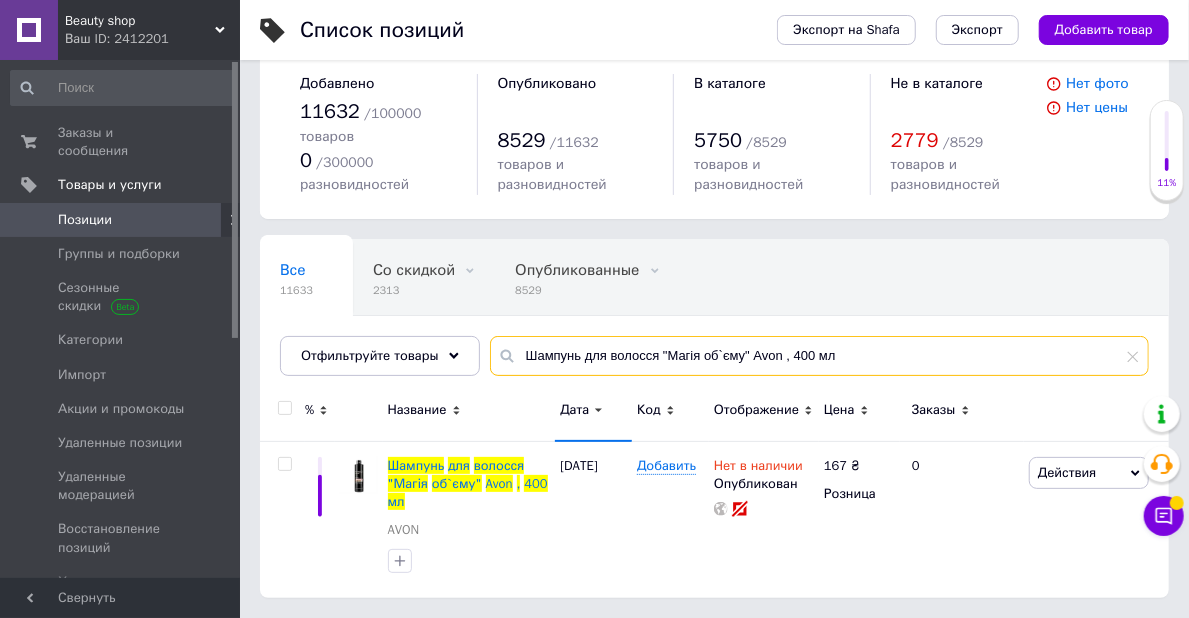 click on "Шампунь для волосся "Магія об`єму" Avon , 400 мл" at bounding box center (819, 356) 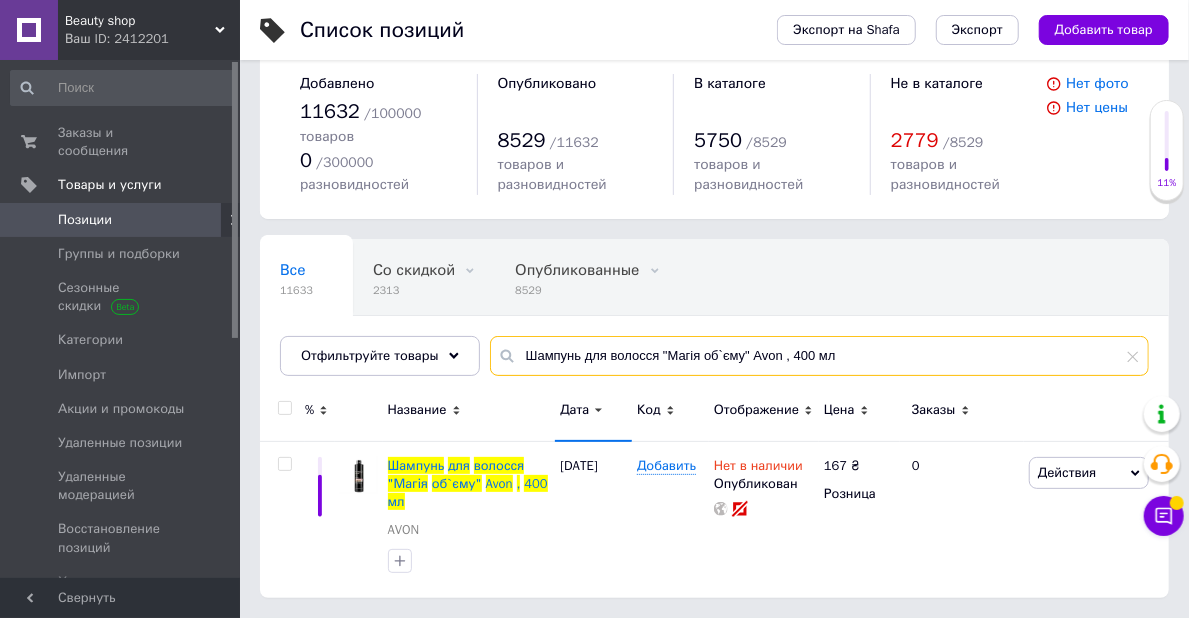 type on "Шампунь для волосся "Магія об`єму" Avon , 400 мл" 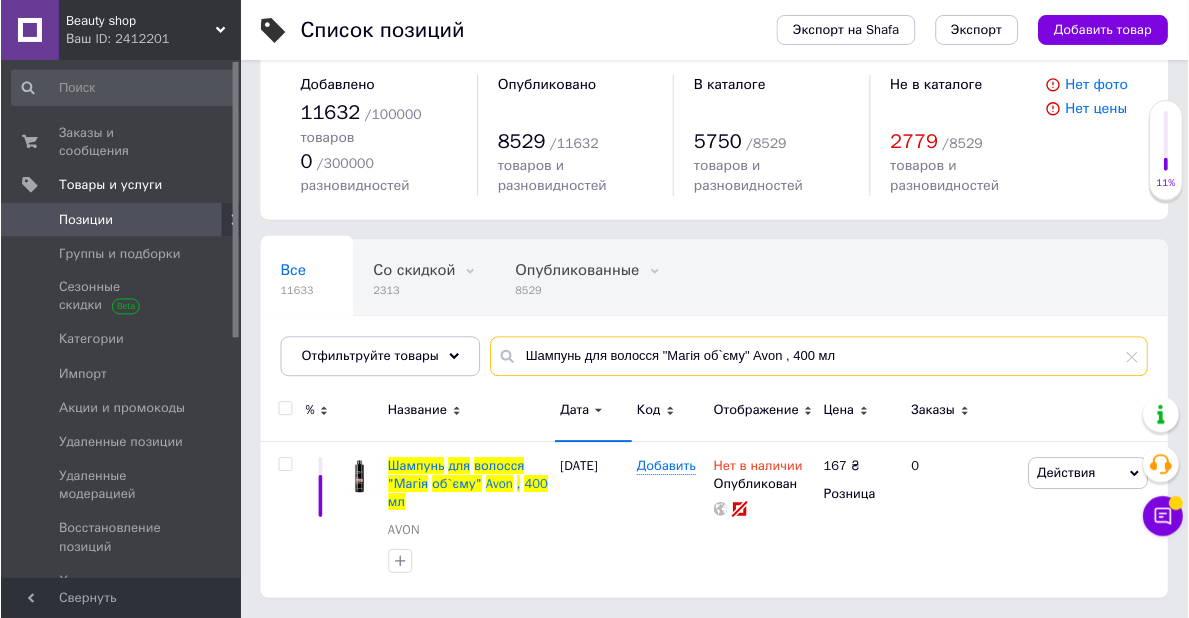 scroll, scrollTop: 41, scrollLeft: 0, axis: vertical 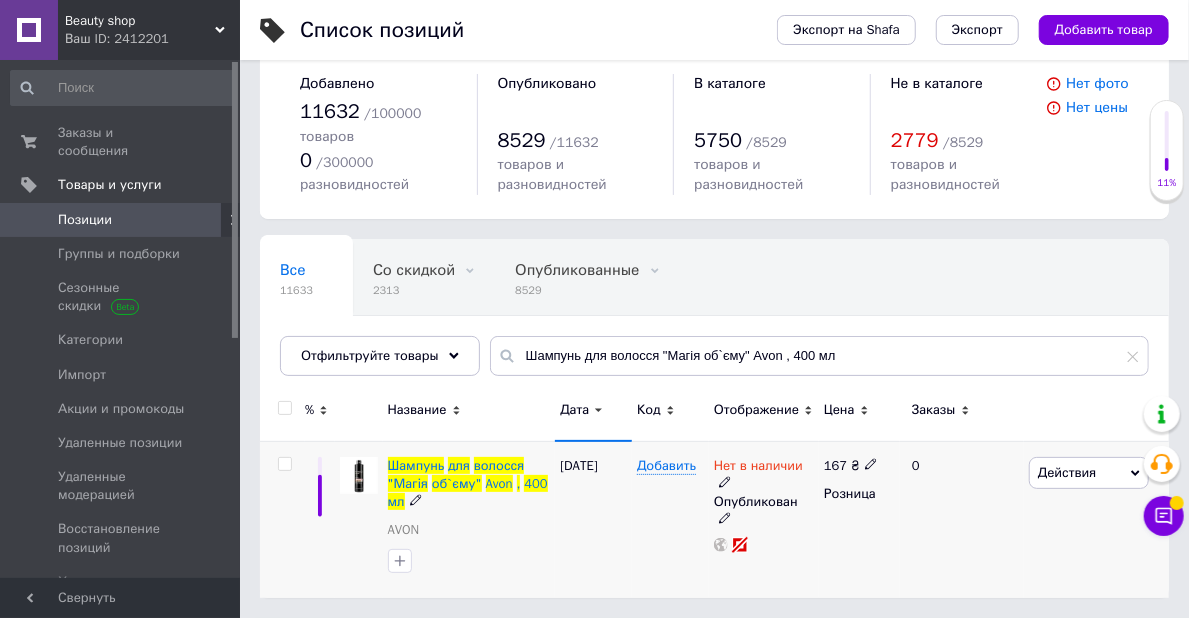 click on "07.02.2025" at bounding box center (593, 519) 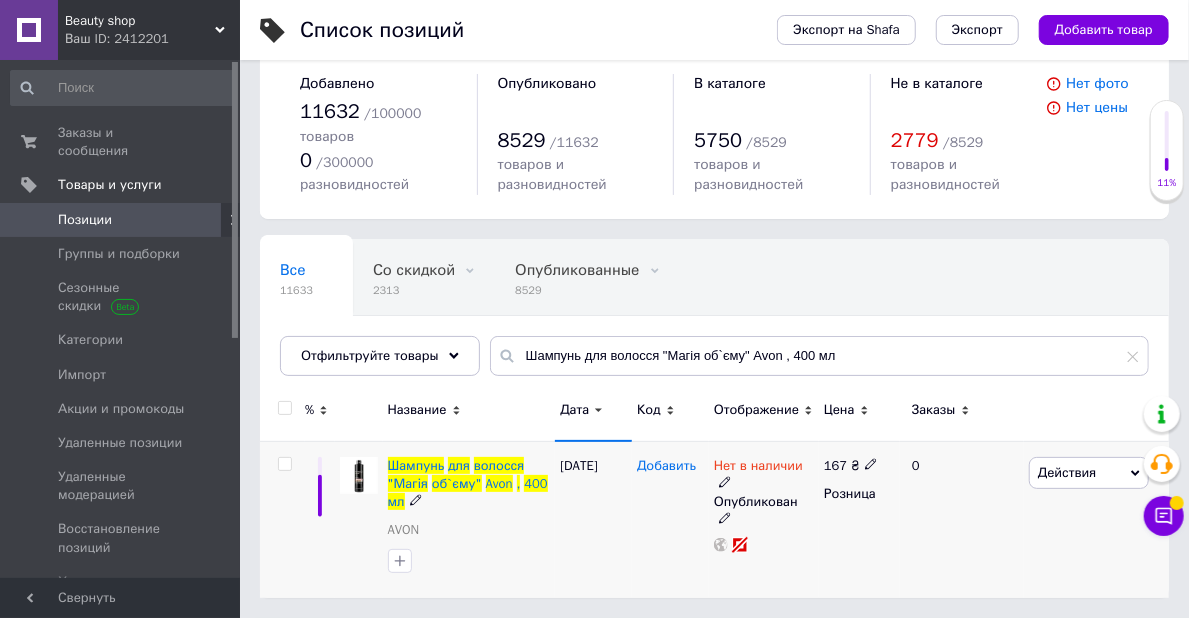 click on "Добавить" at bounding box center [666, 466] 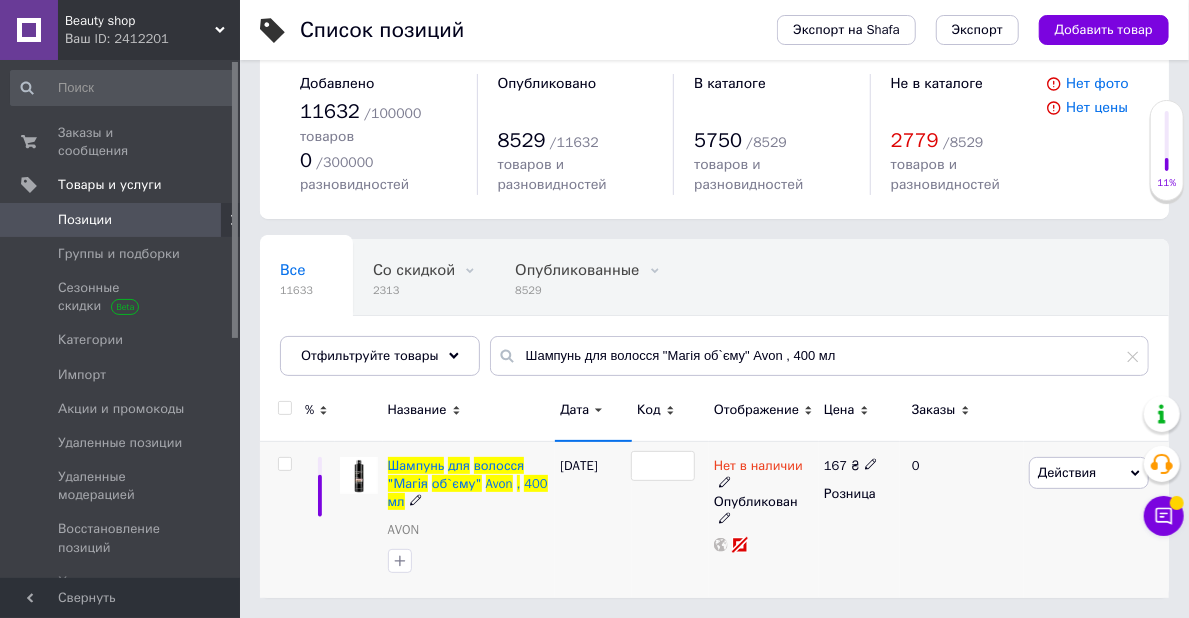 type on "1391444" 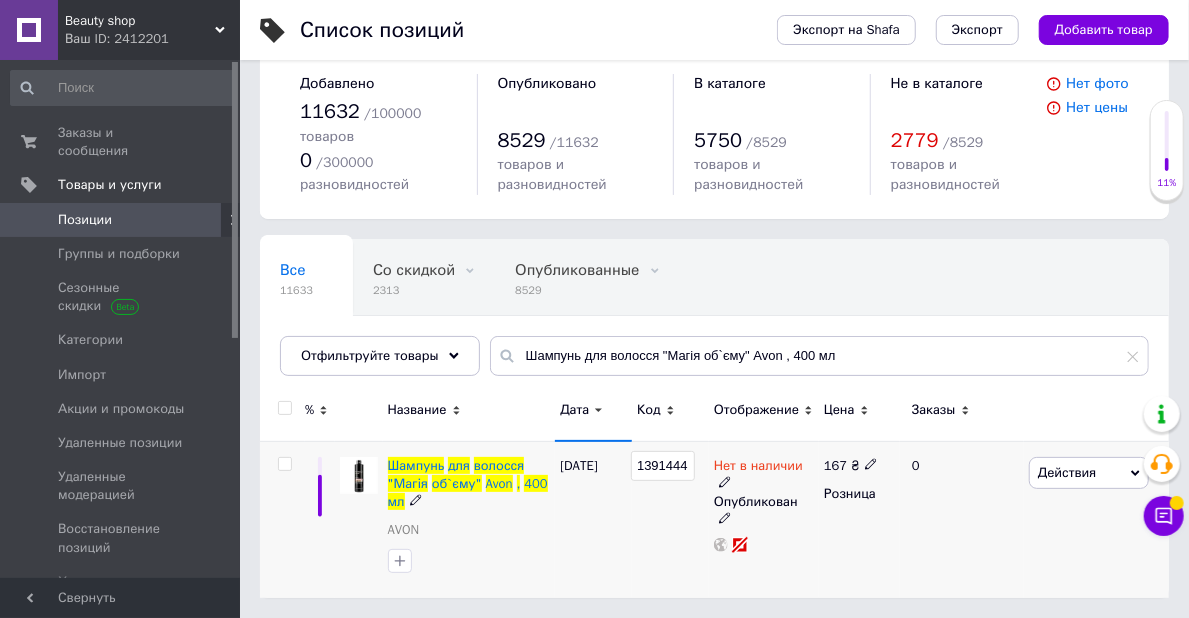 click on "1391444" at bounding box center [670, 519] 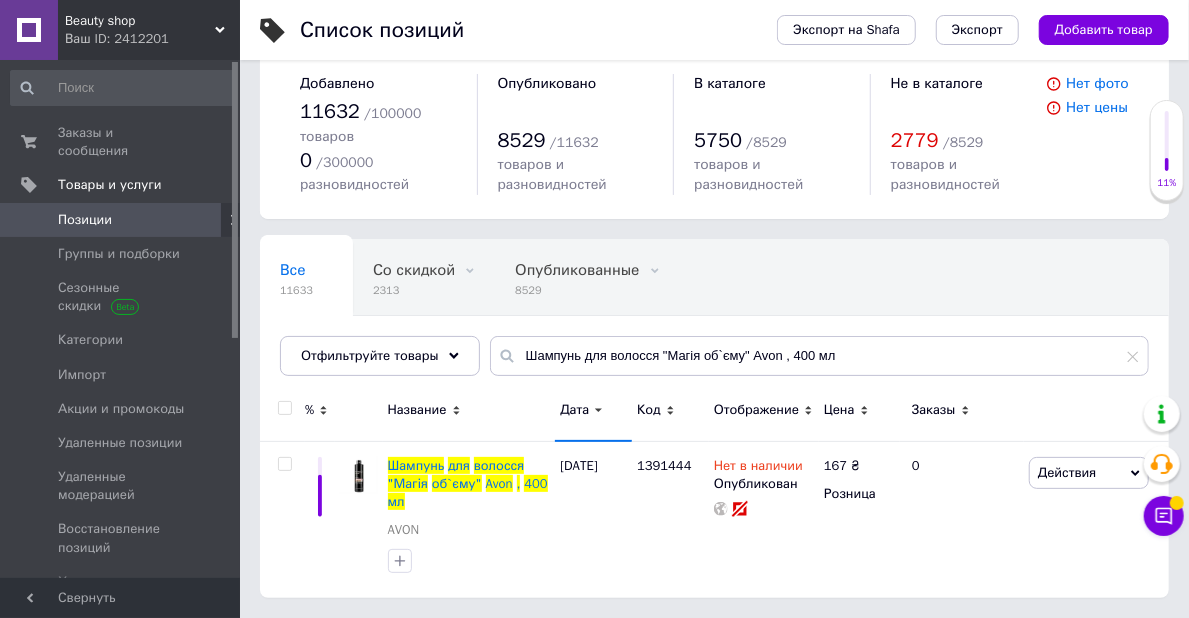click on "Все 11633 Со скидкой 2313 Удалить Редактировать Опубликованные 8529 Удалить Редактировать Скрытые 3102 Удалить Редактировать Ok Отфильтровано...  Сохранить" at bounding box center (714, 317) 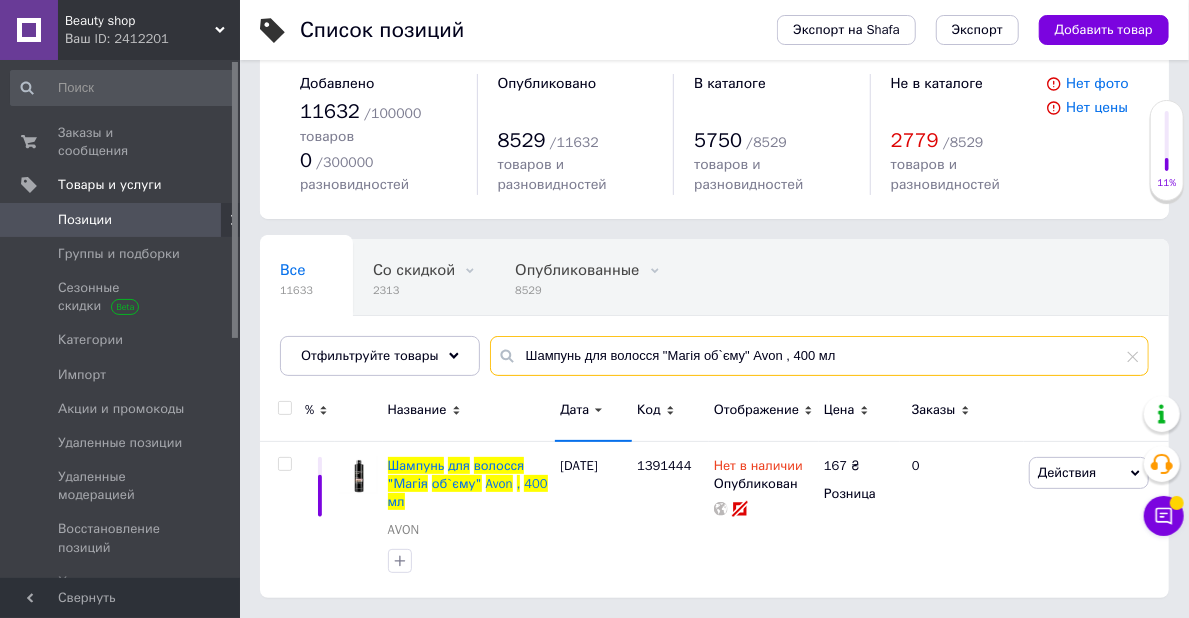 click on "Шампунь для волосся "Магія об`єму" Avon , 400 мл" at bounding box center (819, 356) 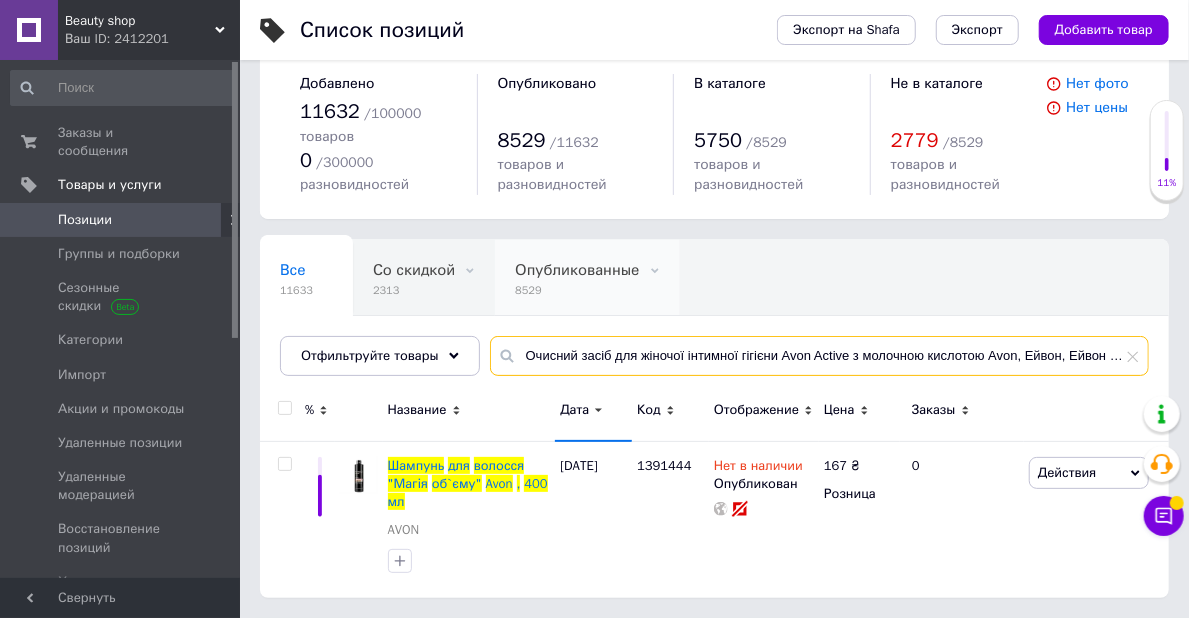 scroll, scrollTop: 0, scrollLeft: 20, axis: horizontal 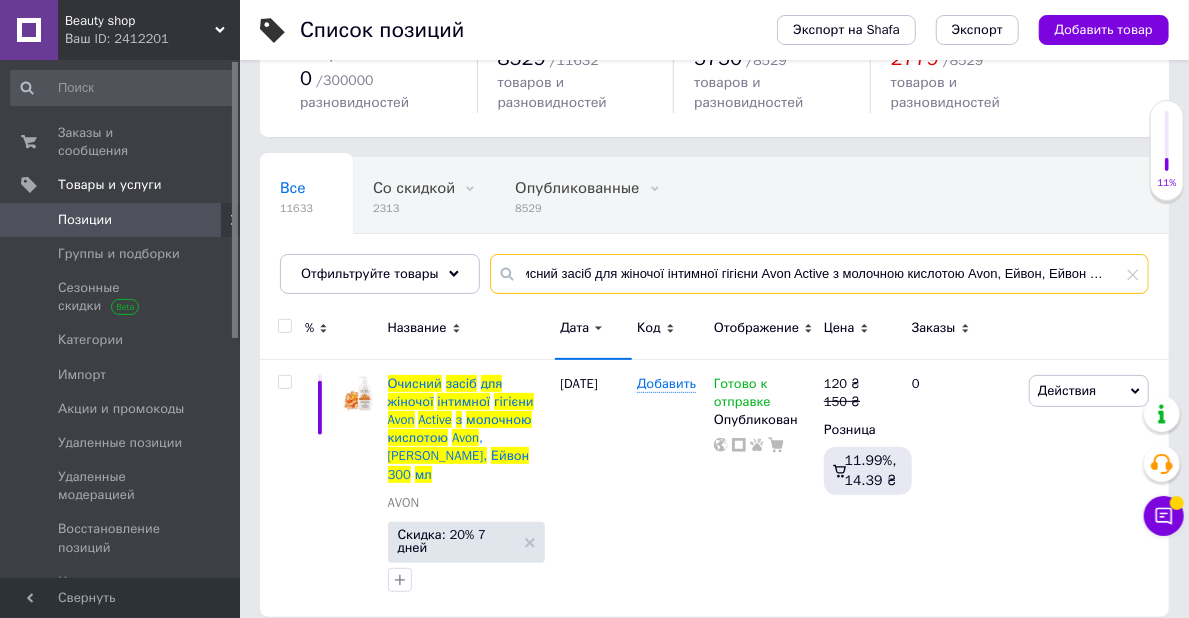 click on "Очисний засіб для жіночої інтимної гігієни Avon Active з молочною кислотою Avon, Ейвон, Ейвон 300 мл" at bounding box center (819, 274) 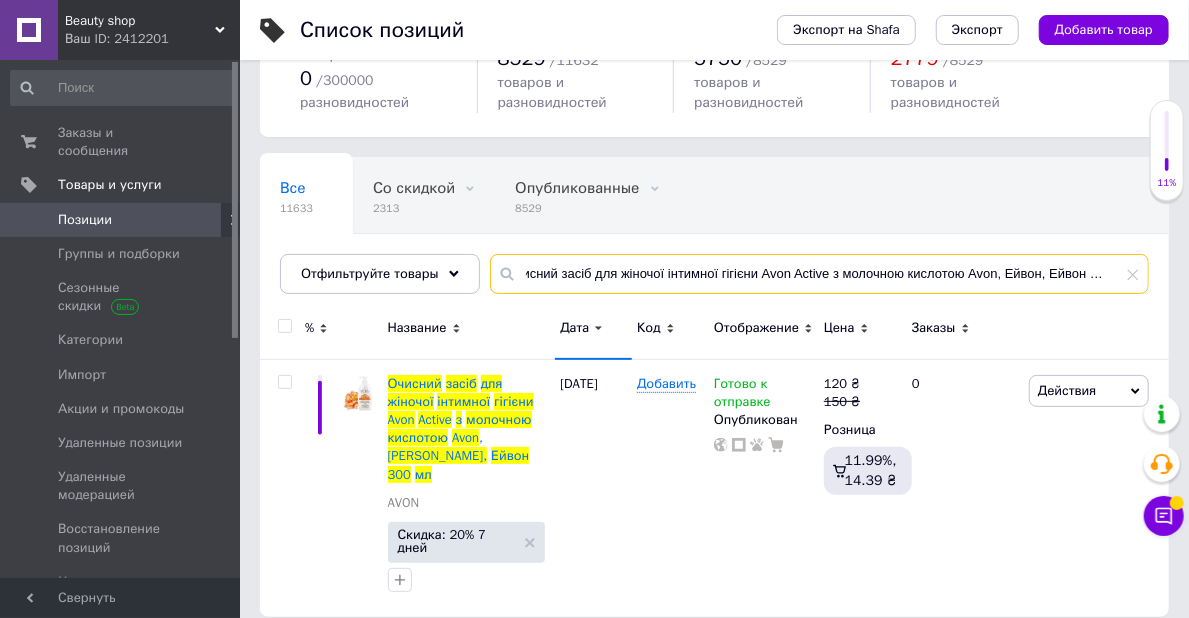 click on "Очисний засіб для жіночої інтимної гігієни Avon Active з молочною кислотою Avon, Ейвон, Ейвон 300 мл" at bounding box center (819, 274) 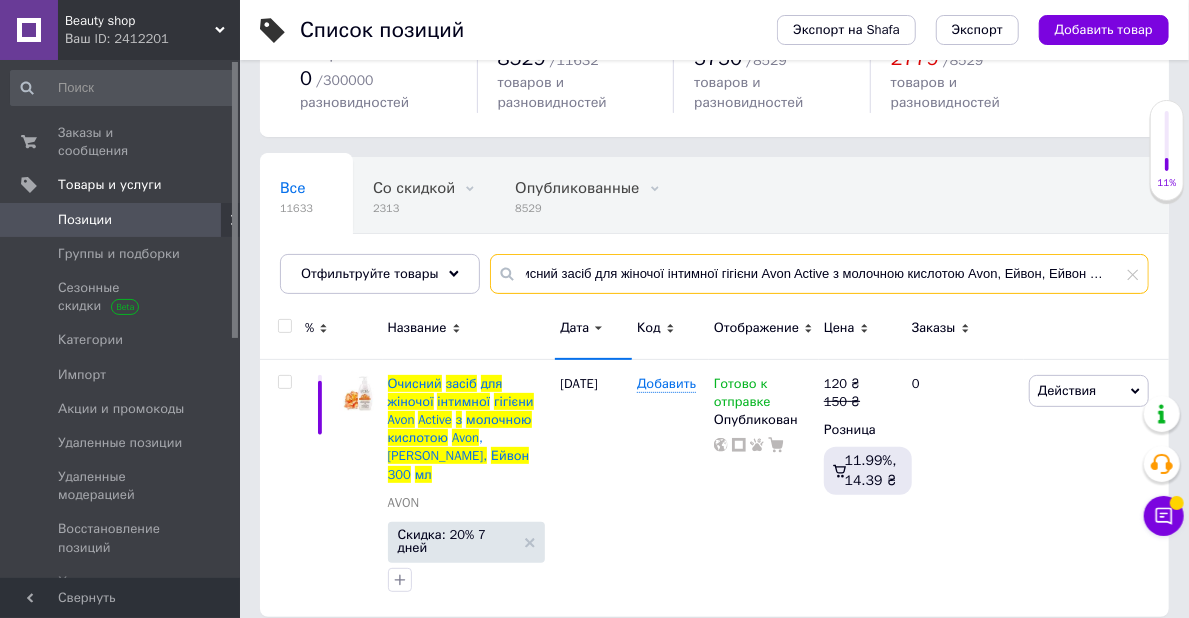 type on "Очисний засіб для жіночої інтимної гігієни Avon Active з молочною кислотою Avon, Ейвон, Ейвон 300 мл" 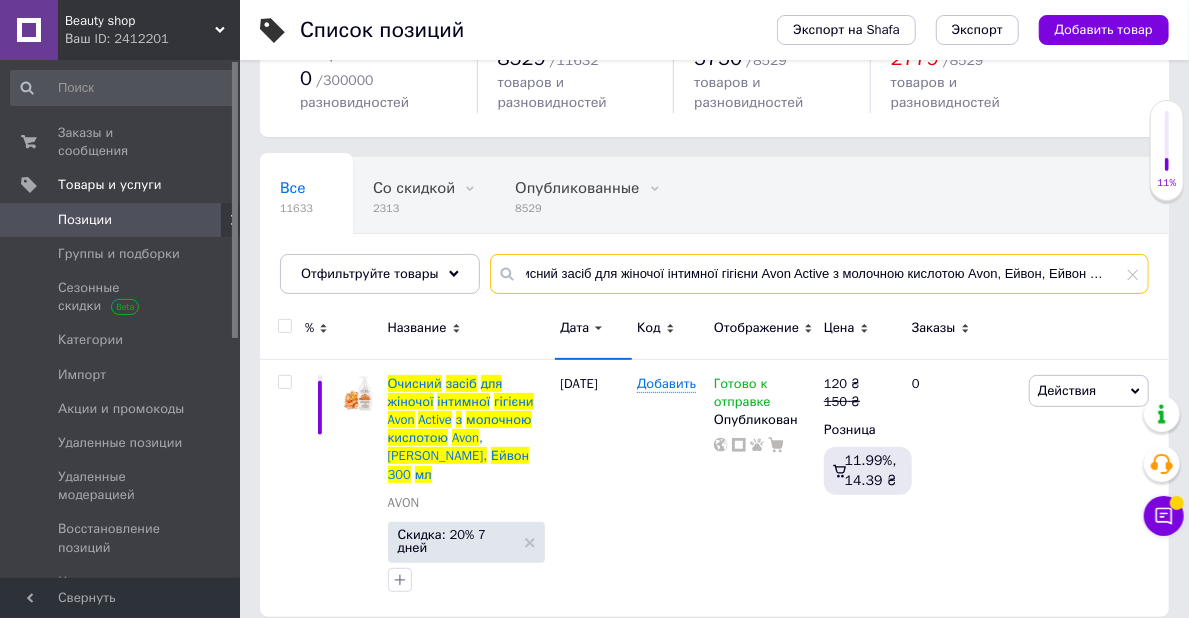 scroll, scrollTop: 112, scrollLeft: 0, axis: vertical 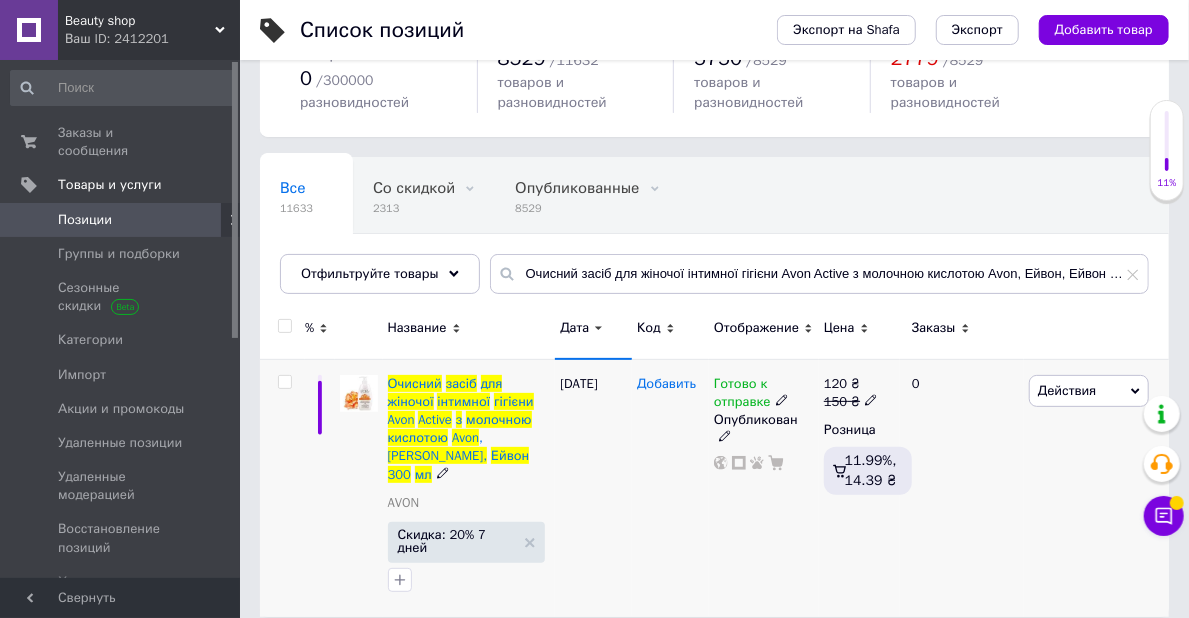 click on "Добавить" at bounding box center [666, 384] 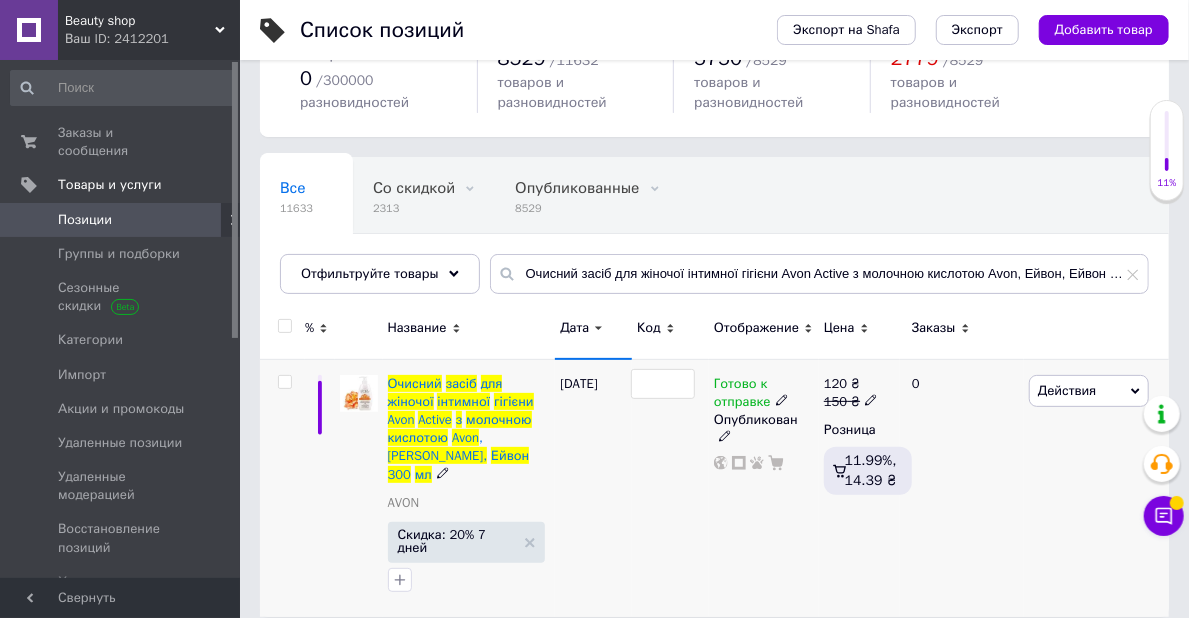 type on "1298942" 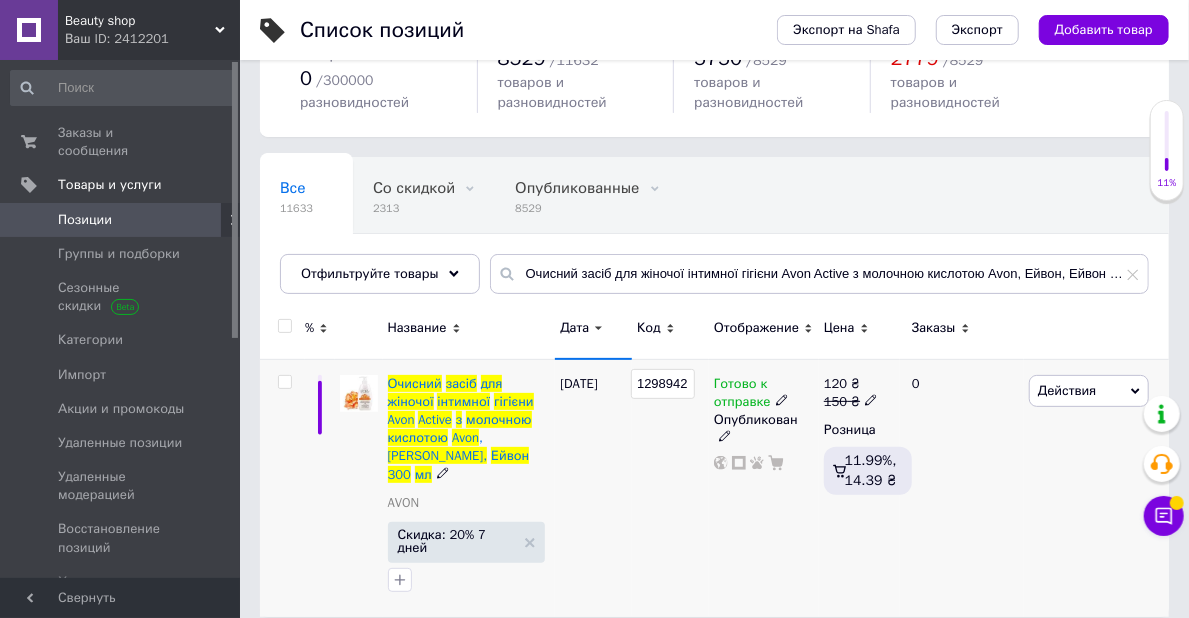 click 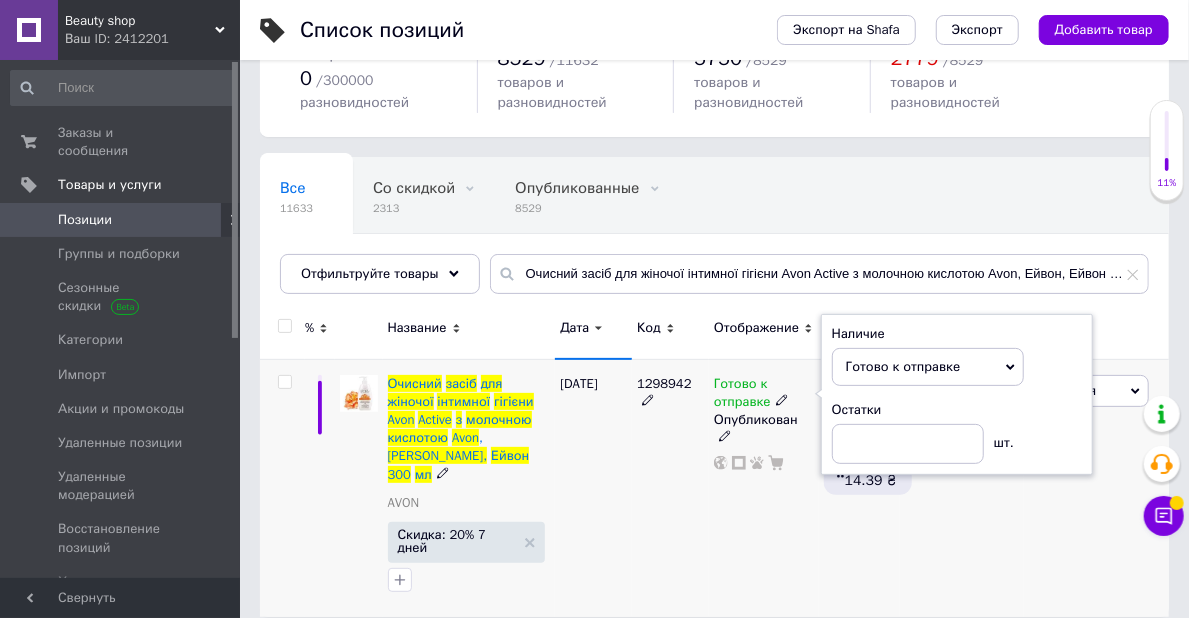 click on "Остатки" at bounding box center (957, 410) 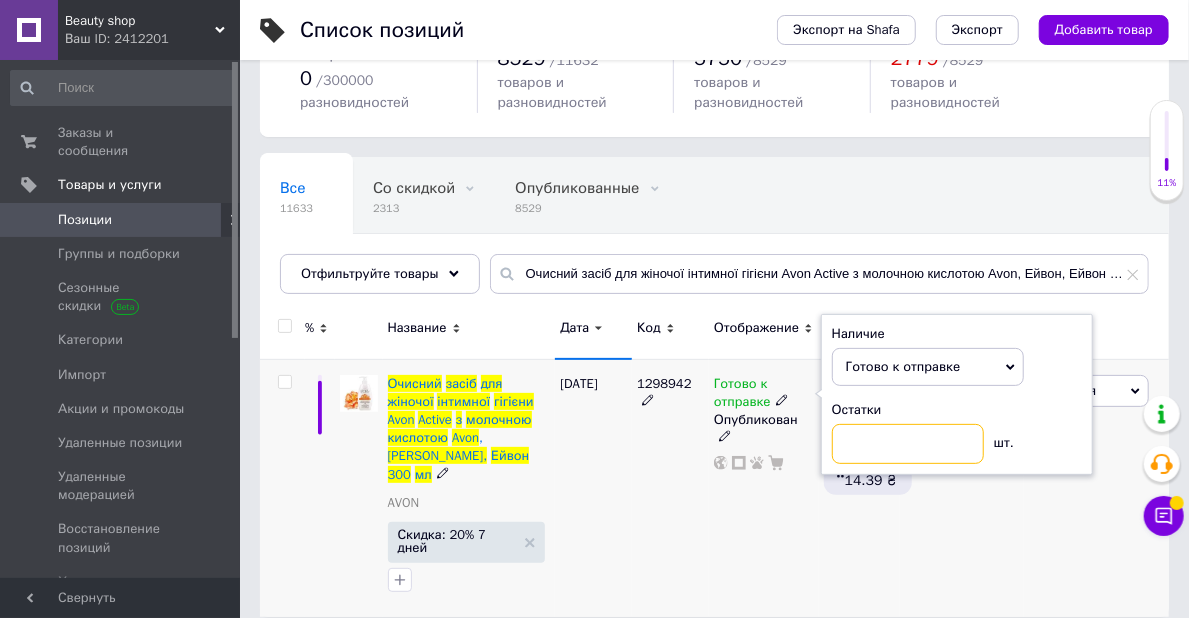 click at bounding box center (908, 444) 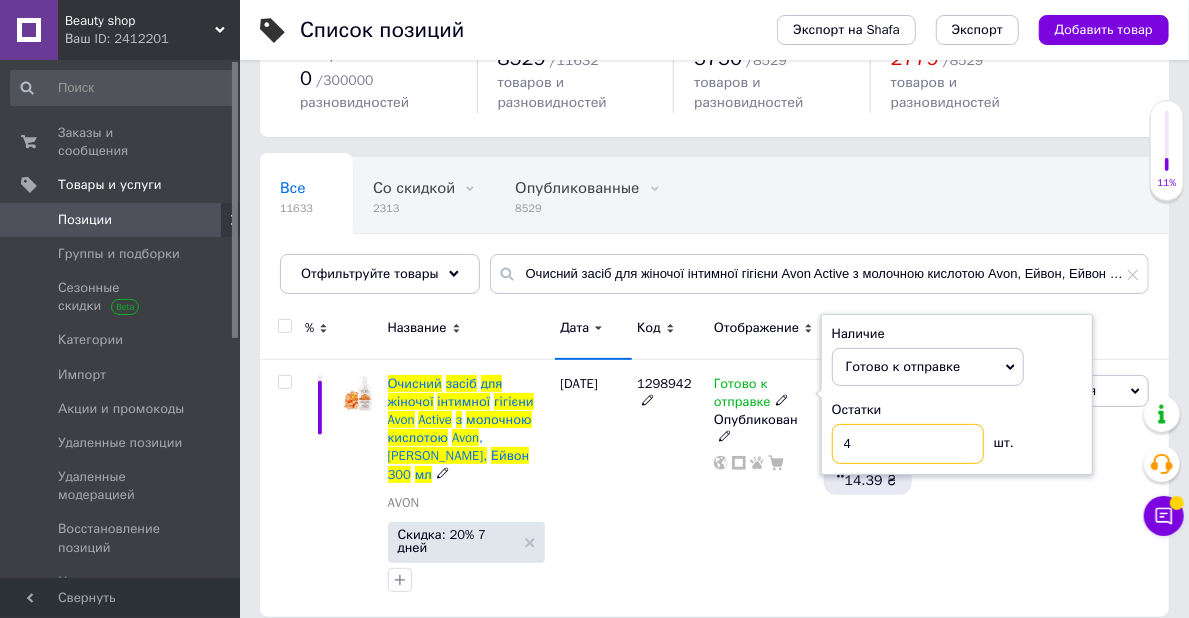 type on "4" 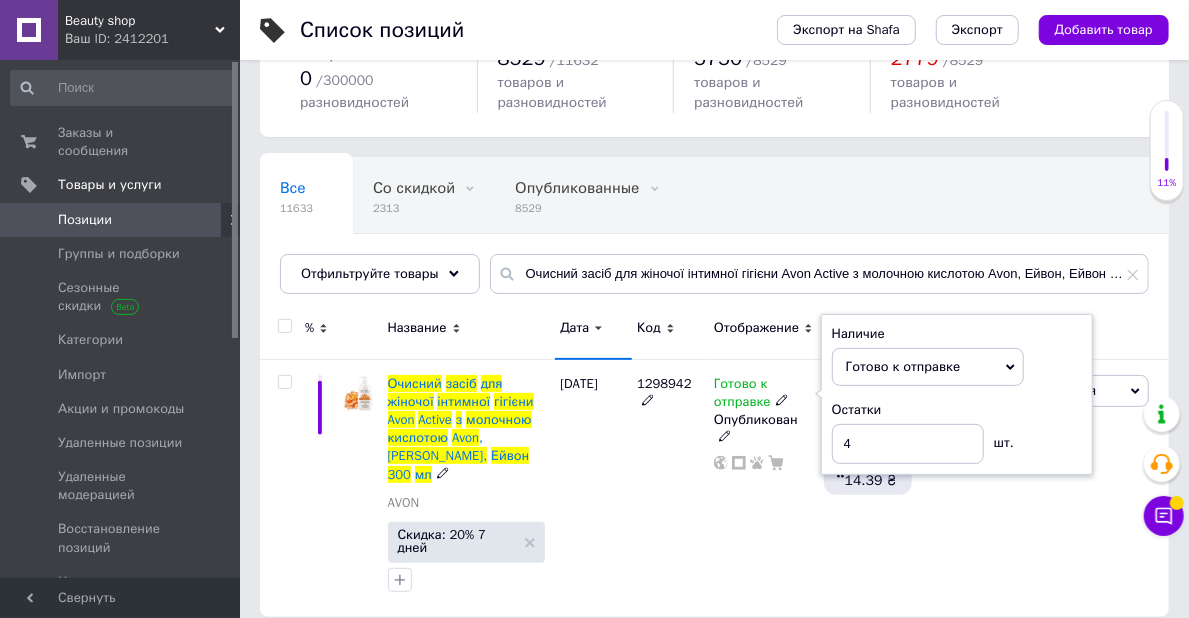 click on "1298942" at bounding box center [670, 488] 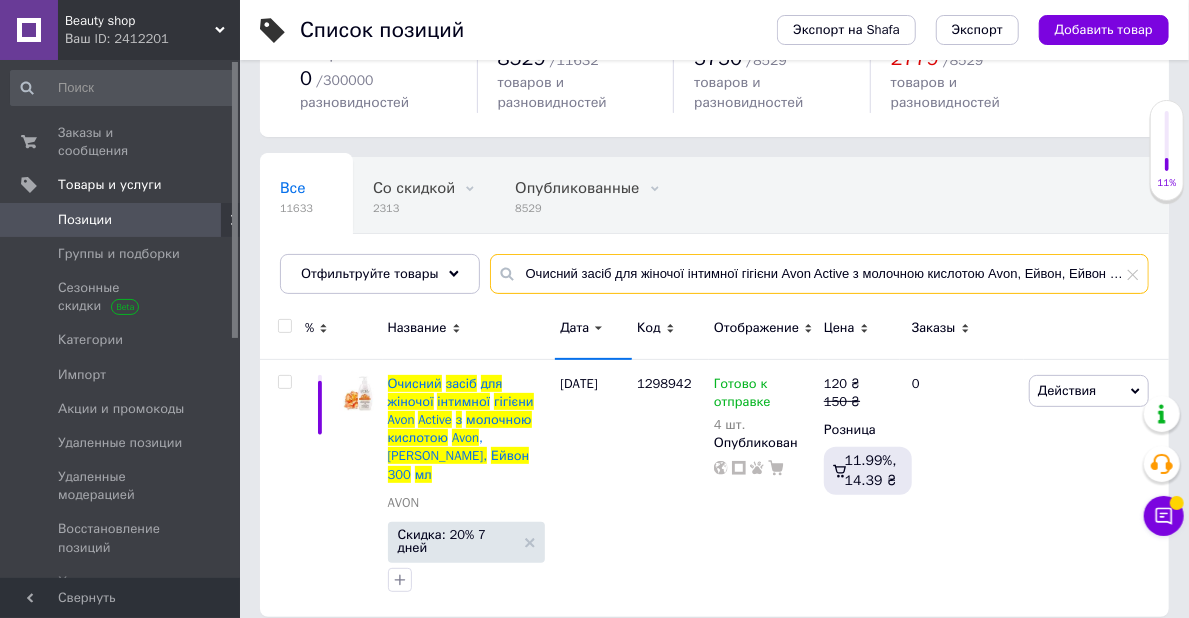 click on "Очисний засіб для жіночої інтимної гігієни Avon Active з молочною кислотою Avon, Ейвон, Ейвон 300 мл" at bounding box center [819, 274] 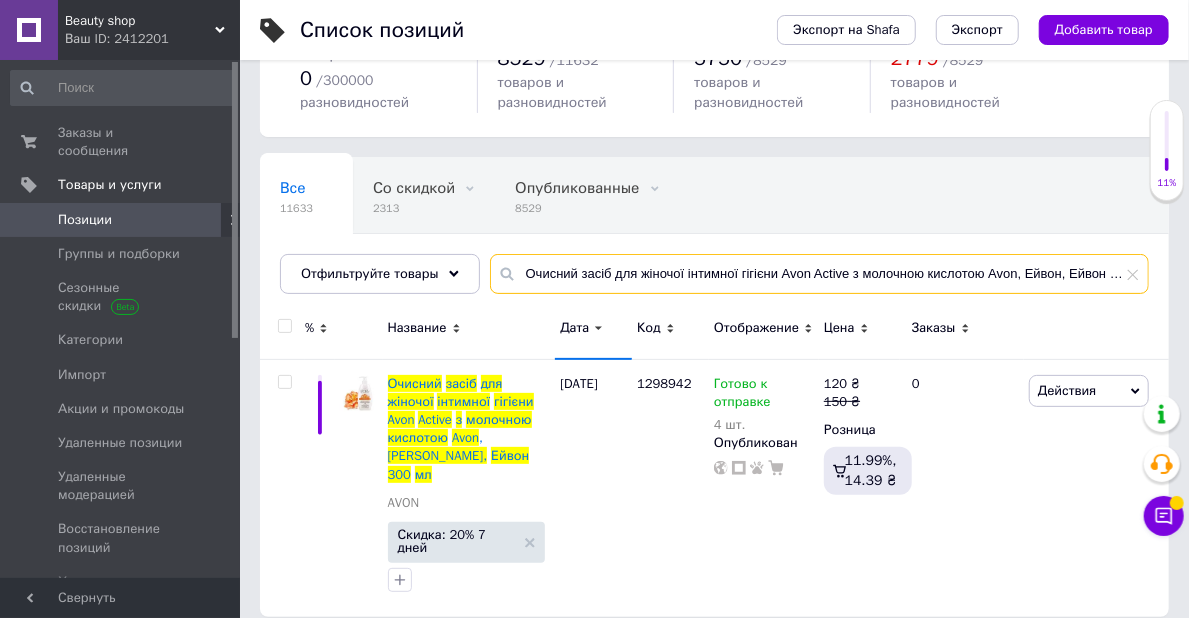 paste on "уалетна вода Musk+ Mineralis для Нього" 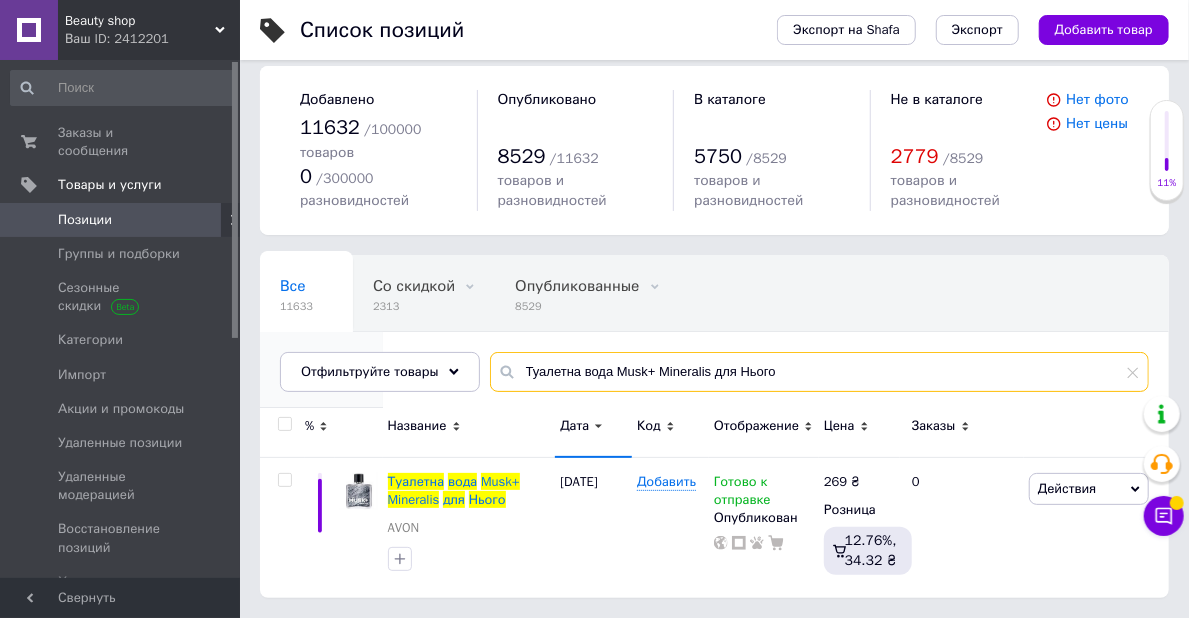 scroll, scrollTop: 25, scrollLeft: 0, axis: vertical 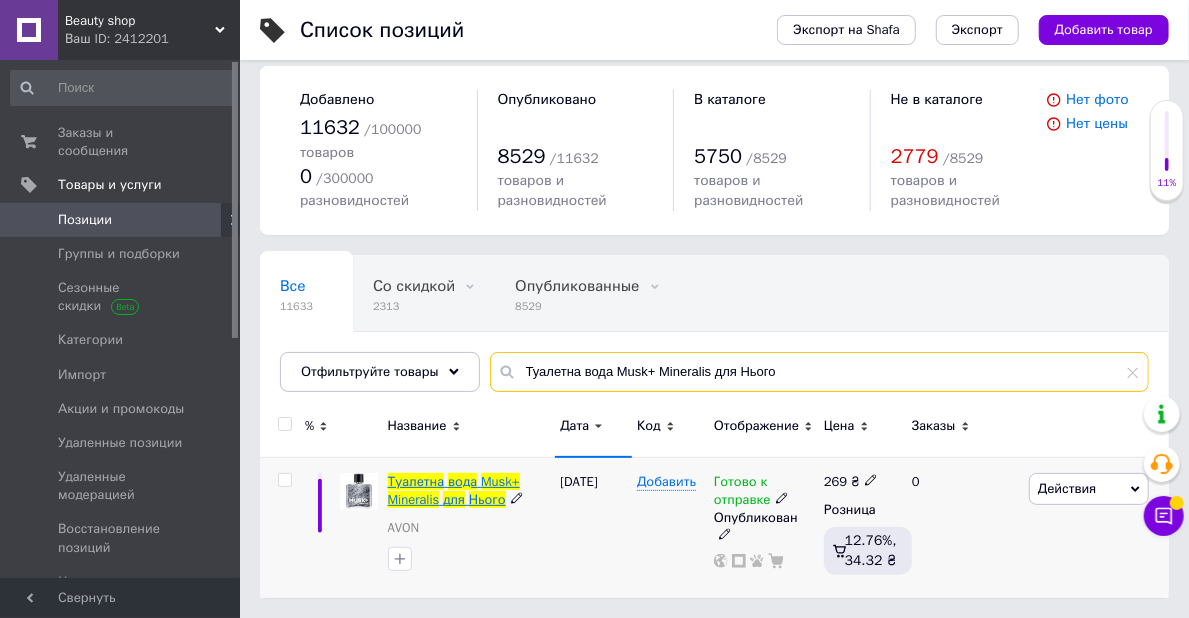 type on "Туалетна вода Musk+ Mineralis для Нього" 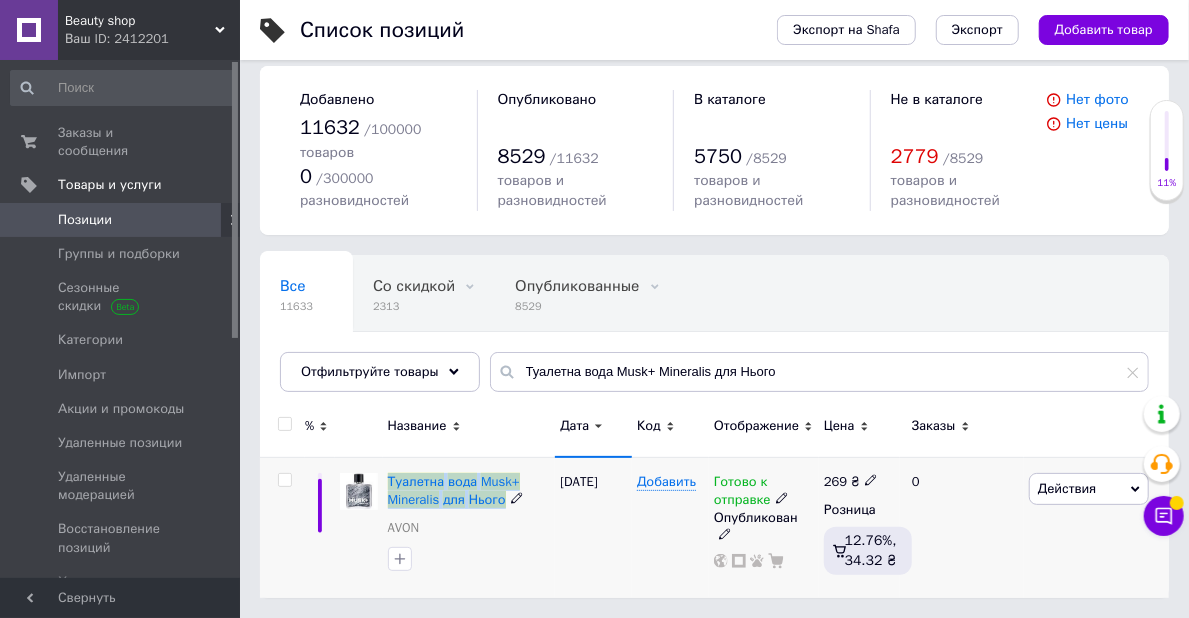 drag, startPoint x: 387, startPoint y: 471, endPoint x: 522, endPoint y: 497, distance: 137.48091 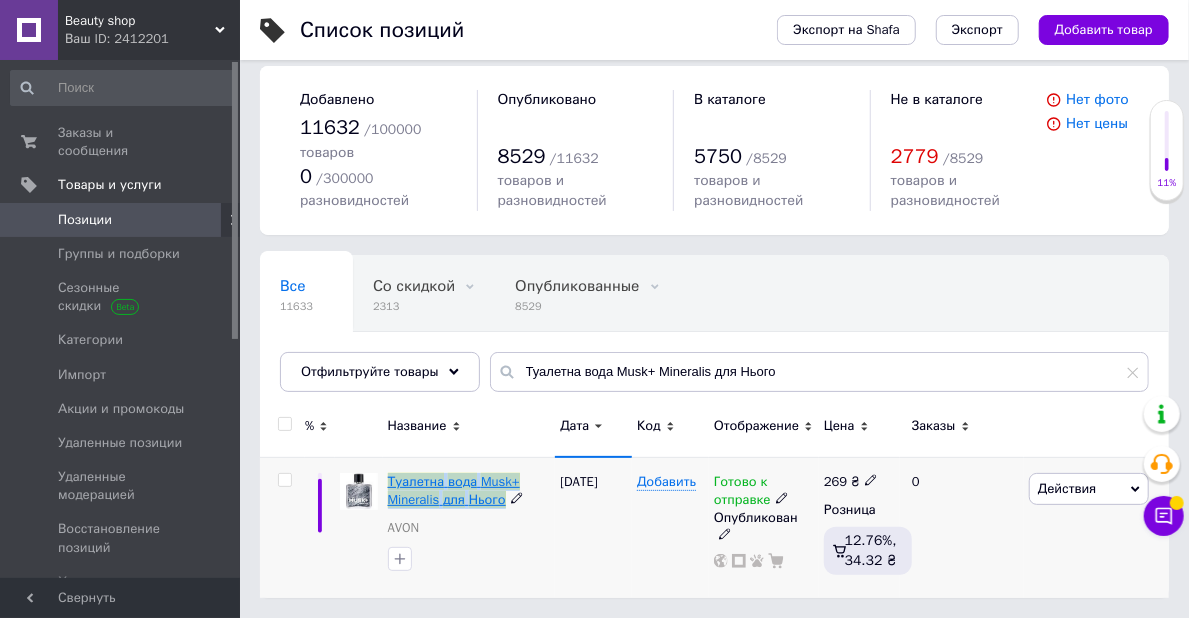 scroll, scrollTop: 25, scrollLeft: 0, axis: vertical 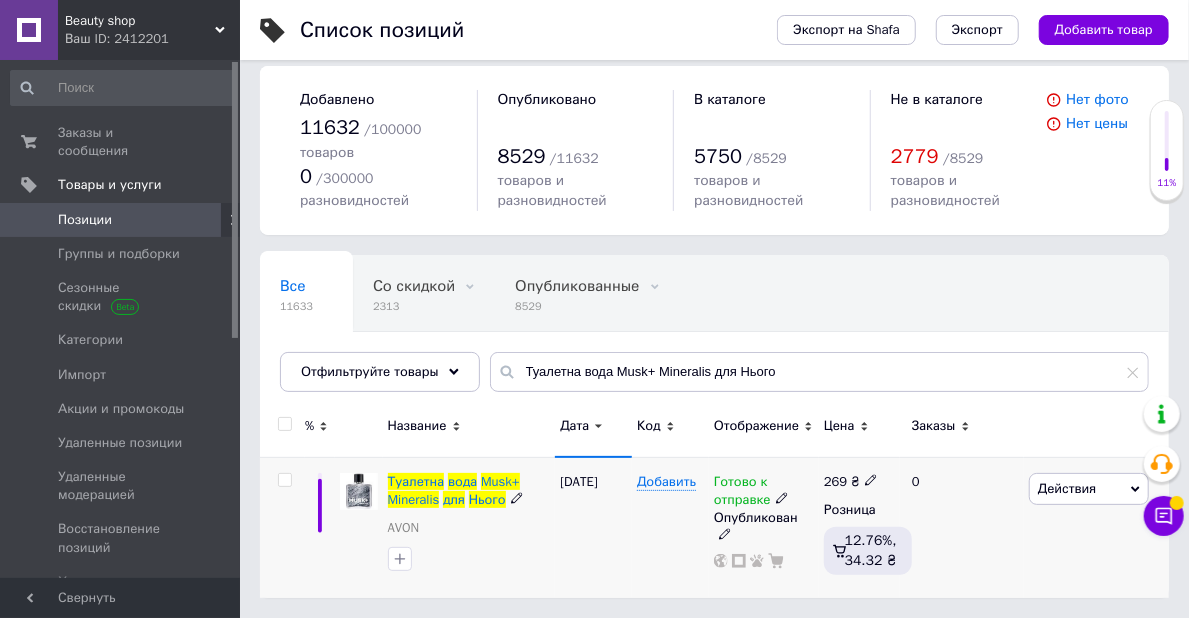 click on "Добавить" at bounding box center [670, 482] 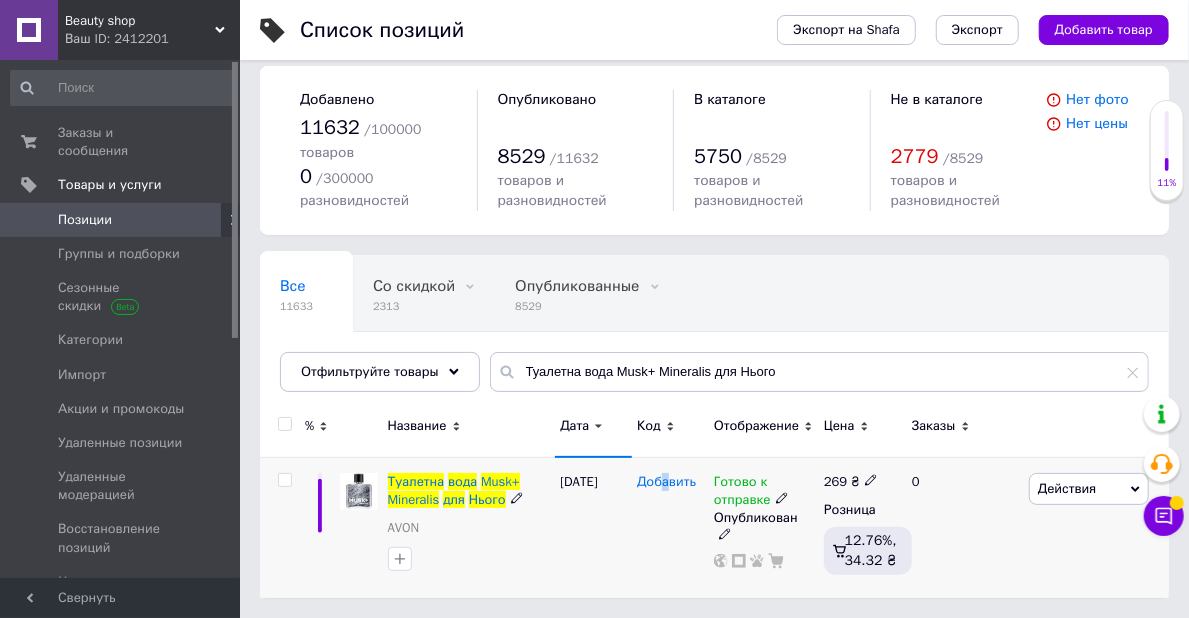 drag, startPoint x: 671, startPoint y: 489, endPoint x: 665, endPoint y: 478, distance: 12.529964 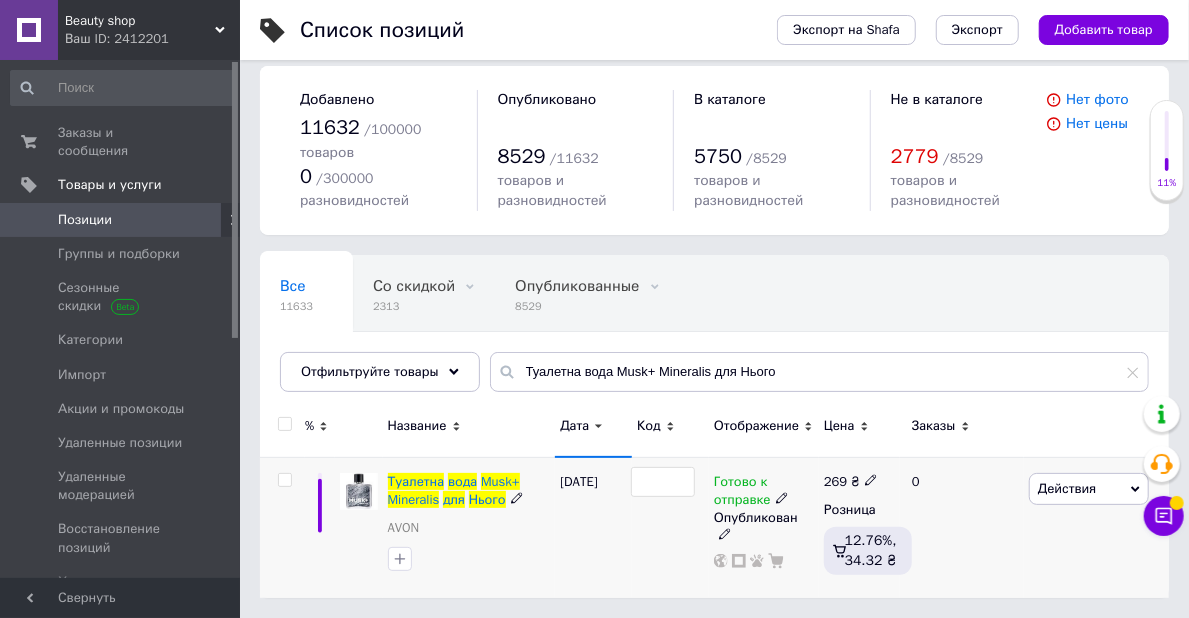 type on "1497196" 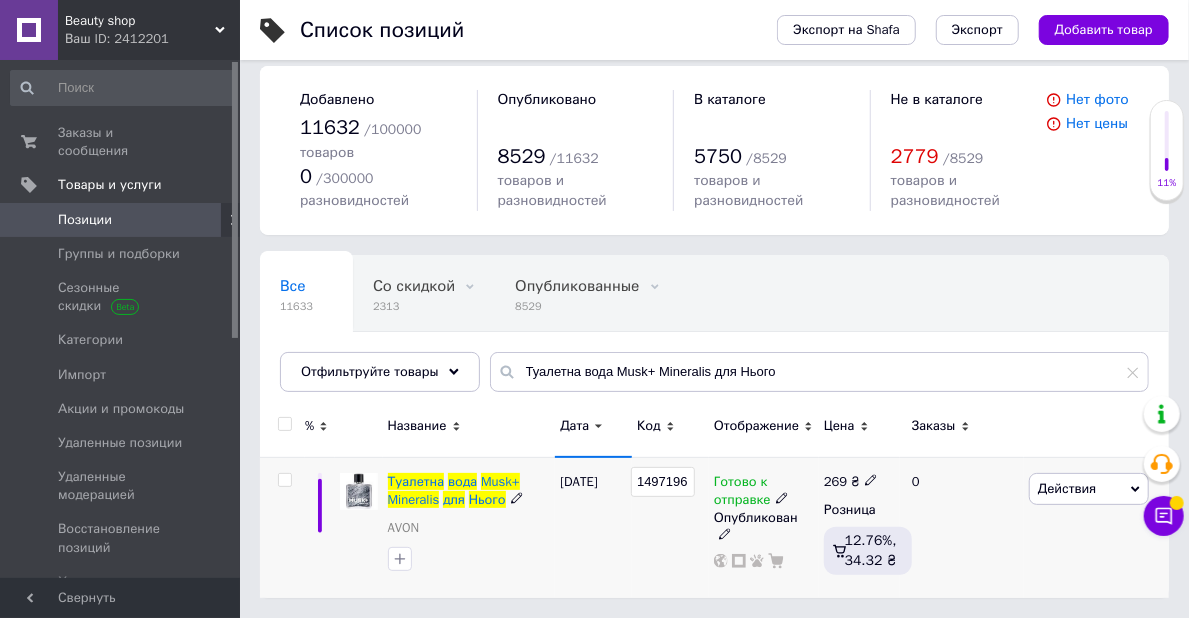 click on "1497196" at bounding box center (670, 527) 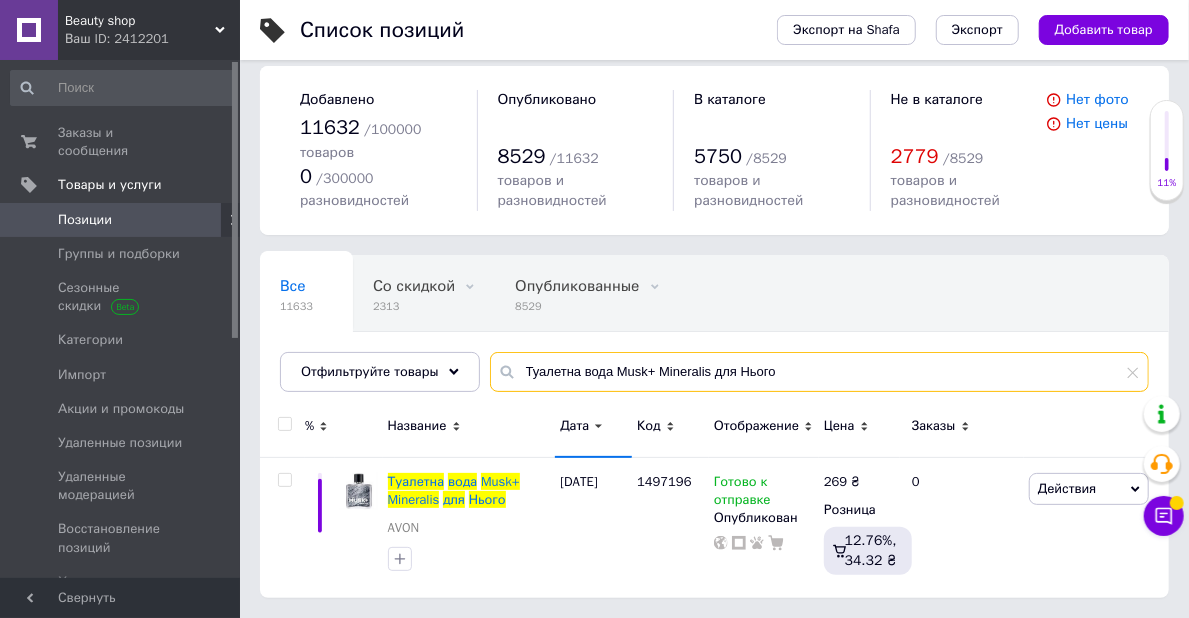 click on "Туалетна вода Musk+ Mineralis для Нього" at bounding box center [819, 372] 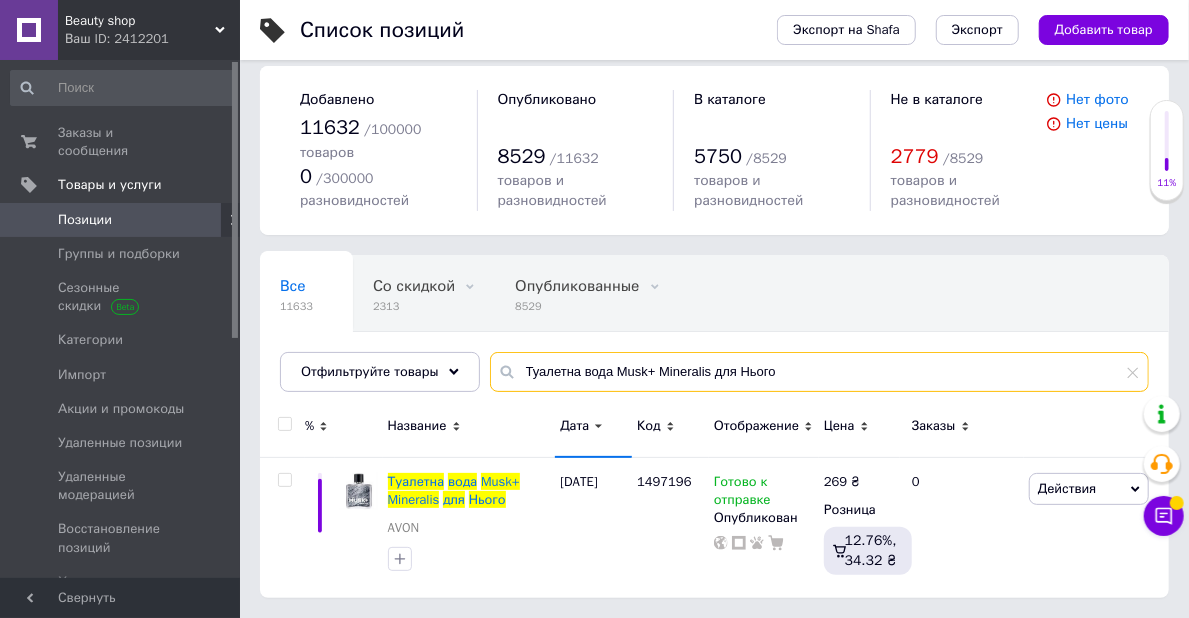 paste on "арфумно-косметичний набір Avon Life avon" 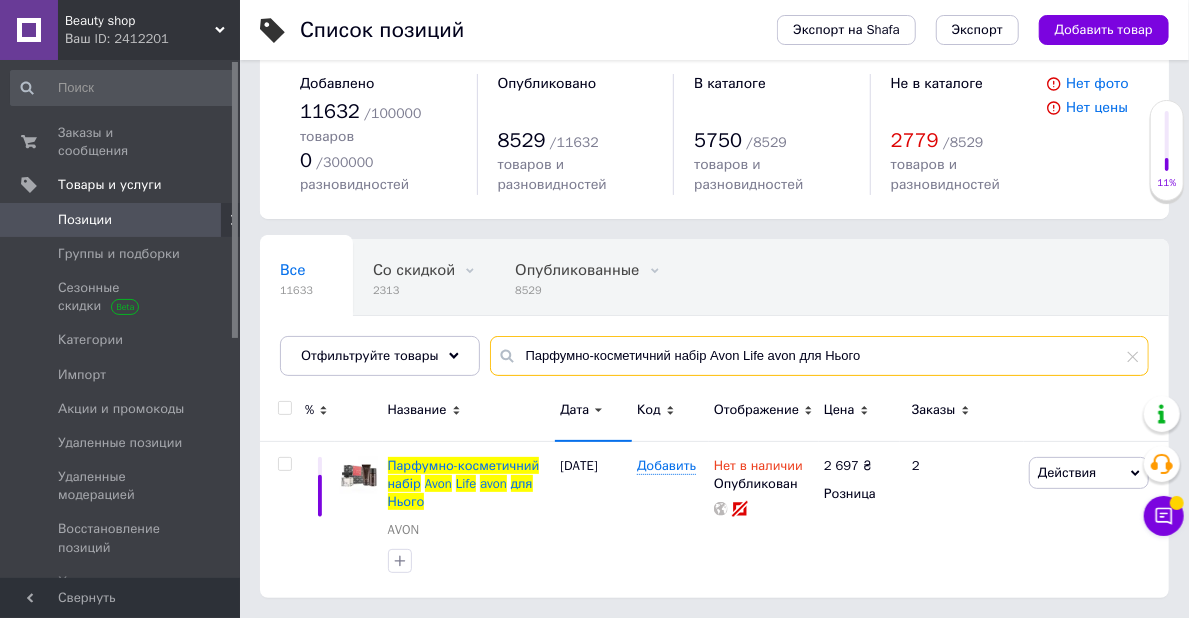 scroll, scrollTop: 41, scrollLeft: 0, axis: vertical 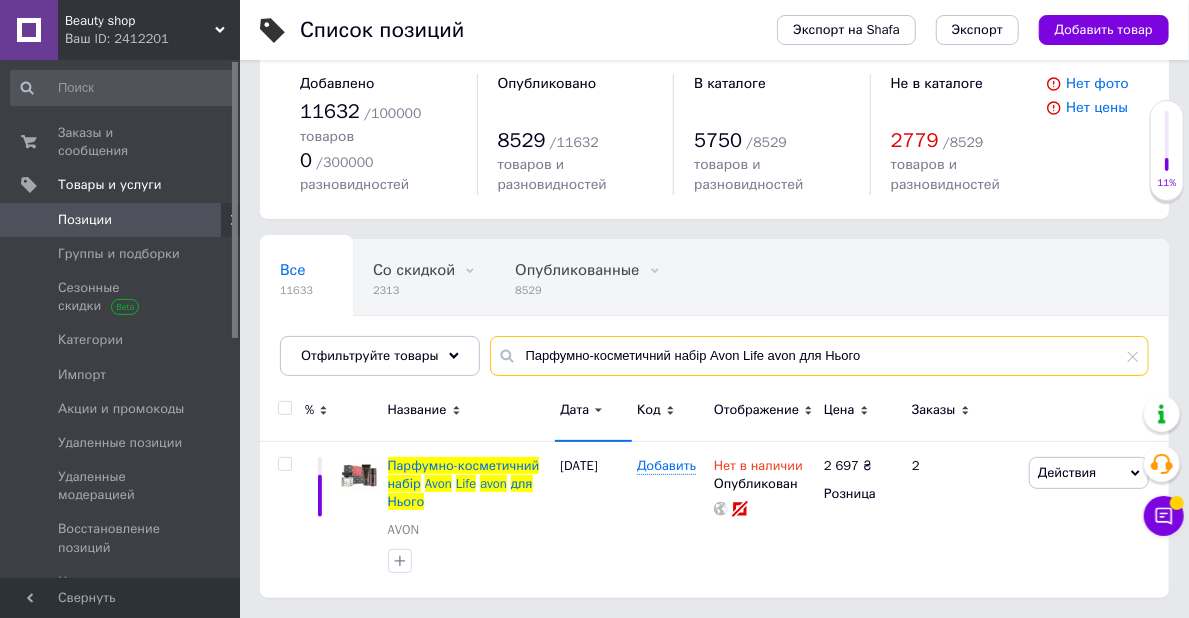 drag, startPoint x: 707, startPoint y: 341, endPoint x: 520, endPoint y: 344, distance: 187.02406 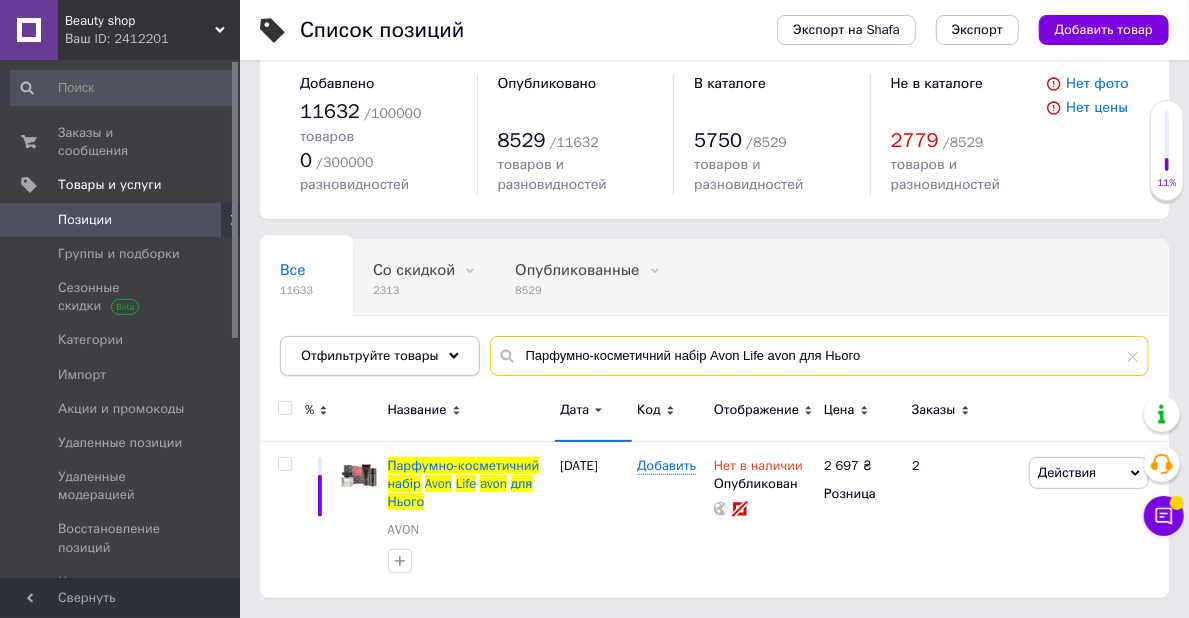 drag, startPoint x: 702, startPoint y: 339, endPoint x: 453, endPoint y: 349, distance: 249.20073 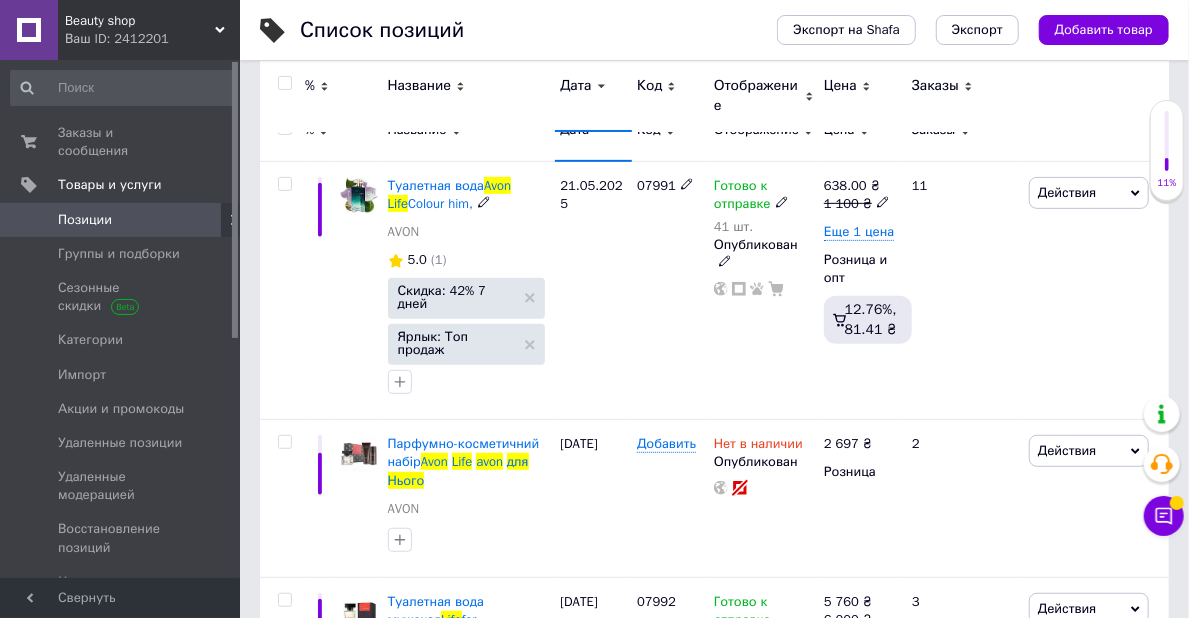 scroll, scrollTop: 341, scrollLeft: 0, axis: vertical 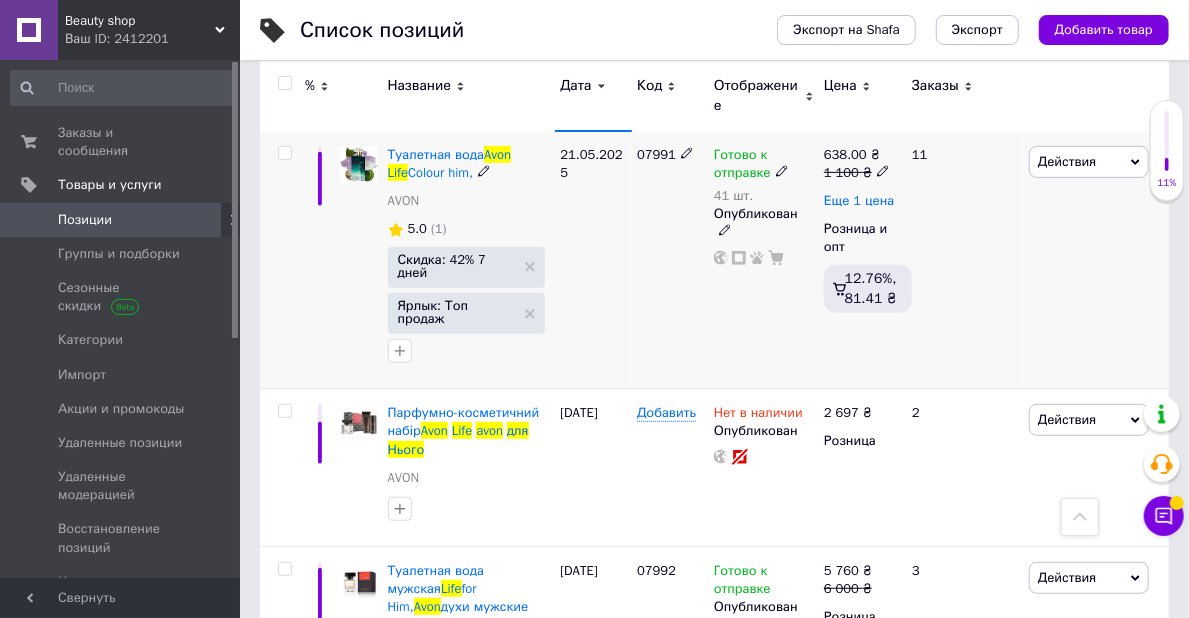 type on "Avon Life avon для Нього" 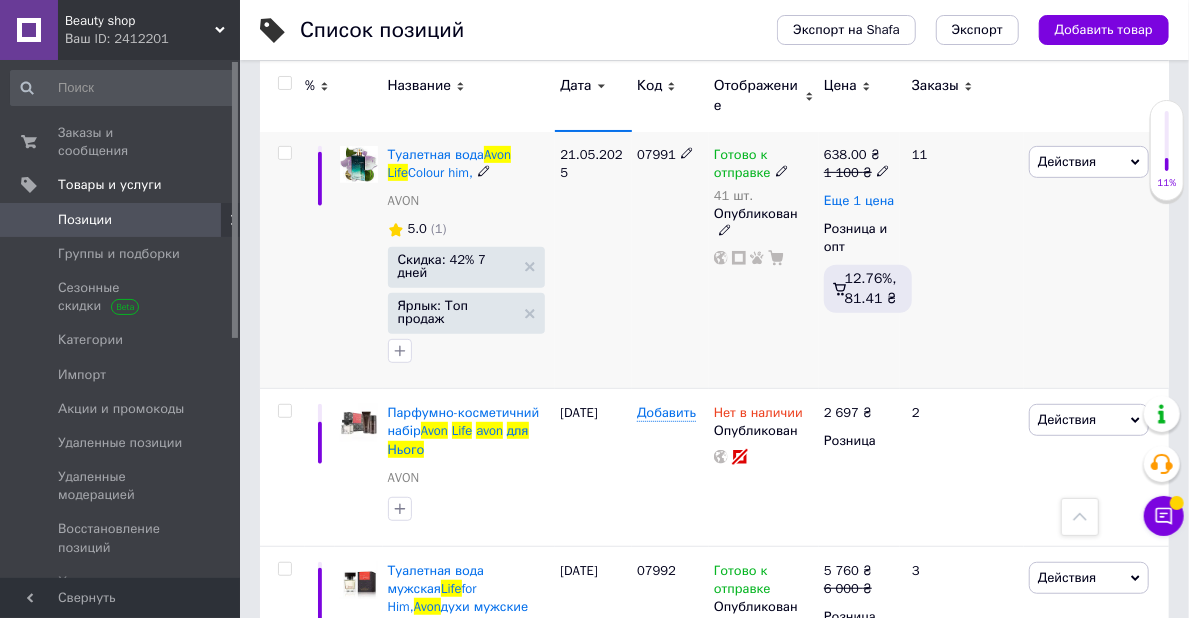 click on "Еще 1 цена" at bounding box center [859, 201] 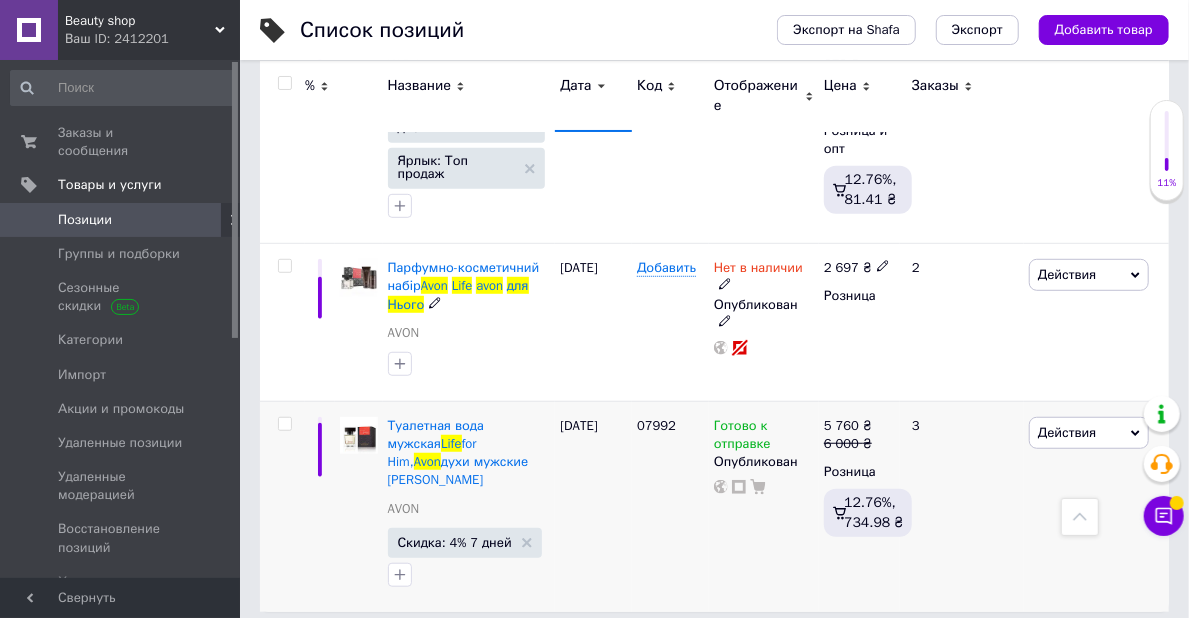 scroll, scrollTop: 486, scrollLeft: 0, axis: vertical 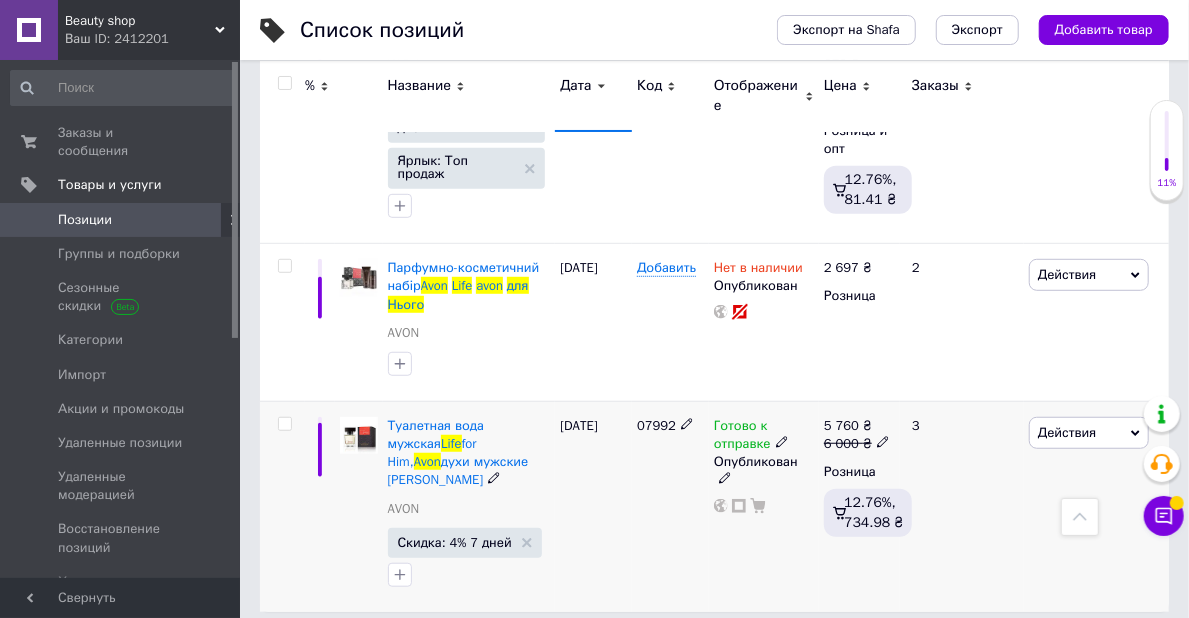 click on "07992" at bounding box center (656, 425) 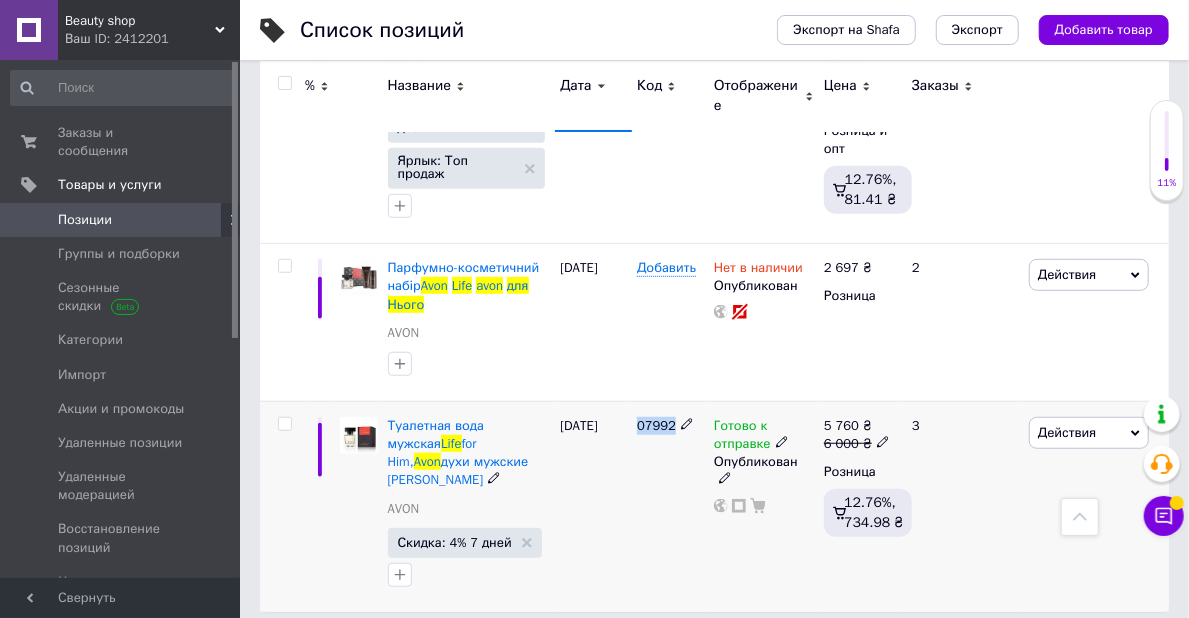click on "07992" at bounding box center (656, 425) 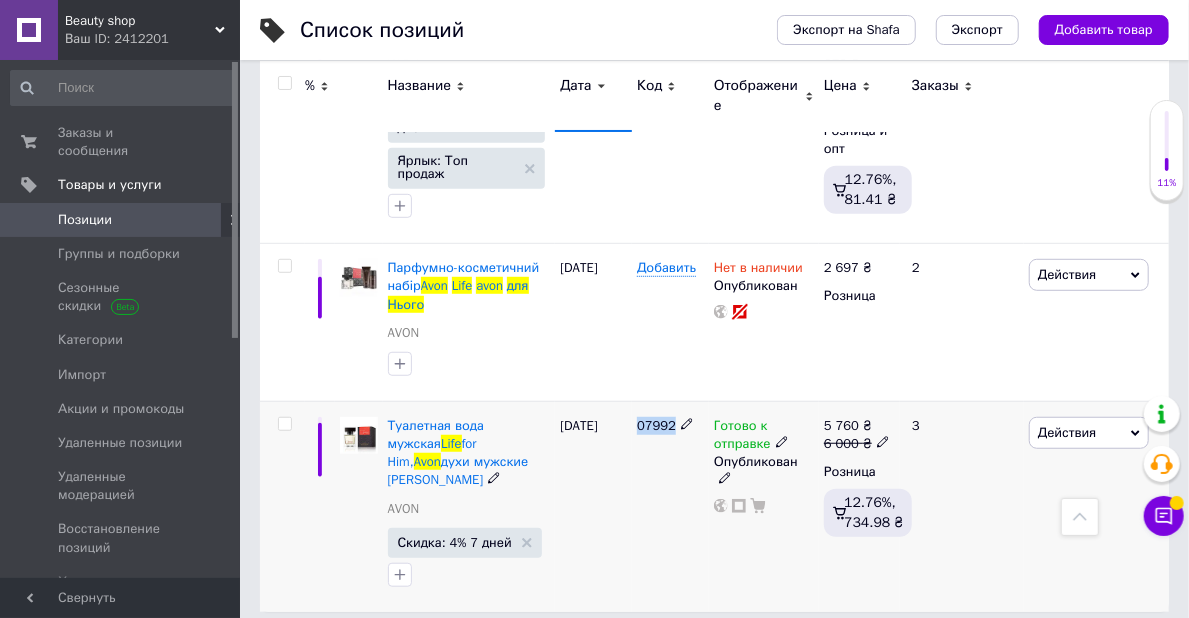 copy on "07992" 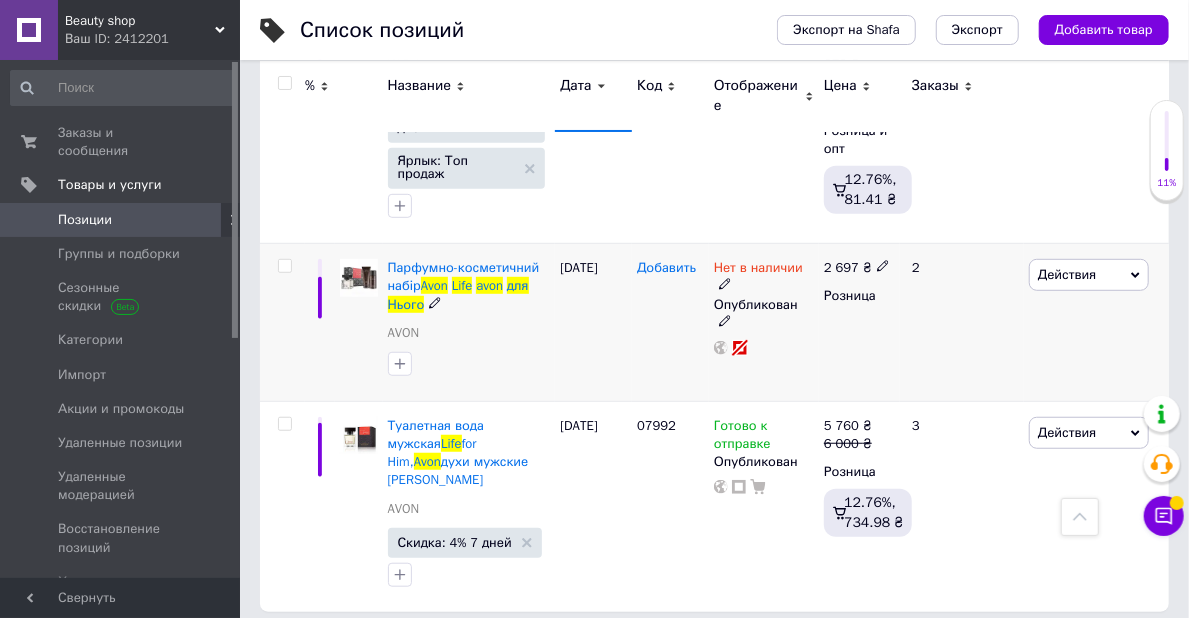 click on "Добавить" at bounding box center (666, 268) 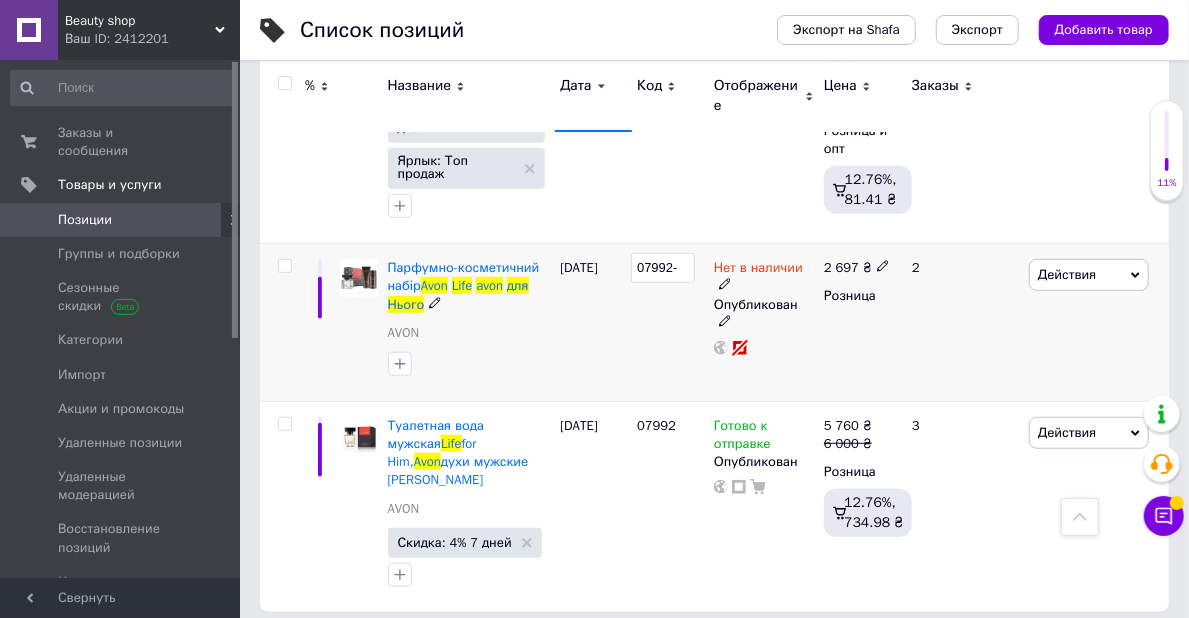 type on "07992-1" 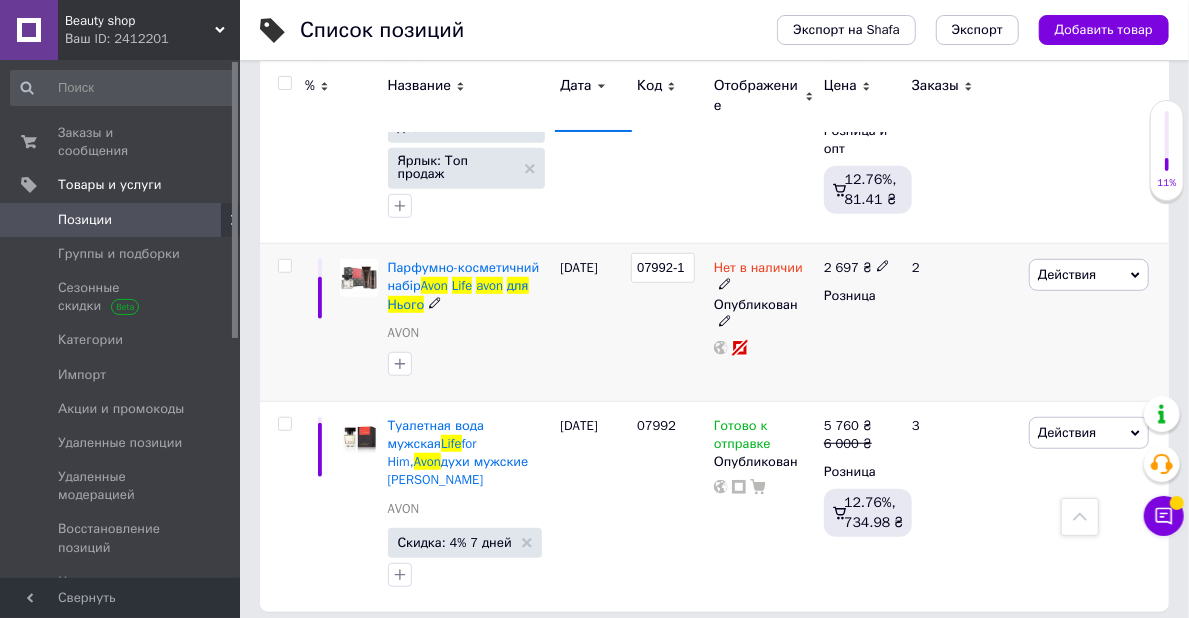 click on "07992-1" at bounding box center [670, 323] 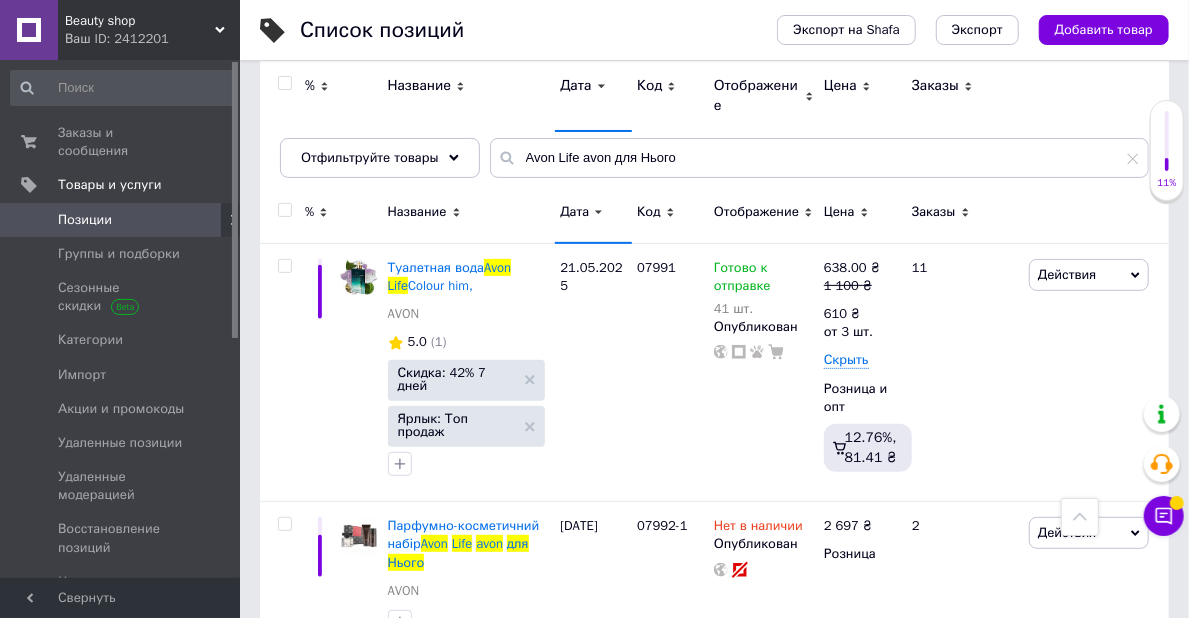 scroll, scrollTop: 0, scrollLeft: 0, axis: both 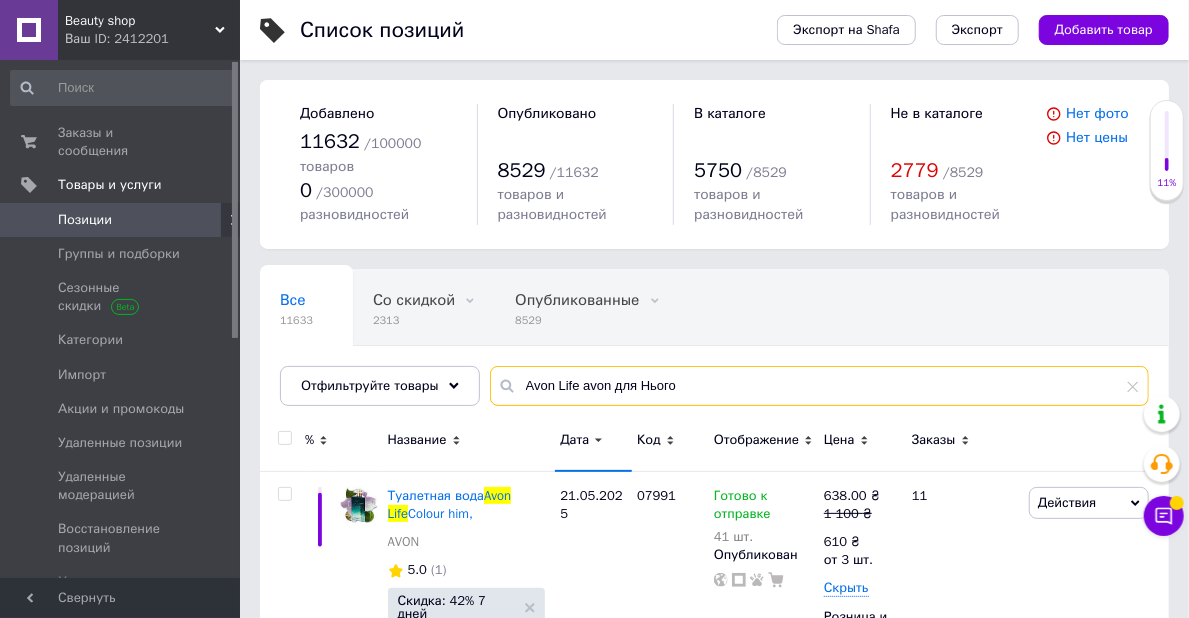 click on "Avon Life avon для Нього" at bounding box center [819, 386] 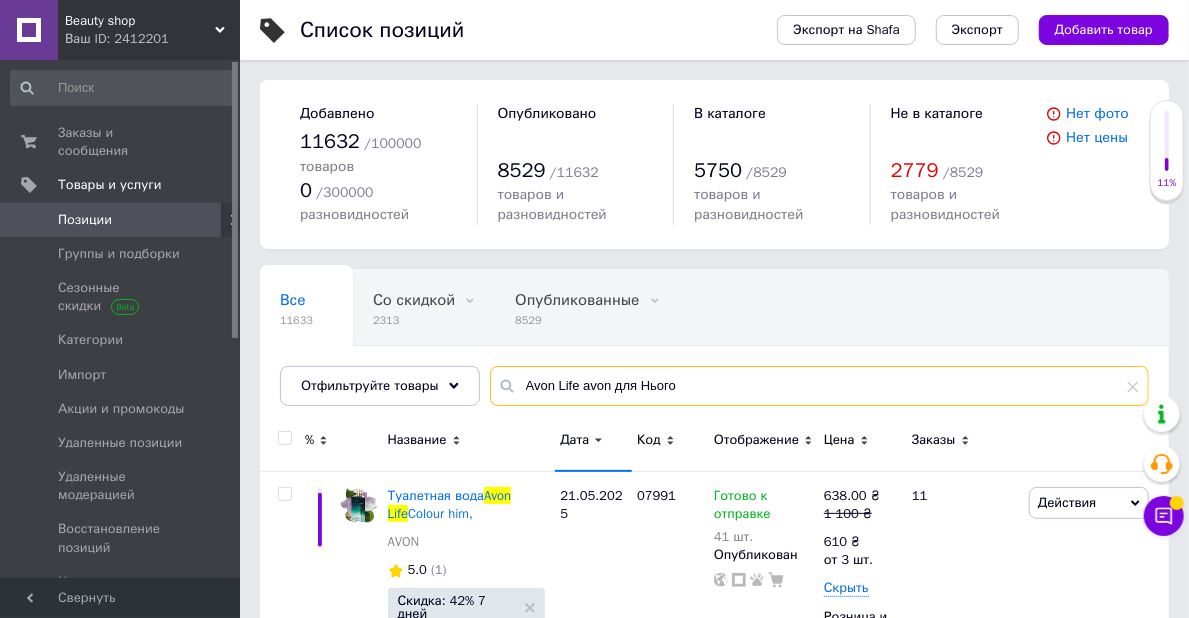 paste on "Туалетна вода Imari Queen для Неї, 50 мл" 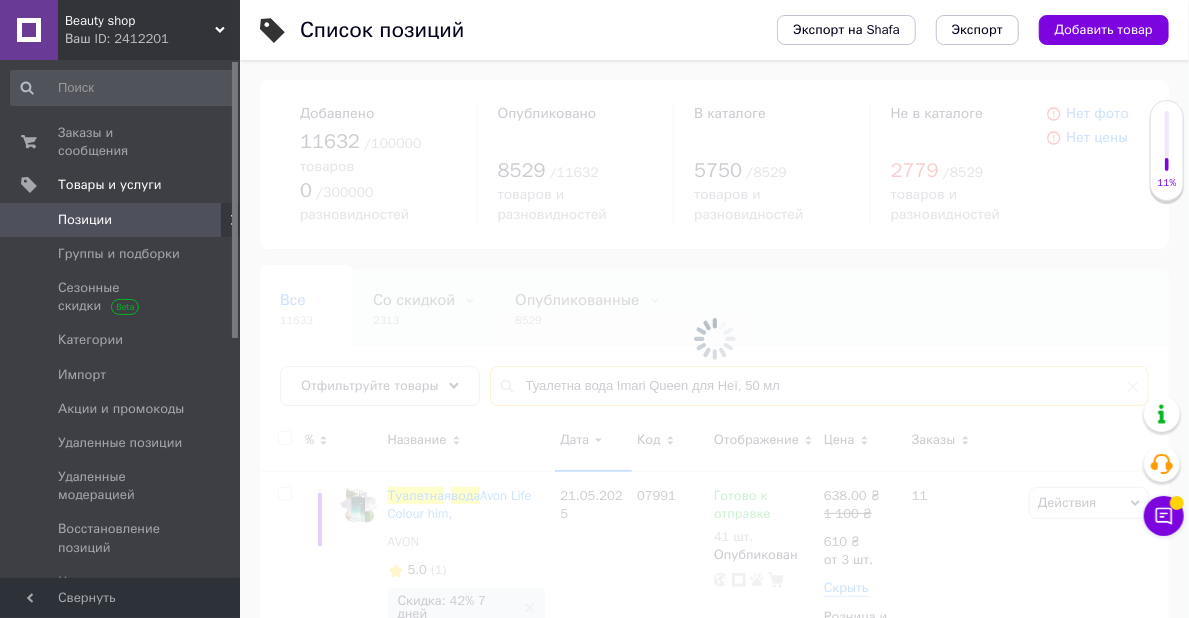 type on "Туалетна вода Imari Queen для Неї, 50 мл" 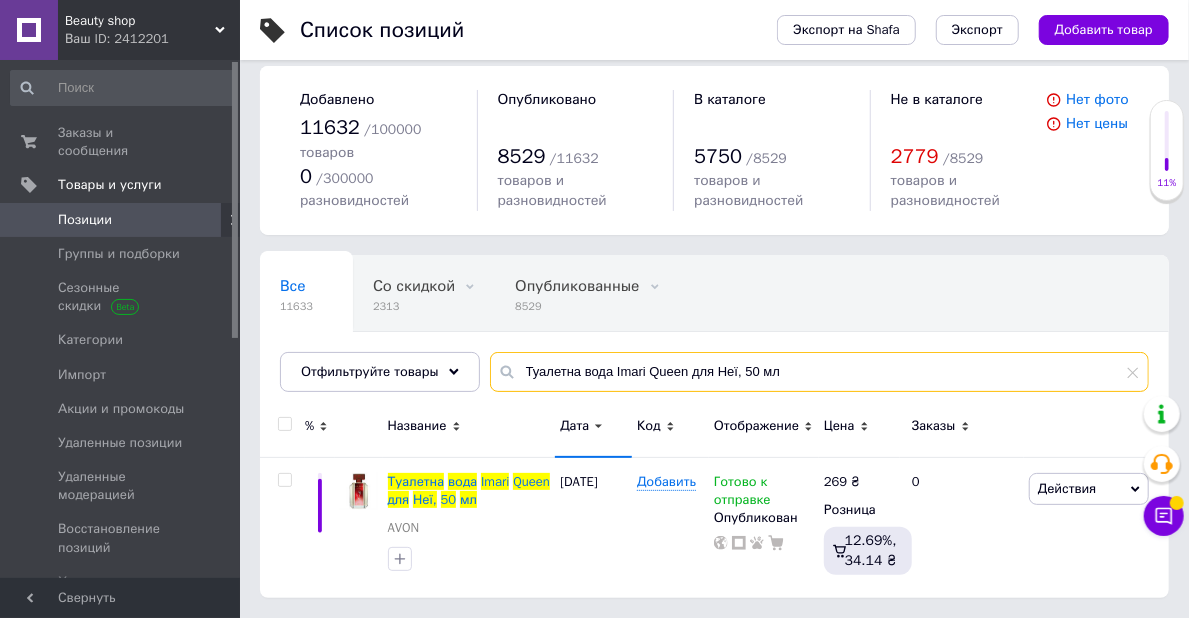 scroll, scrollTop: 25, scrollLeft: 0, axis: vertical 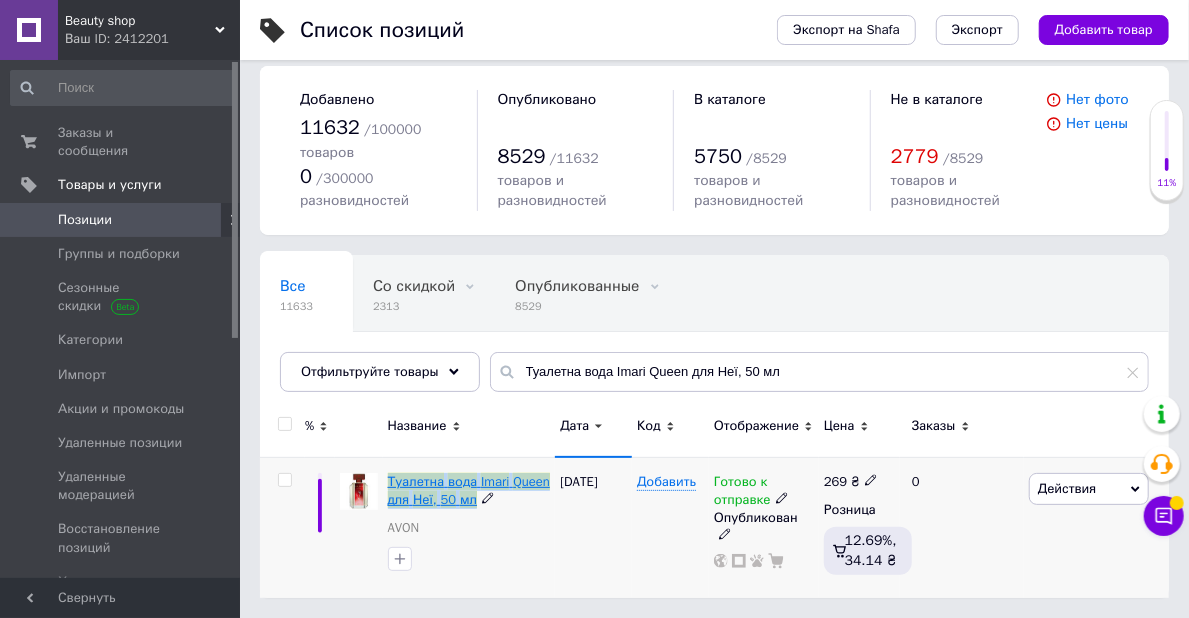 drag, startPoint x: 384, startPoint y: 470, endPoint x: 469, endPoint y: 501, distance: 90.47652 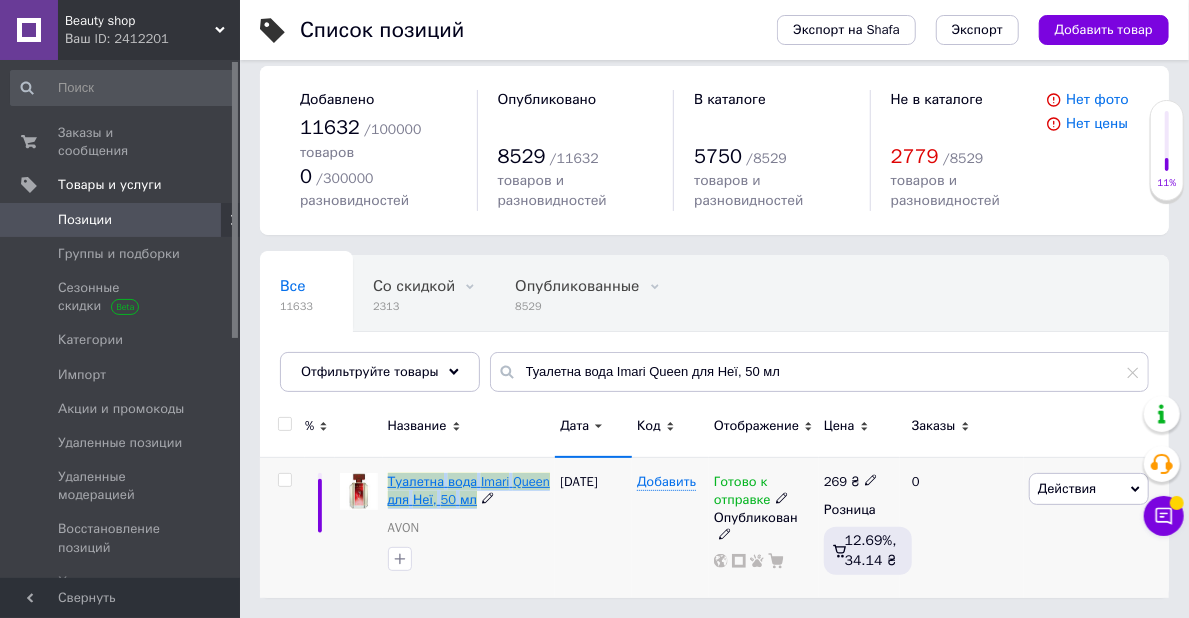 click on "Туалетна   вода   Imari   Queen   для   Неї,   50   мл AVON" at bounding box center (469, 527) 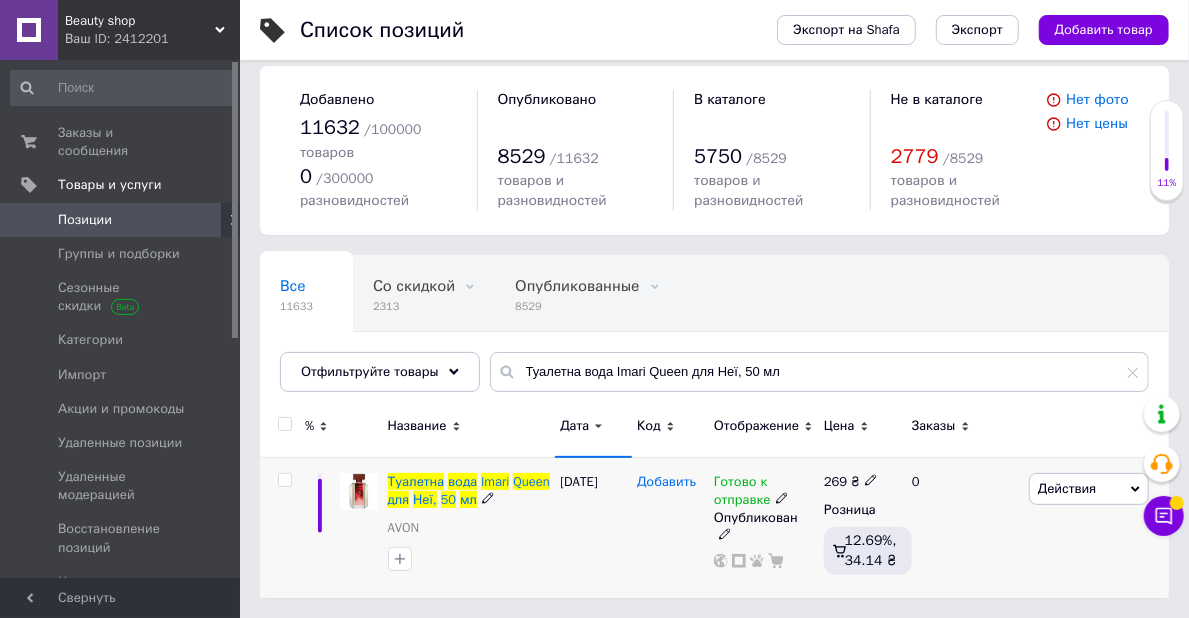 click on "Добавить" at bounding box center (666, 482) 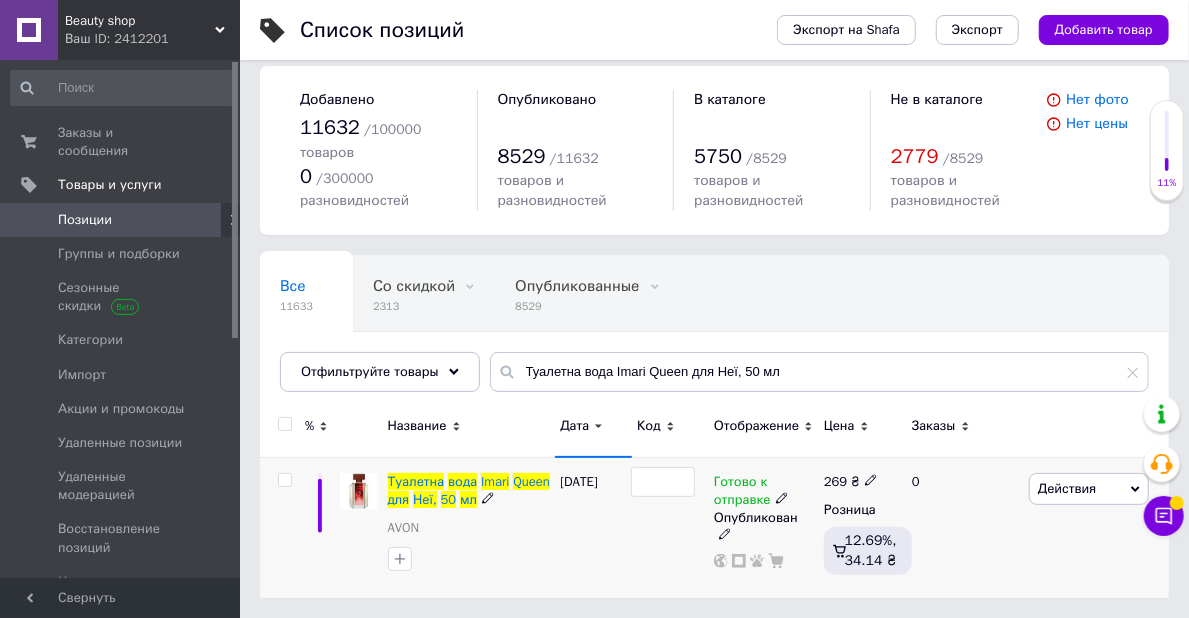 type on "1514232" 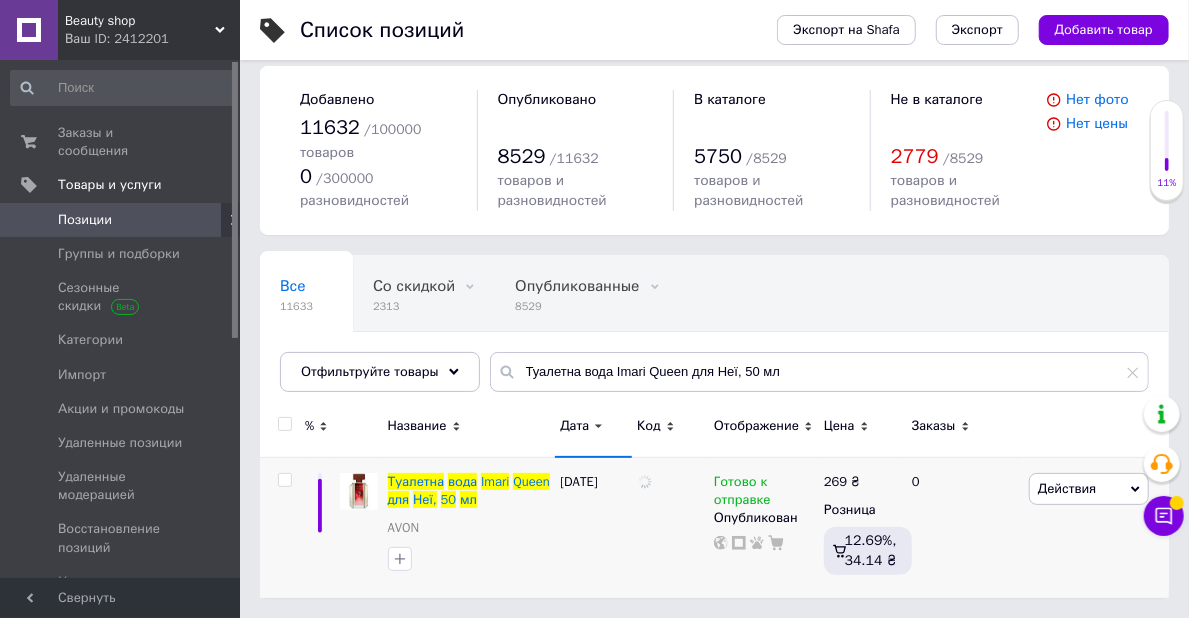 click on "Все 11633 Со скидкой 2313 Удалить Редактировать Опубликованные 8529 Удалить Редактировать Скрытые 3102 Удалить Редактировать Ok Отфильтровано...  Сохранить" at bounding box center [714, 333] 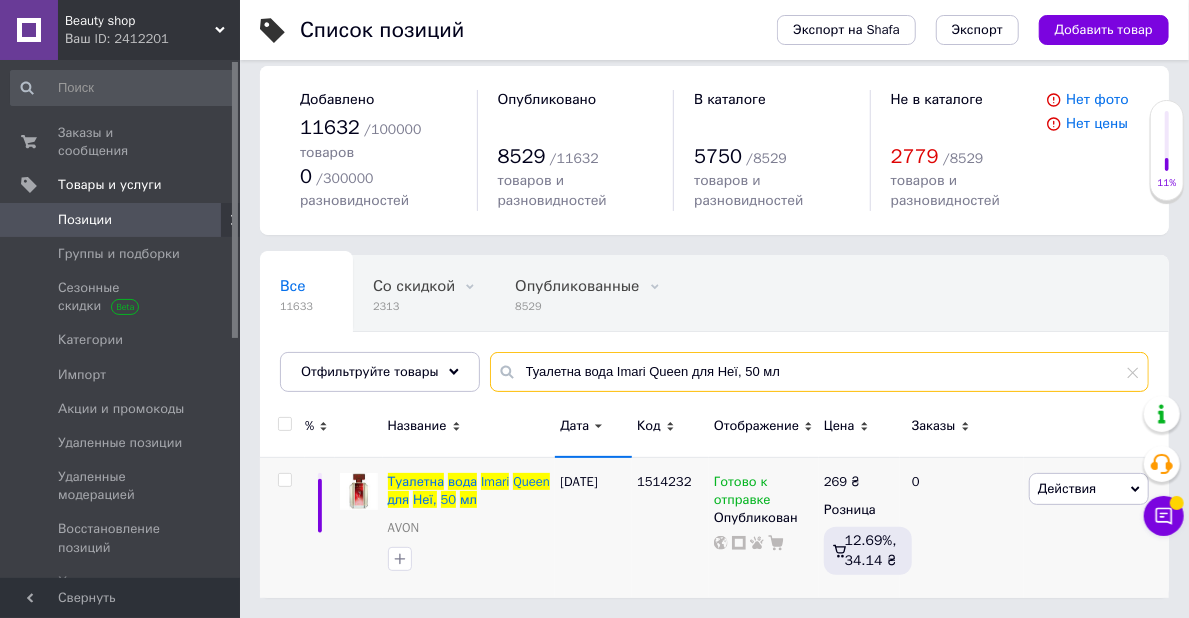 click on "Туалетна вода Imari Queen для Неї, 50 мл" at bounding box center [819, 372] 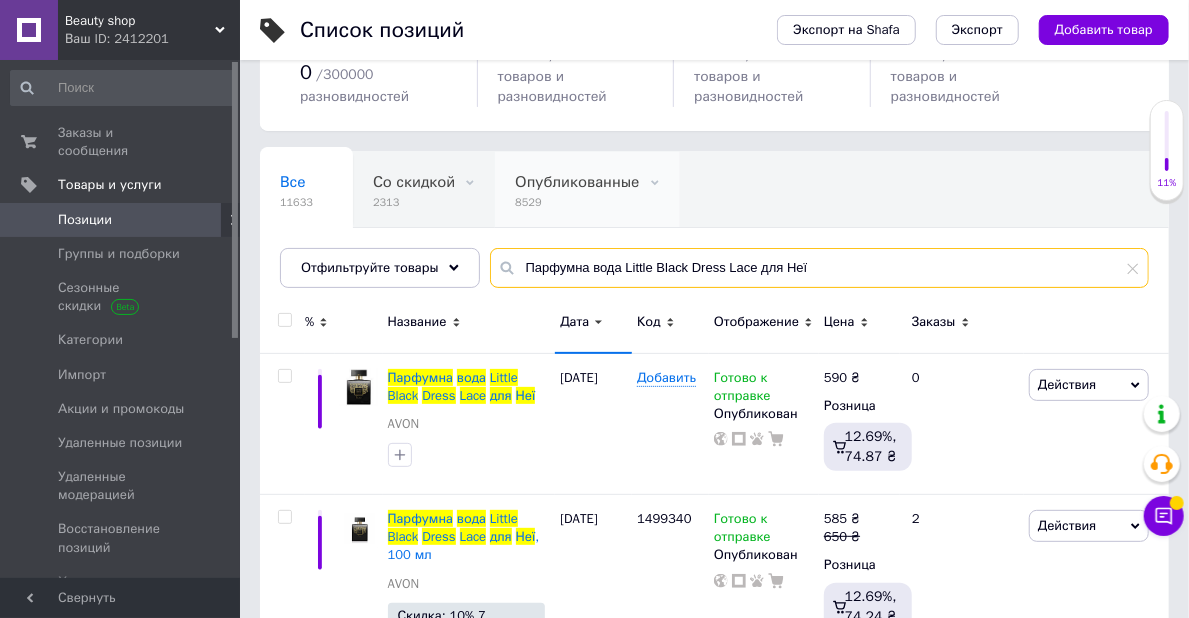 scroll, scrollTop: 225, scrollLeft: 0, axis: vertical 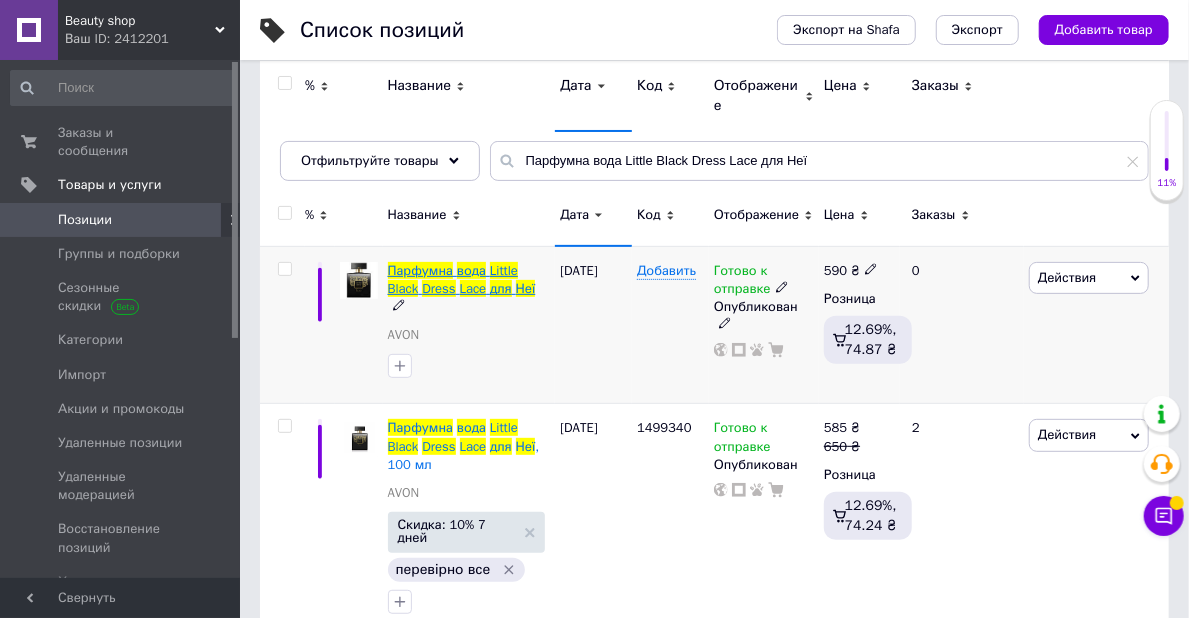 click on "Lace" at bounding box center [473, 288] 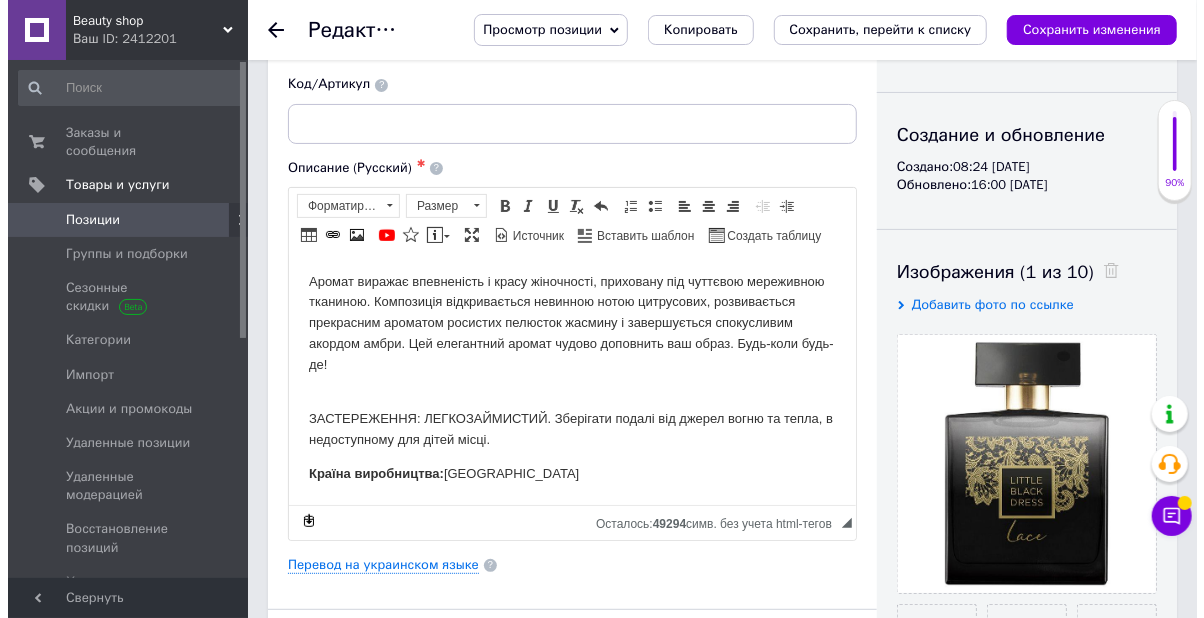 scroll, scrollTop: 300, scrollLeft: 0, axis: vertical 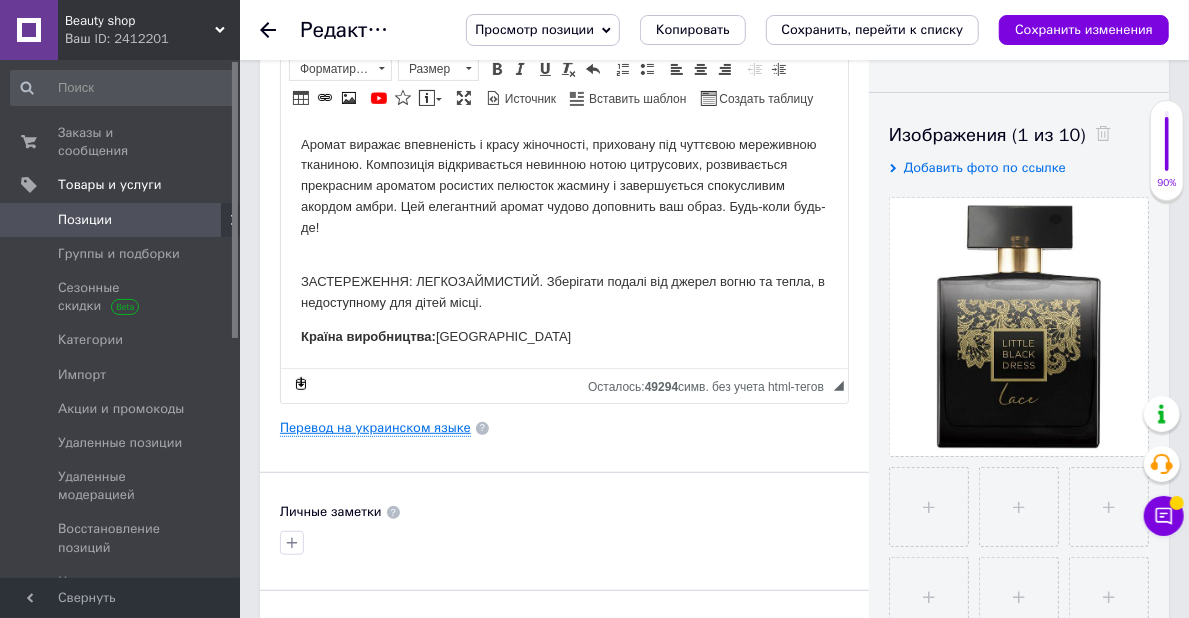click on "Перевод на украинском языке" at bounding box center (375, 428) 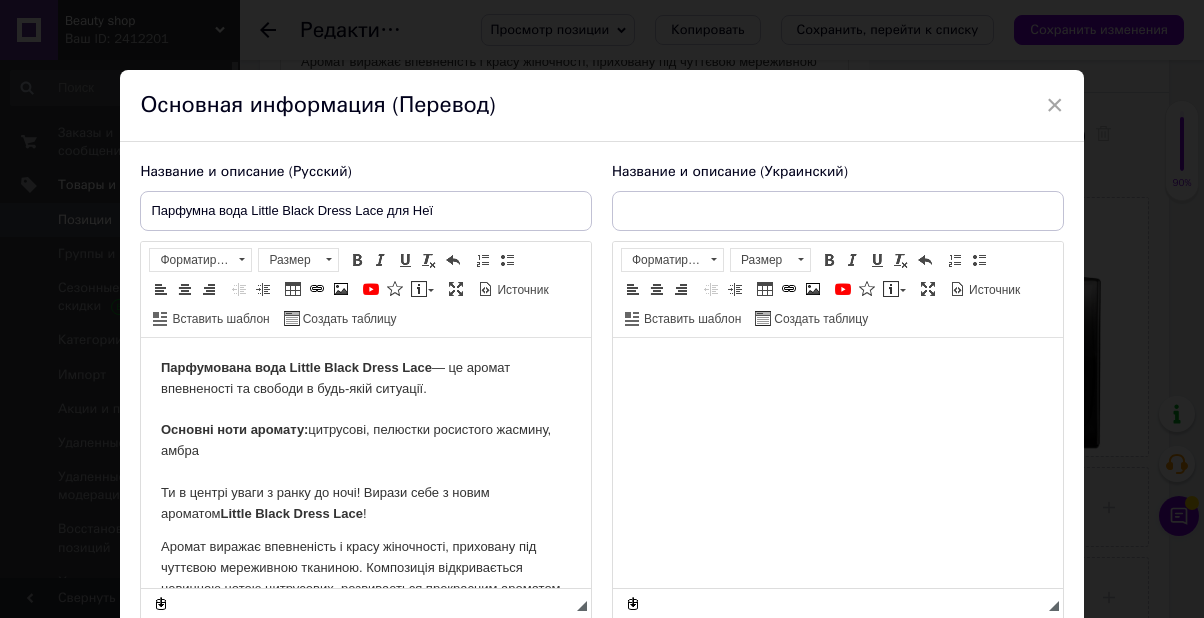 scroll, scrollTop: 0, scrollLeft: 0, axis: both 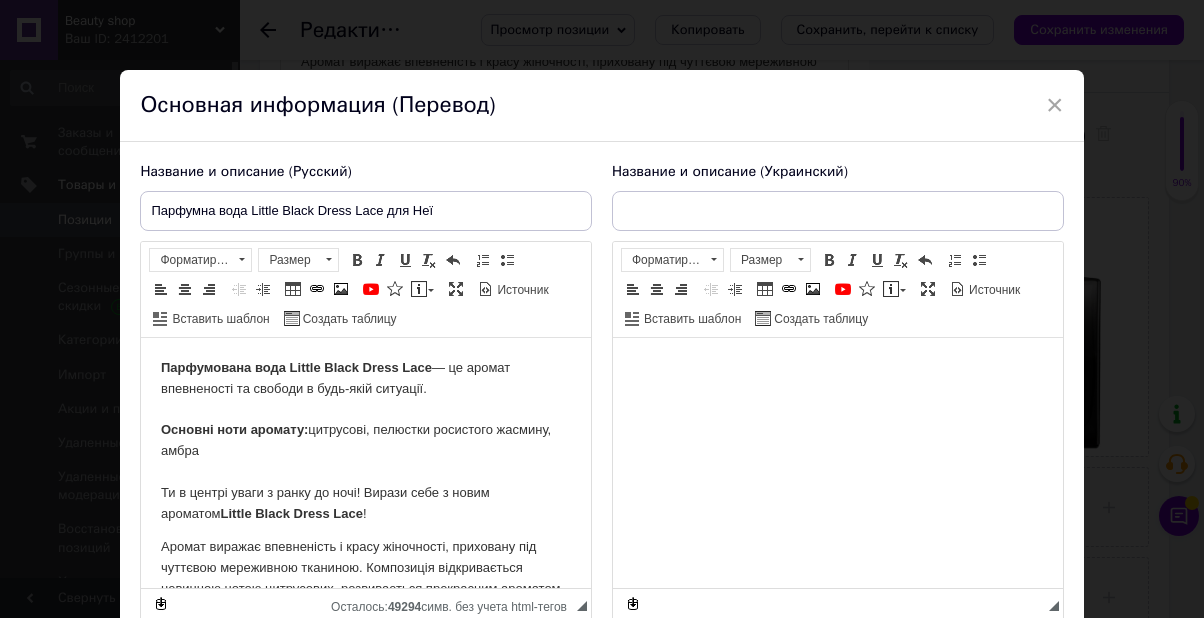 type on "Парфумна вода Little Black Dress Lace для Неї" 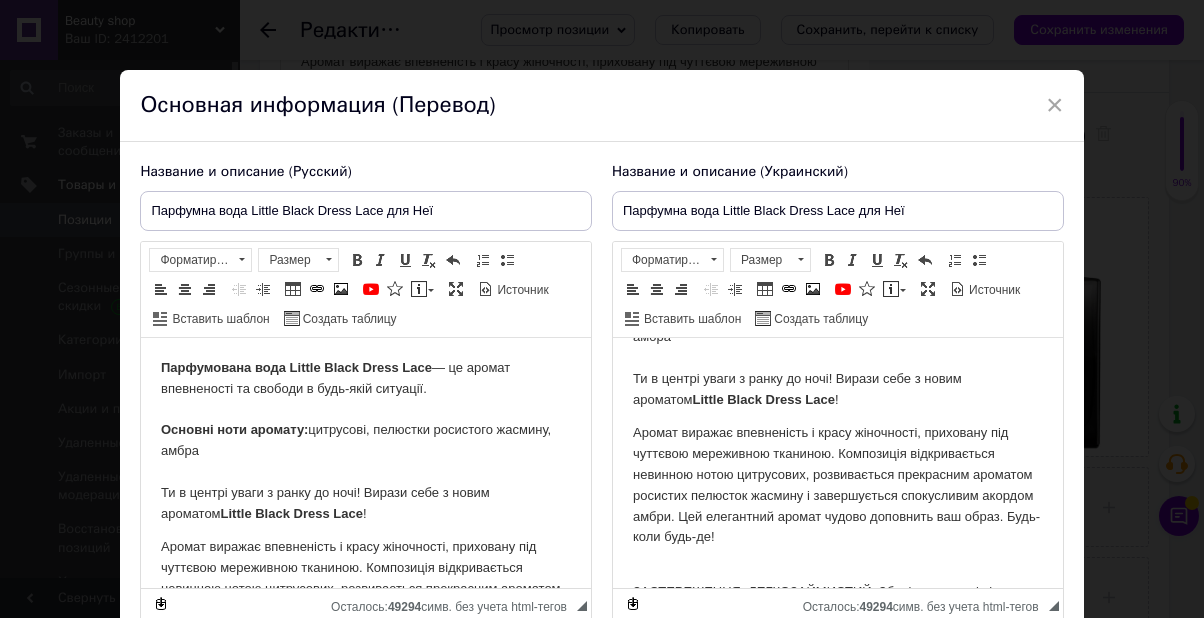scroll, scrollTop: 203, scrollLeft: 0, axis: vertical 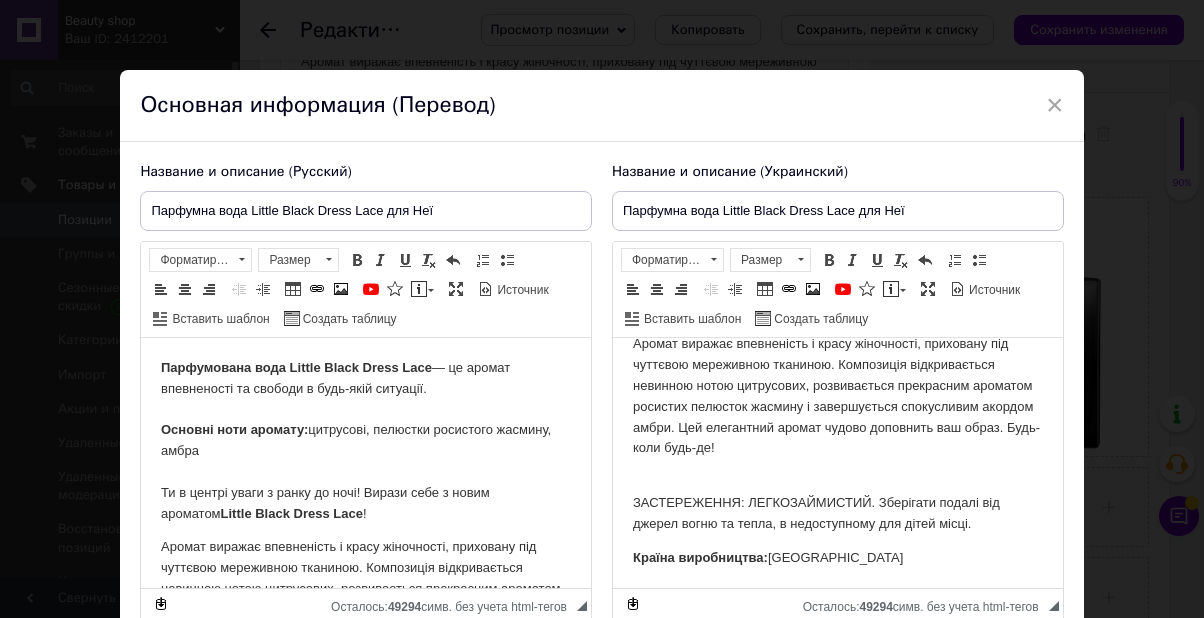 drag, startPoint x: 1052, startPoint y: 103, endPoint x: 912, endPoint y: 122, distance: 141.2834 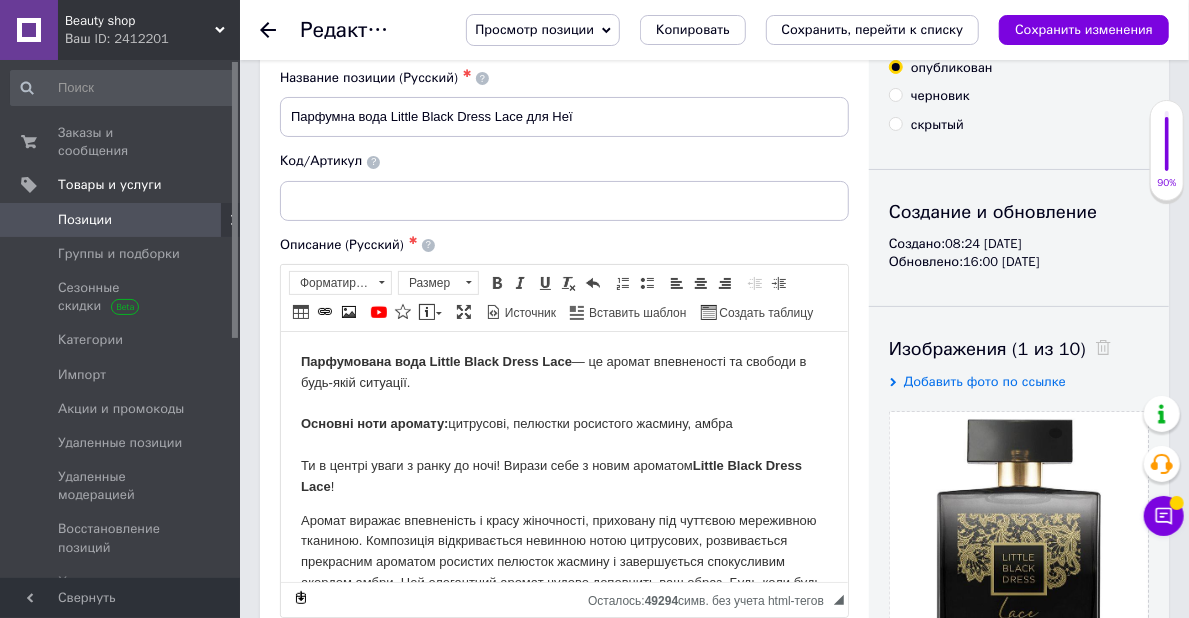 scroll, scrollTop: 0, scrollLeft: 0, axis: both 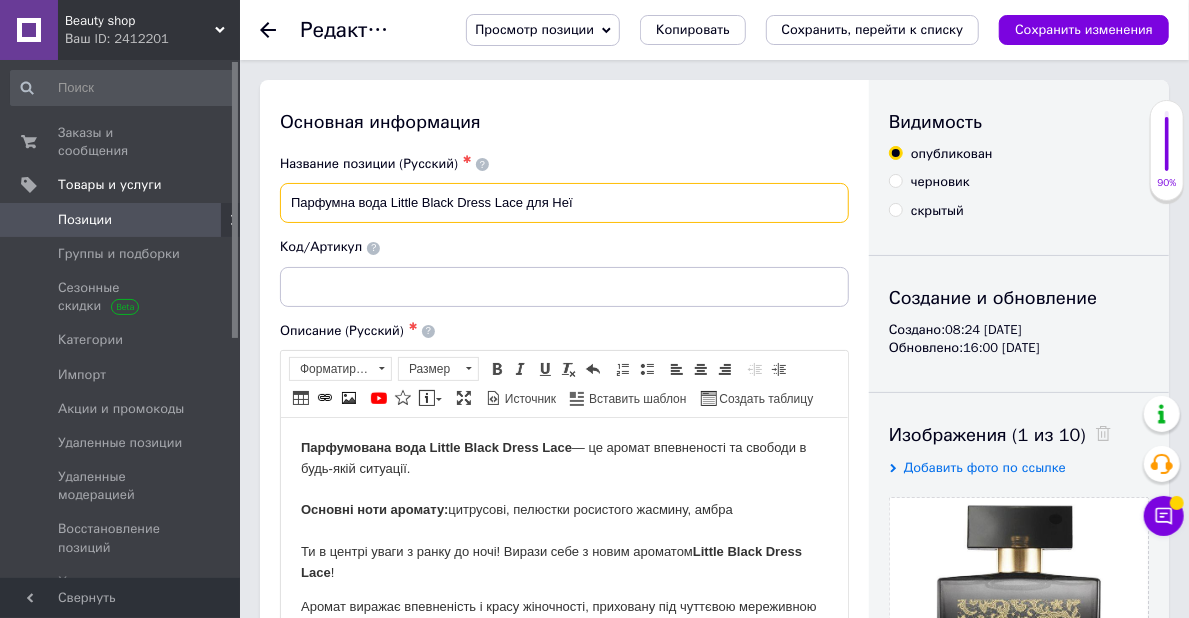 click on "Парфумна вода Little Black Dress Lace для Неї" at bounding box center [564, 203] 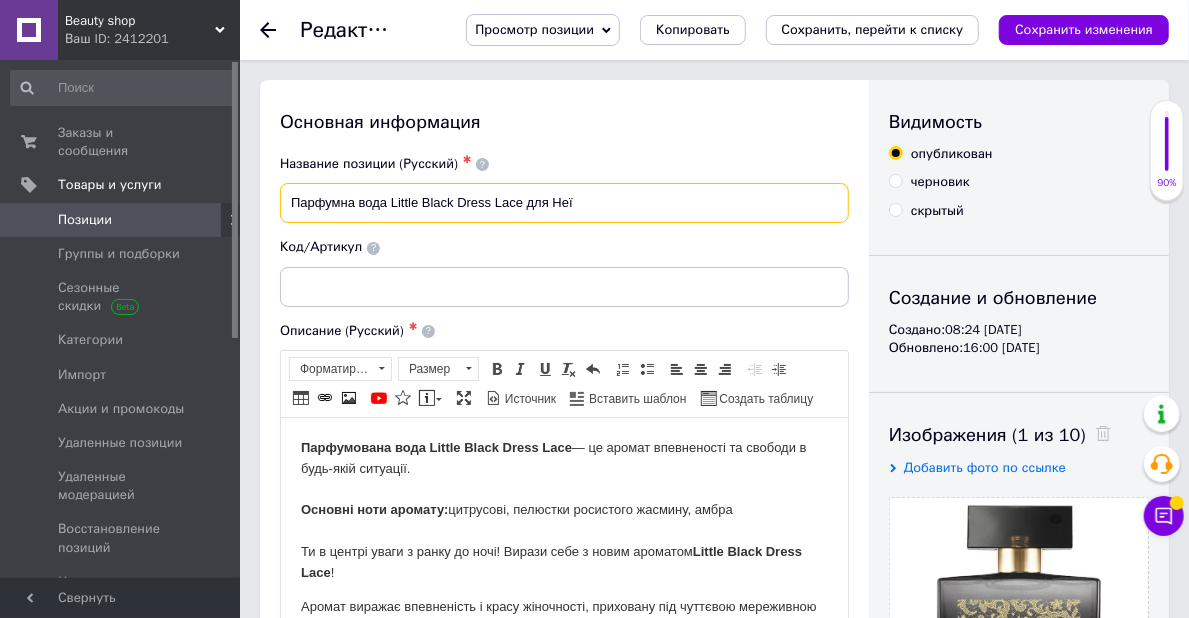 scroll, scrollTop: 200, scrollLeft: 0, axis: vertical 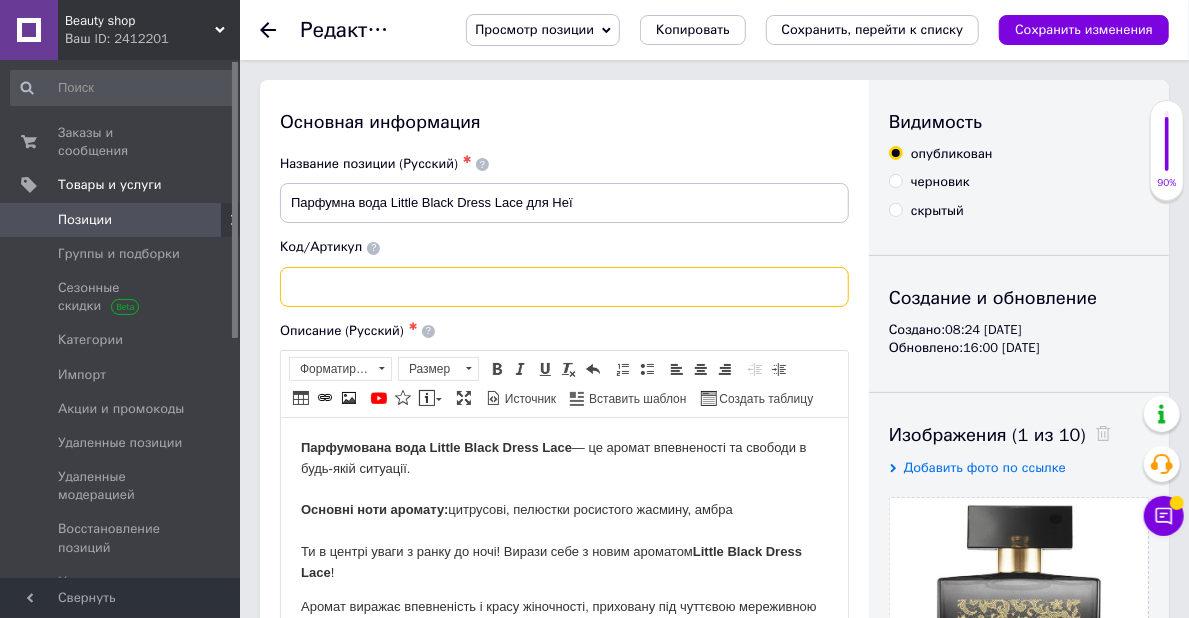 paste on "1499340" 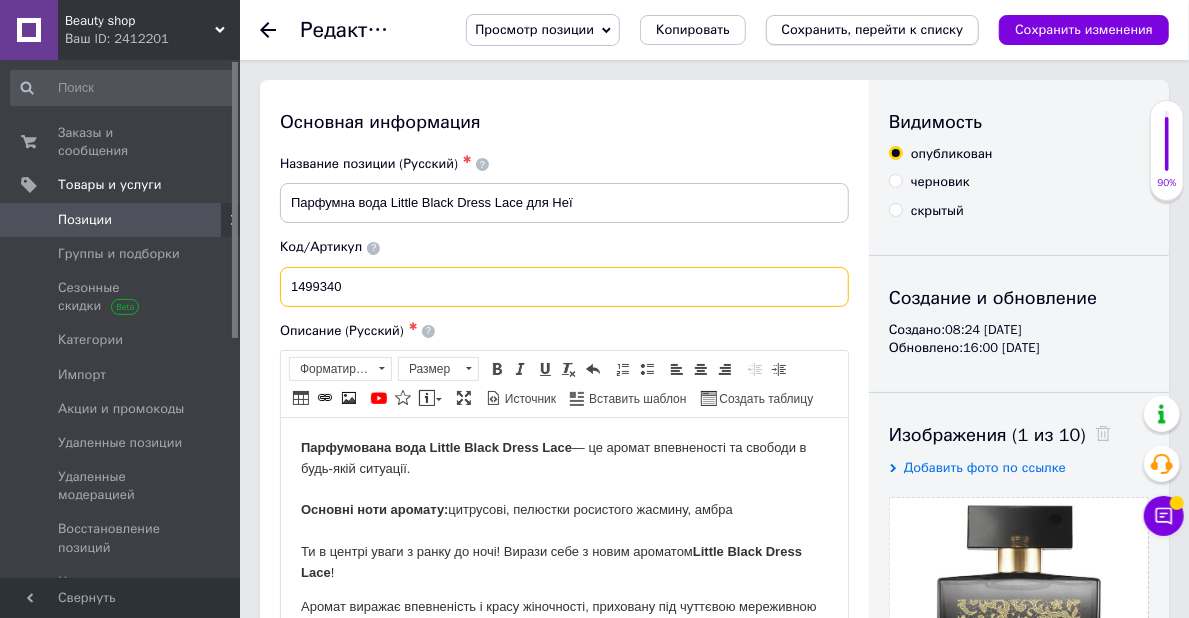 type on "1499340" 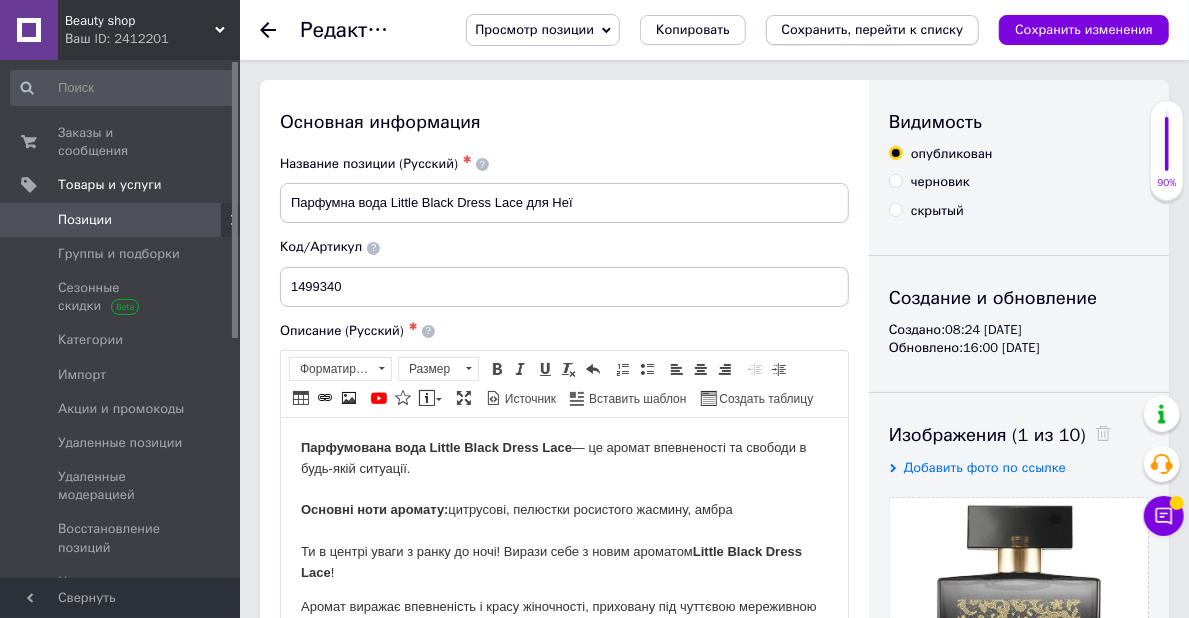 click on "Сохранить, перейти к списку" at bounding box center (873, 29) 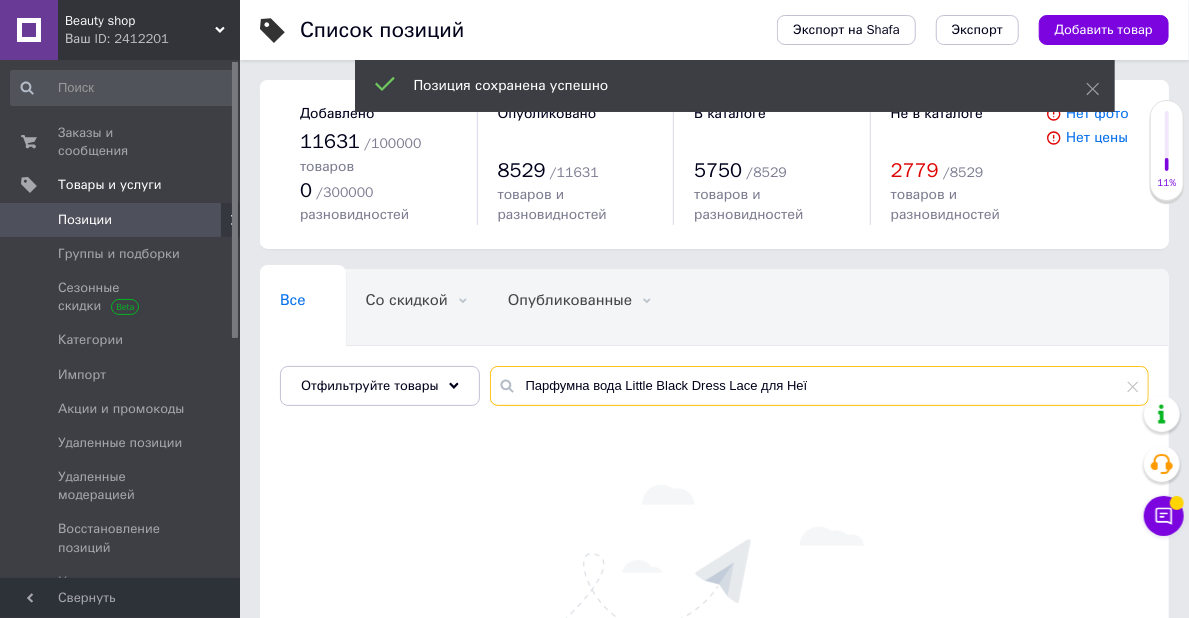click on "Парфумна вода Little Black Dress Lace для Неї" at bounding box center (819, 386) 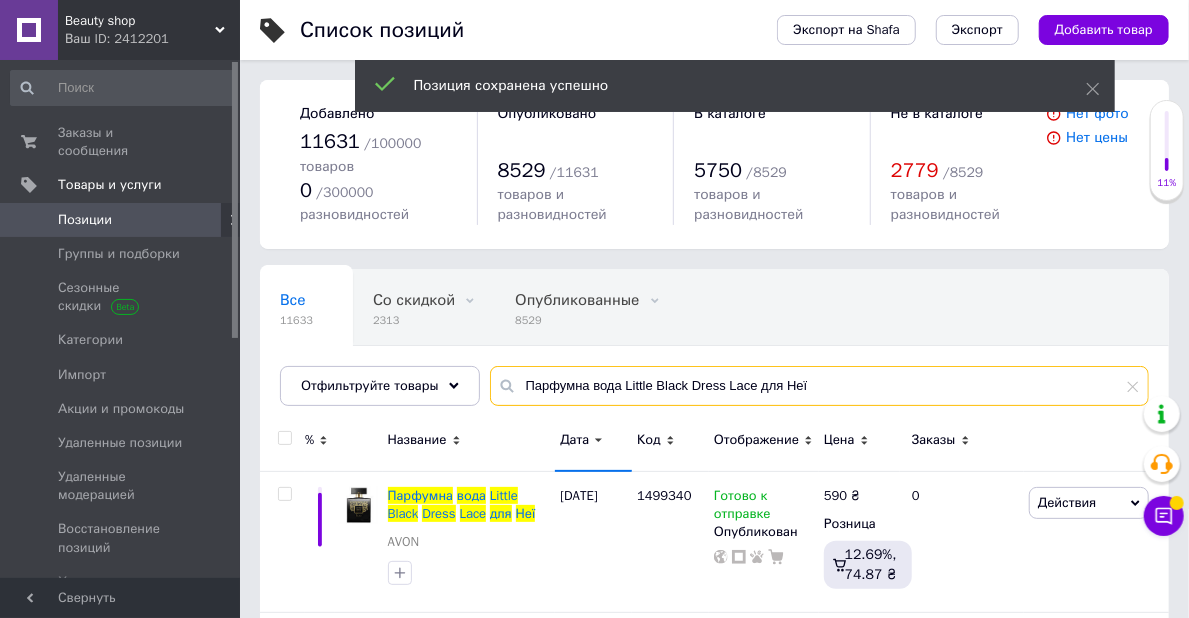click on "Парфумна вода Little Black Dress Lace для Неї" at bounding box center [819, 386] 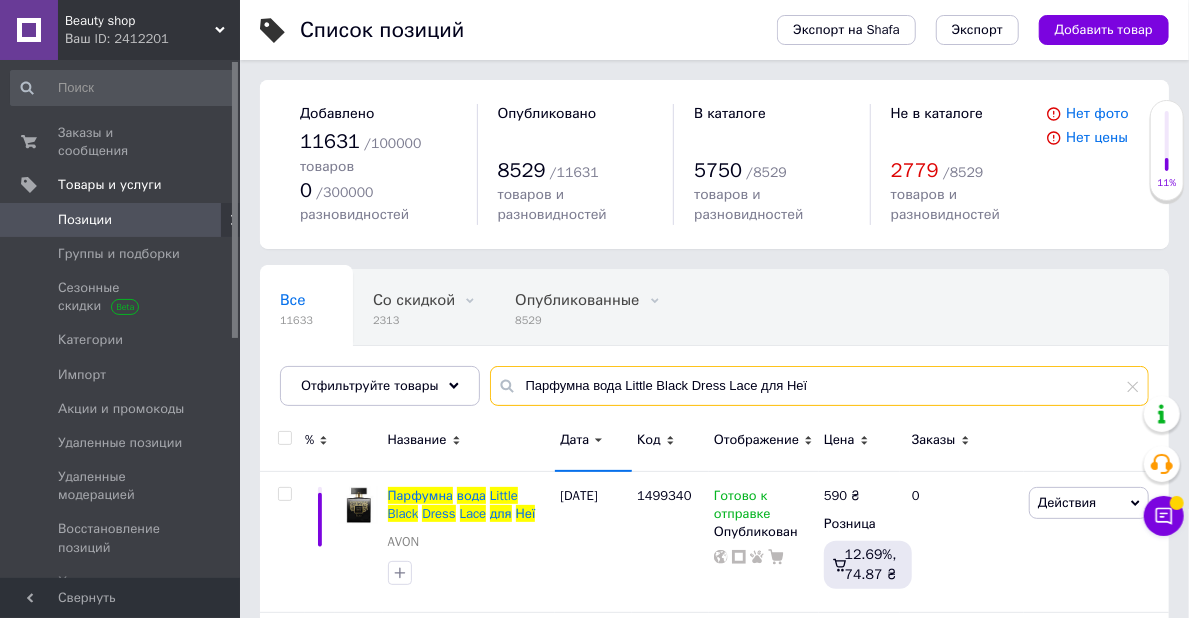 paste on "1499340" 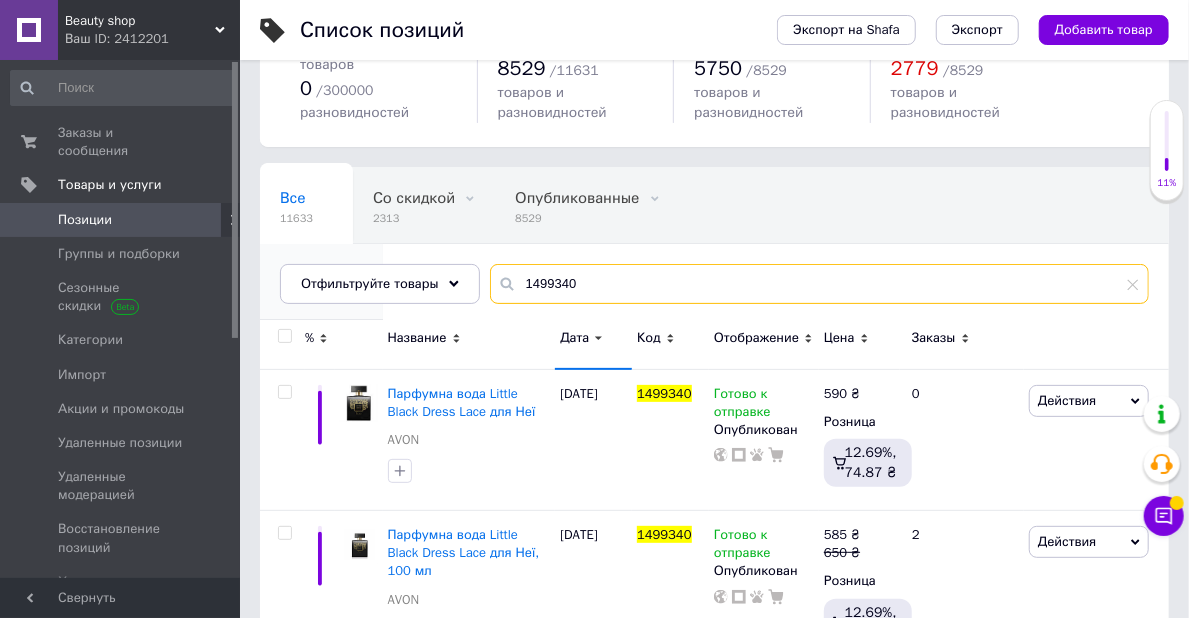 scroll, scrollTop: 200, scrollLeft: 0, axis: vertical 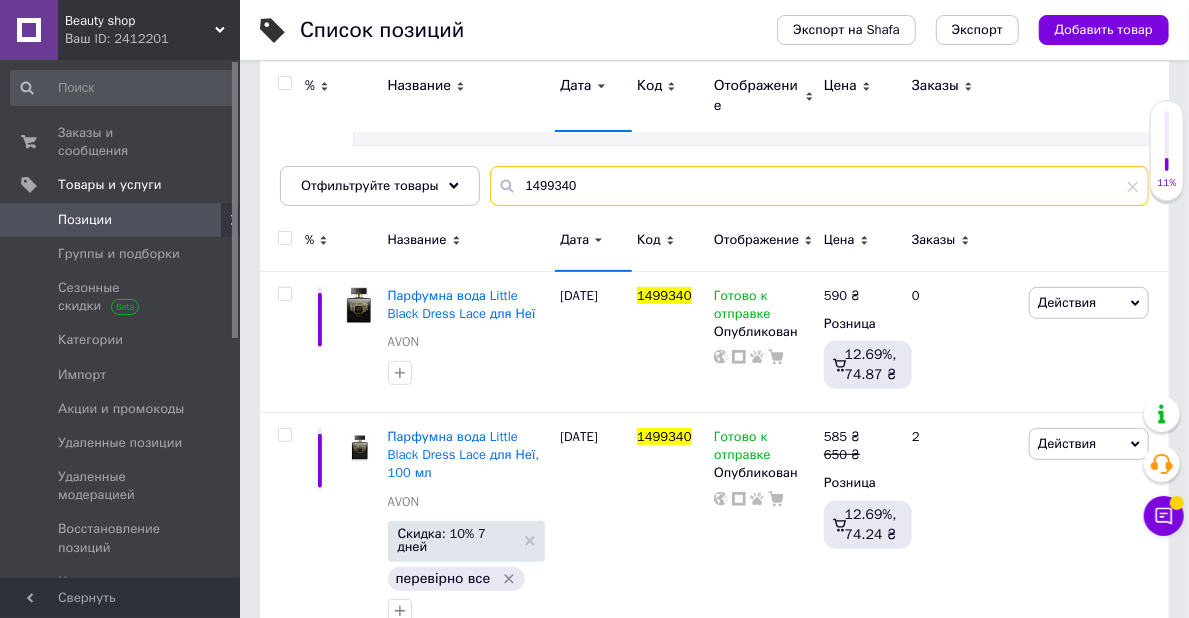 type on "1499340" 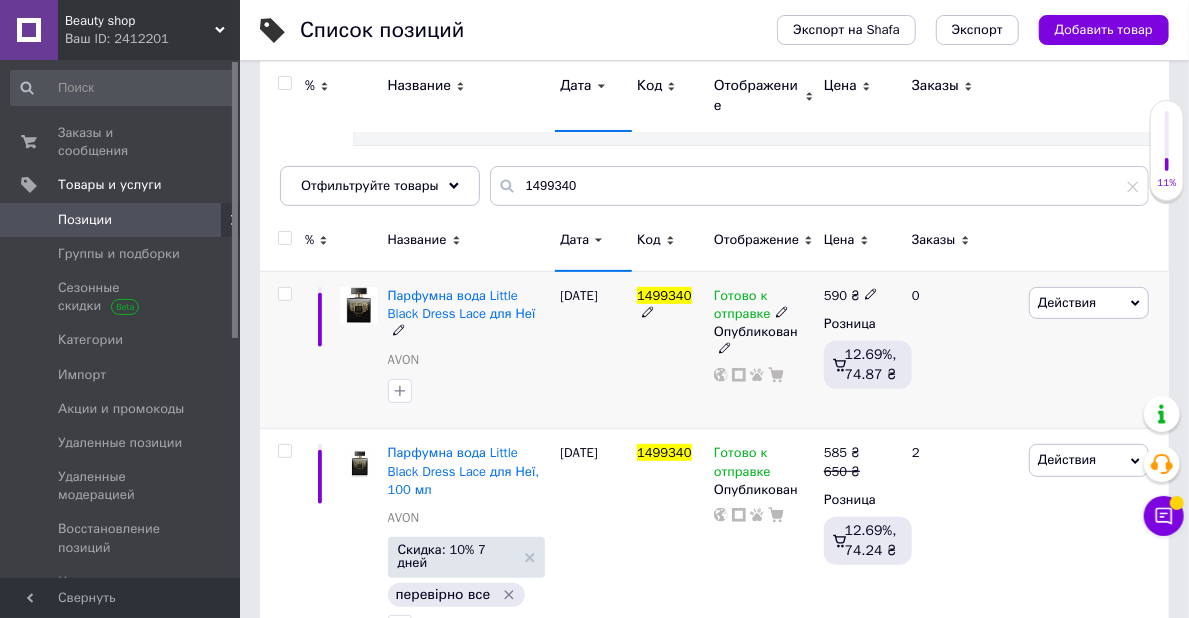 click 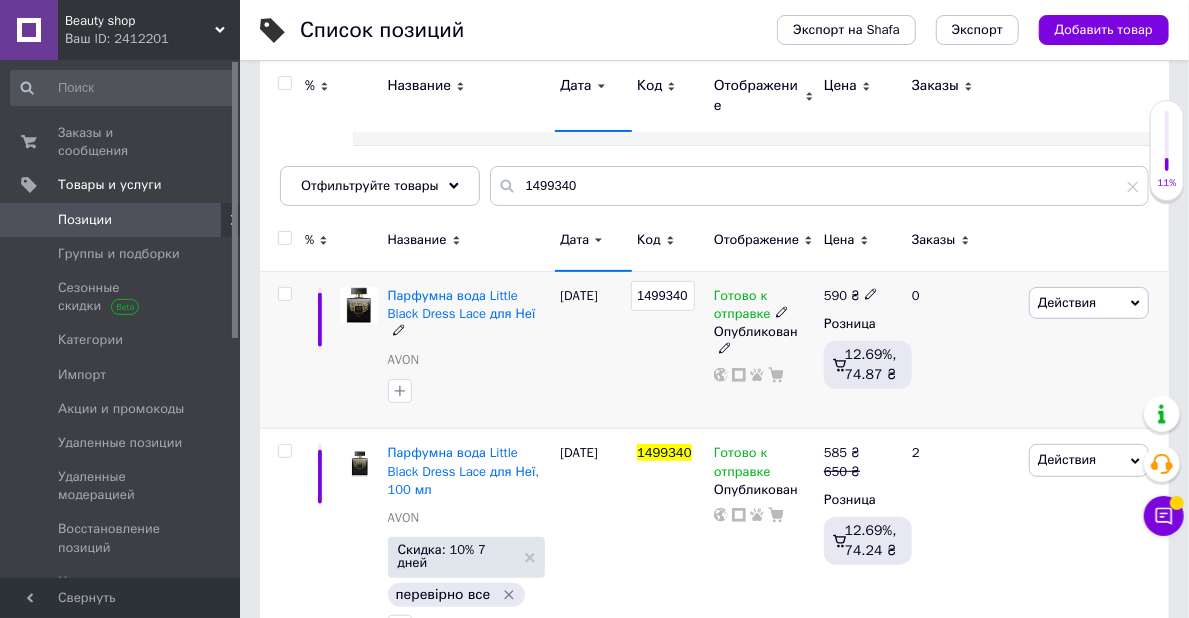 click on "1499340" at bounding box center (663, 296) 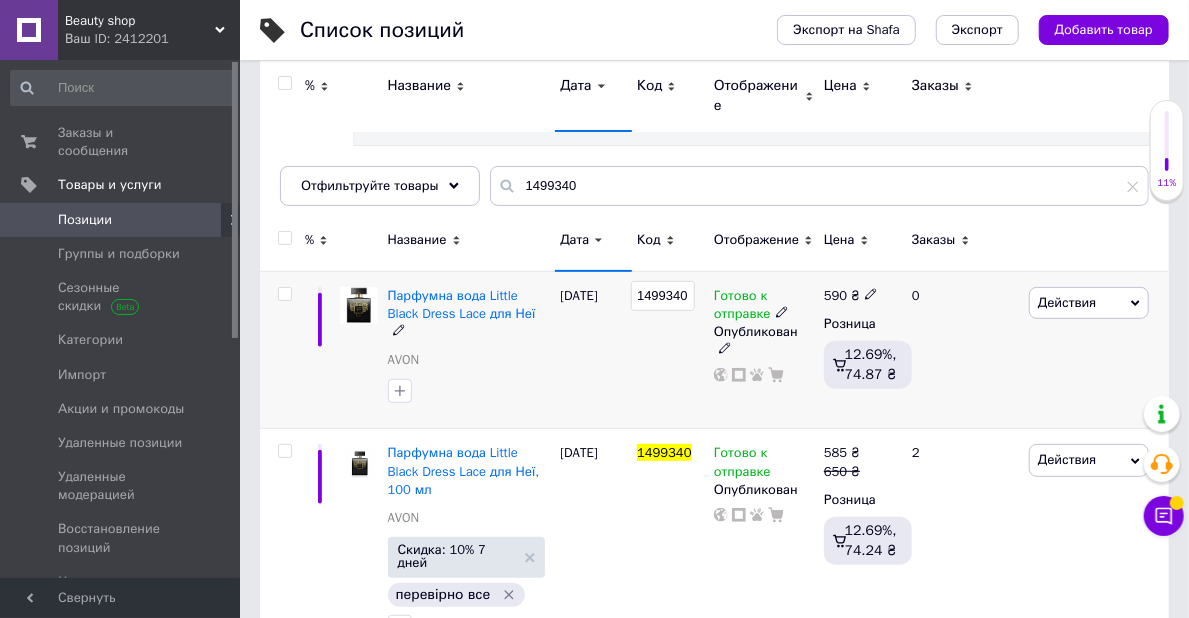 type on "10772" 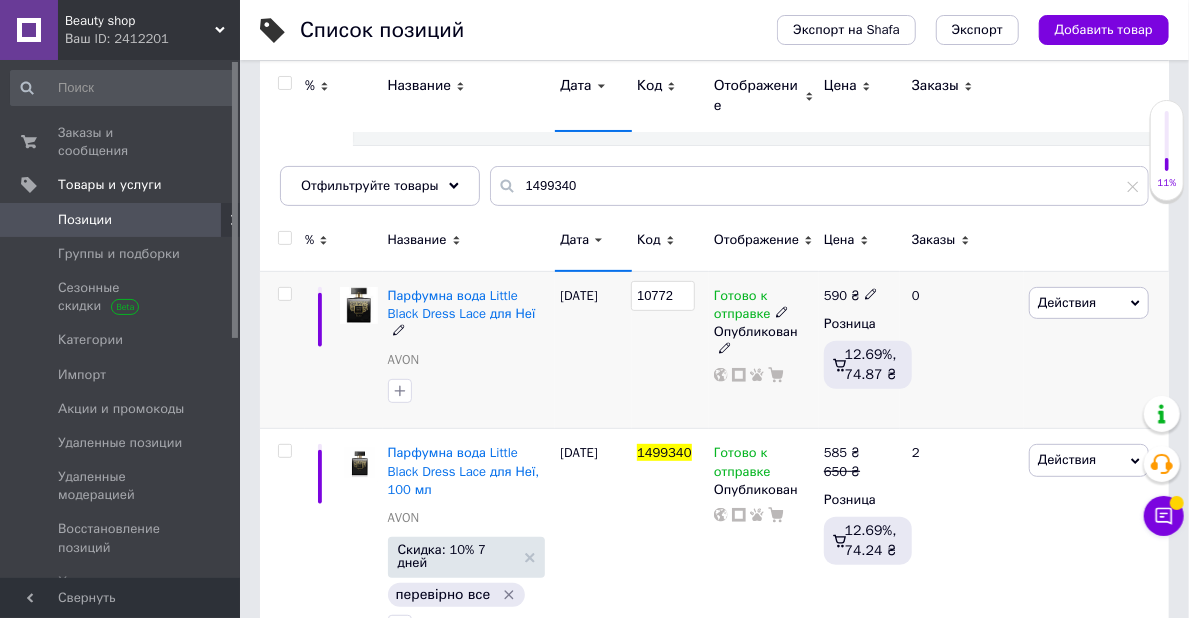 click on "13.07.2025" at bounding box center [593, 350] 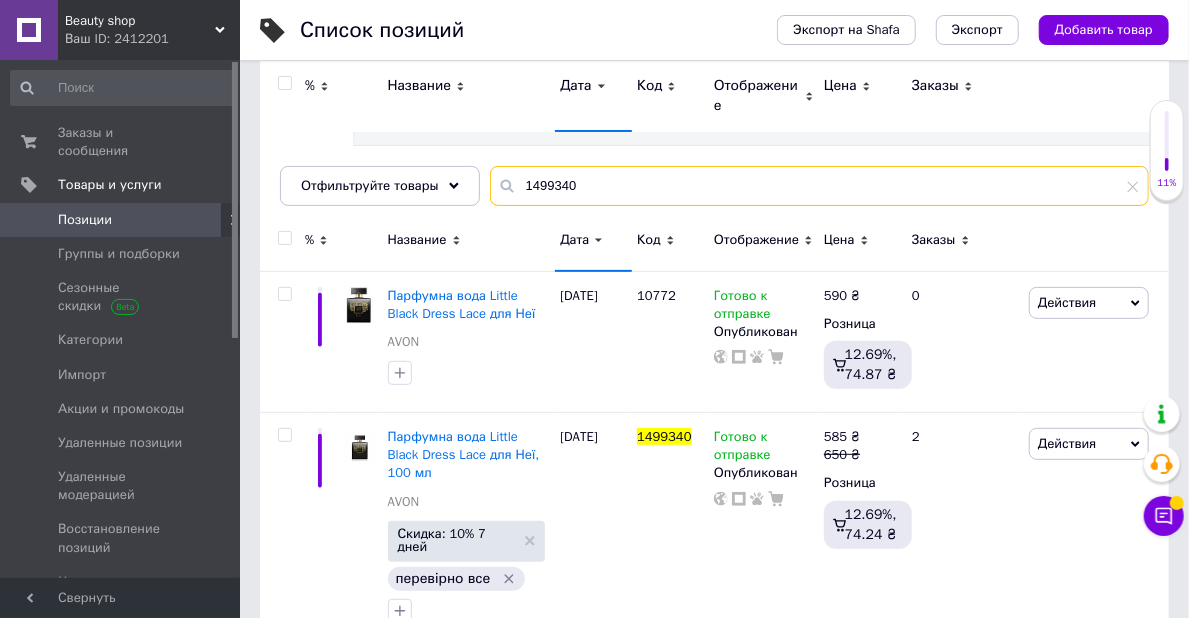 click on "1499340" at bounding box center (819, 186) 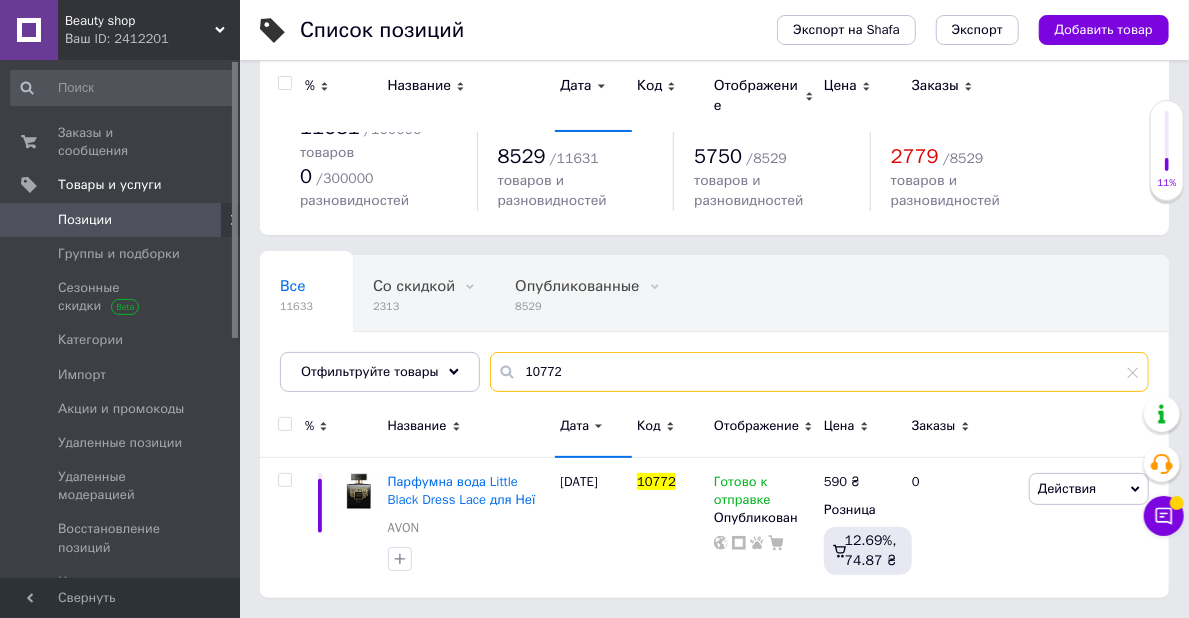scroll, scrollTop: 5, scrollLeft: 0, axis: vertical 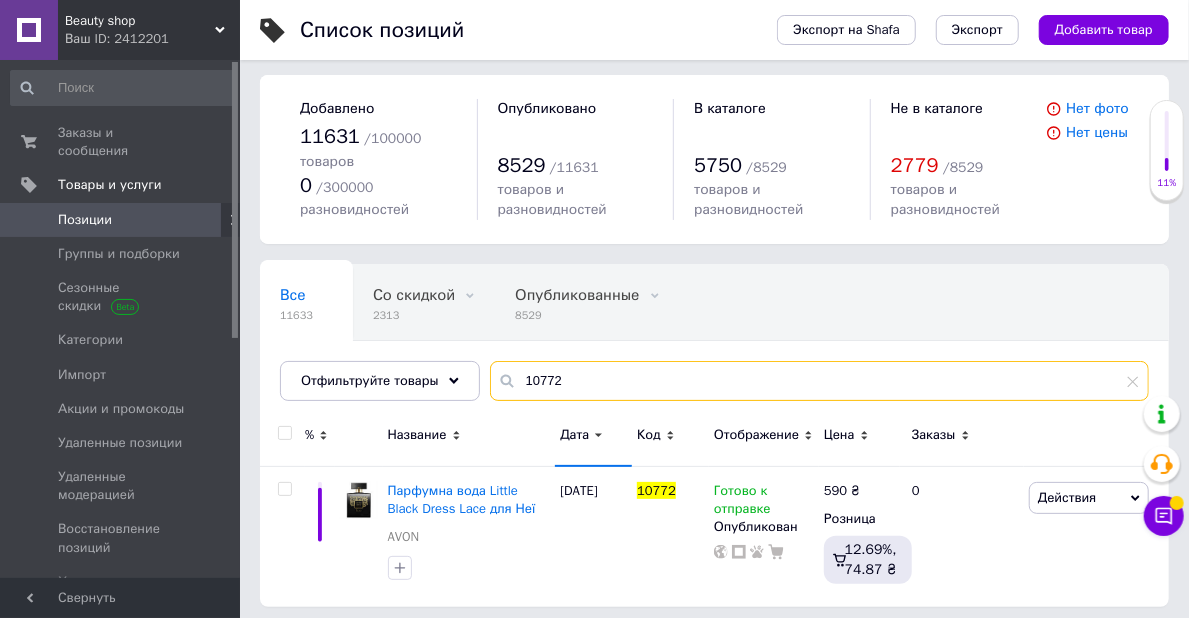 click on "10772" at bounding box center [819, 381] 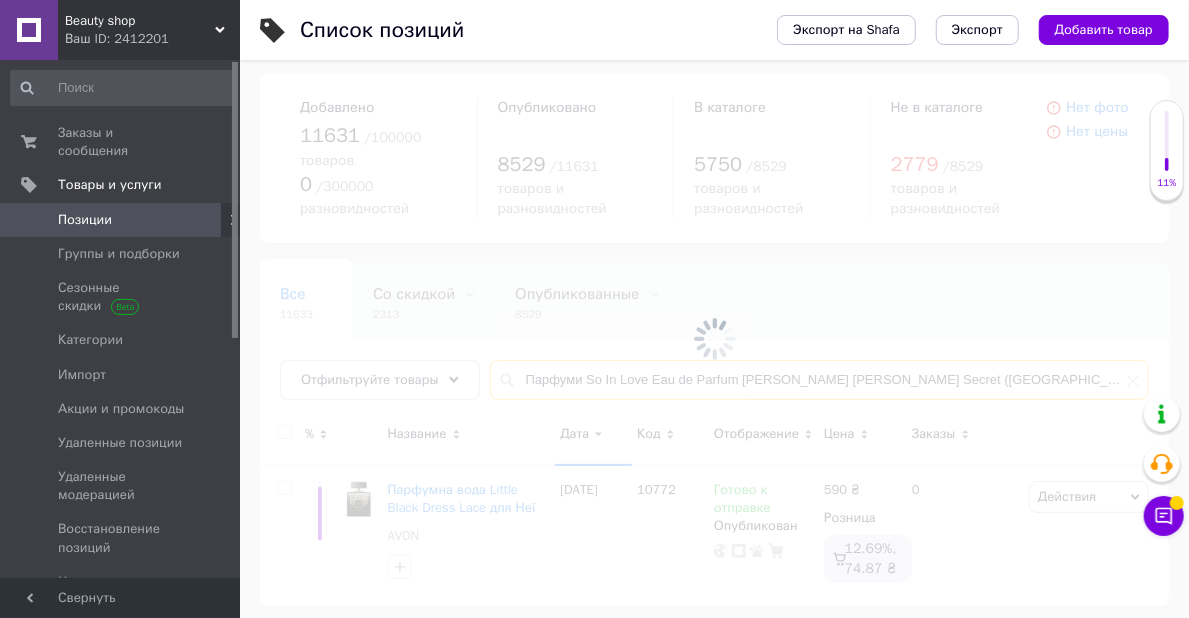 scroll, scrollTop: 84, scrollLeft: 0, axis: vertical 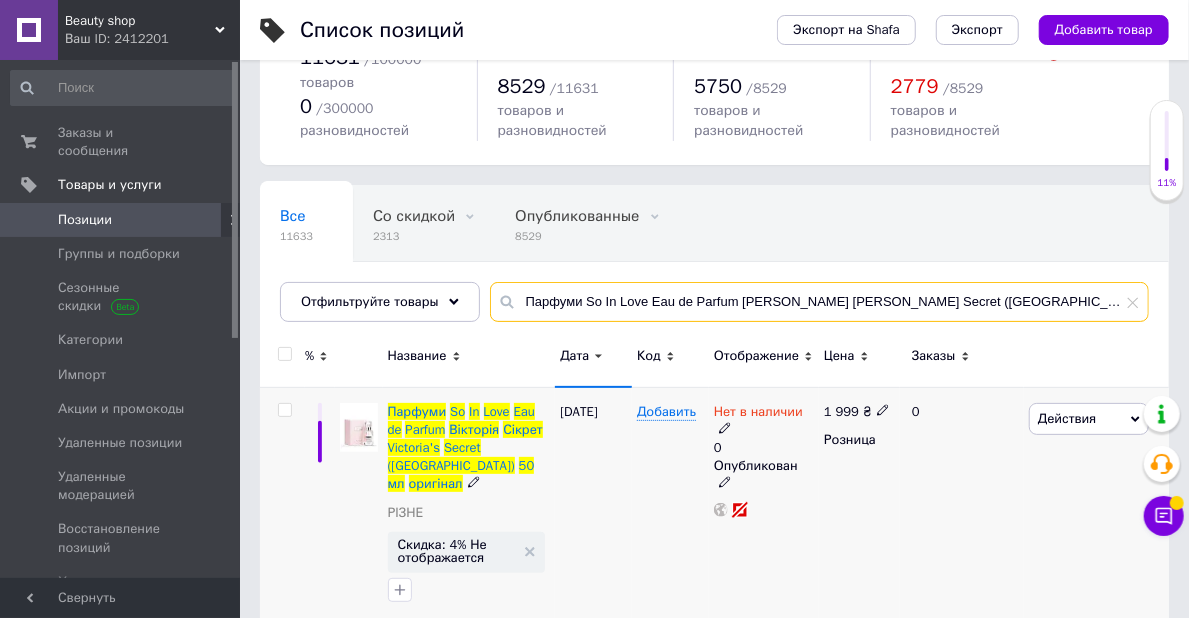 type on "Парфуми So In Love Eau de Parfum Вікторія Сікрет Victoria's Secret (США) 50 мл оригінал" 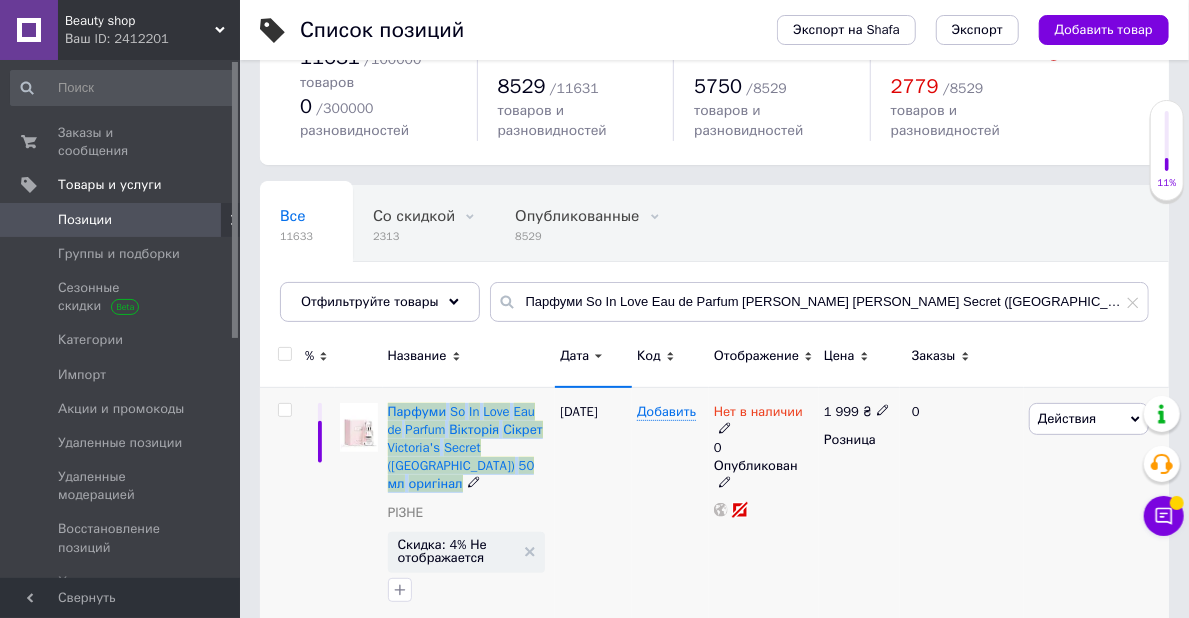 drag, startPoint x: 385, startPoint y: 393, endPoint x: 466, endPoint y: 463, distance: 107.05606 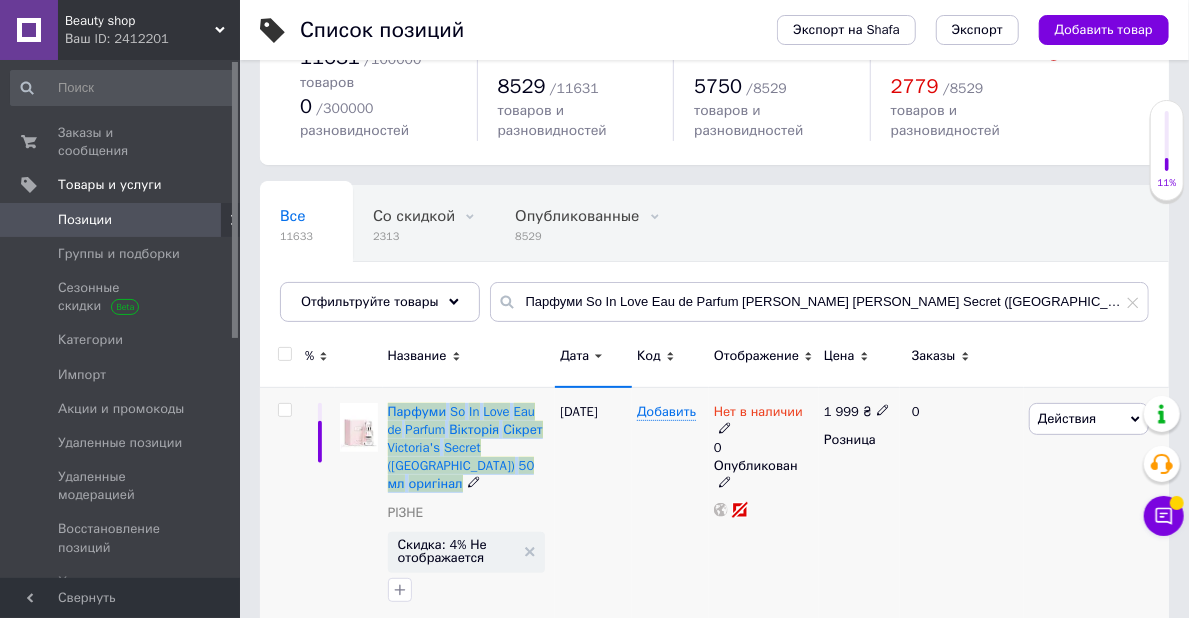 click on "Парфуми   So   In   Love   Eau   de   Parfum   Вікторія   Сікрет   Victoria's   Secret   (США)   50   мл   оригінал РІЗНЕ Скидка: 4% Не отображается" at bounding box center [469, 507] 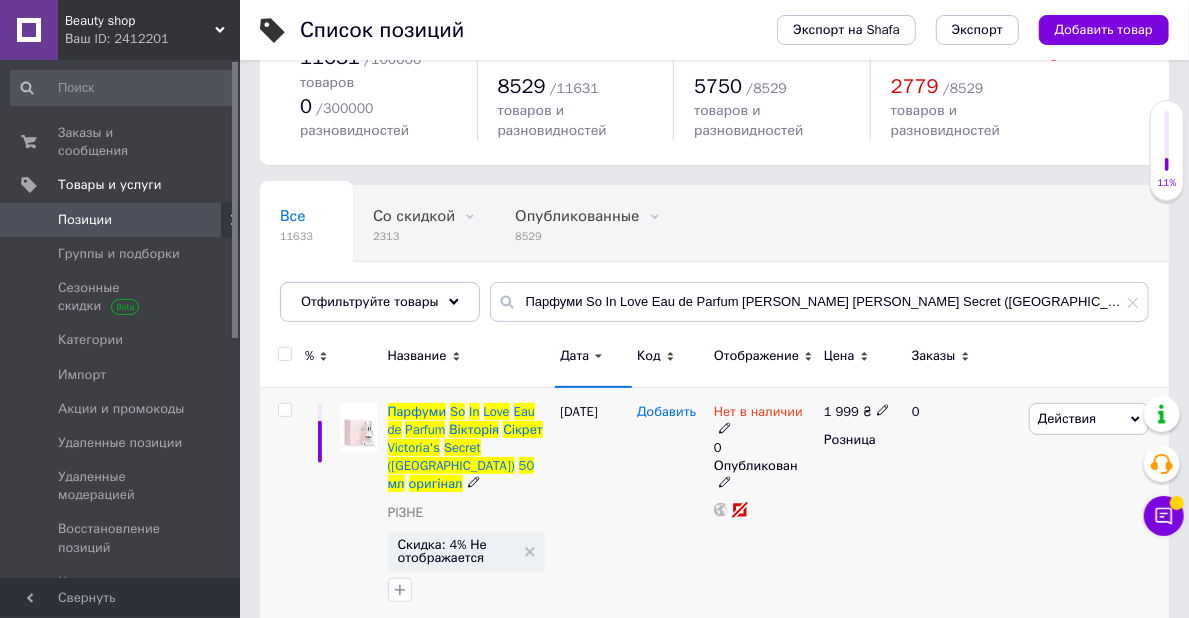 click on "Добавить" at bounding box center (666, 412) 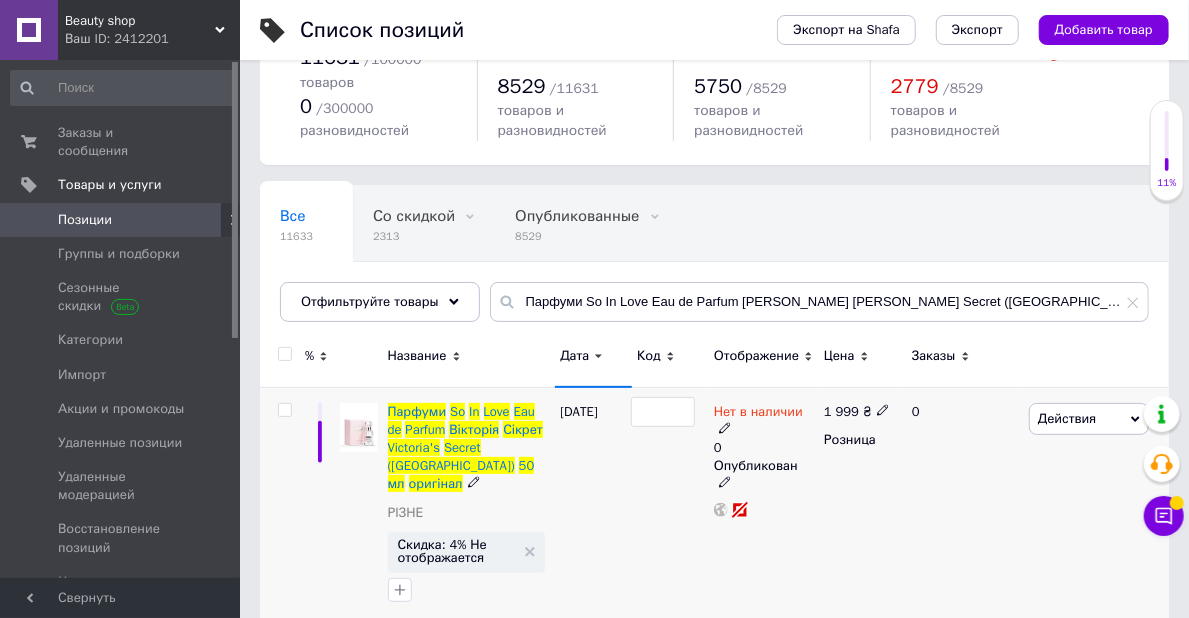 type on "26661953" 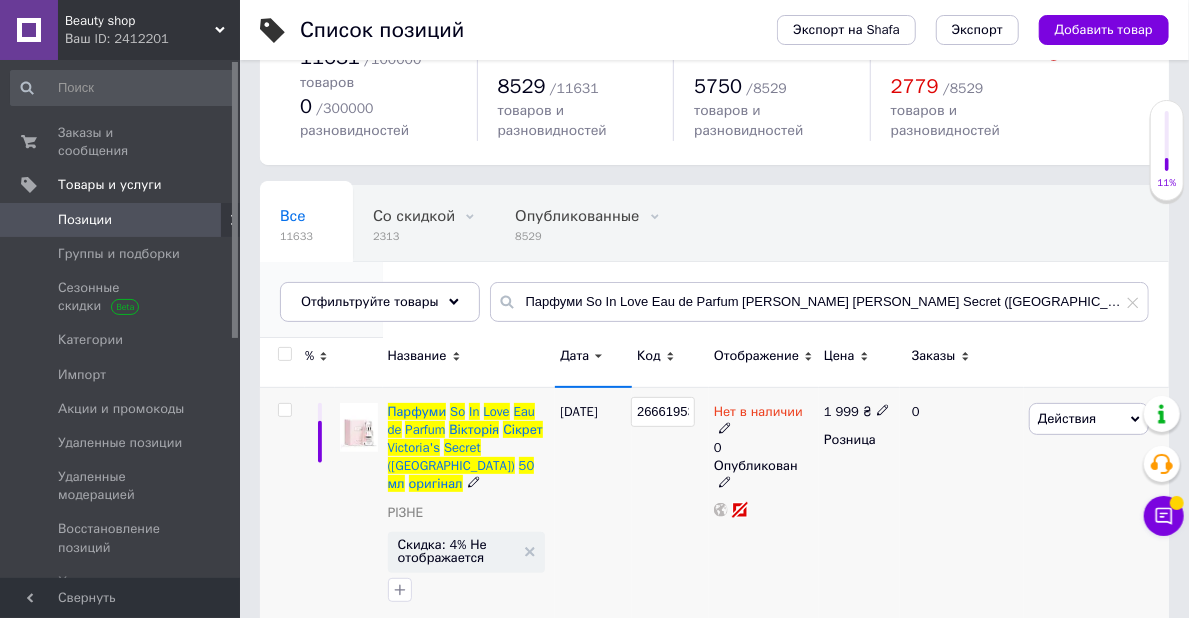 scroll, scrollTop: 0, scrollLeft: 5, axis: horizontal 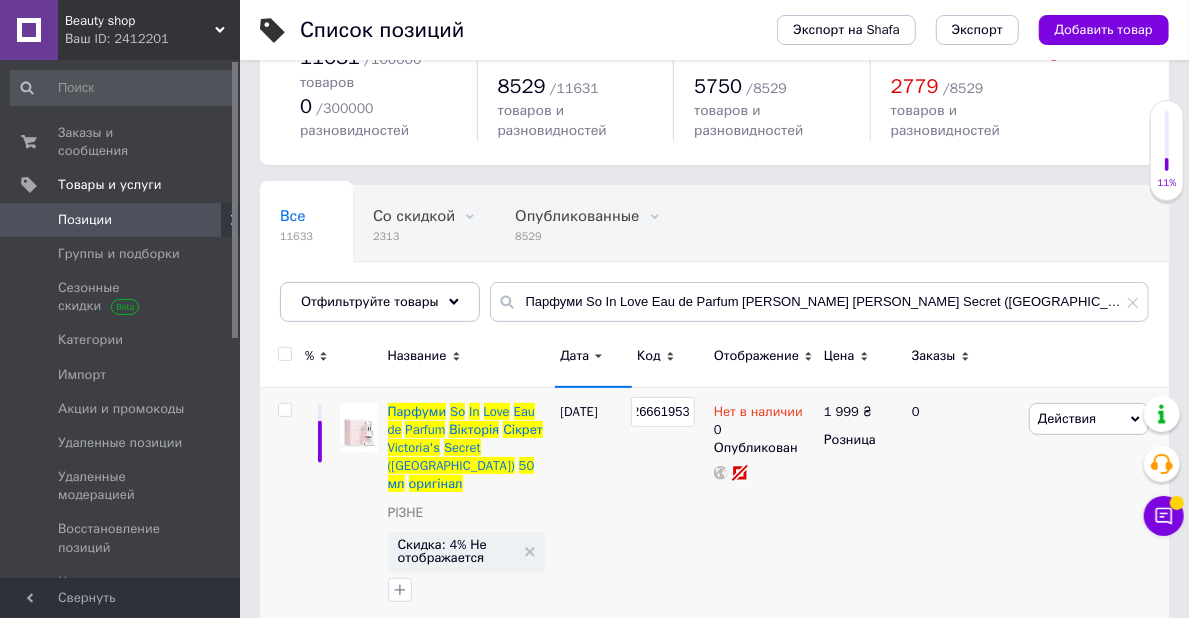 click on "Все 11633 Со скидкой 2313 Удалить Редактировать Опубликованные 8529 Удалить Редактировать Скрытые 3102 Удалить Редактировать Ok Отфильтровано...  Сохранить" at bounding box center (714, 263) 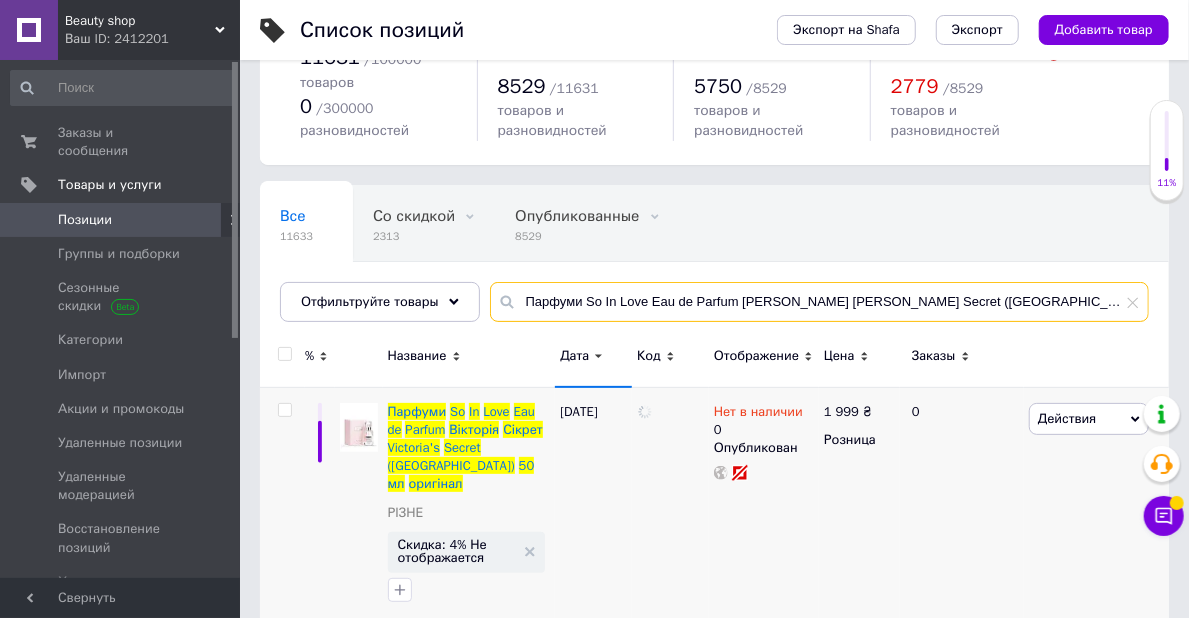 click on "Парфуми So In Love Eau de Parfum Вікторія Сікрет Victoria's Secret (США) 50 мл оригінал" at bounding box center [819, 302] 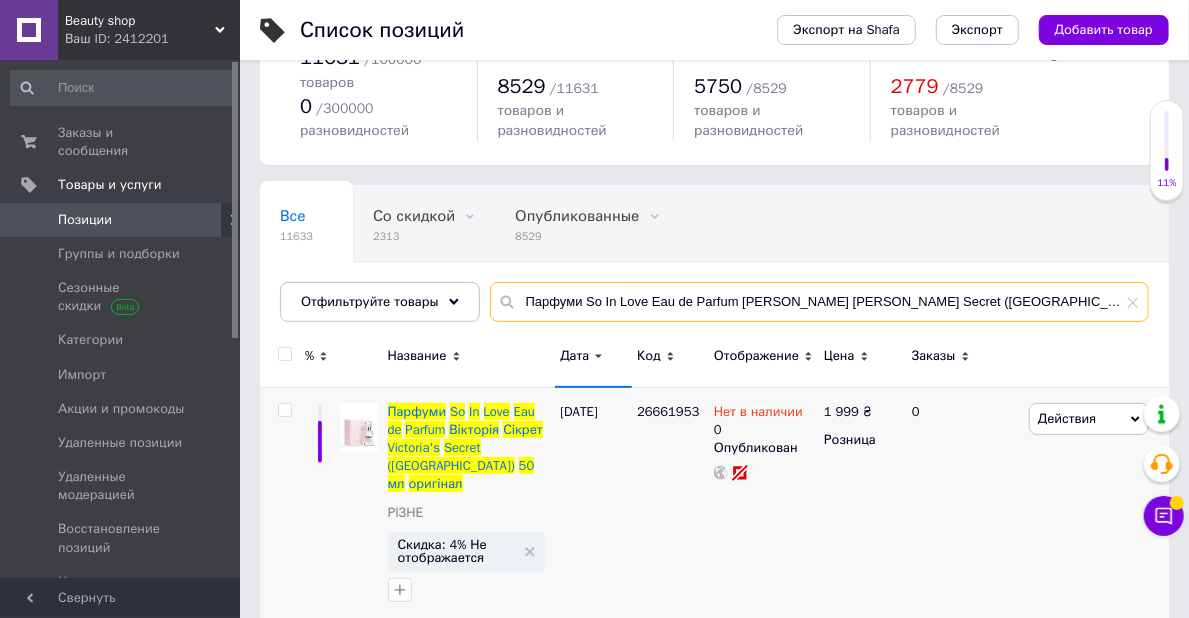 click on "Парфуми So In Love Eau de Parfum Вікторія Сікрет Victoria's Secret (США) 50 мл оригінал" at bounding box center [819, 302] 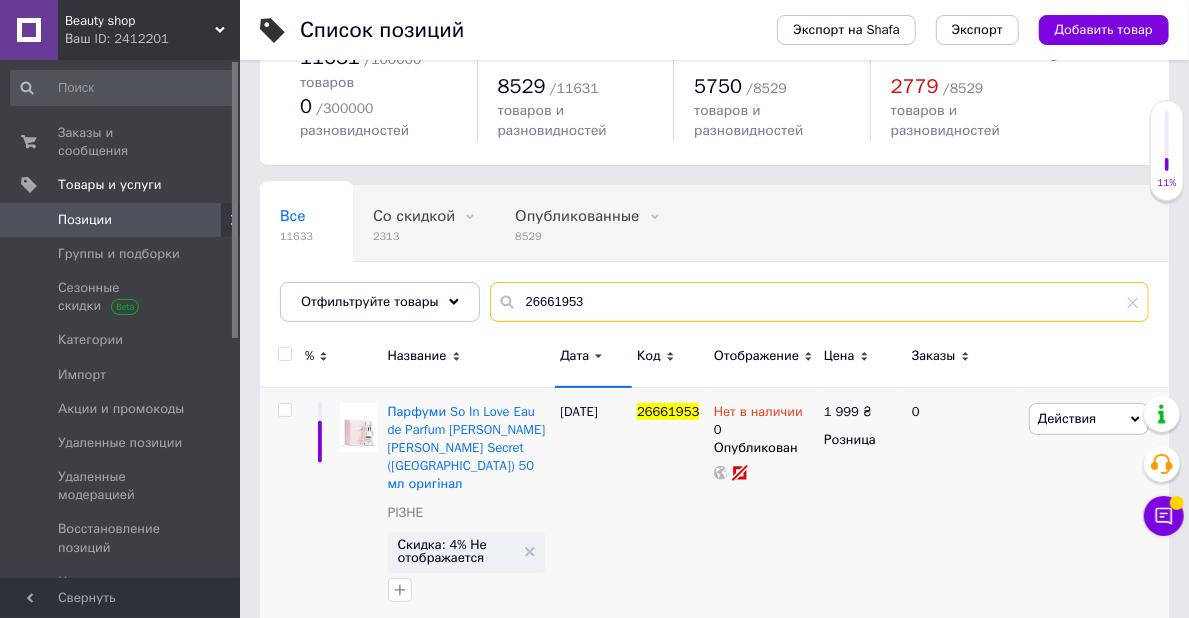 click on "26661953" at bounding box center [819, 302] 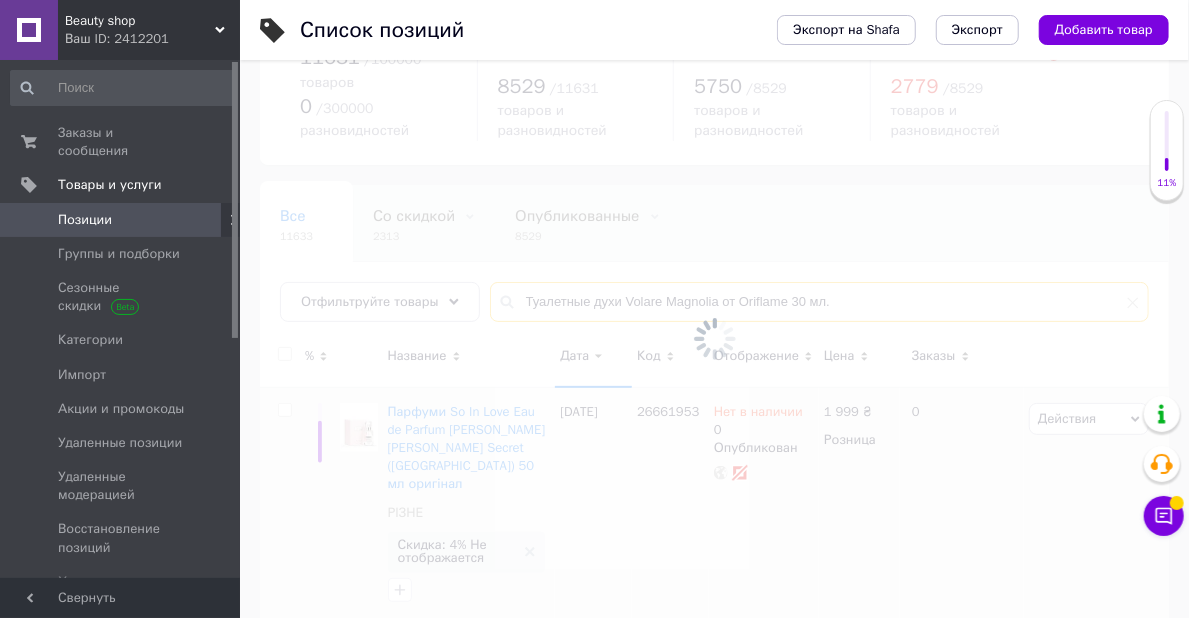 scroll, scrollTop: 21, scrollLeft: 0, axis: vertical 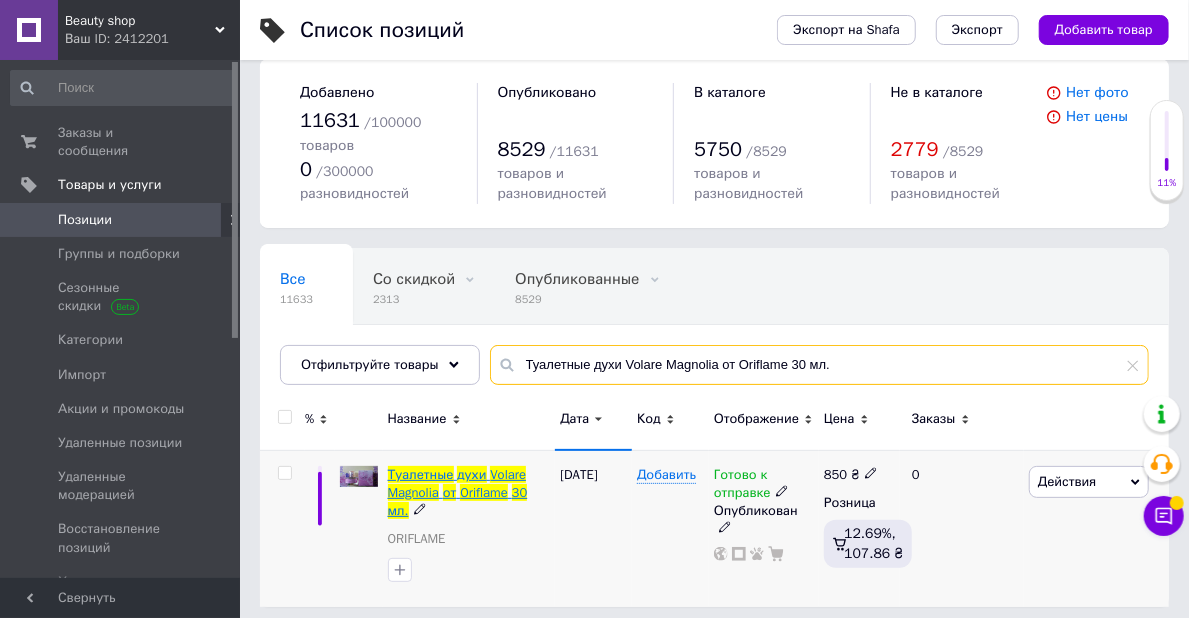 type on "Туалетные духи Volare Magnolia от Oriflame 30 мл." 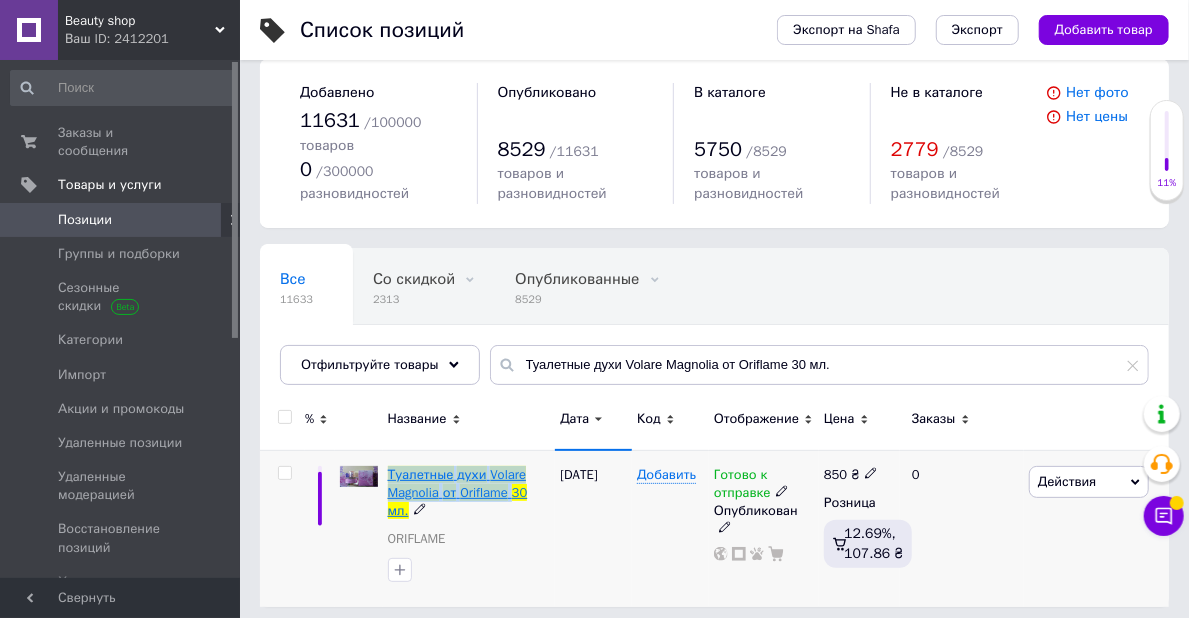 drag, startPoint x: 397, startPoint y: 457, endPoint x: 513, endPoint y: 486, distance: 119.57006 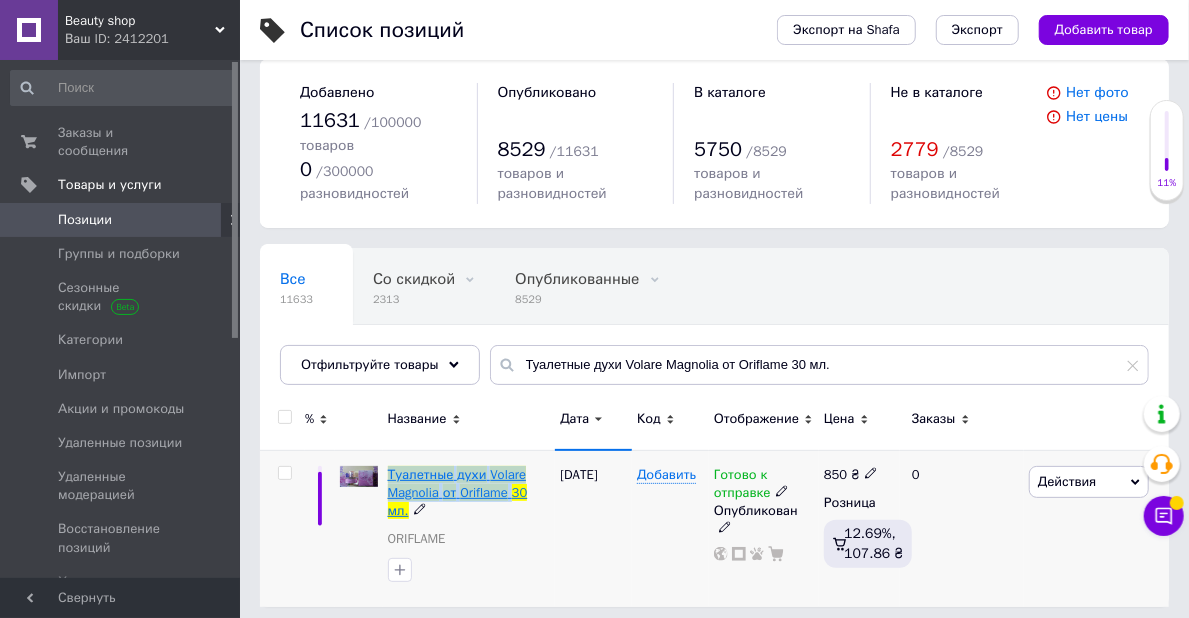 click on "Туалетные   духи   Volare   Magnolia   от   Oriflame   30   мл. ORIFLAME" at bounding box center (469, 528) 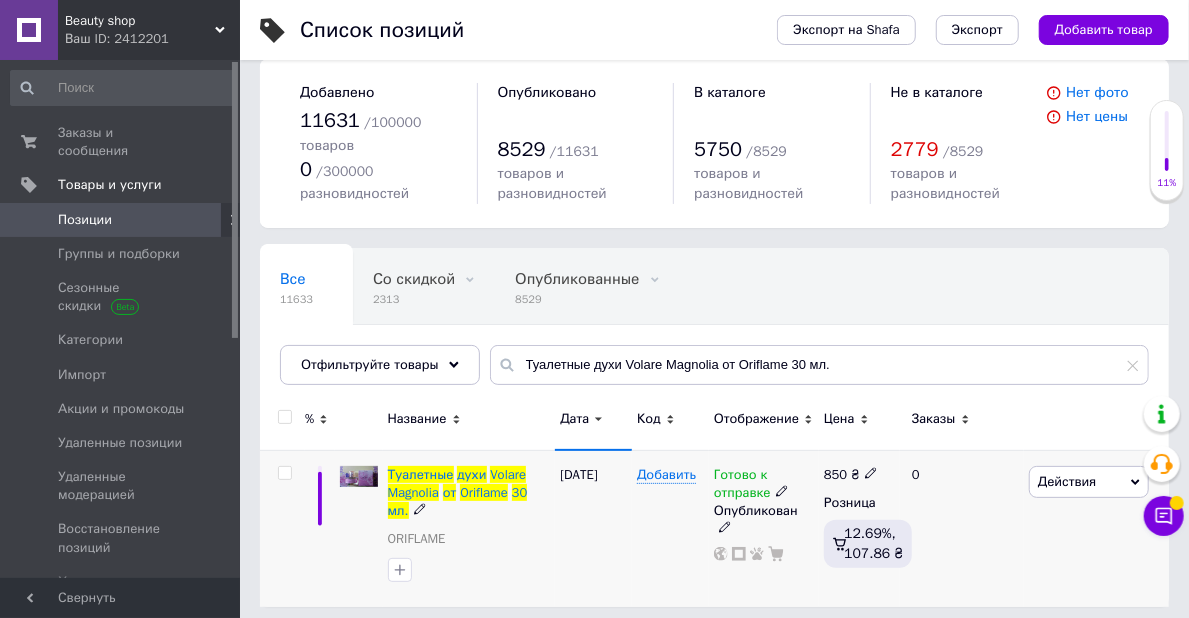 click on "07.02.2025" at bounding box center [593, 528] 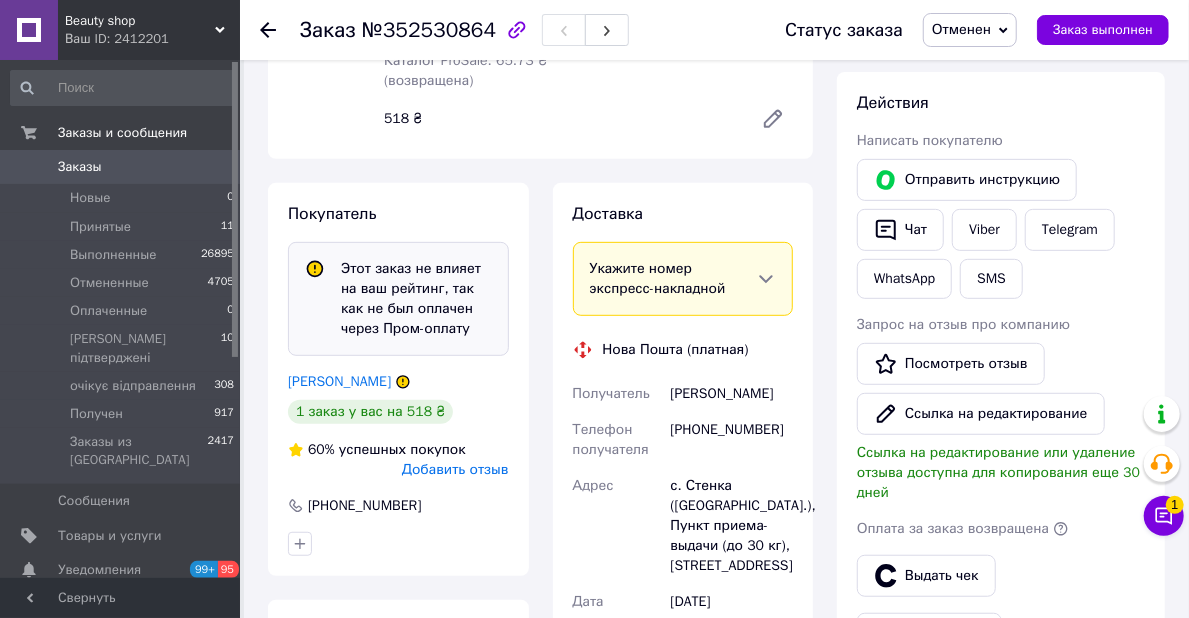 scroll, scrollTop: 500, scrollLeft: 0, axis: vertical 